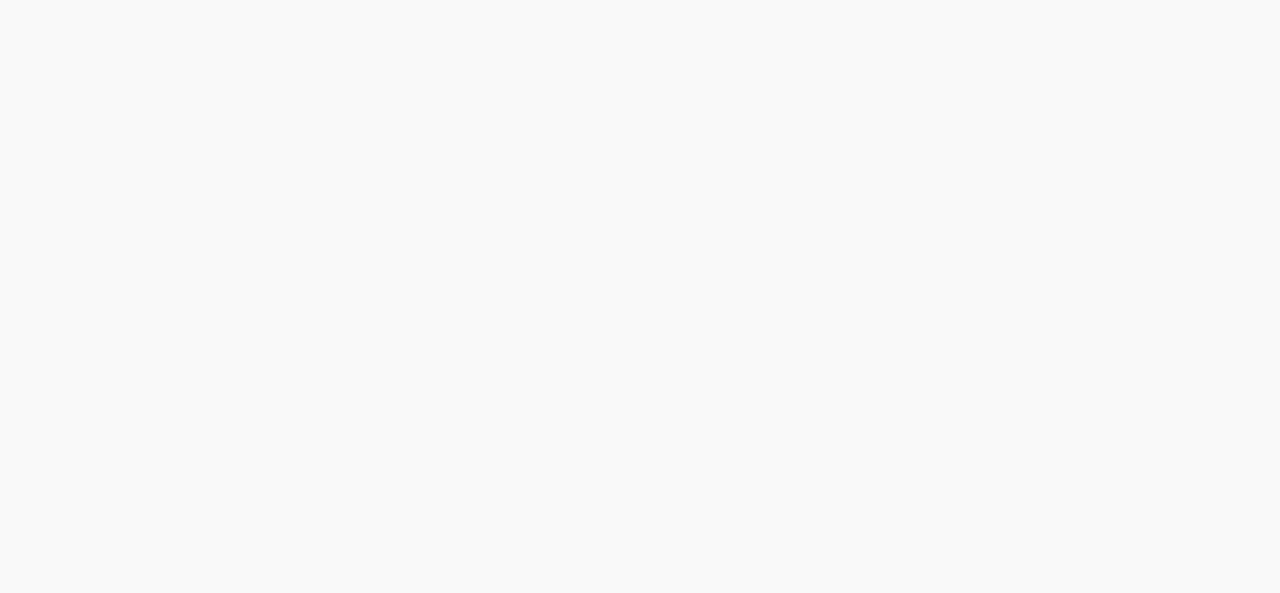 scroll, scrollTop: 0, scrollLeft: 0, axis: both 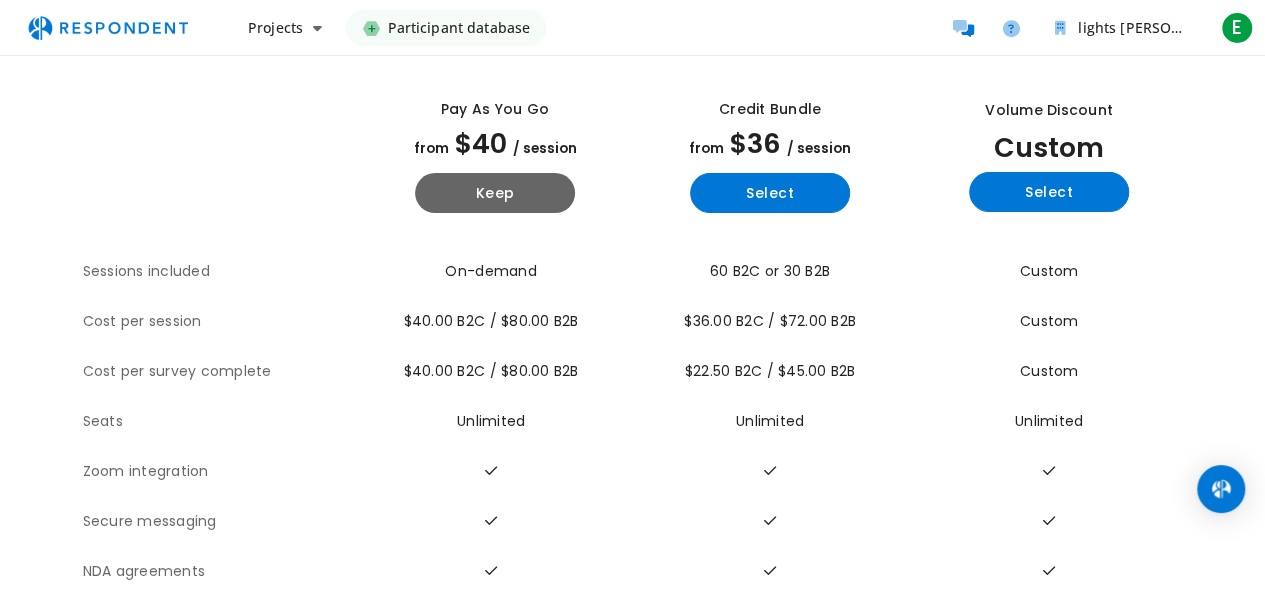 click on "Cost per session" at bounding box center (220, 322) 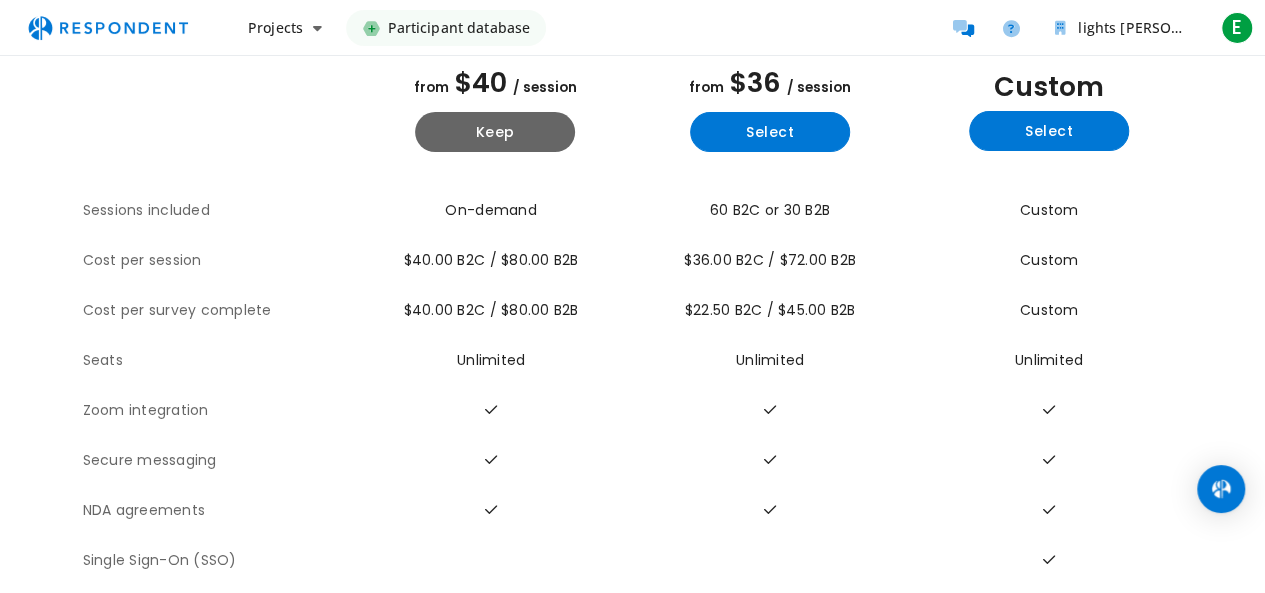 scroll, scrollTop: 193, scrollLeft: 0, axis: vertical 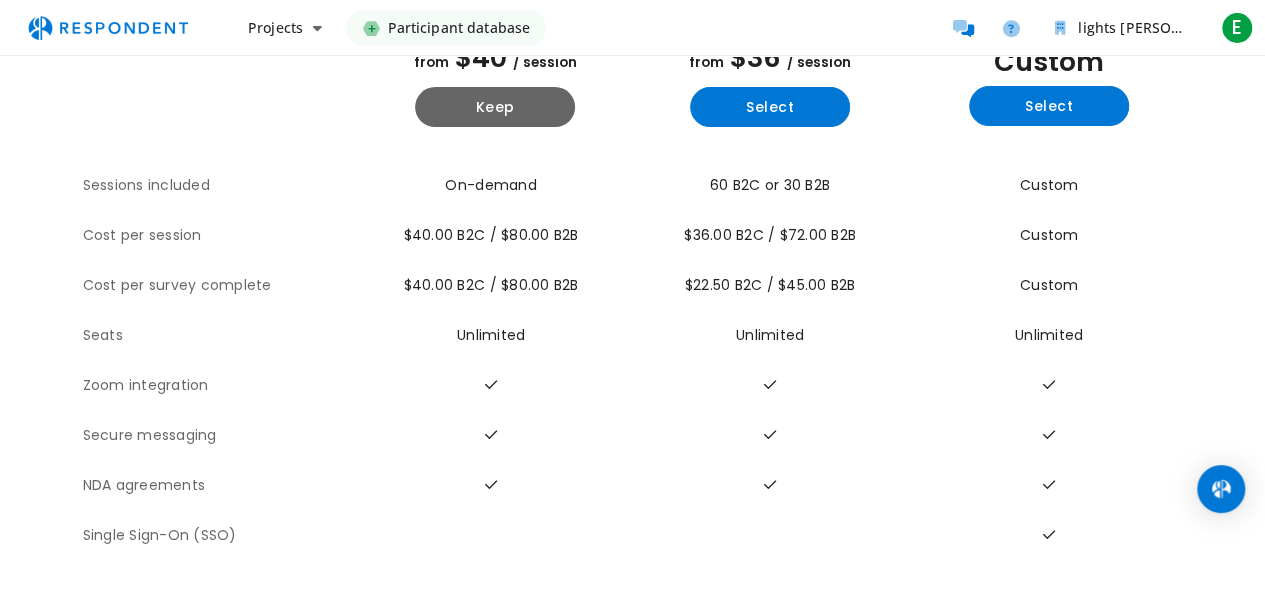 click on "Zoom integration" at bounding box center (220, 386) 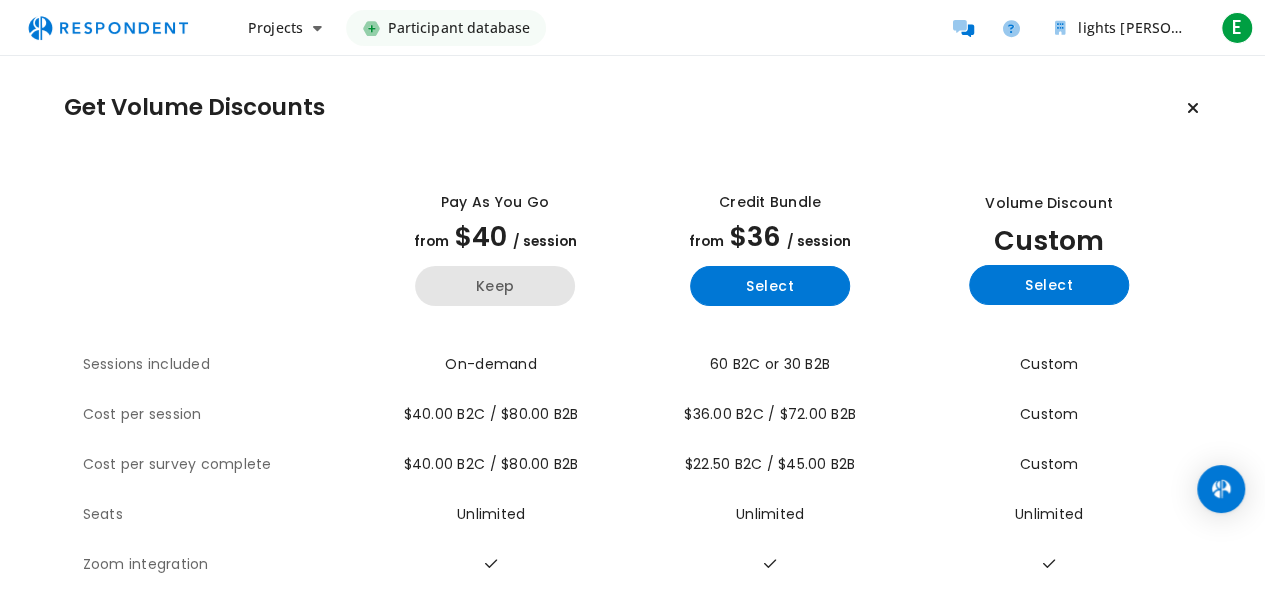 click on "Keep" at bounding box center (495, 286) 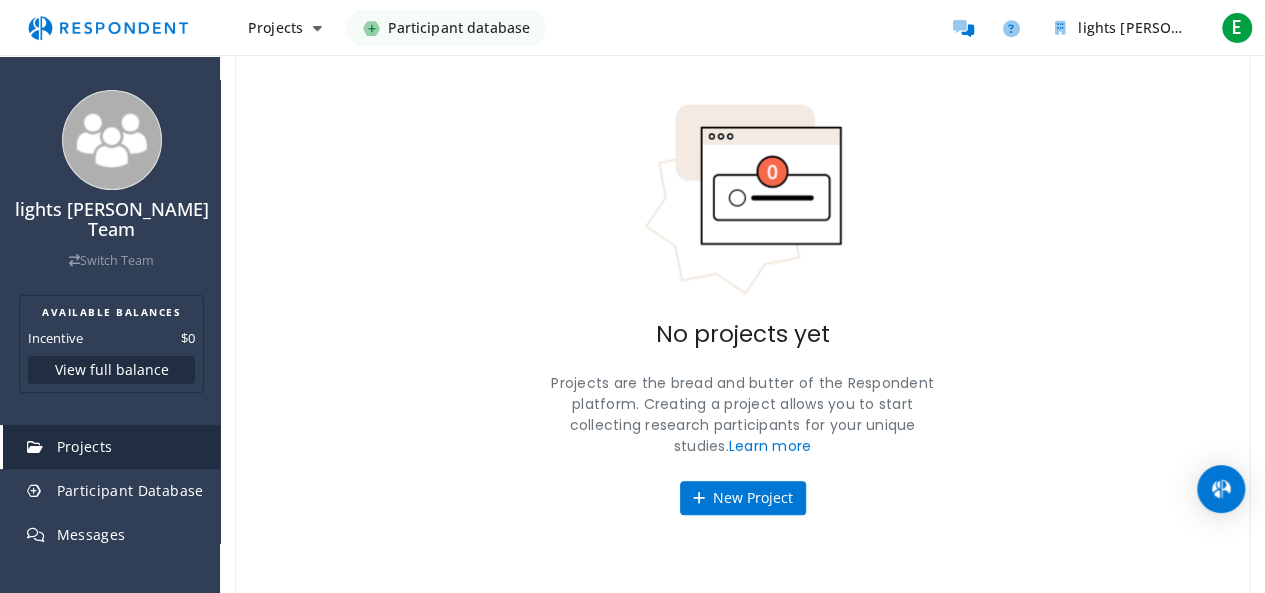 scroll, scrollTop: 125, scrollLeft: 0, axis: vertical 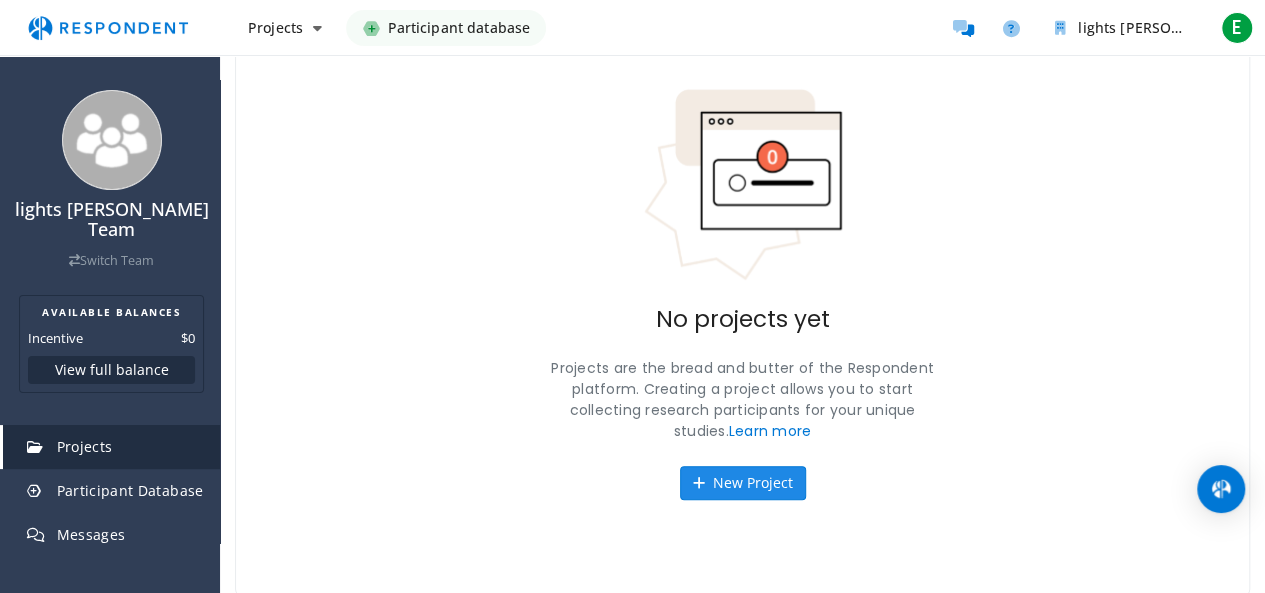 click on "New Project" at bounding box center [743, 483] 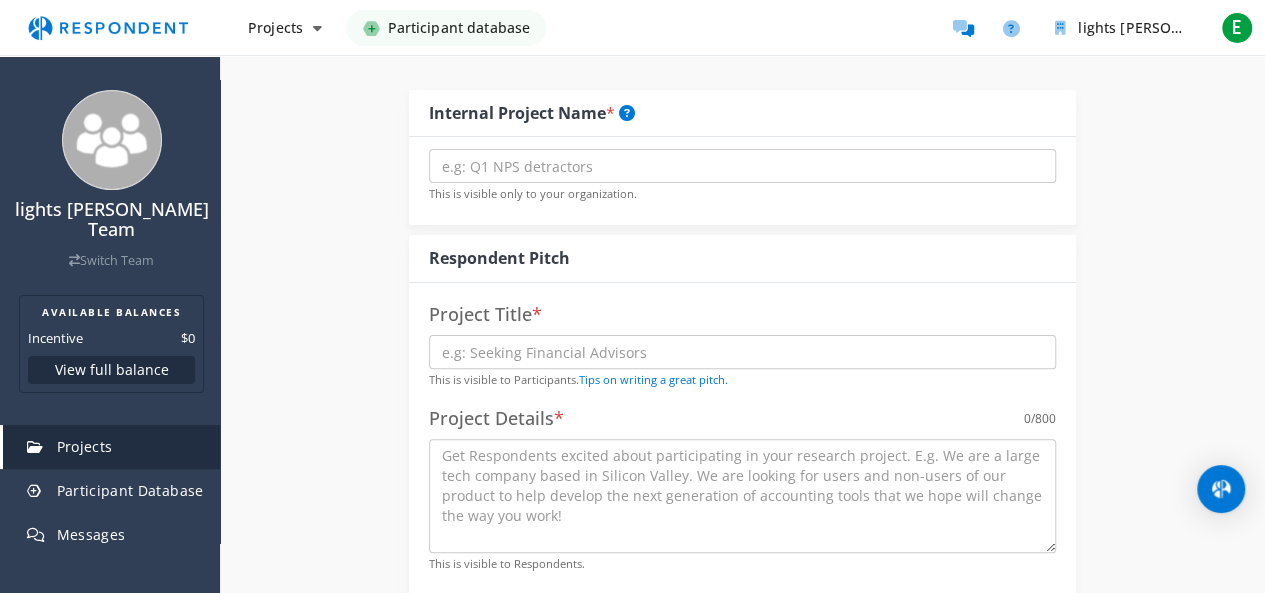 scroll, scrollTop: 0, scrollLeft: 0, axis: both 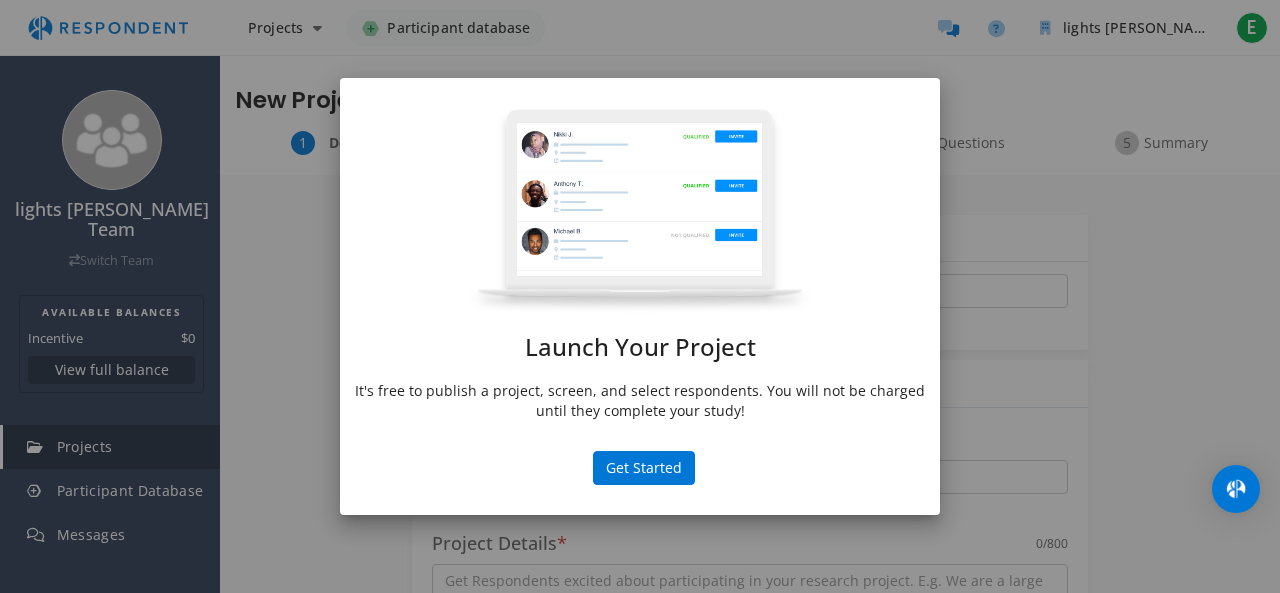 click on "Get Started" 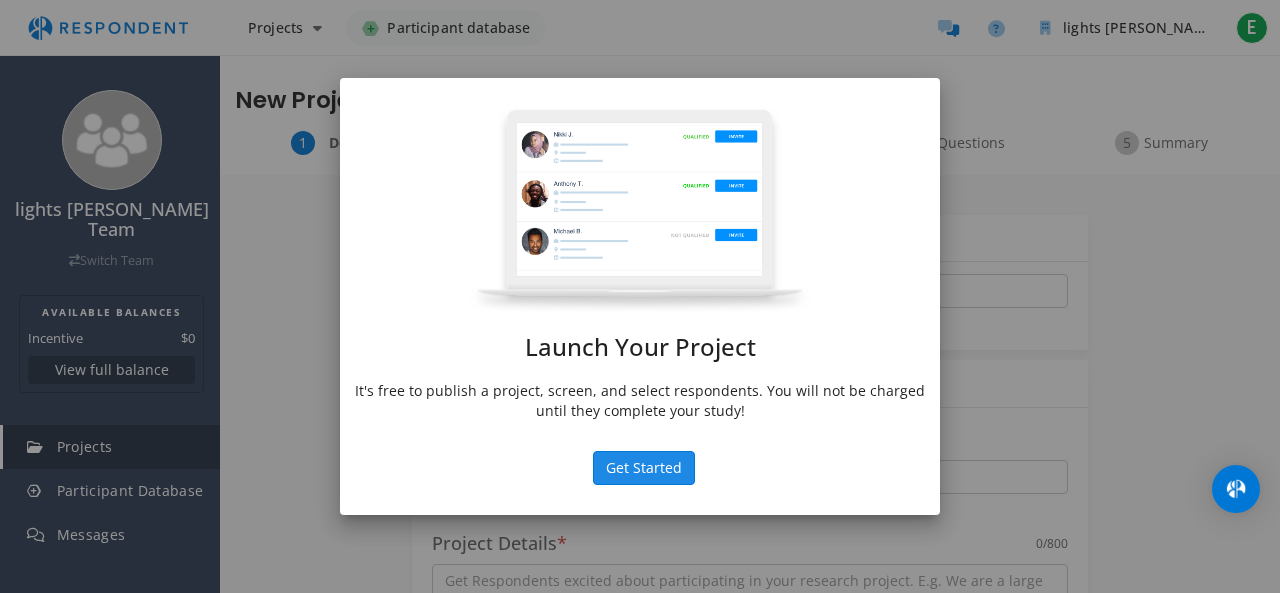 click on "Get Started" 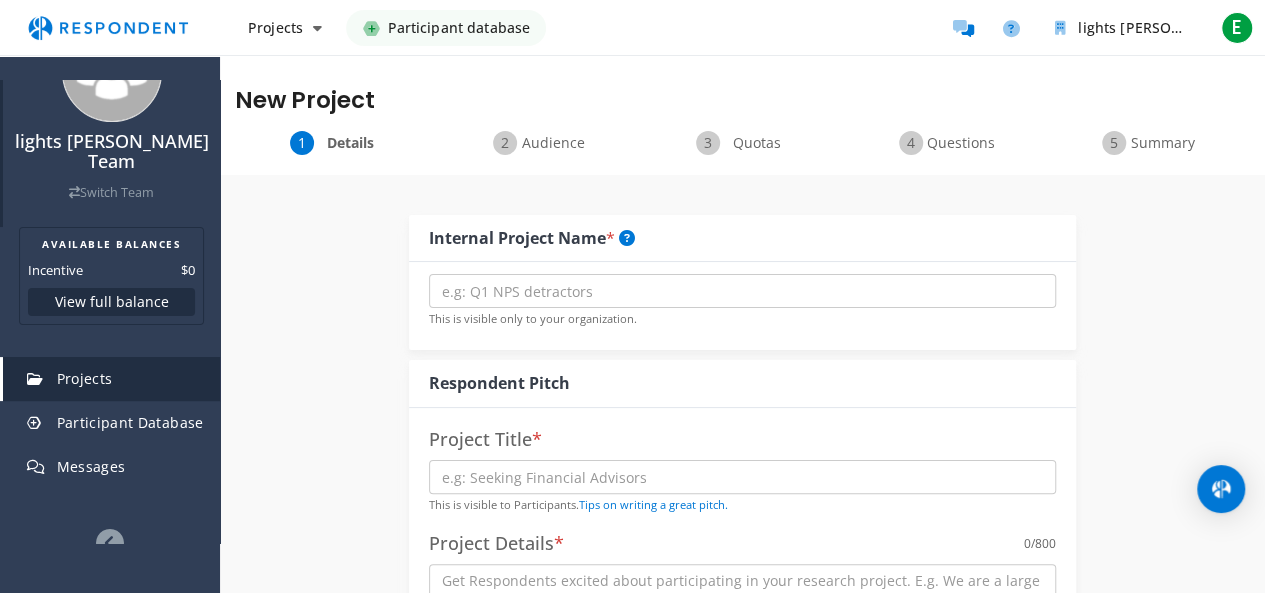 scroll, scrollTop: 100, scrollLeft: 0, axis: vertical 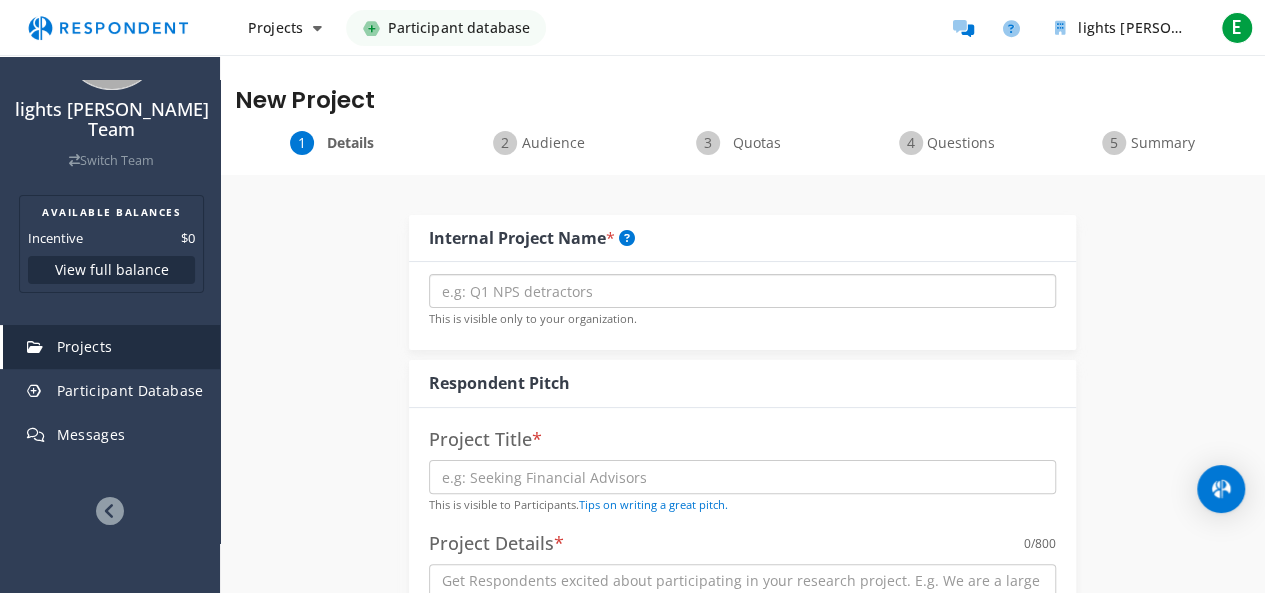 click at bounding box center (742, 291) 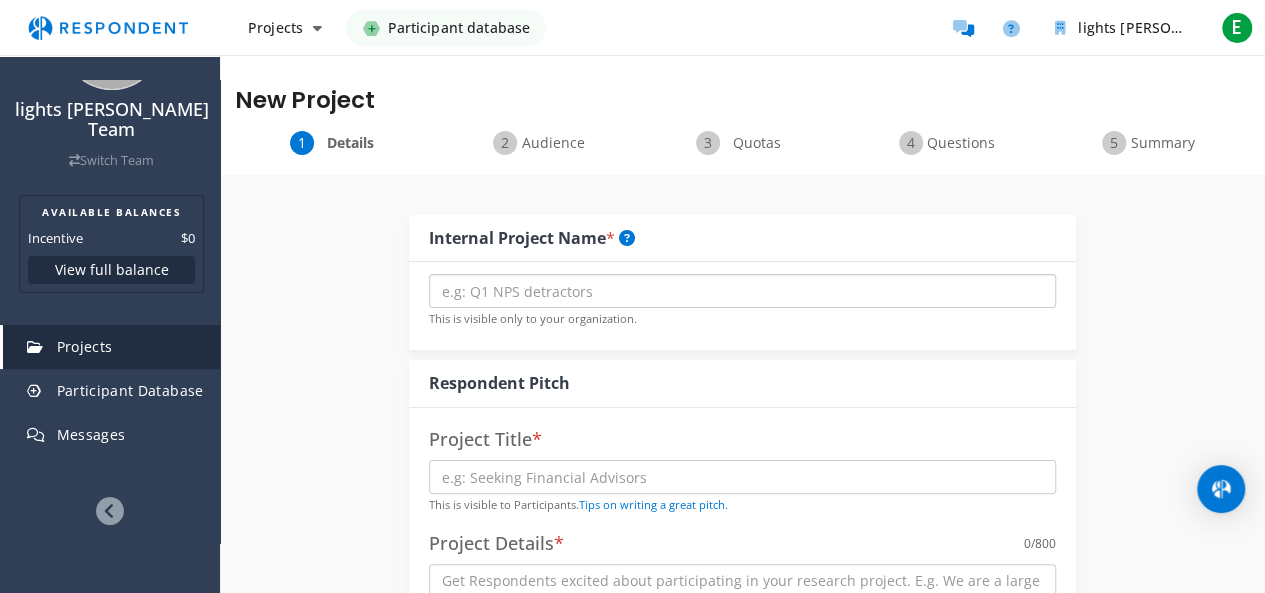 scroll, scrollTop: 100, scrollLeft: 0, axis: vertical 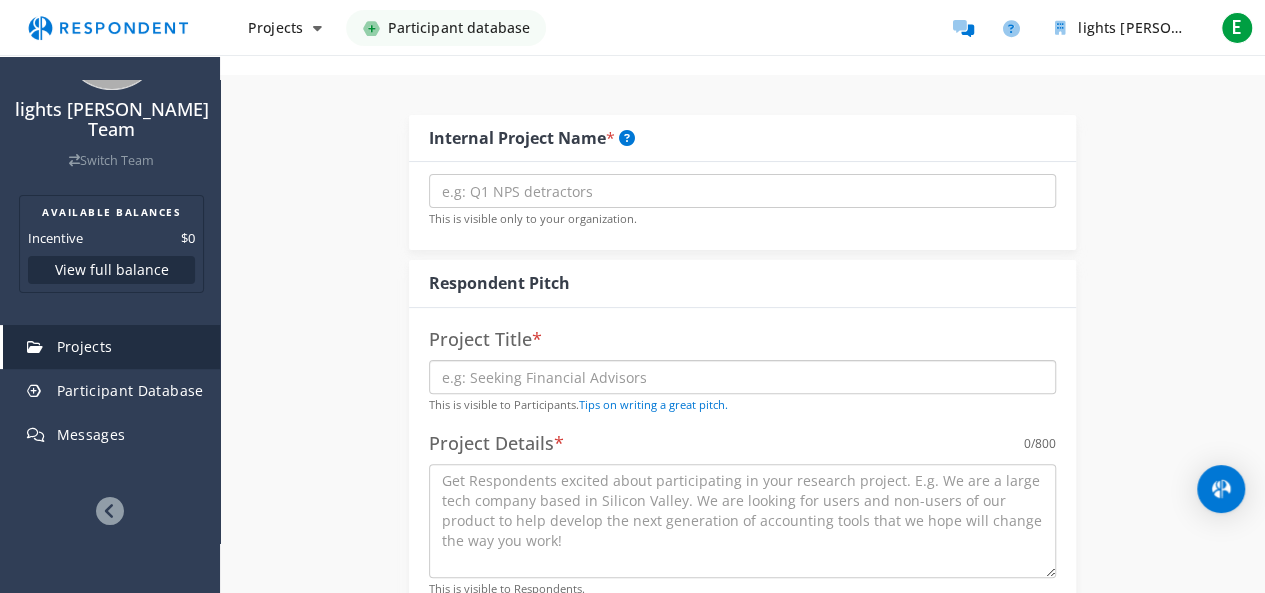 click at bounding box center (742, 377) 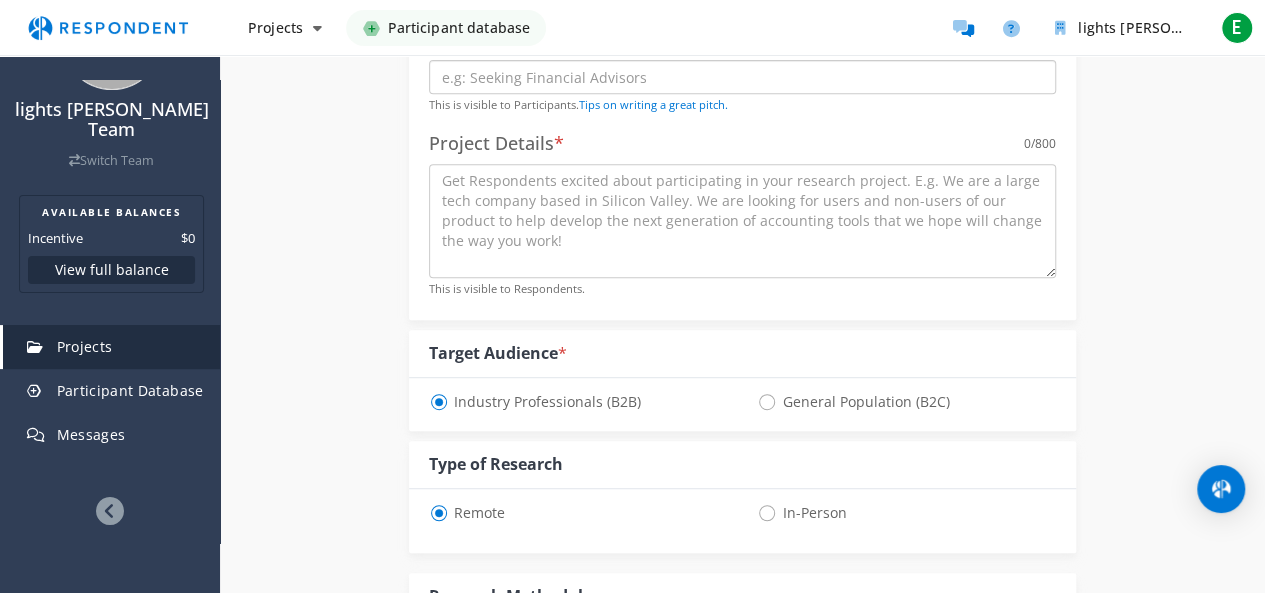scroll, scrollTop: 0, scrollLeft: 0, axis: both 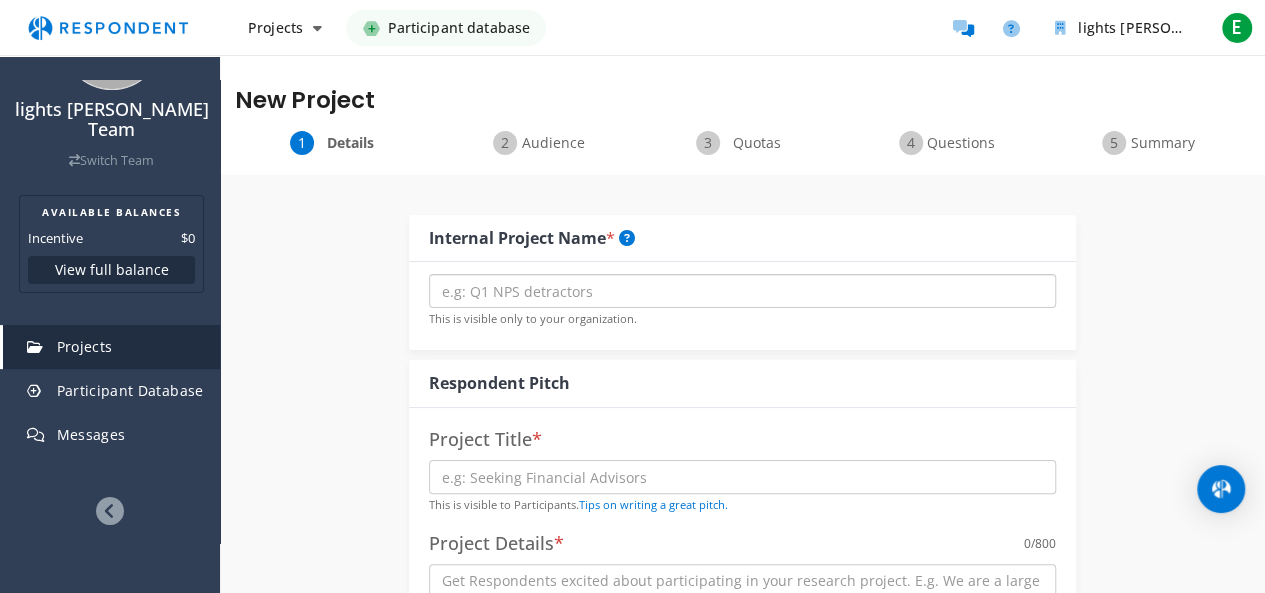 click at bounding box center (742, 291) 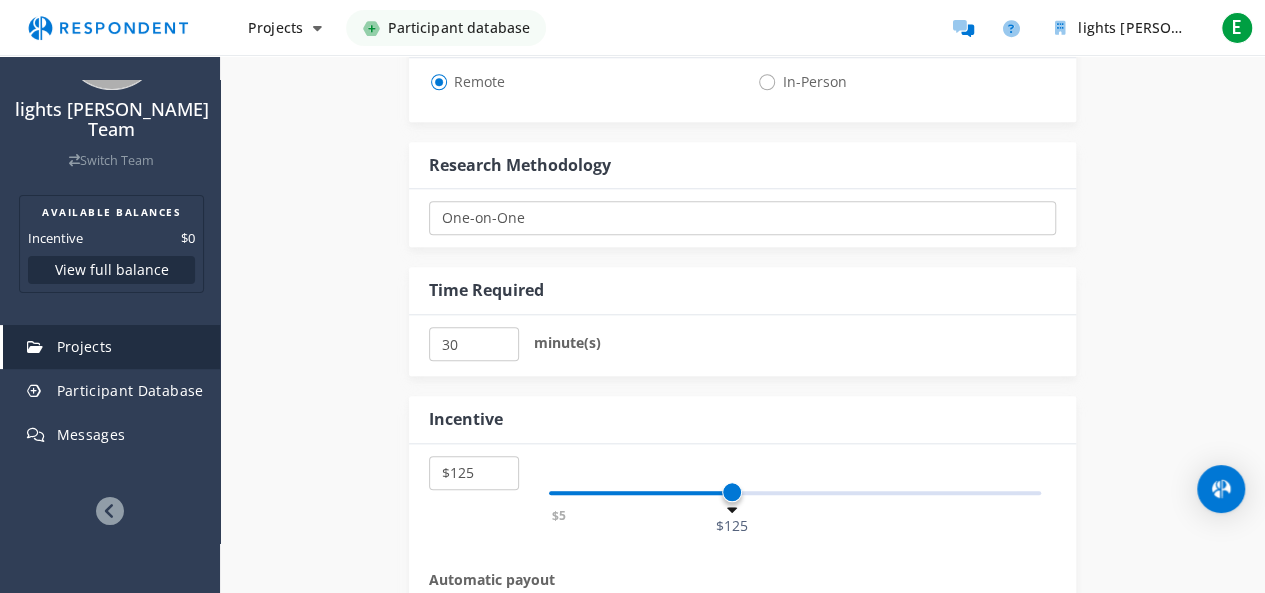 scroll, scrollTop: 800, scrollLeft: 0, axis: vertical 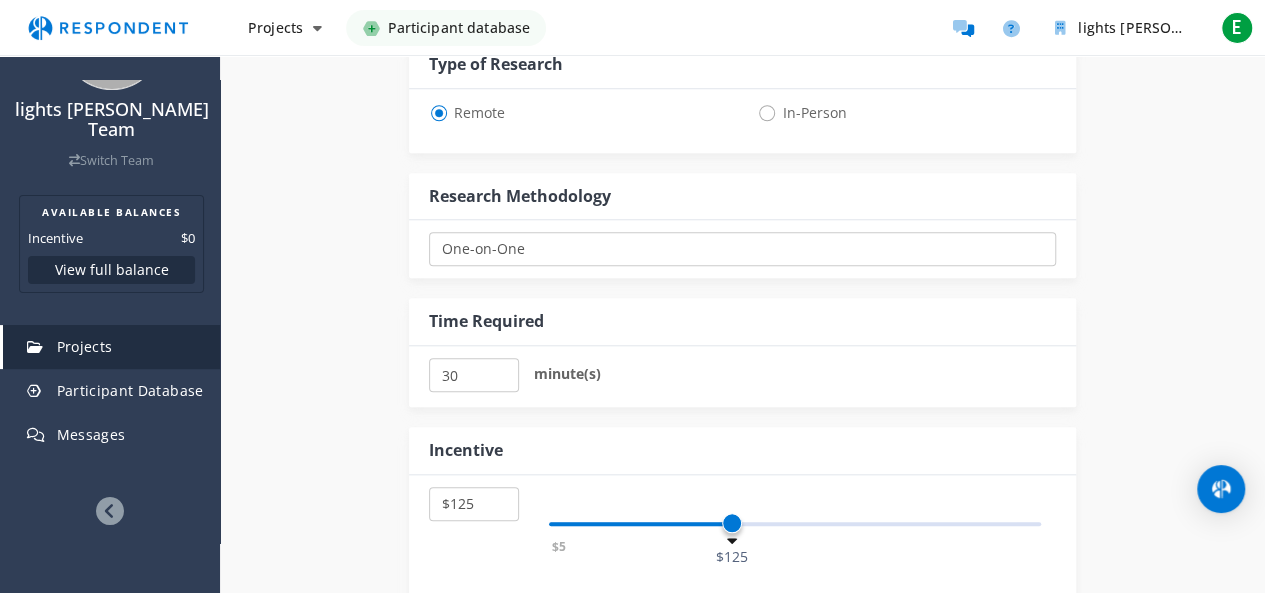 click on "Research Methodology" at bounding box center [520, 196] 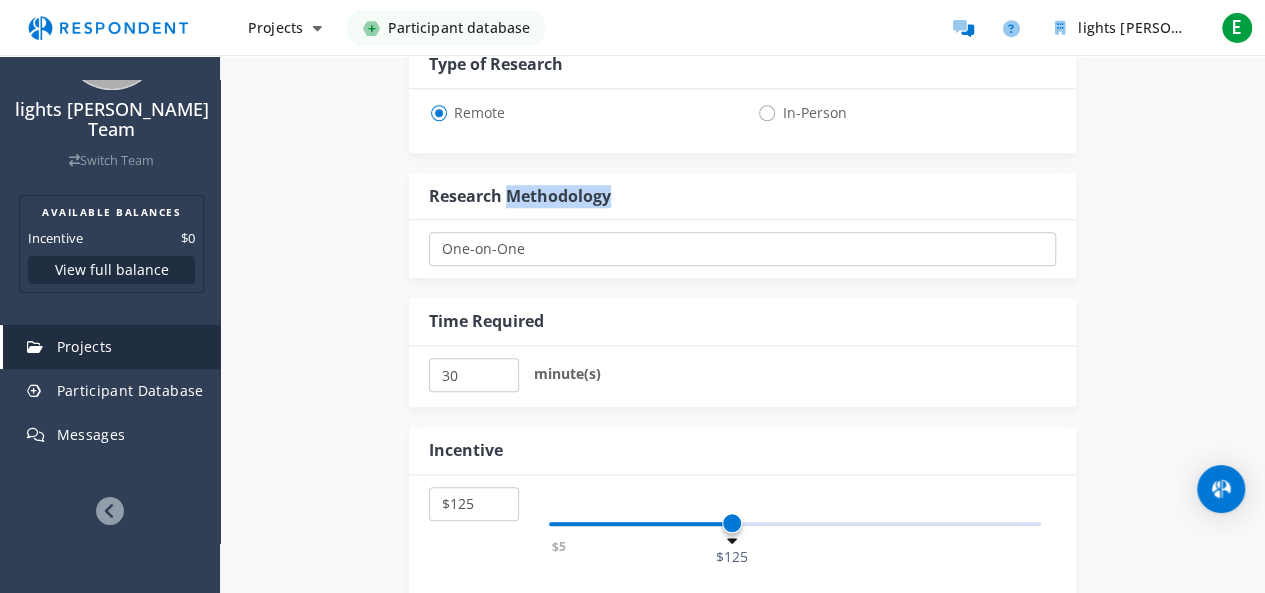click on "Research Methodology" at bounding box center [520, 196] 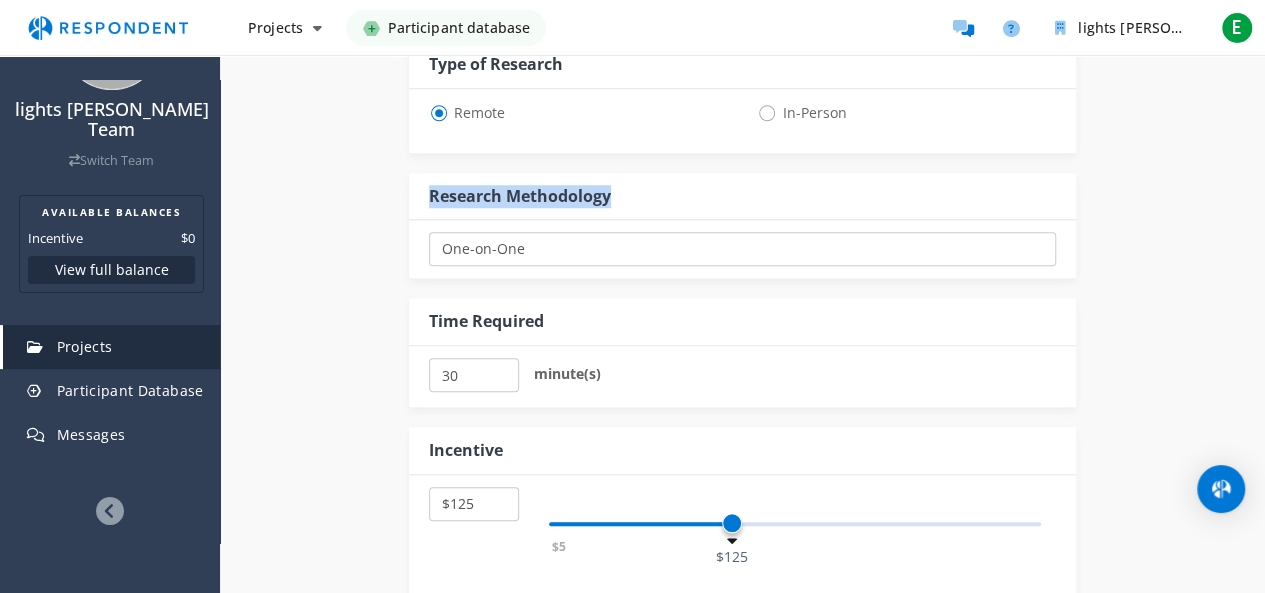 click on "Research Methodology" at bounding box center (520, 196) 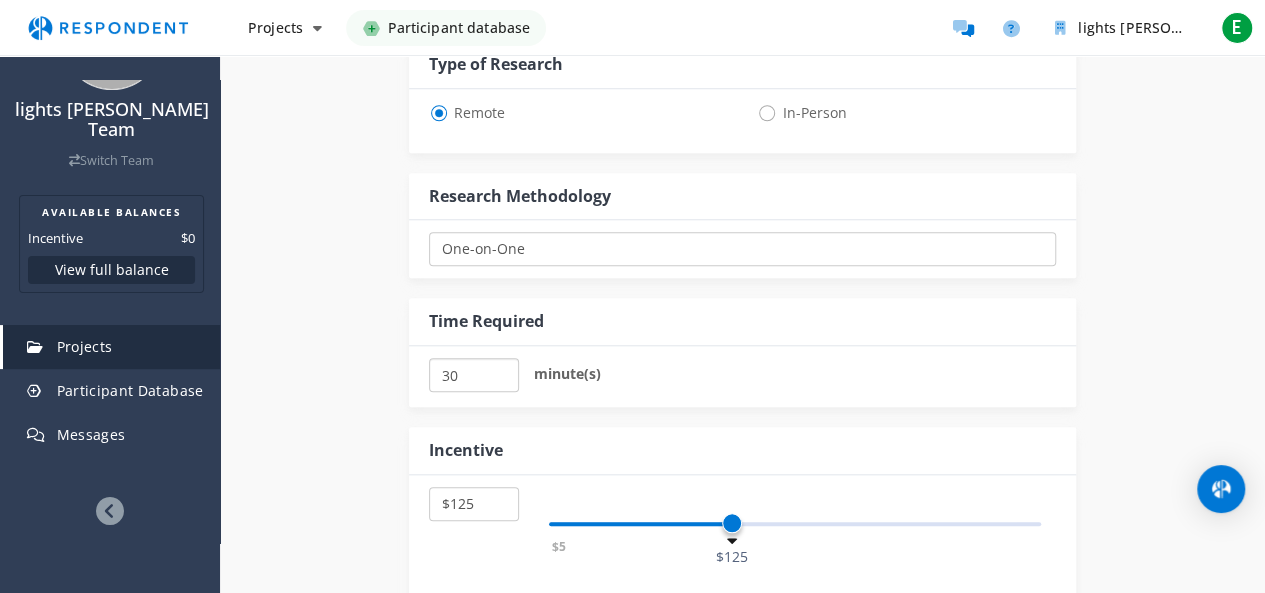 click on "30" at bounding box center [473, 375] 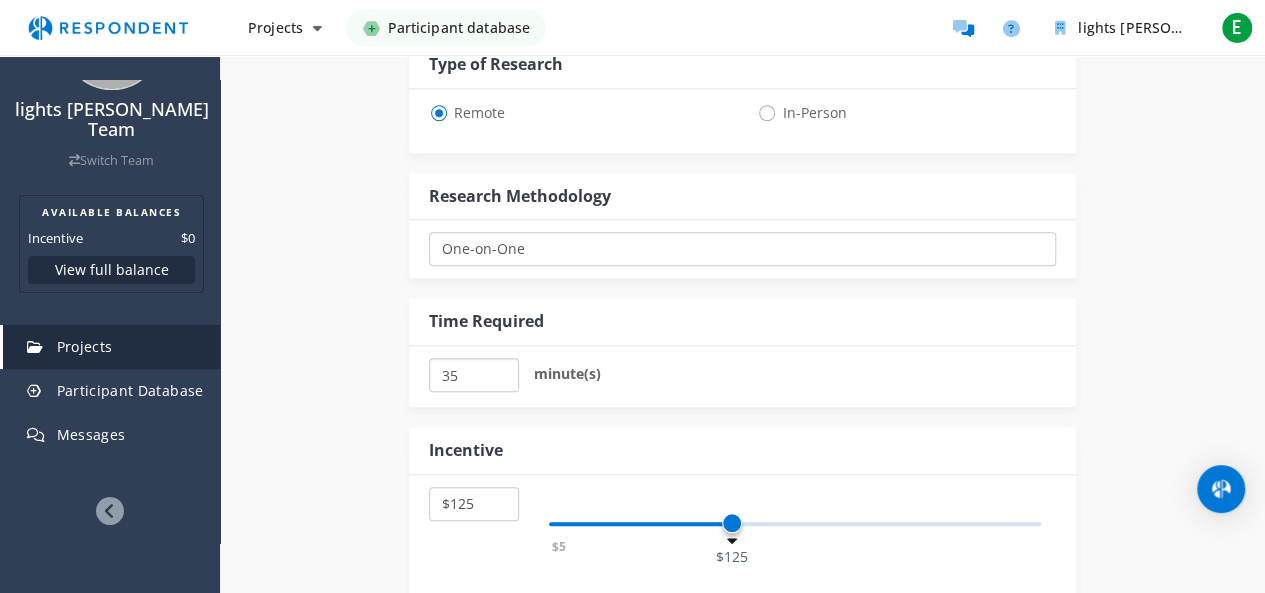 type on "35" 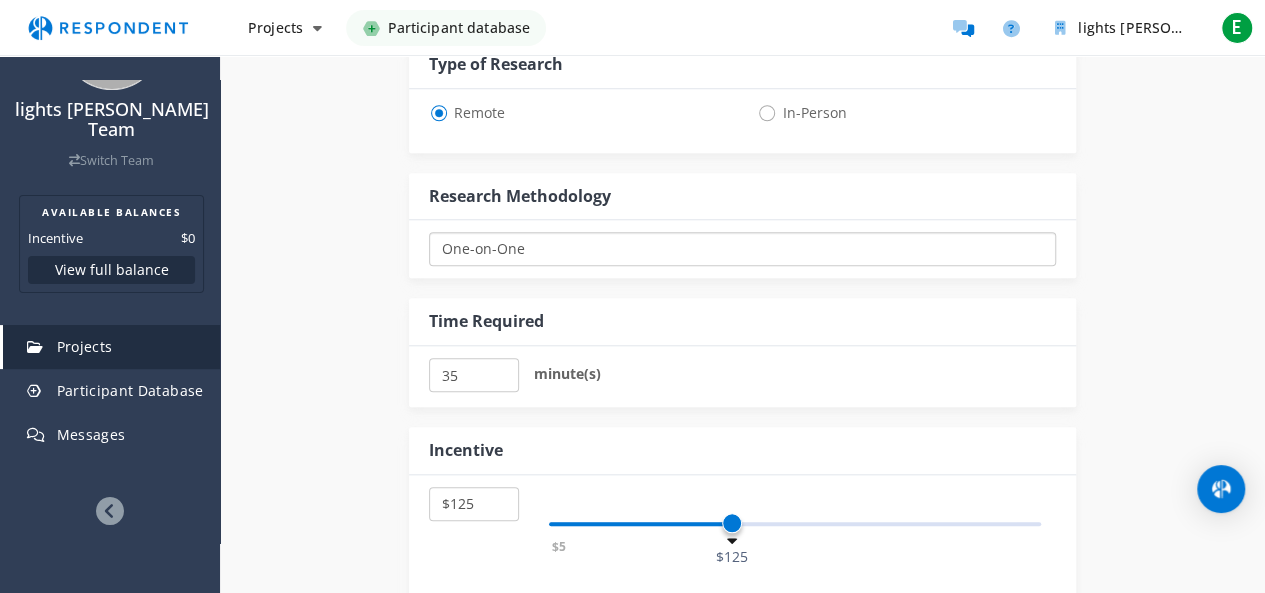 click on "One-on-One Focus Group Unmoderated Study Survey Diary Study" at bounding box center [742, 249] 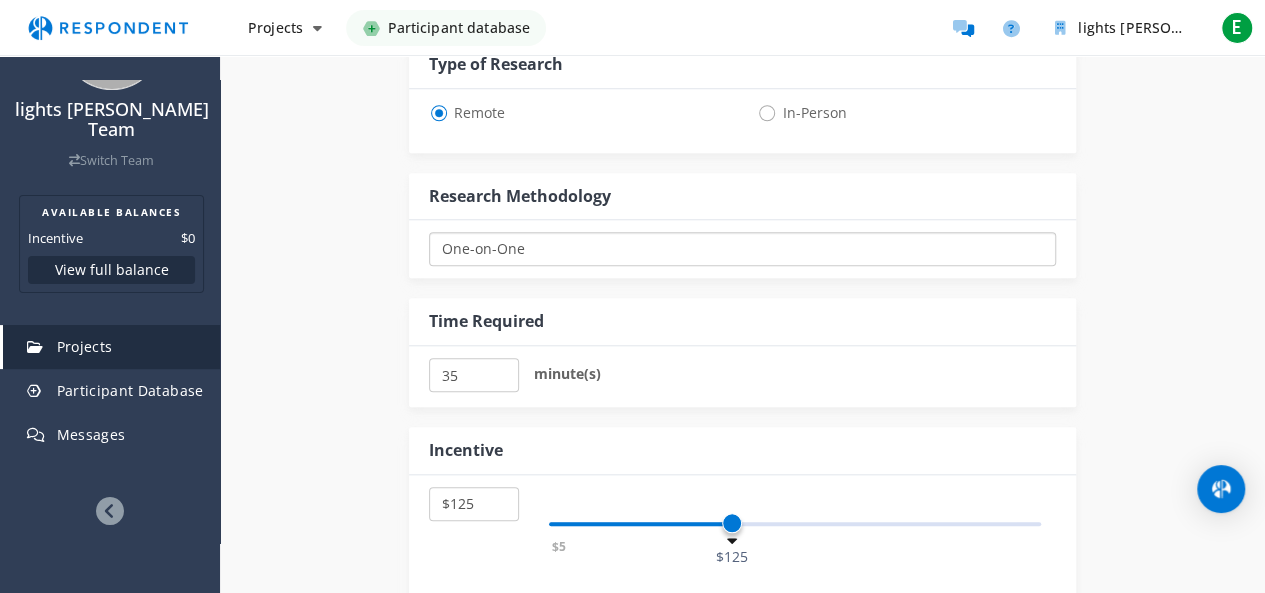 select on "number:4" 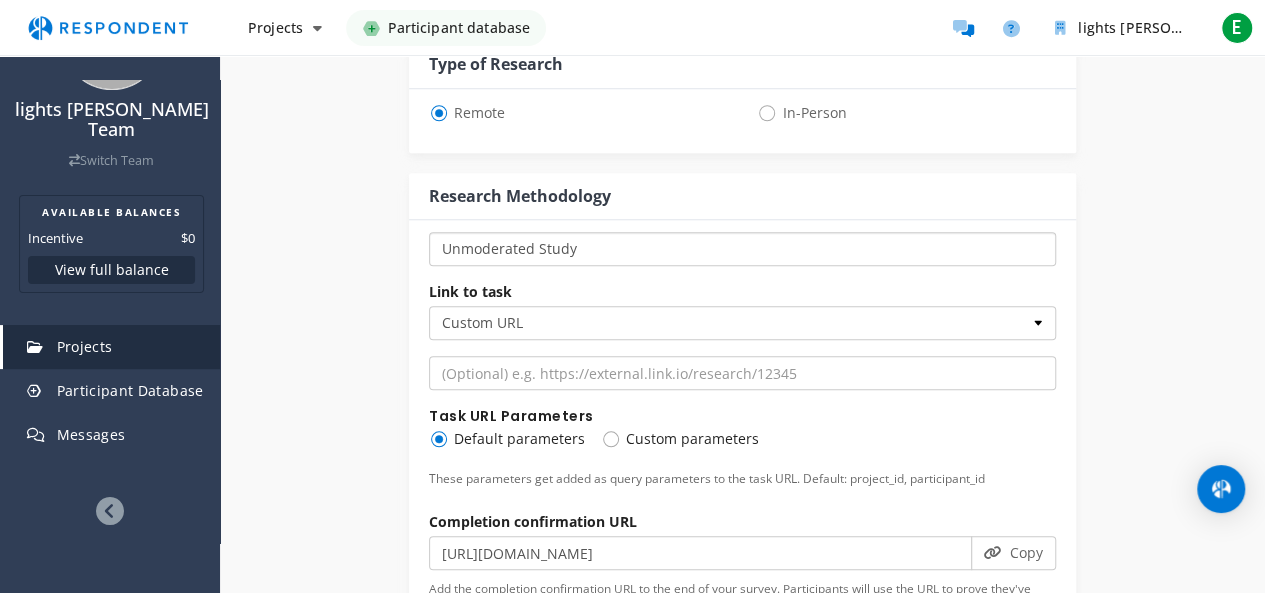 click on "One-on-One Focus Group Unmoderated Study Survey Diary Study" at bounding box center [742, 249] 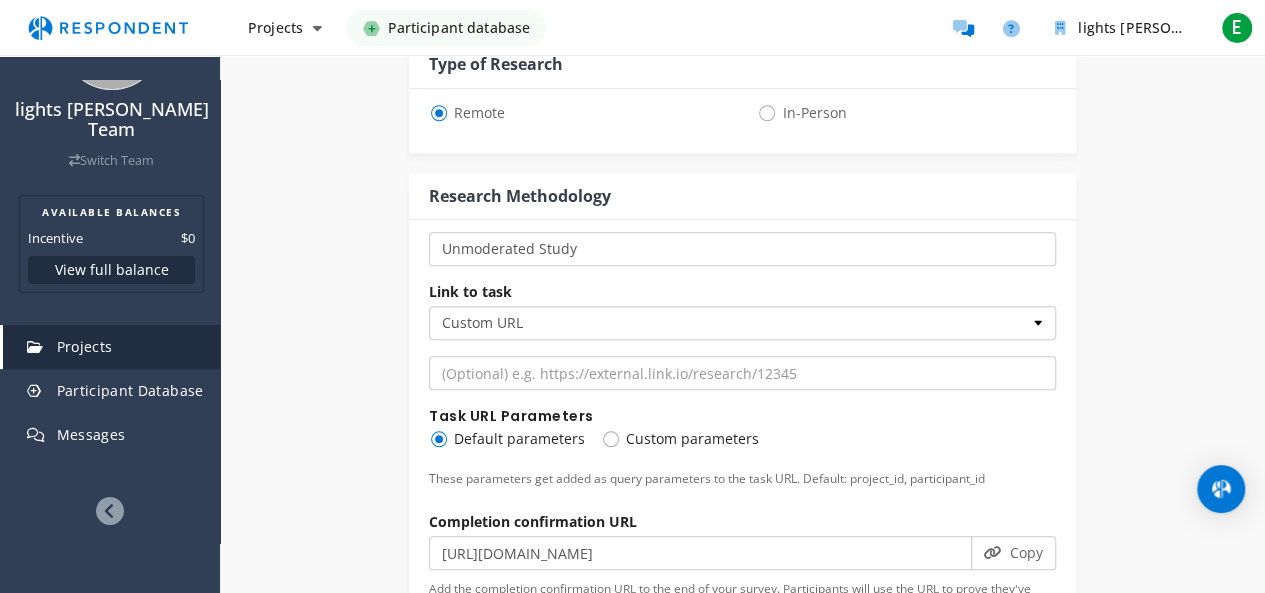 click on "Custom parameters" at bounding box center (680, 439) 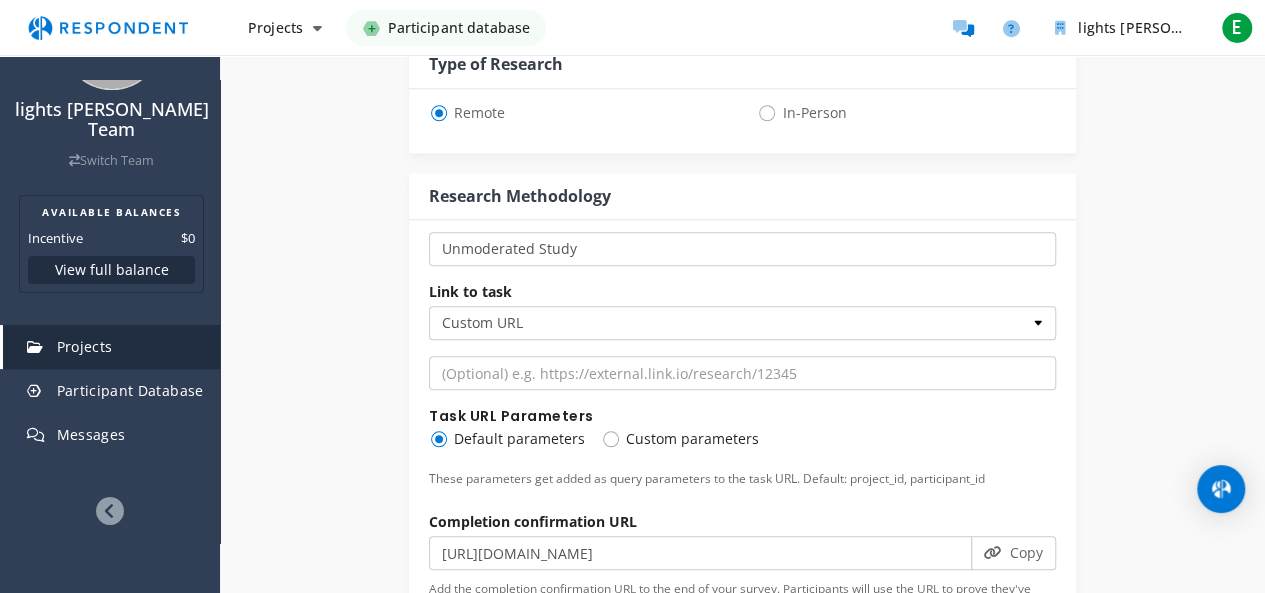 radio on "true" 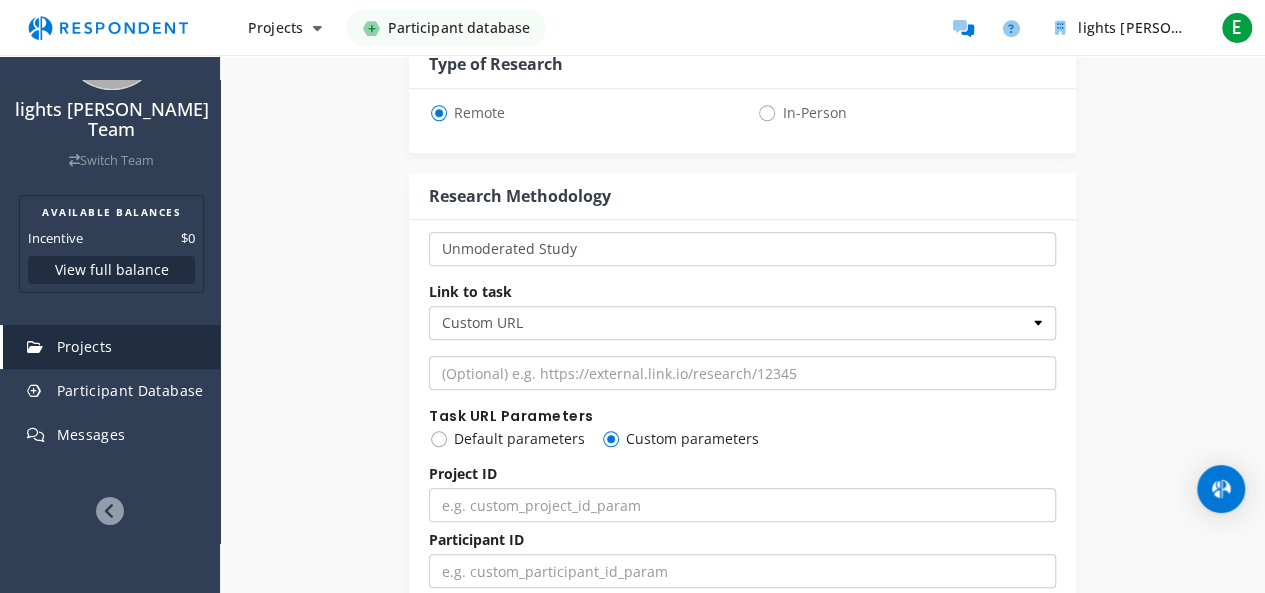 click on "Default parameters" at bounding box center (507, 439) 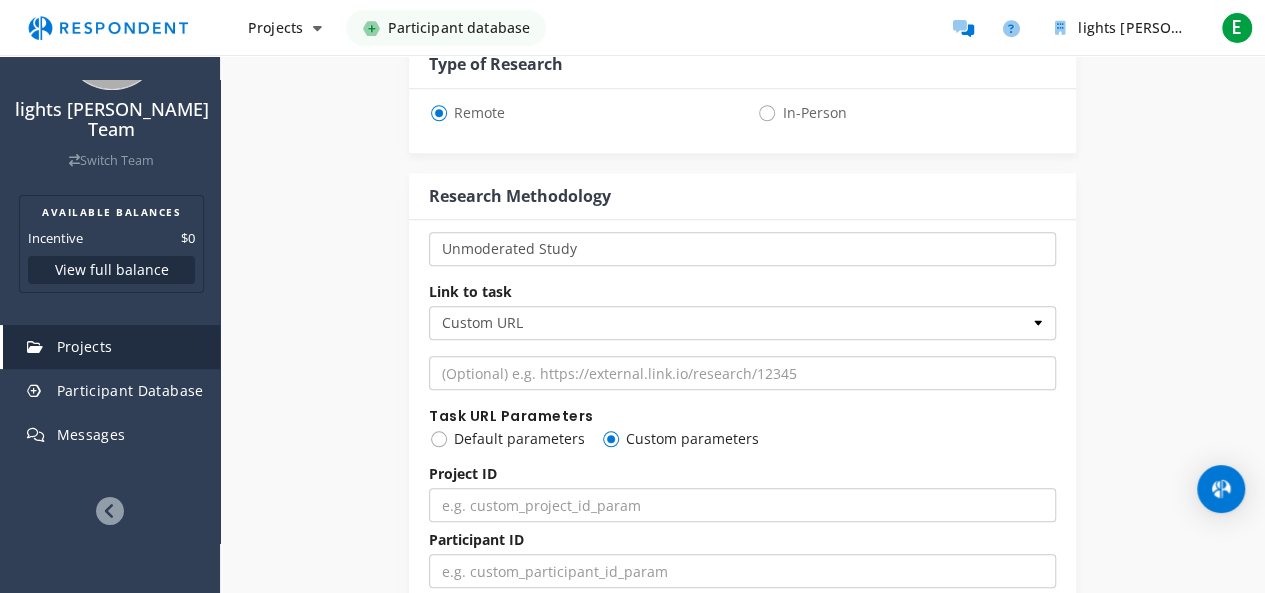 radio on "true" 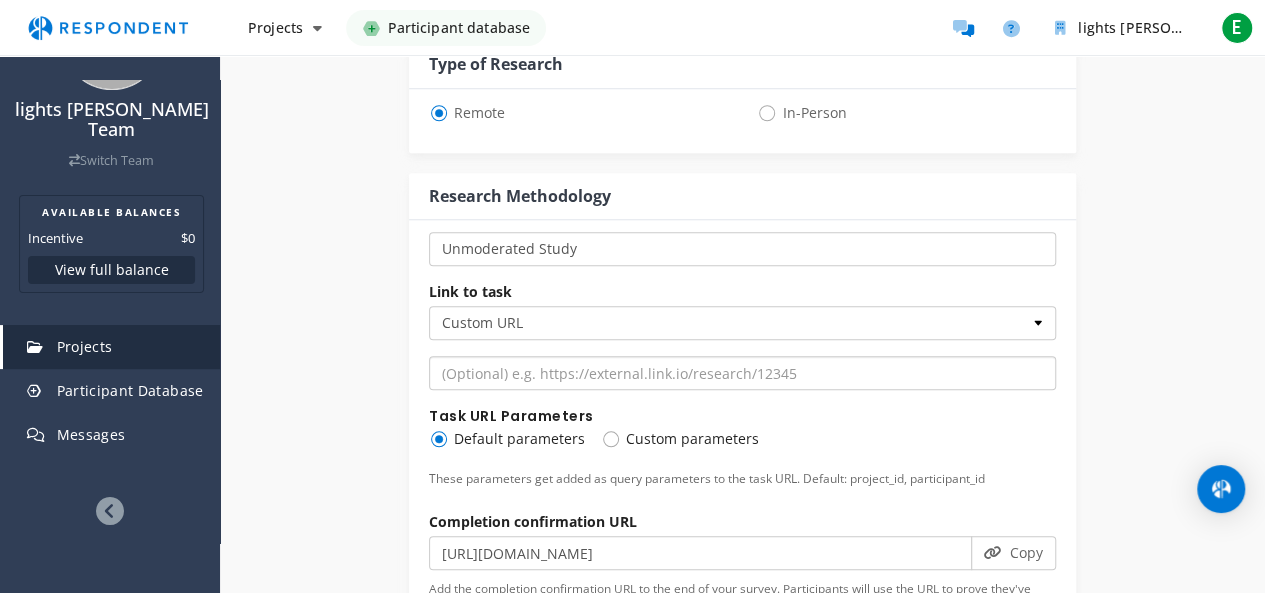 click at bounding box center [742, 373] 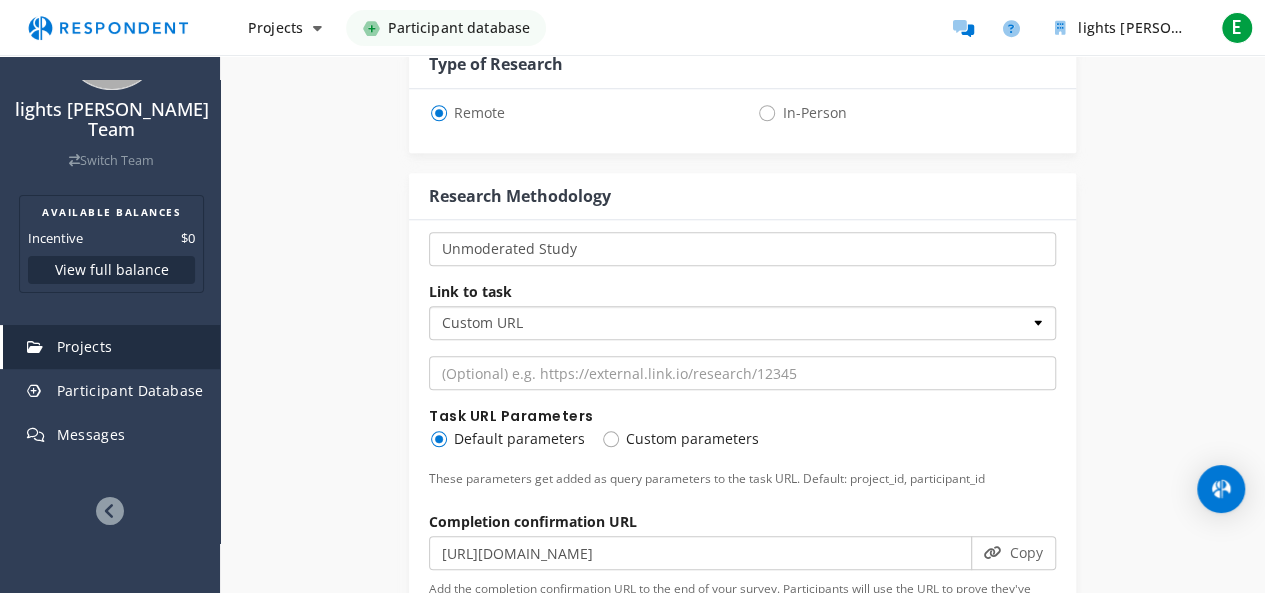 drag, startPoint x: 772, startPoint y: 377, endPoint x: 607, endPoint y: 320, distance: 174.56804 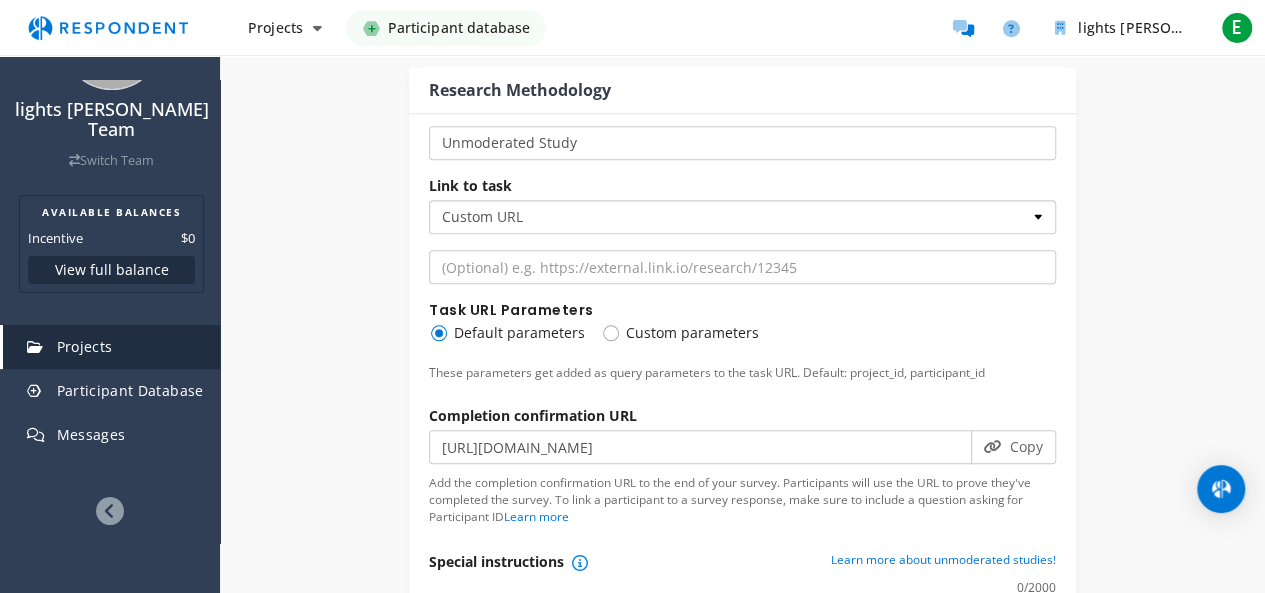 scroll, scrollTop: 900, scrollLeft: 0, axis: vertical 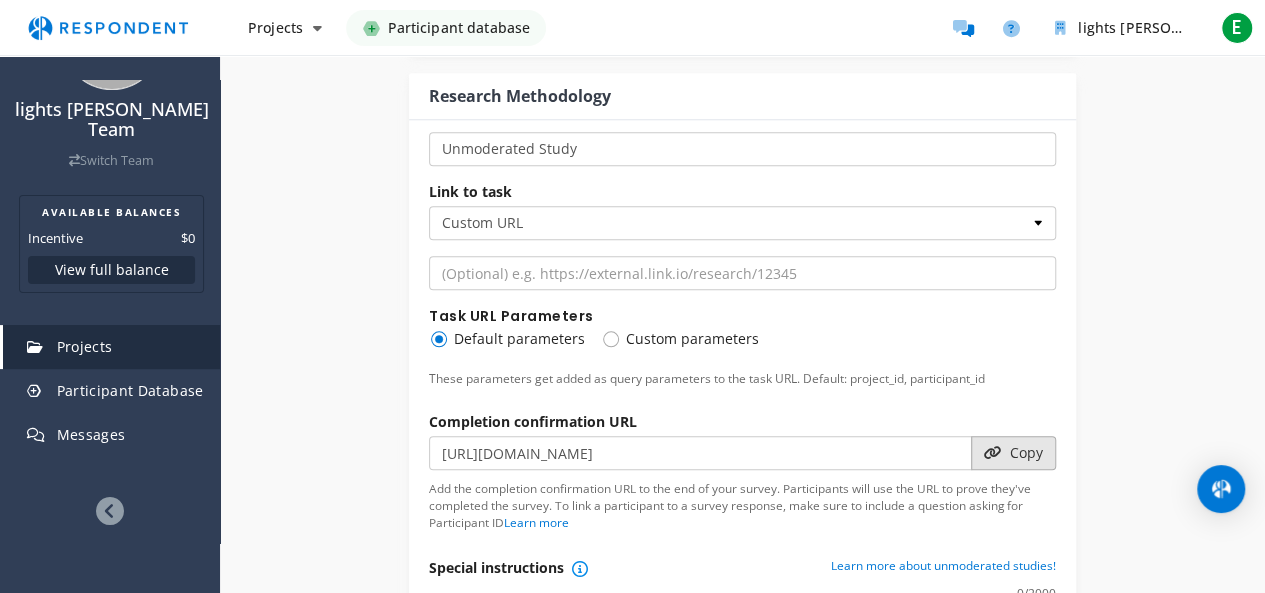 click on "Copy" at bounding box center (1013, 453) 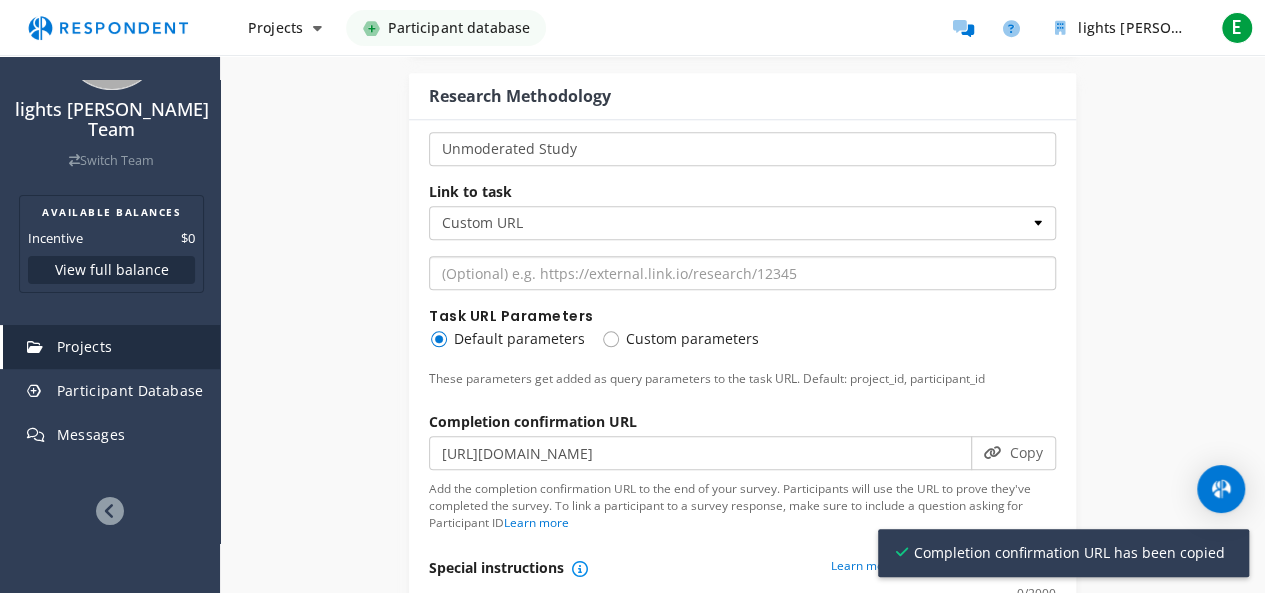 click at bounding box center [742, 273] 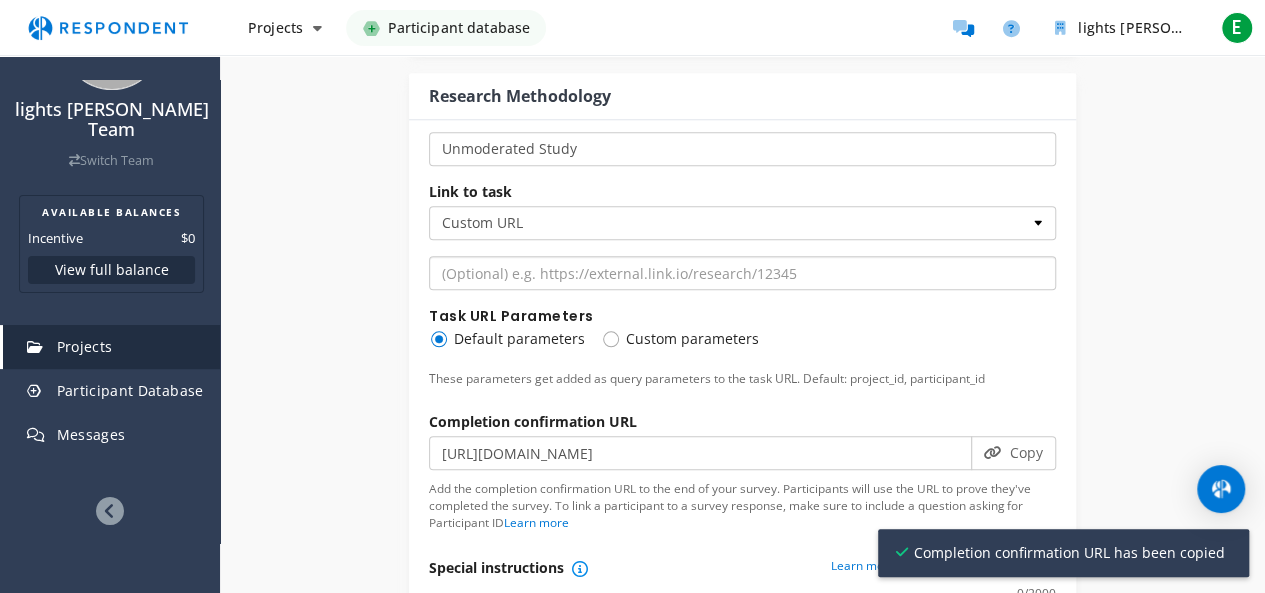 paste on "[URL][DOMAIN_NAME]" 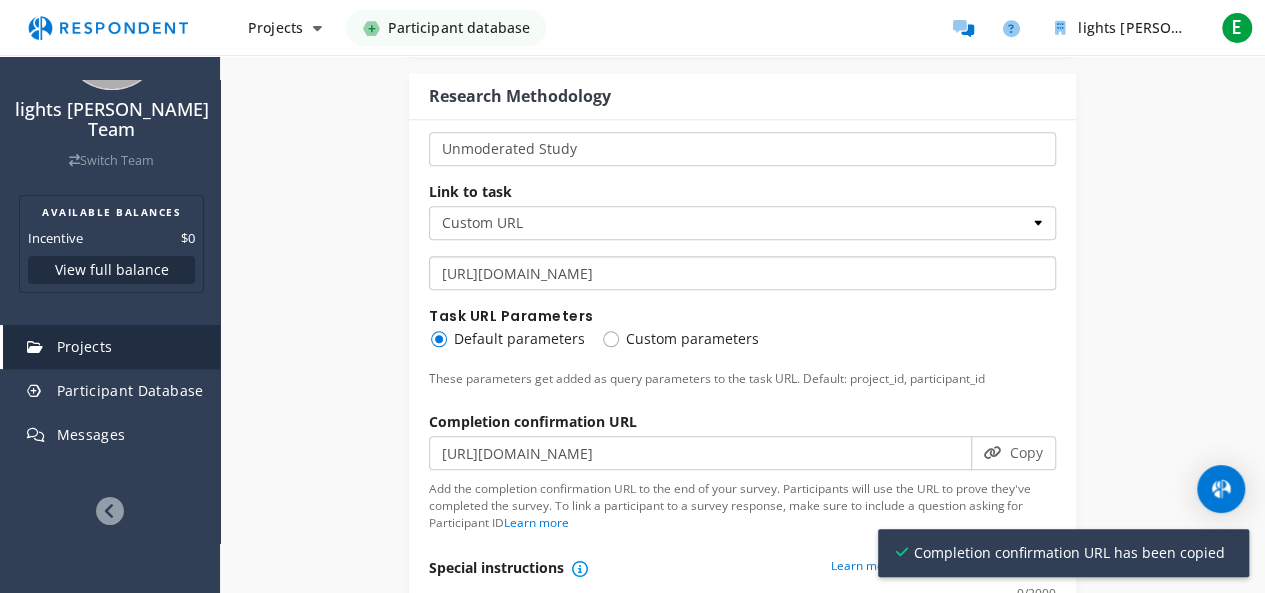type on "[URL][DOMAIN_NAME]" 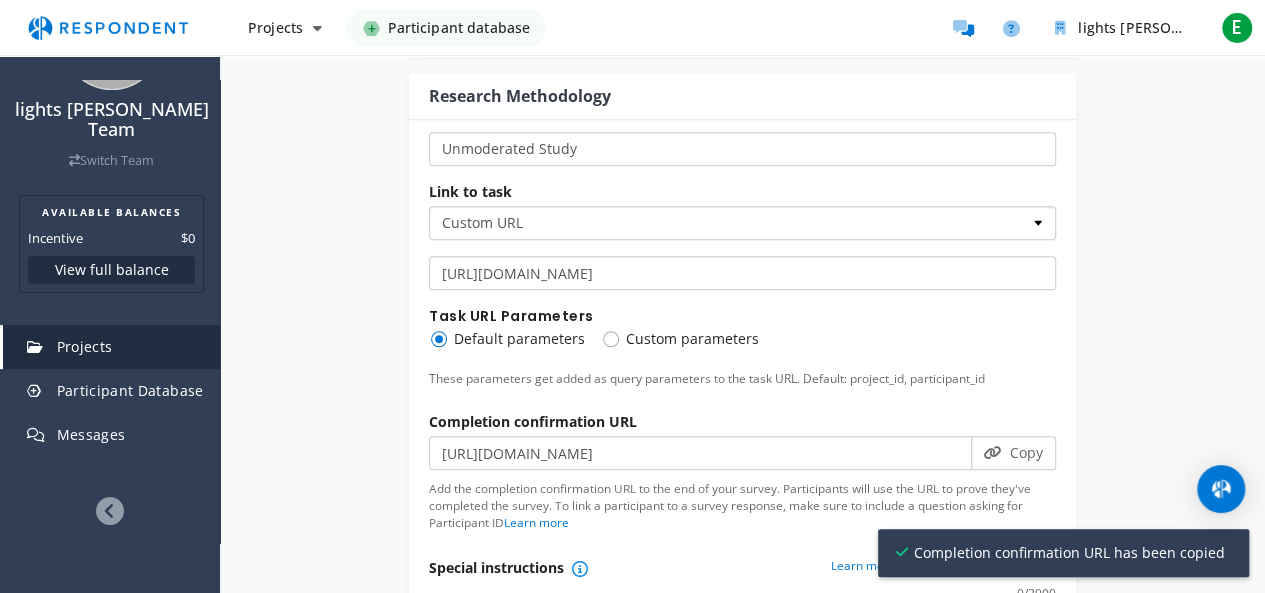 click on "Custom URL Lookback SurveyMonkey" at bounding box center (742, 223) 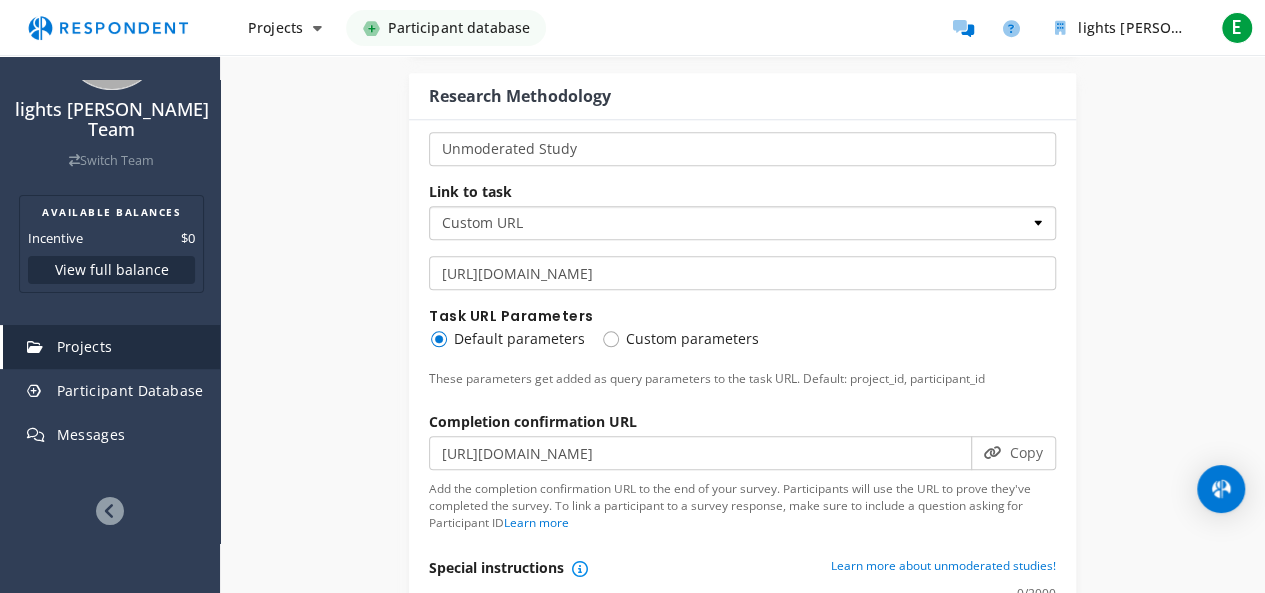 click on "Custom URL Lookback SurveyMonkey" at bounding box center [742, 223] 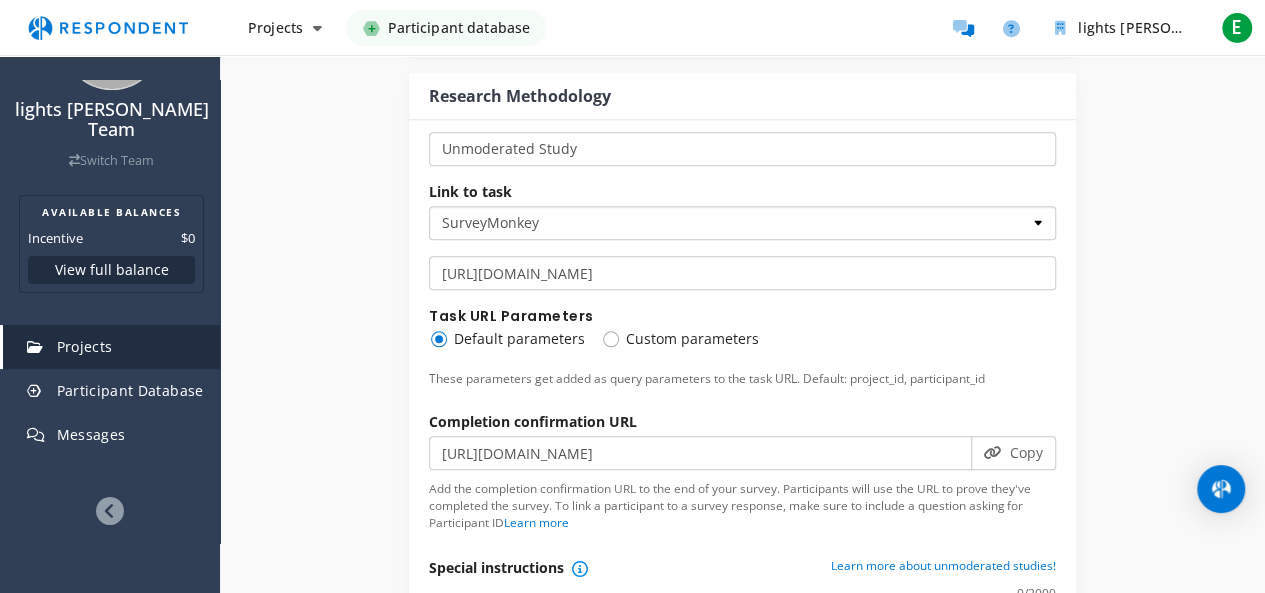 click on "Custom URL Lookback SurveyMonkey" at bounding box center [742, 223] 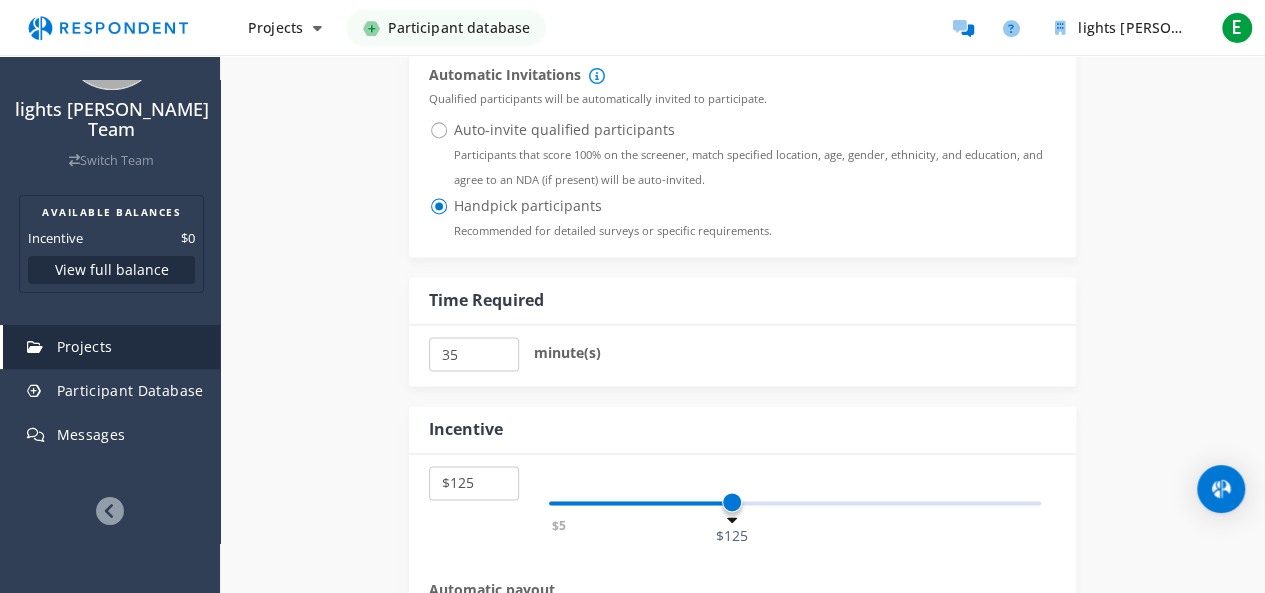 scroll, scrollTop: 1400, scrollLeft: 0, axis: vertical 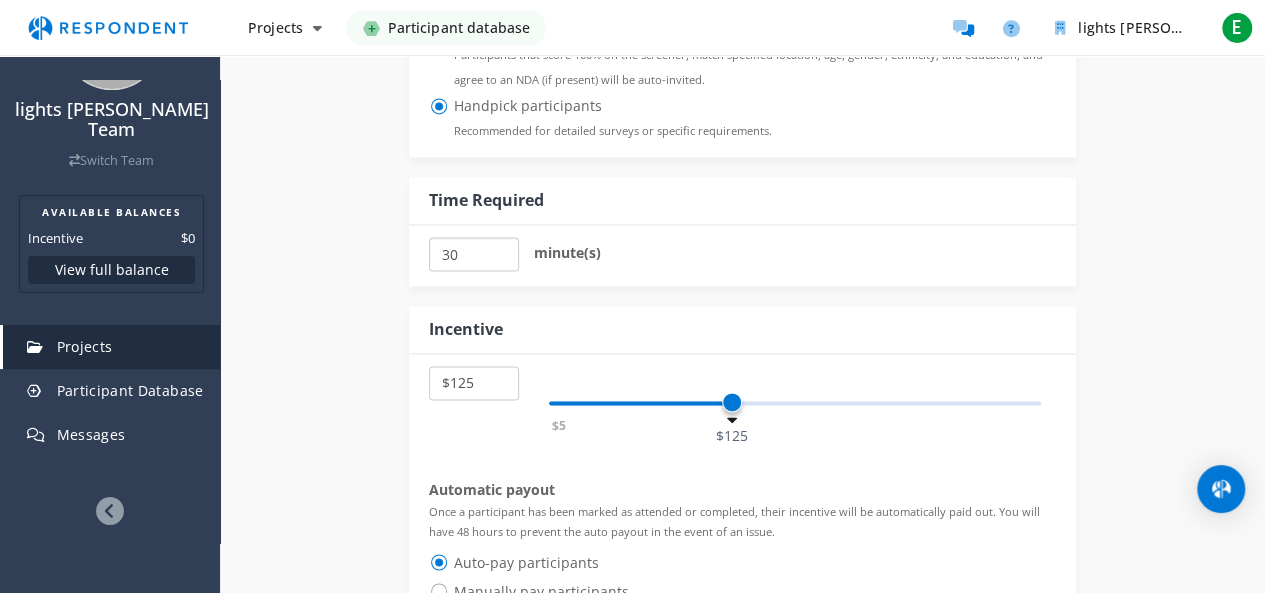 type on "30" 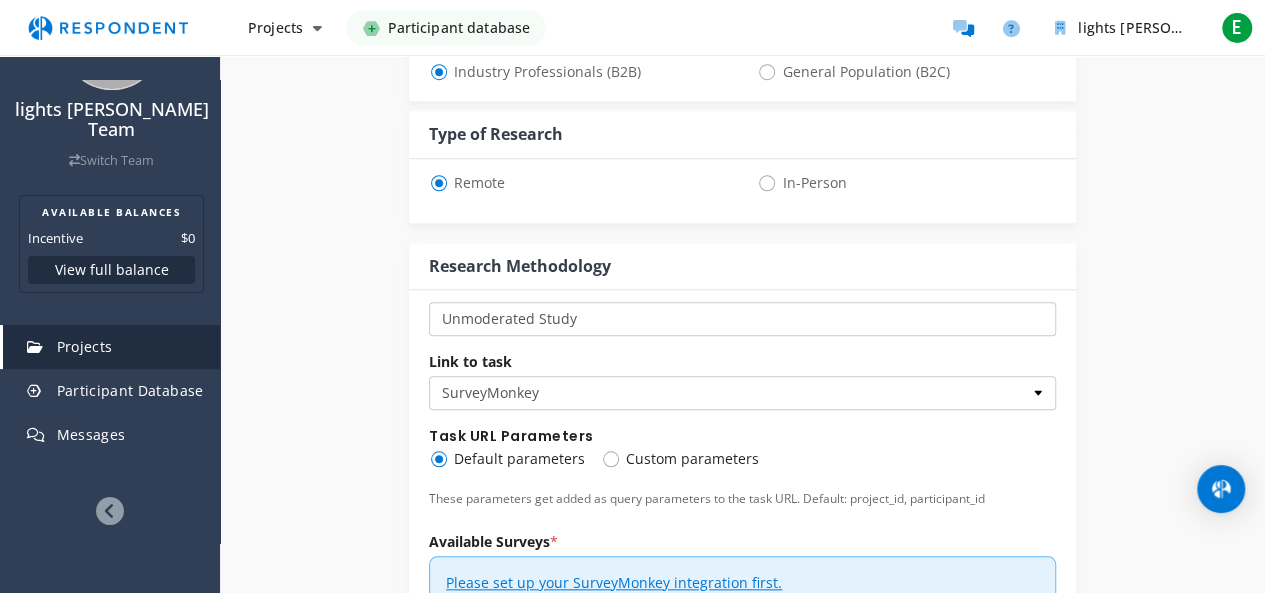 scroll, scrollTop: 700, scrollLeft: 0, axis: vertical 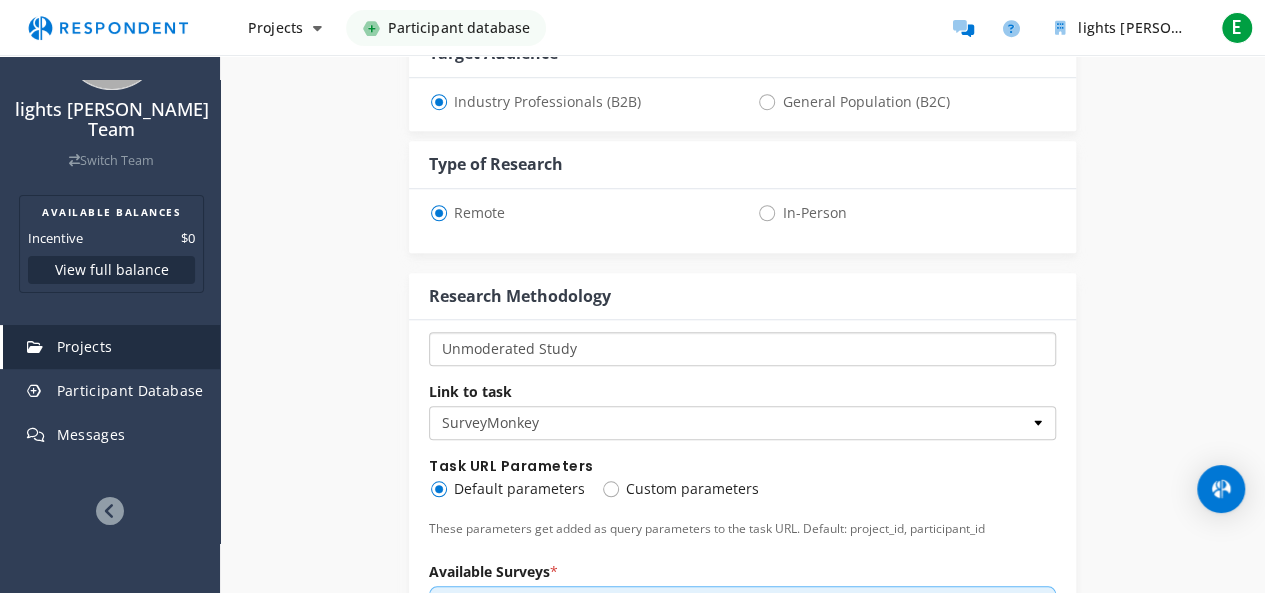 click on "One-on-One Focus Group Unmoderated Study Survey Diary Study" at bounding box center [742, 349] 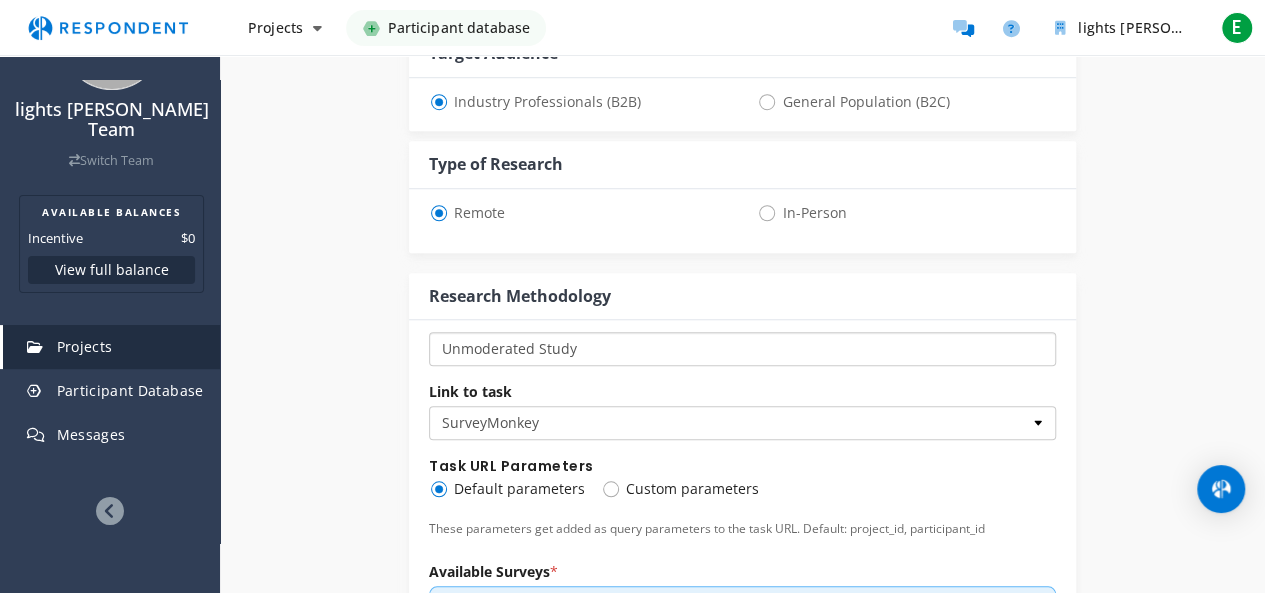click on "One-on-One Focus Group Unmoderated Study Survey Diary Study" at bounding box center [742, 349] 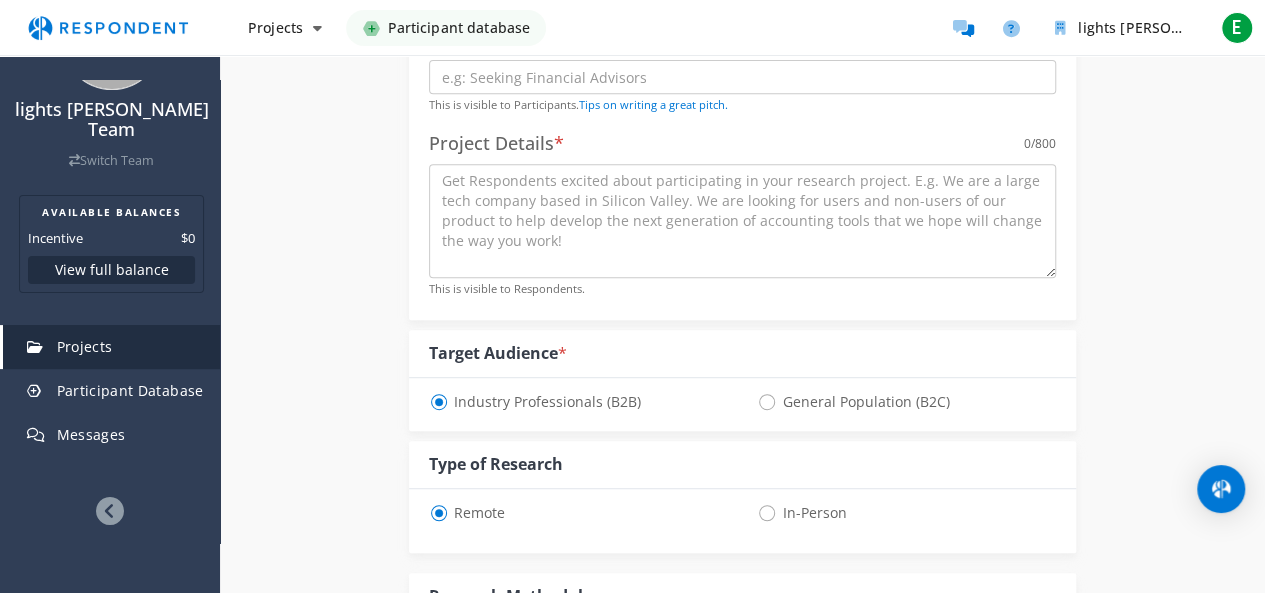 scroll, scrollTop: 300, scrollLeft: 0, axis: vertical 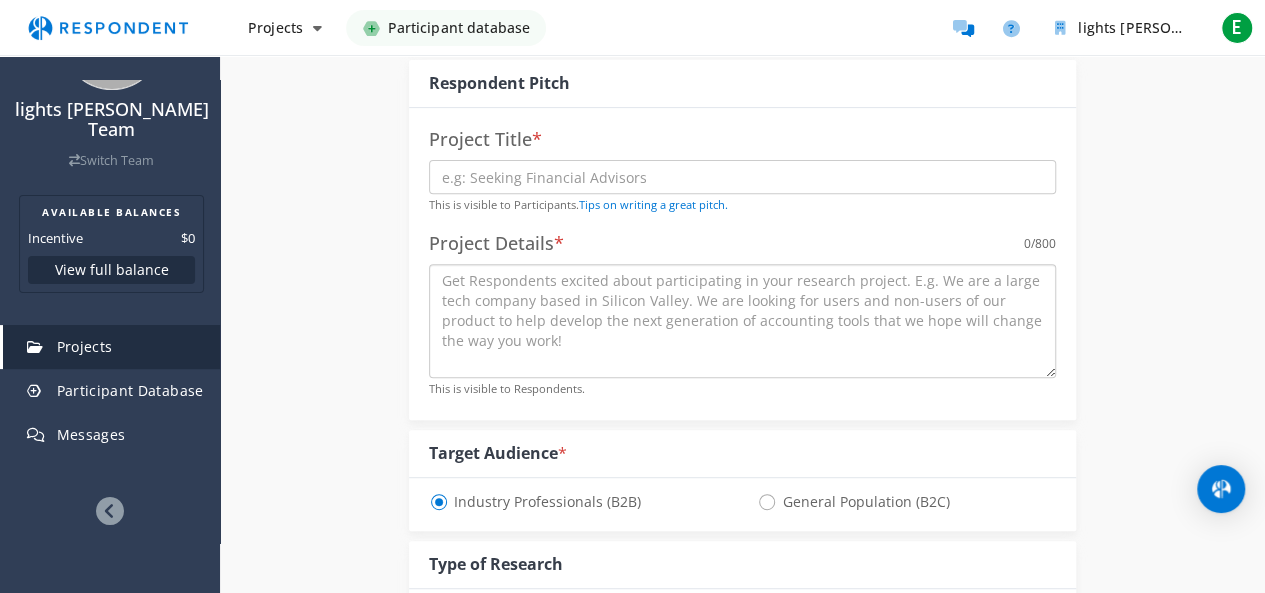 click at bounding box center (742, 321) 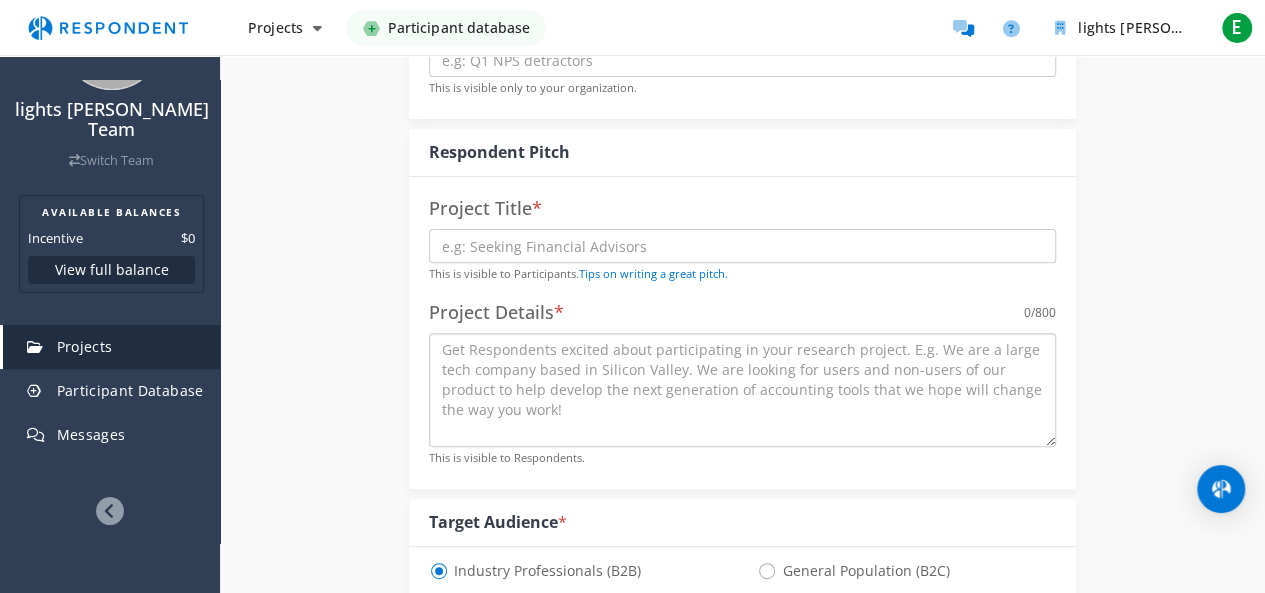 scroll, scrollTop: 200, scrollLeft: 0, axis: vertical 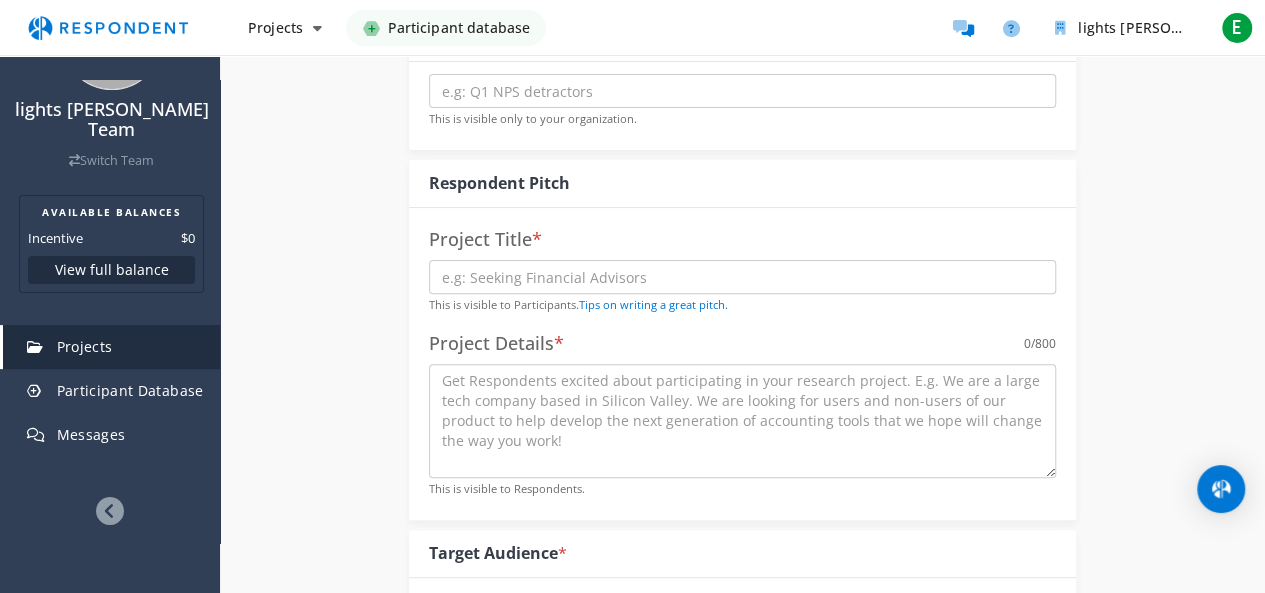 click on "Project Details  *" at bounding box center [496, 344] 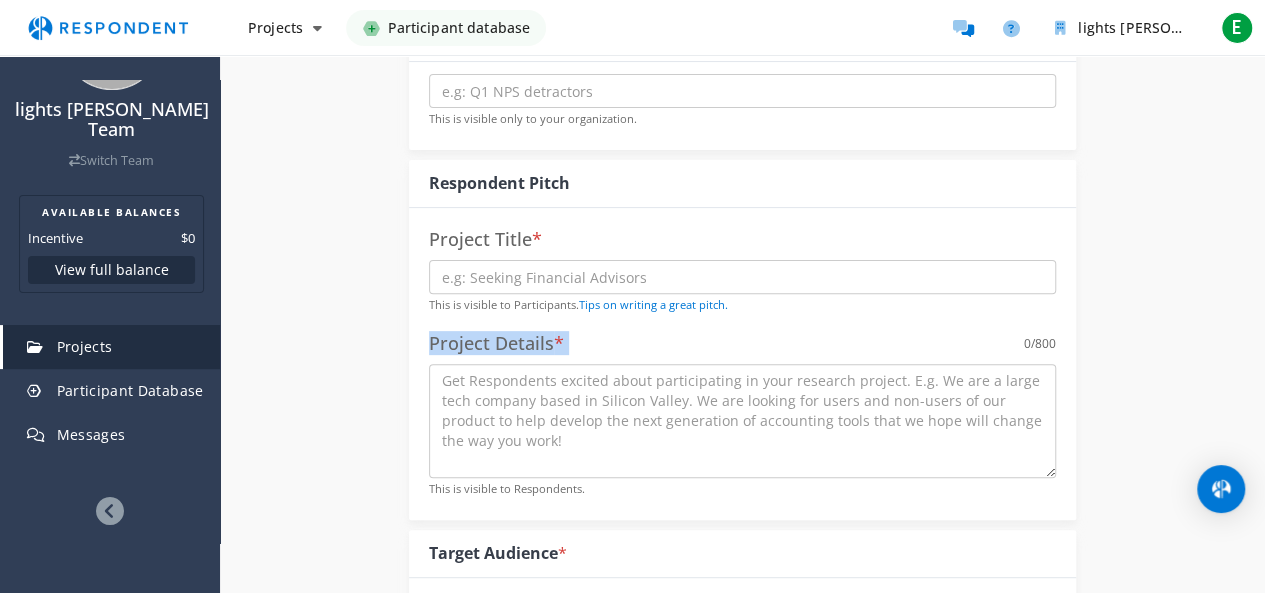 click on "Project Details  *" at bounding box center [496, 344] 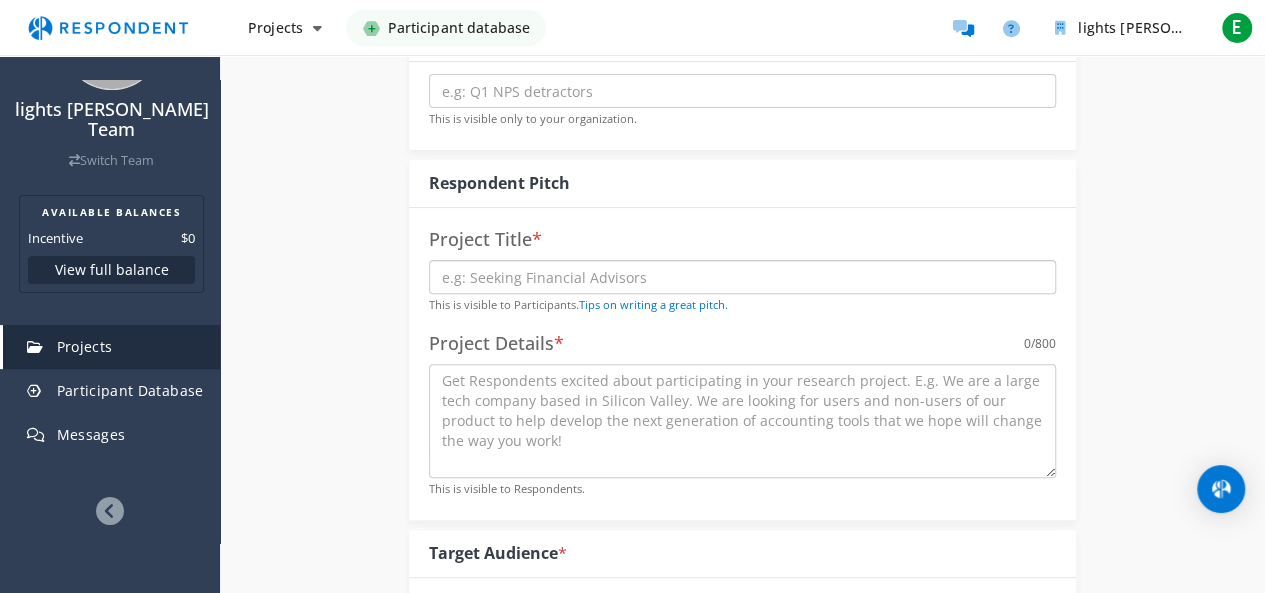 click at bounding box center (742, 277) 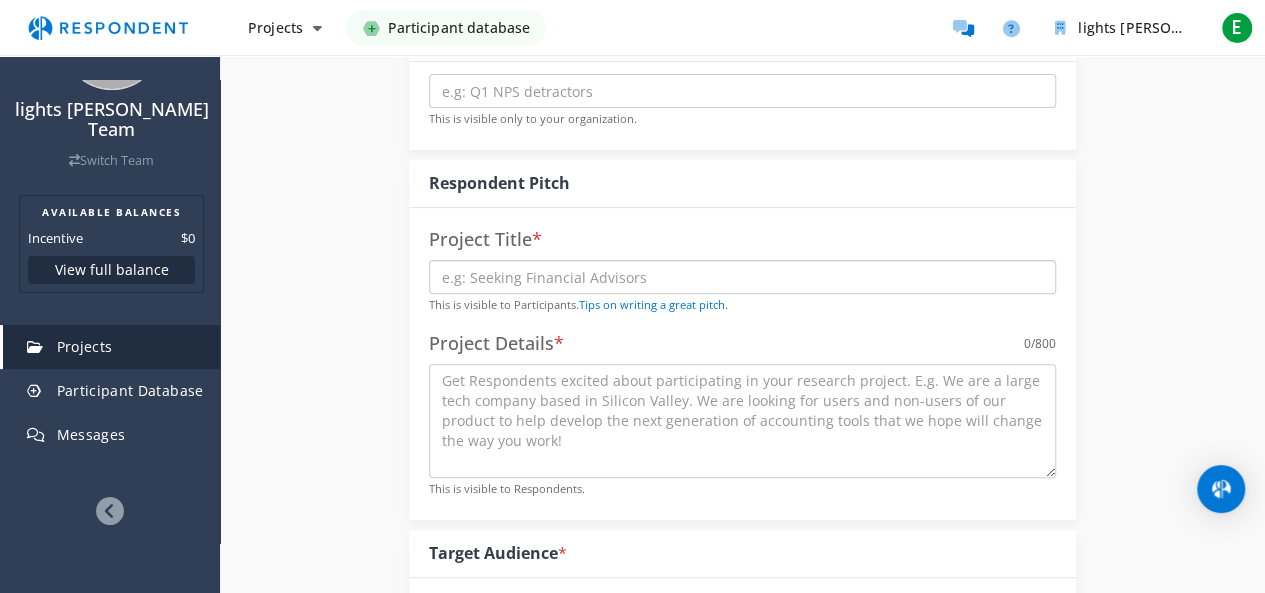 type on "lights [PERSON_NAME]" 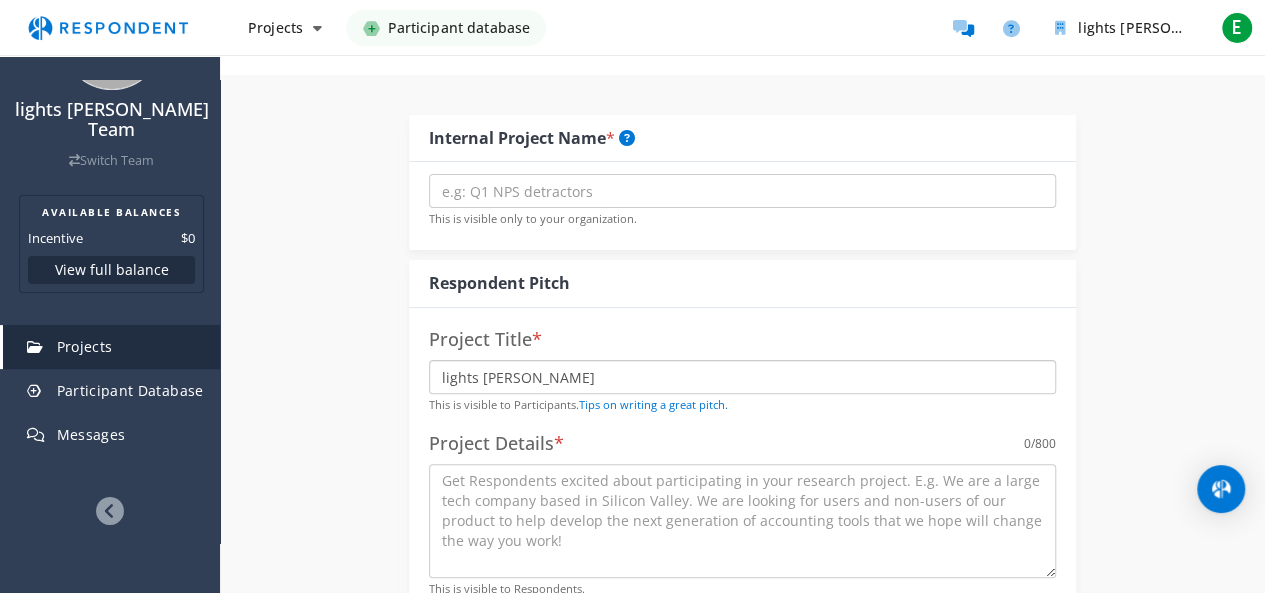 scroll, scrollTop: 0, scrollLeft: 0, axis: both 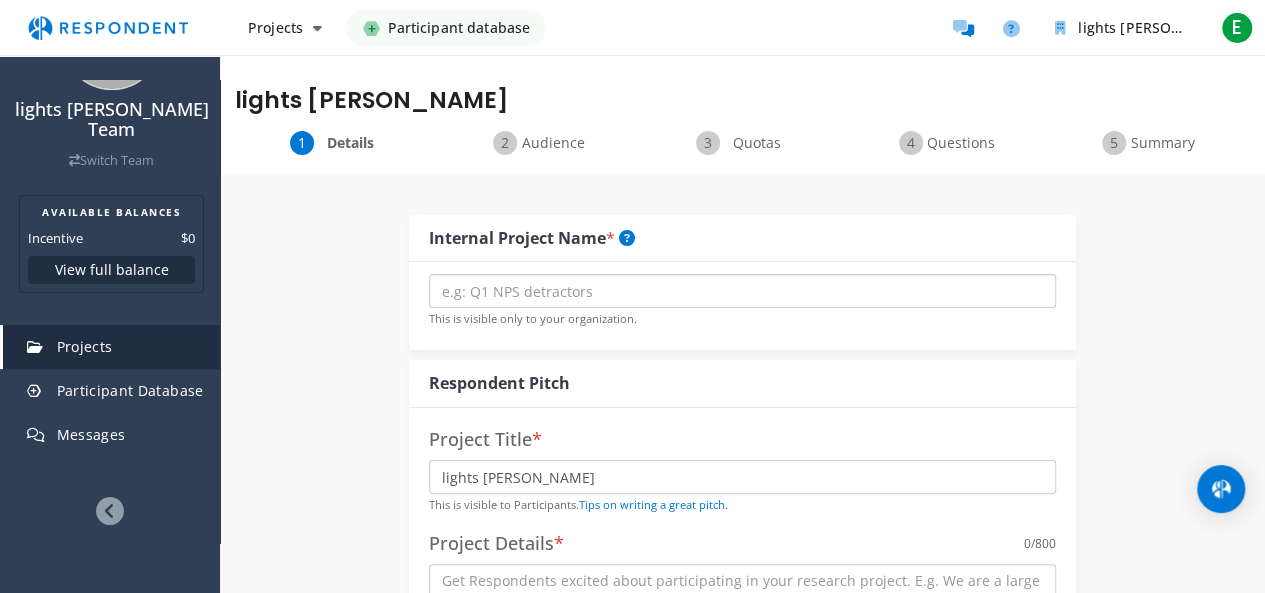 click at bounding box center [742, 291] 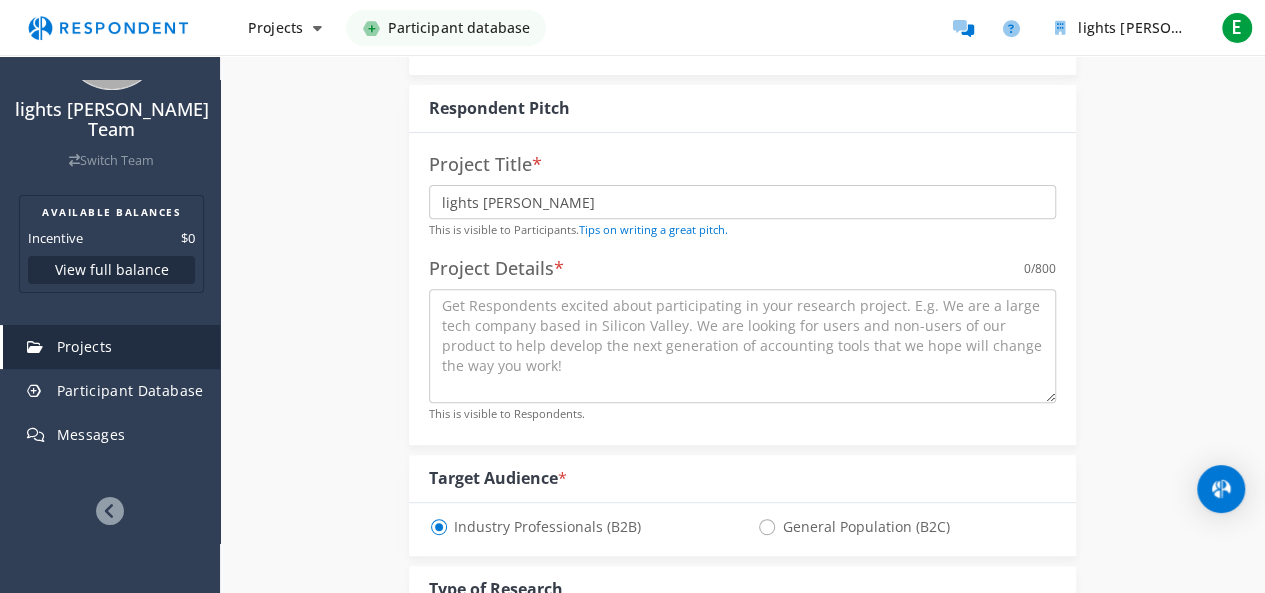 scroll, scrollTop: 300, scrollLeft: 0, axis: vertical 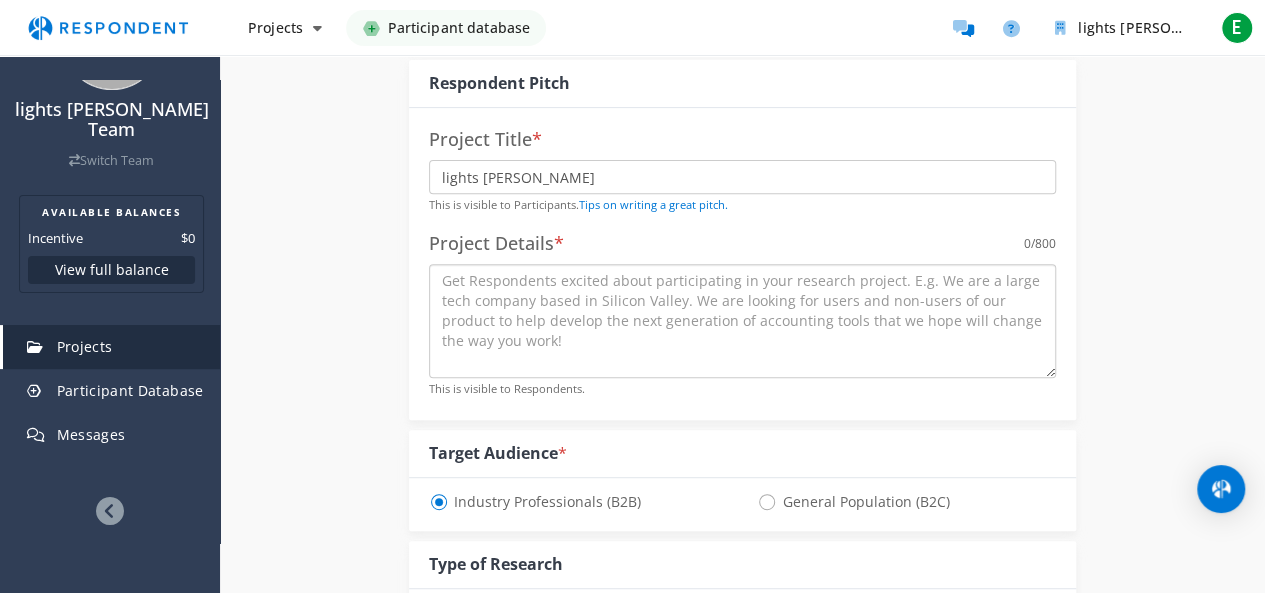 click at bounding box center (742, 321) 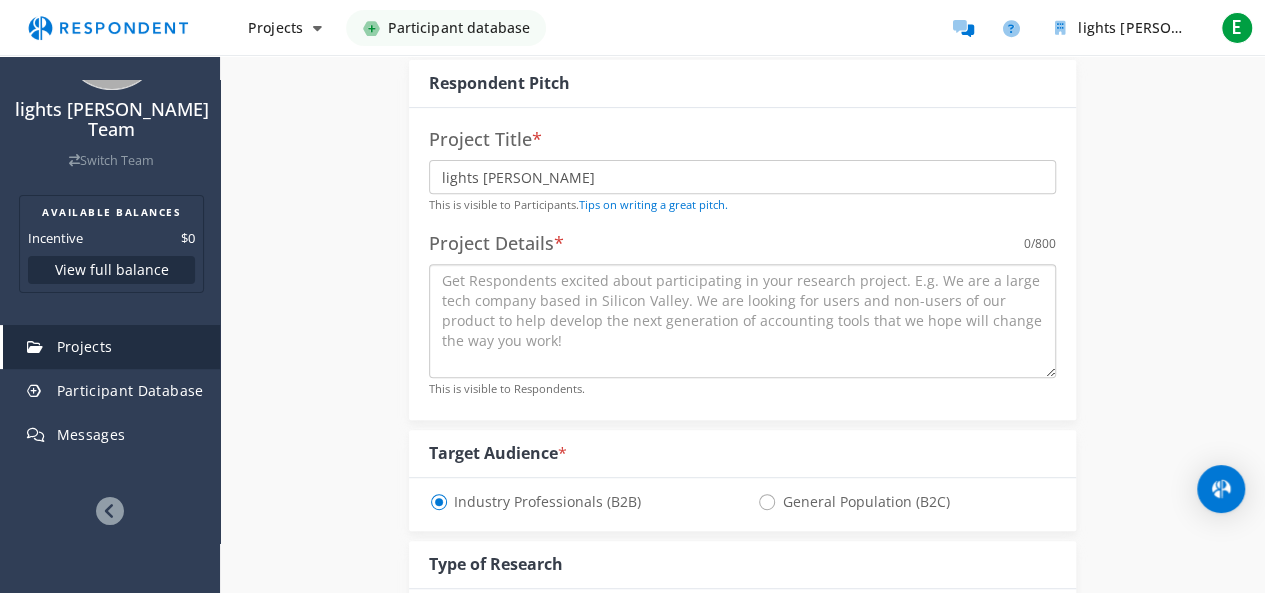 paste on "We are seeking participants to test a new mobile banking app and provide feedback on usability, navigation, and visual design. Participants will be asked to complete a series" 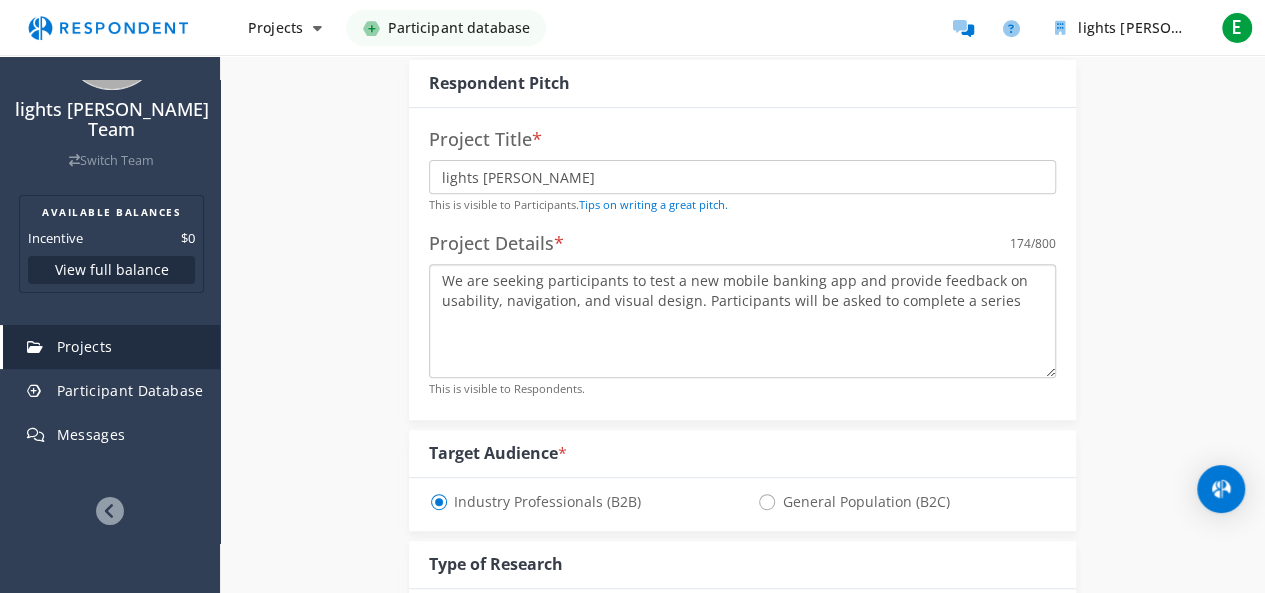 drag, startPoint x: 882, startPoint y: 281, endPoint x: 750, endPoint y: 305, distance: 134.16408 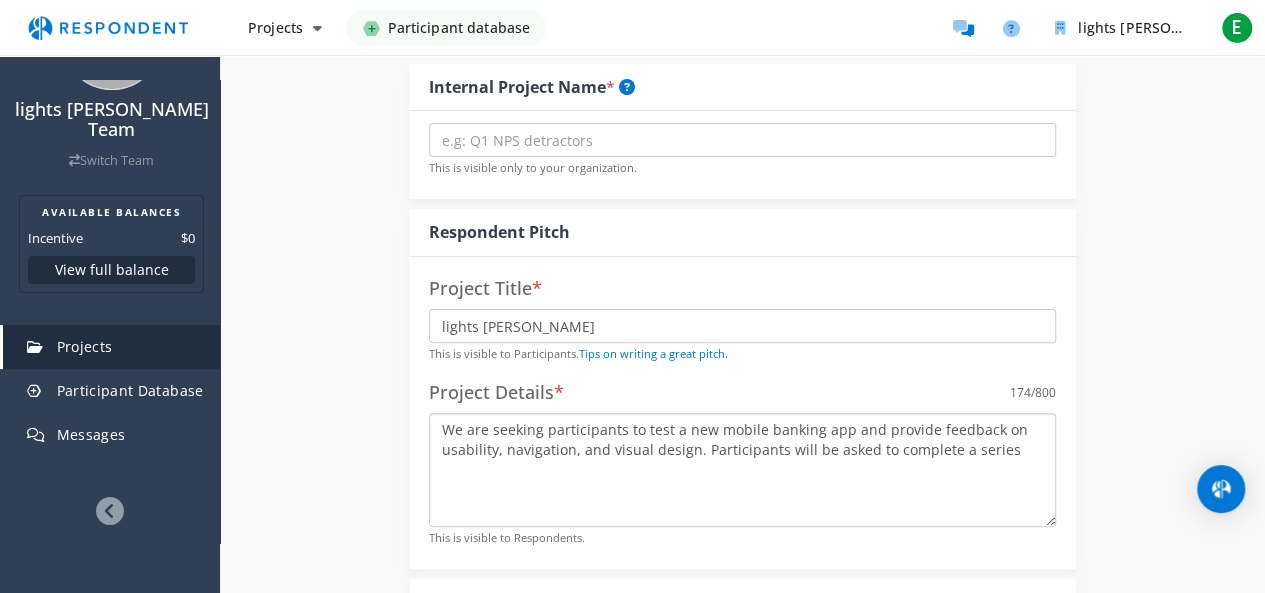 scroll, scrollTop: 0, scrollLeft: 0, axis: both 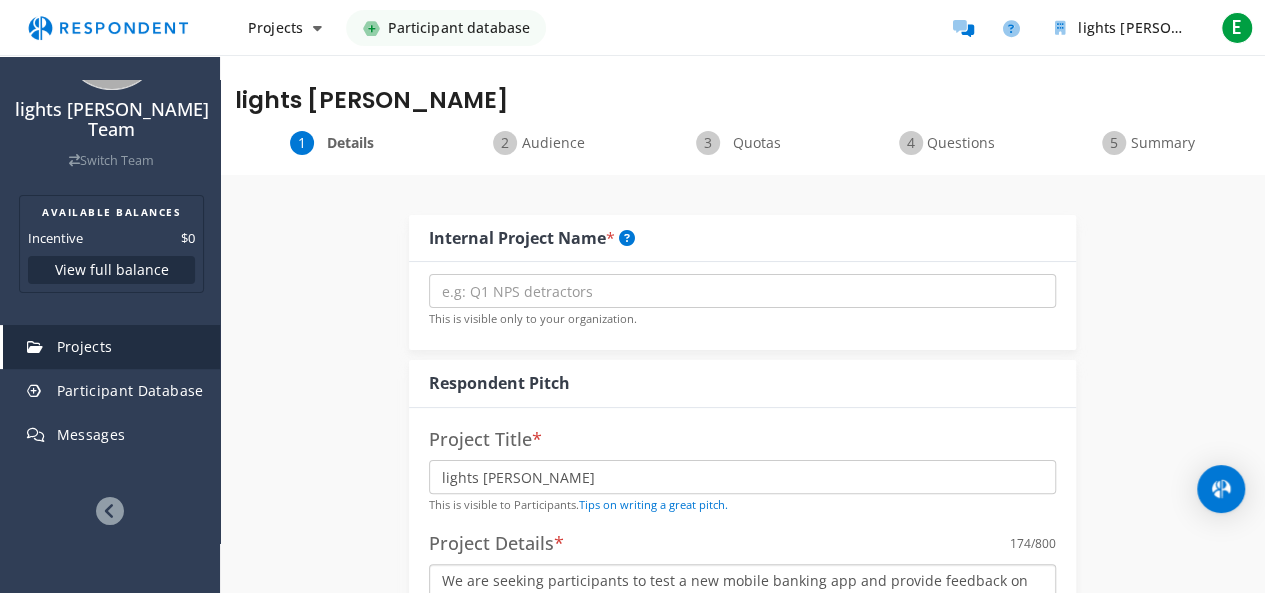type on "We are seeking participants to test a new mobile banking app and provide feedback on usability, navigation, and visual design. Participants will be asked to complete a series" 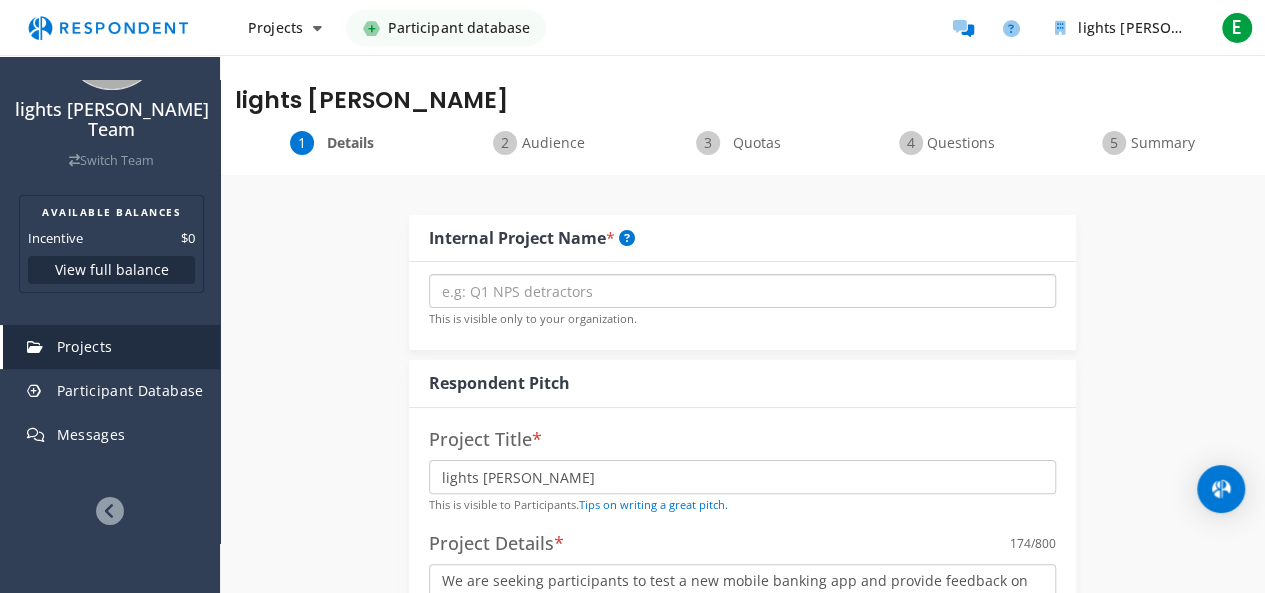click at bounding box center [742, 291] 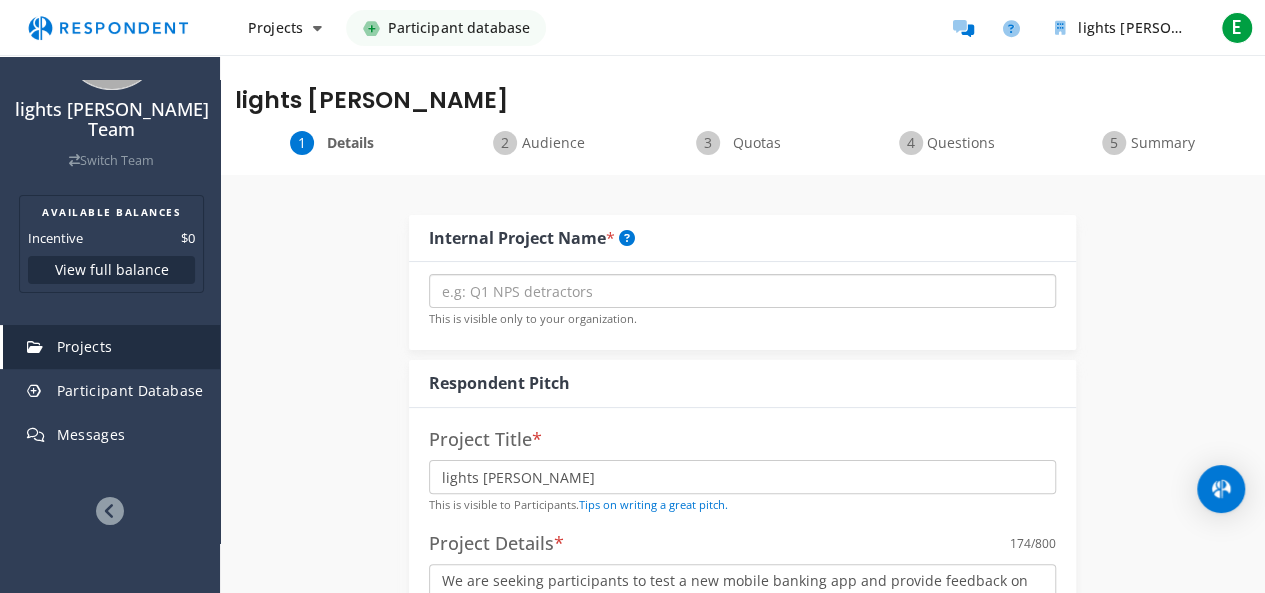paste on "provide feedback on usability, navigation, and vis" 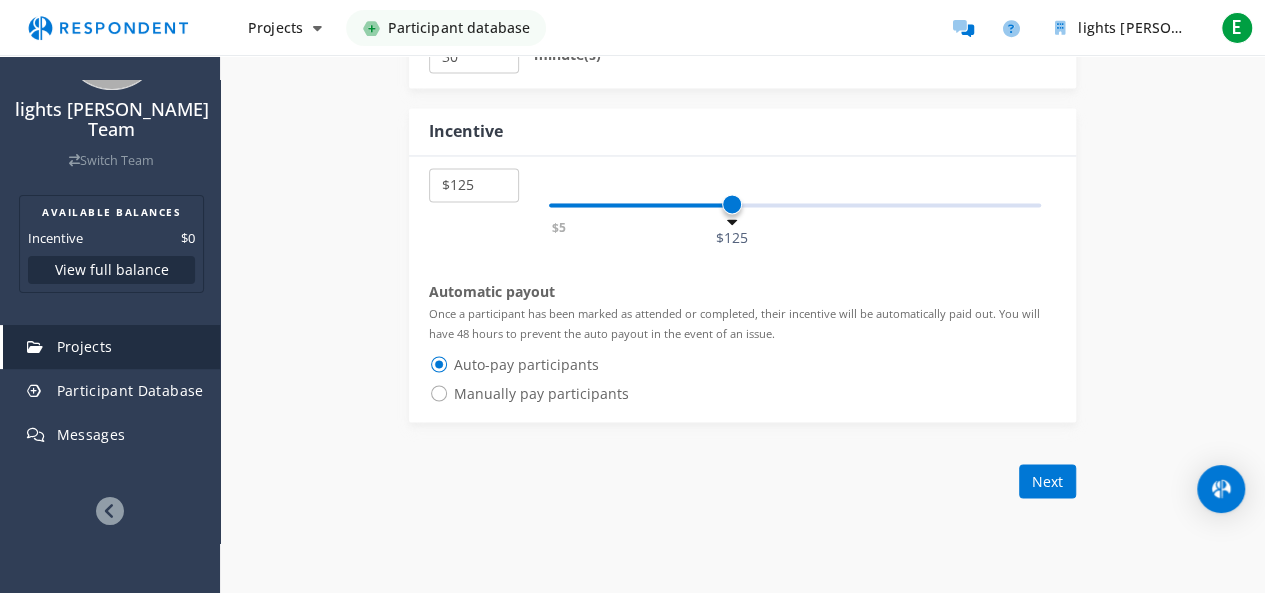 scroll, scrollTop: 1600, scrollLeft: 0, axis: vertical 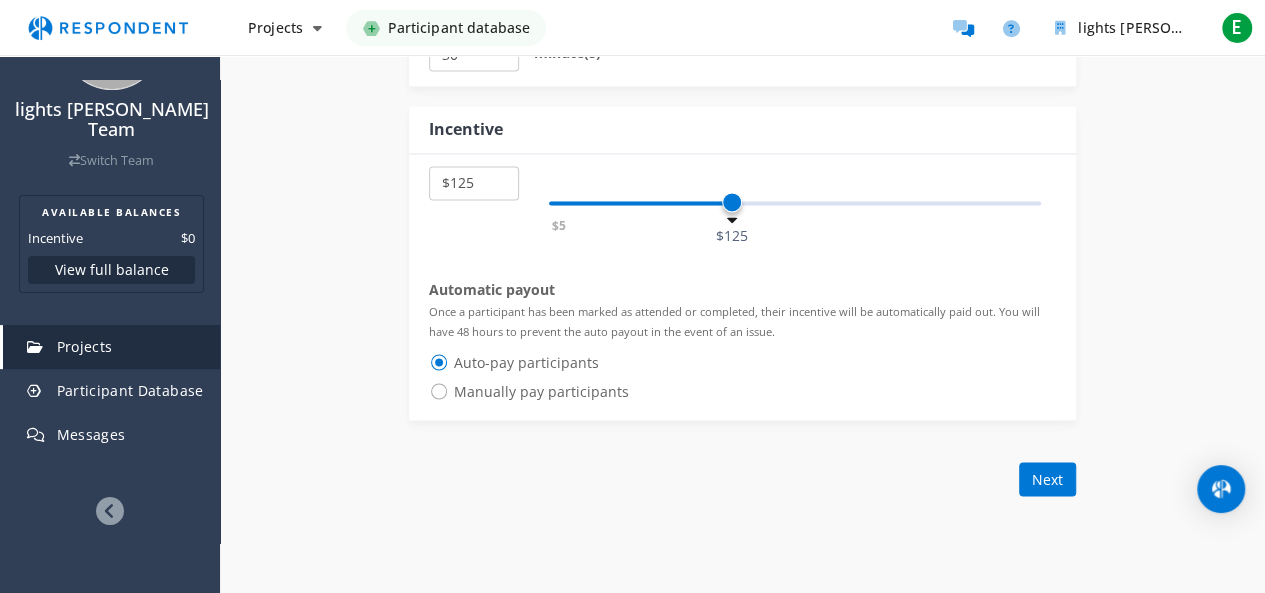 type on "provide feedback on usability, navigation, and vis" 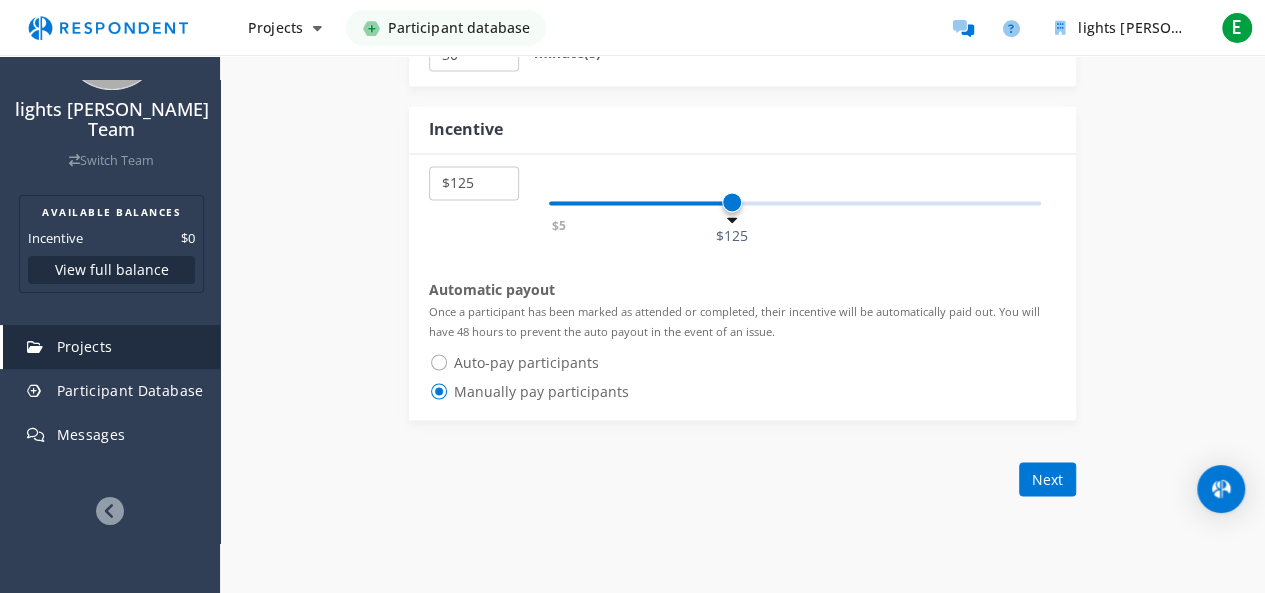 click on "Auto-pay participants" at bounding box center [742, 364] 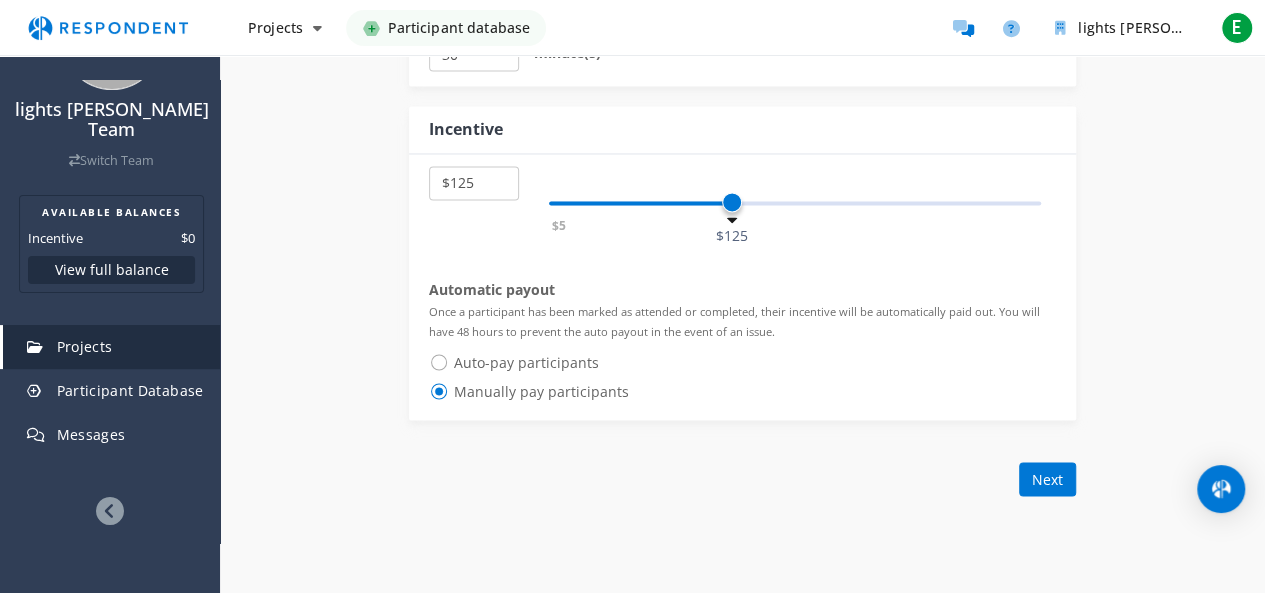 click on "Auto-pay participants" at bounding box center [514, 362] 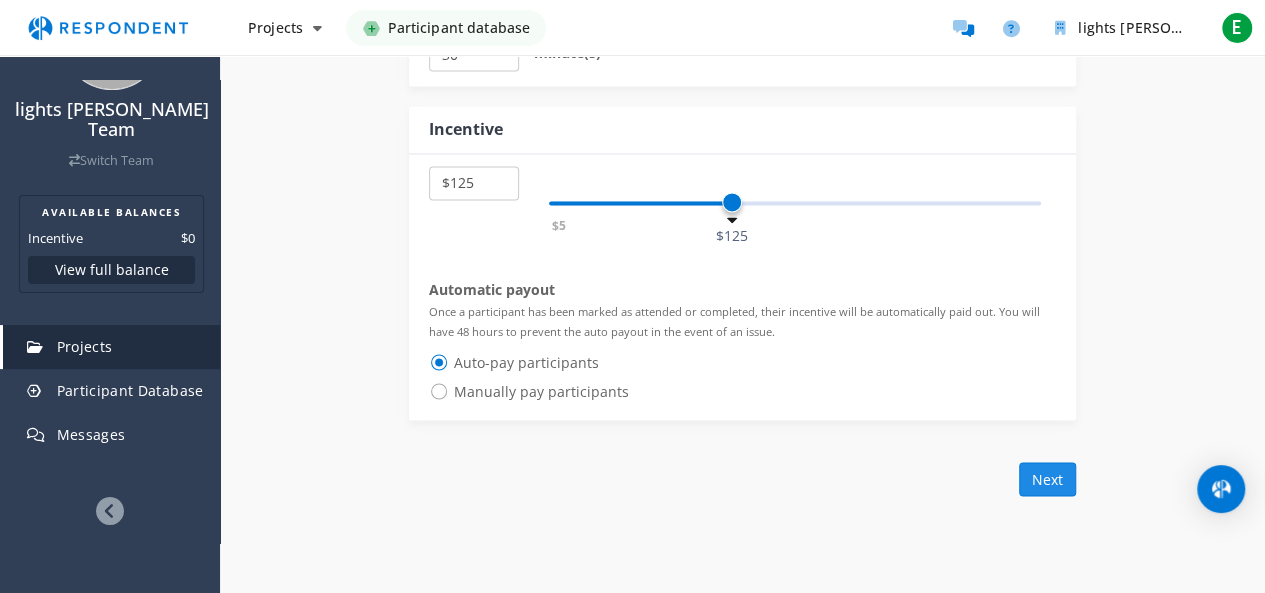 click on "Next" 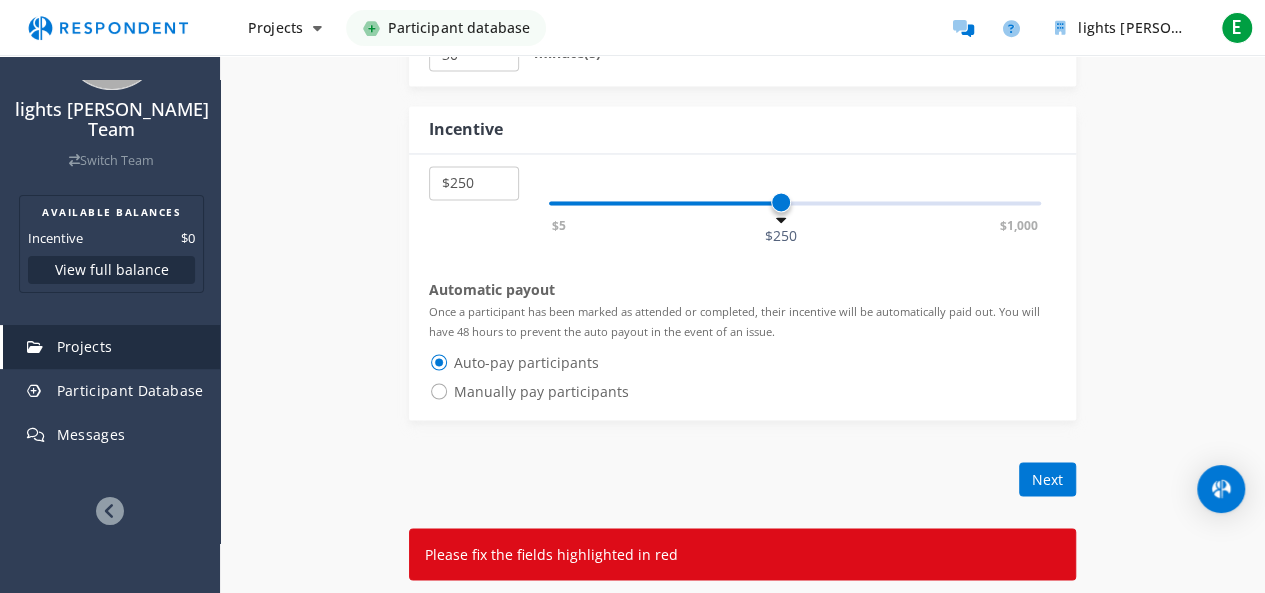 drag, startPoint x: 731, startPoint y: 207, endPoint x: 783, endPoint y: 209, distance: 52.03845 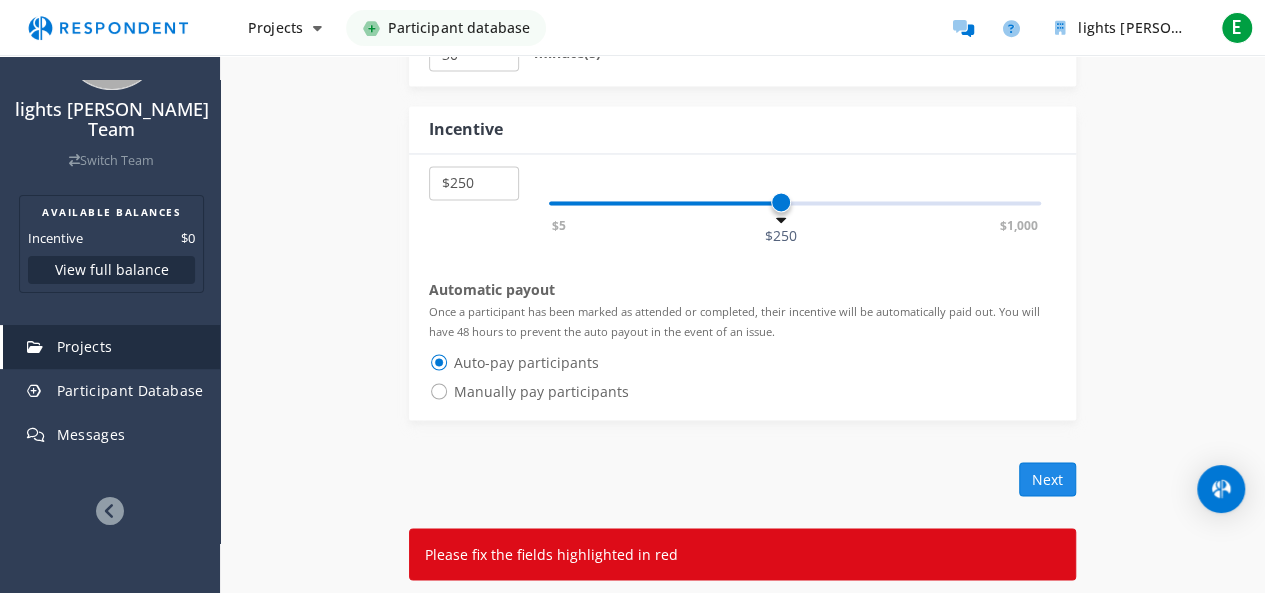 click on "Next" 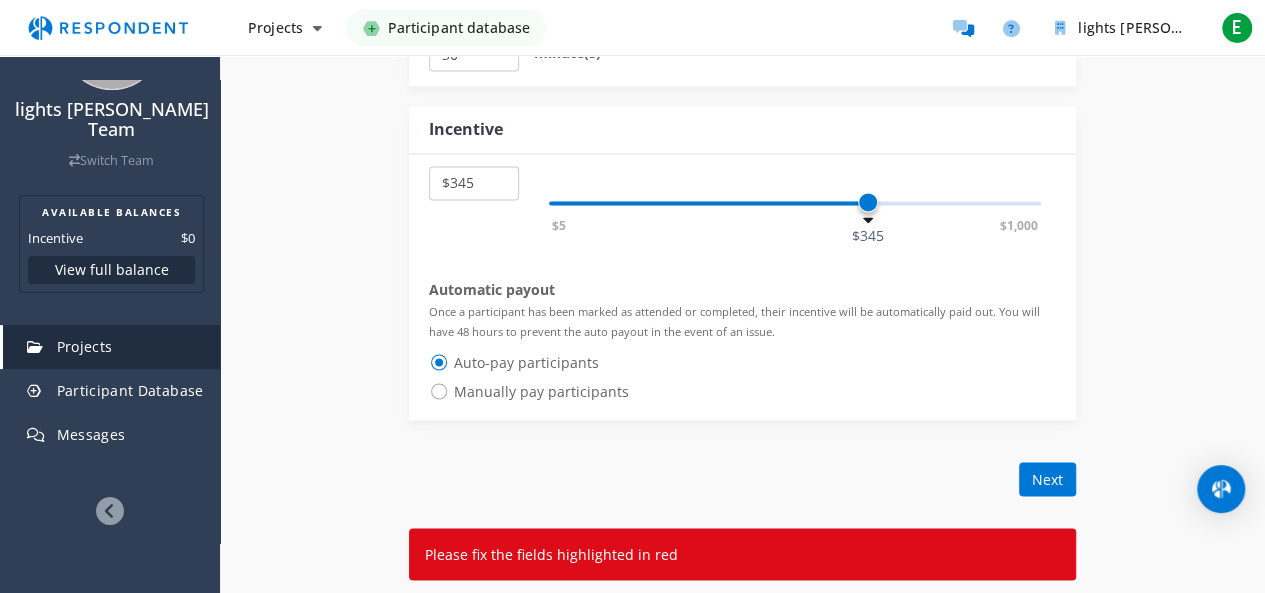 click on "$5   $1,000   $345" at bounding box center [795, 203] 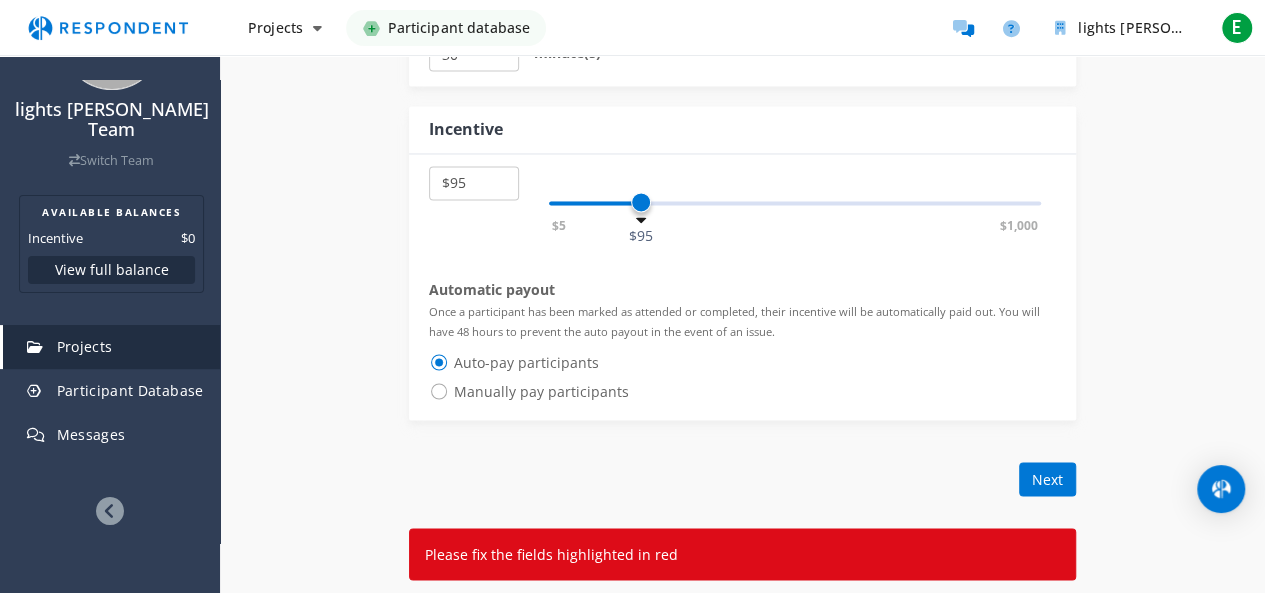 select on "number:90" 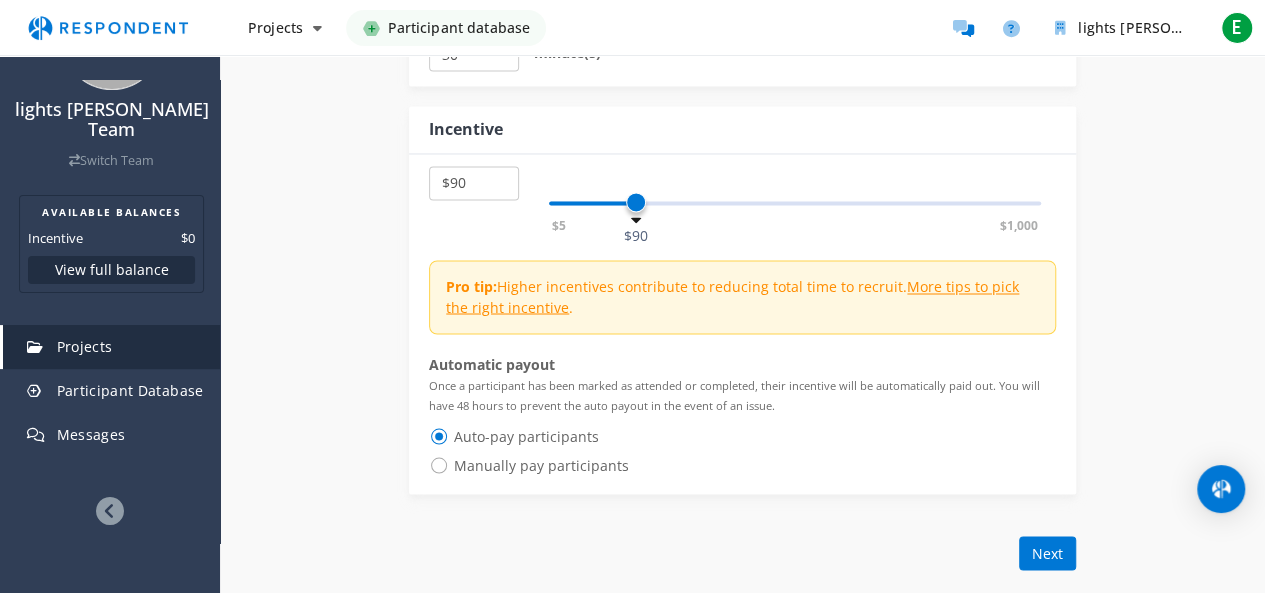 drag, startPoint x: 858, startPoint y: 209, endPoint x: 636, endPoint y: 213, distance: 222.03603 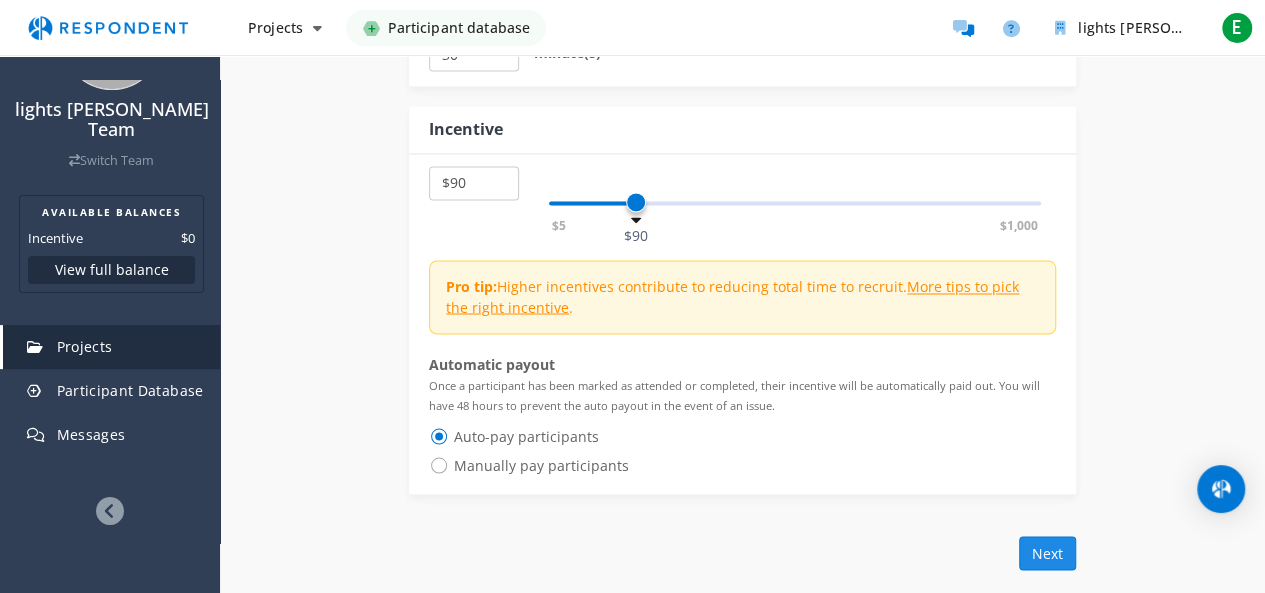 click on "Next" 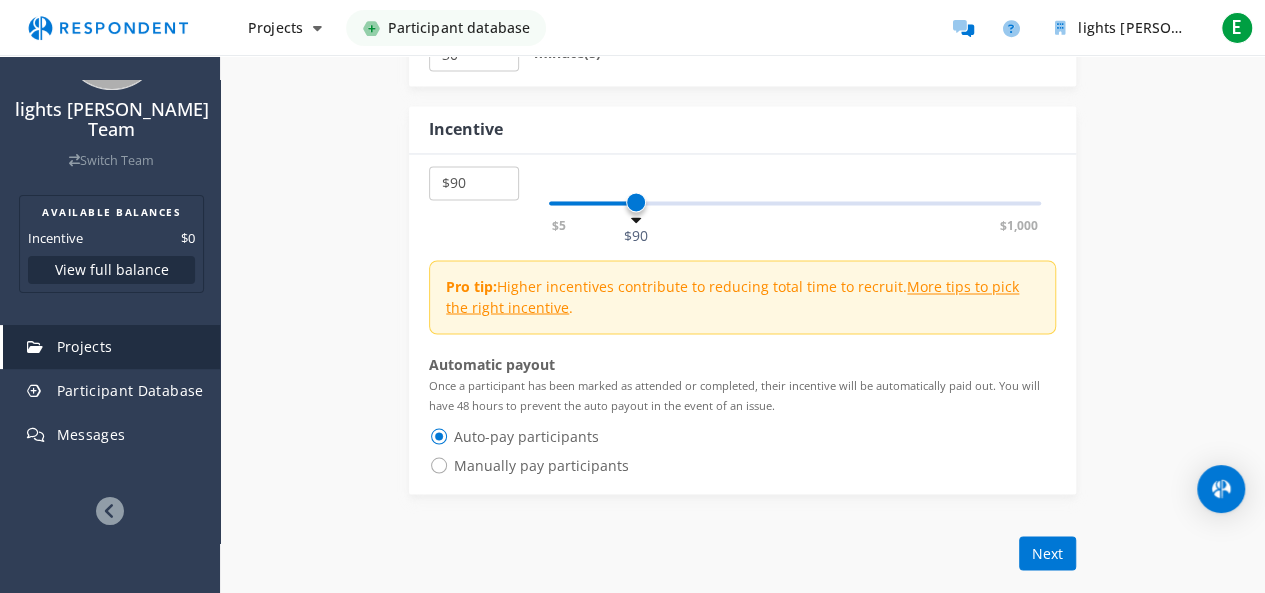 click on "Manually pay participants" at bounding box center (529, 465) 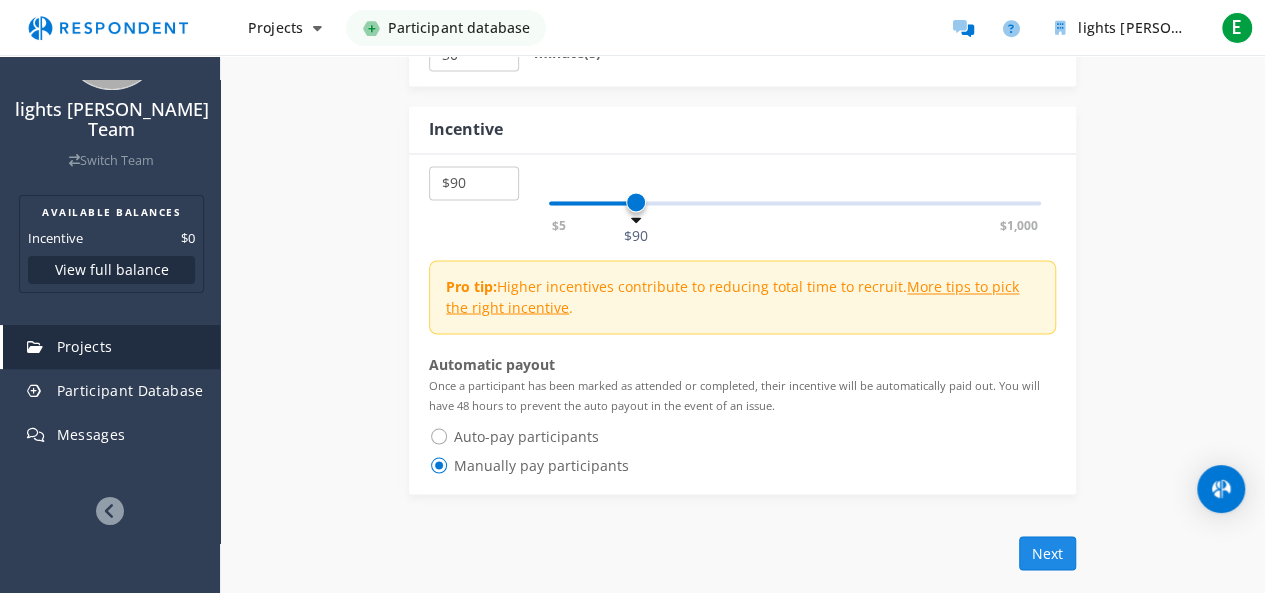 click on "Next" 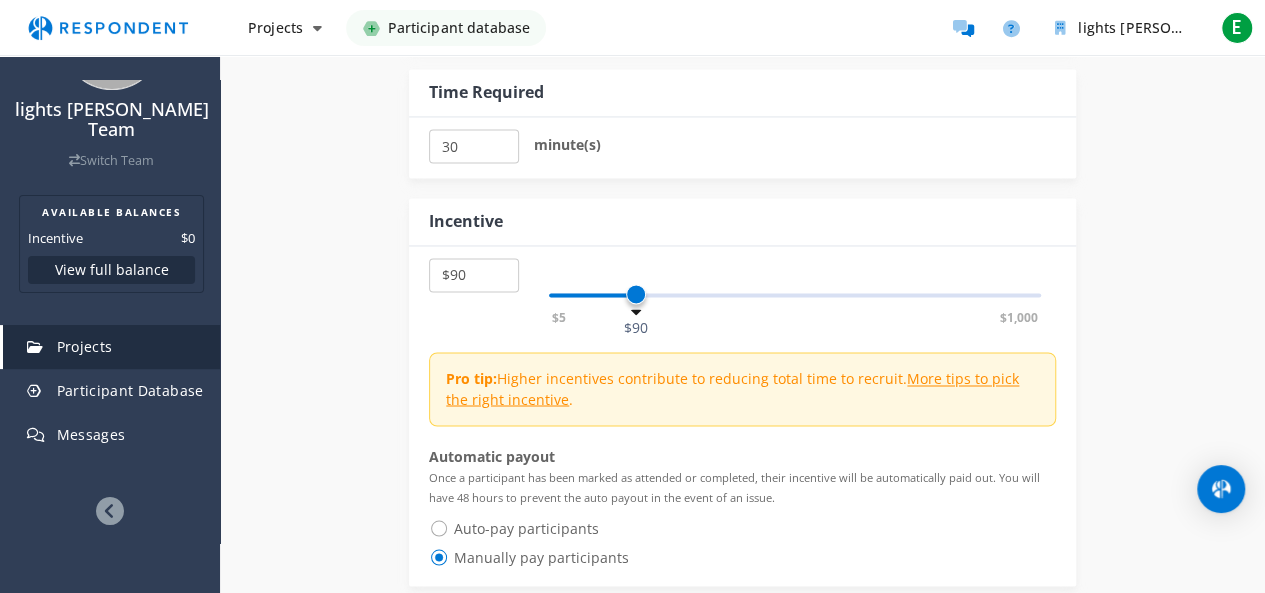 scroll, scrollTop: 1400, scrollLeft: 0, axis: vertical 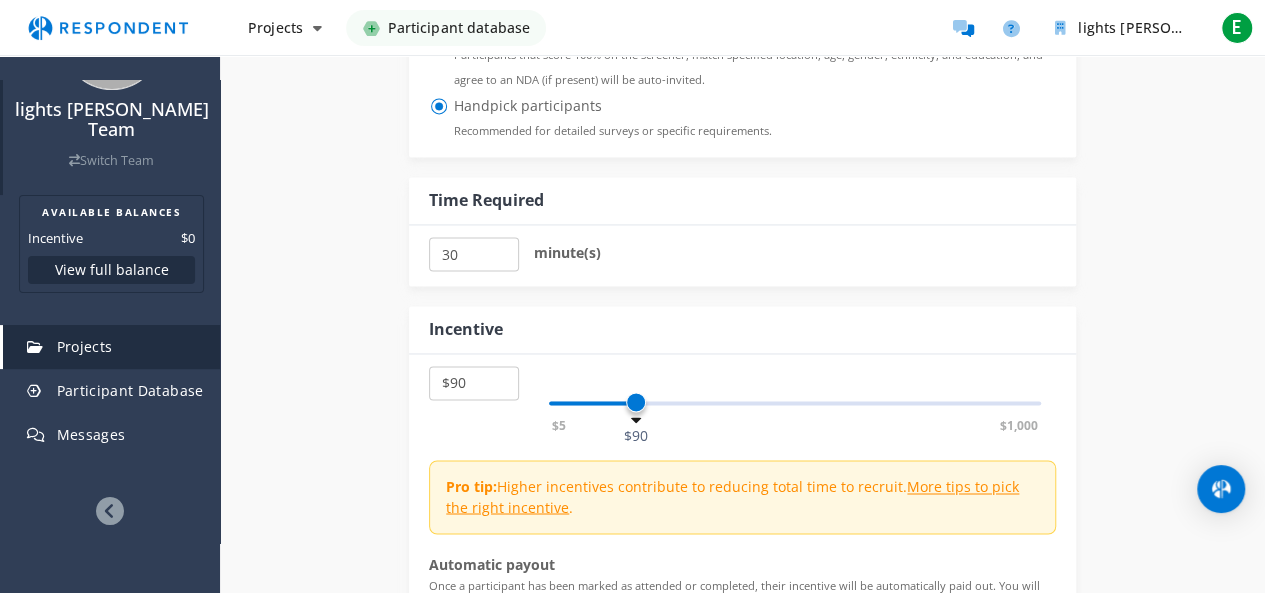 click on "Switch Team" at bounding box center (111, 160) 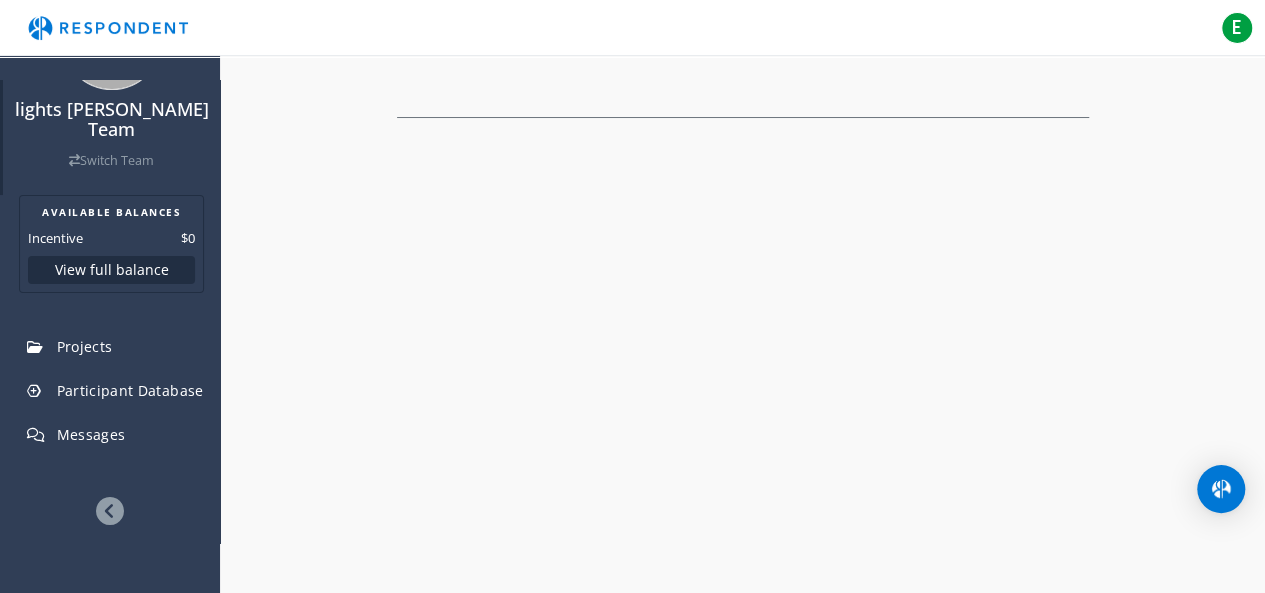 scroll, scrollTop: 0, scrollLeft: 0, axis: both 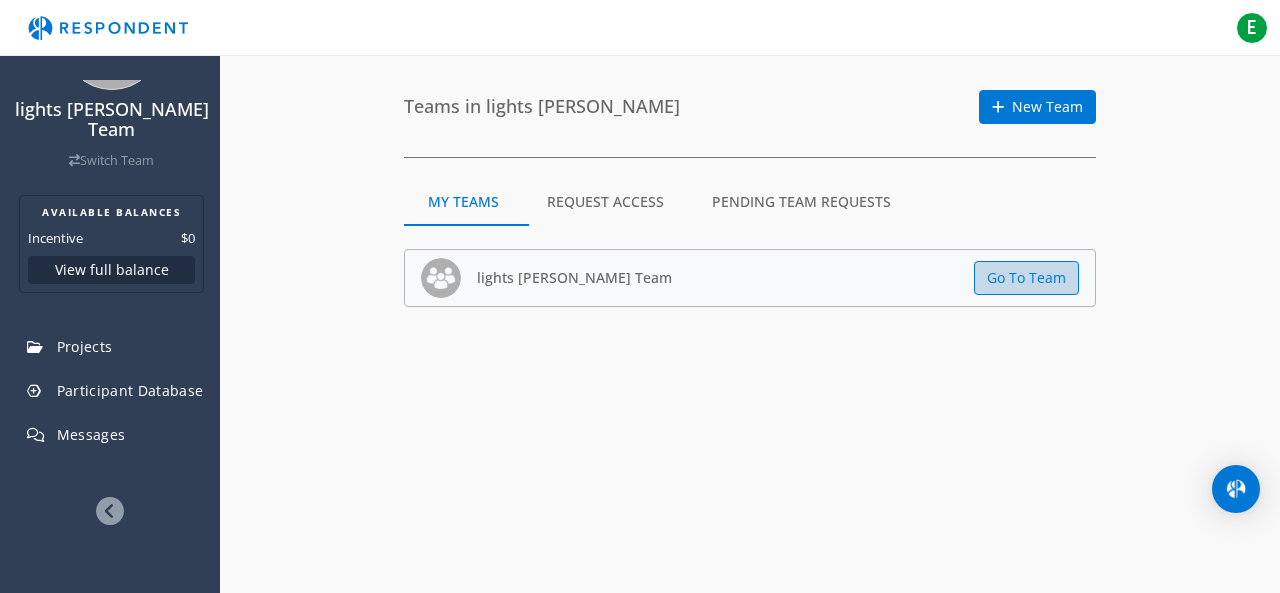 click on "Go To Team" at bounding box center (1026, 278) 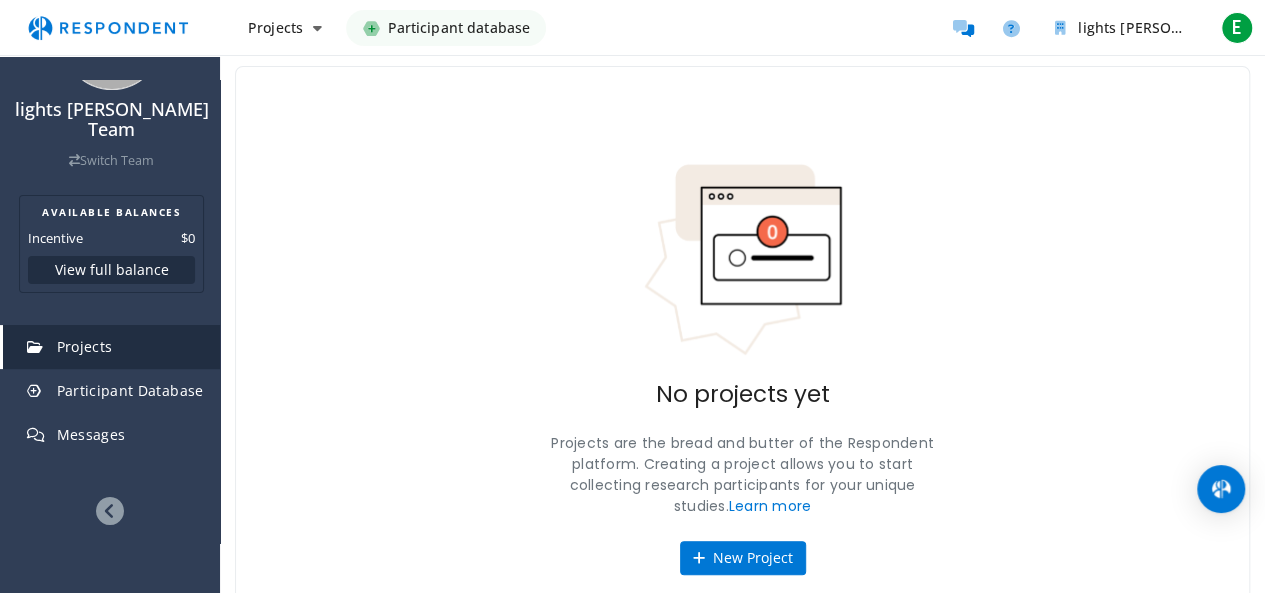 scroll, scrollTop: 125, scrollLeft: 0, axis: vertical 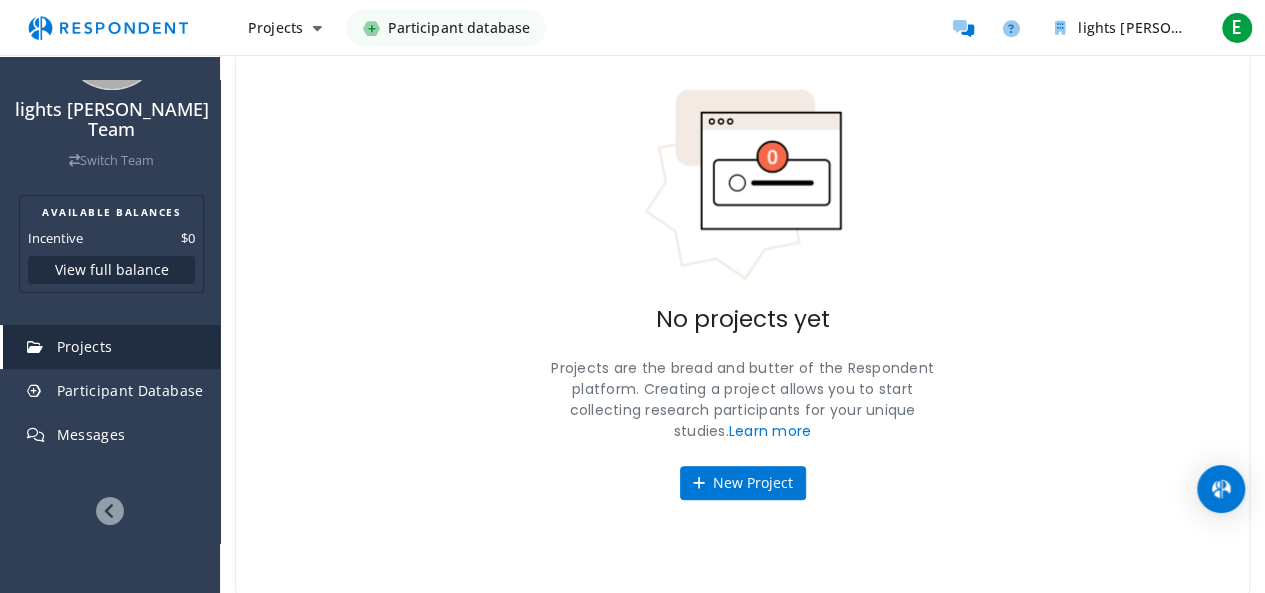 click on "New Project" at bounding box center [743, 483] 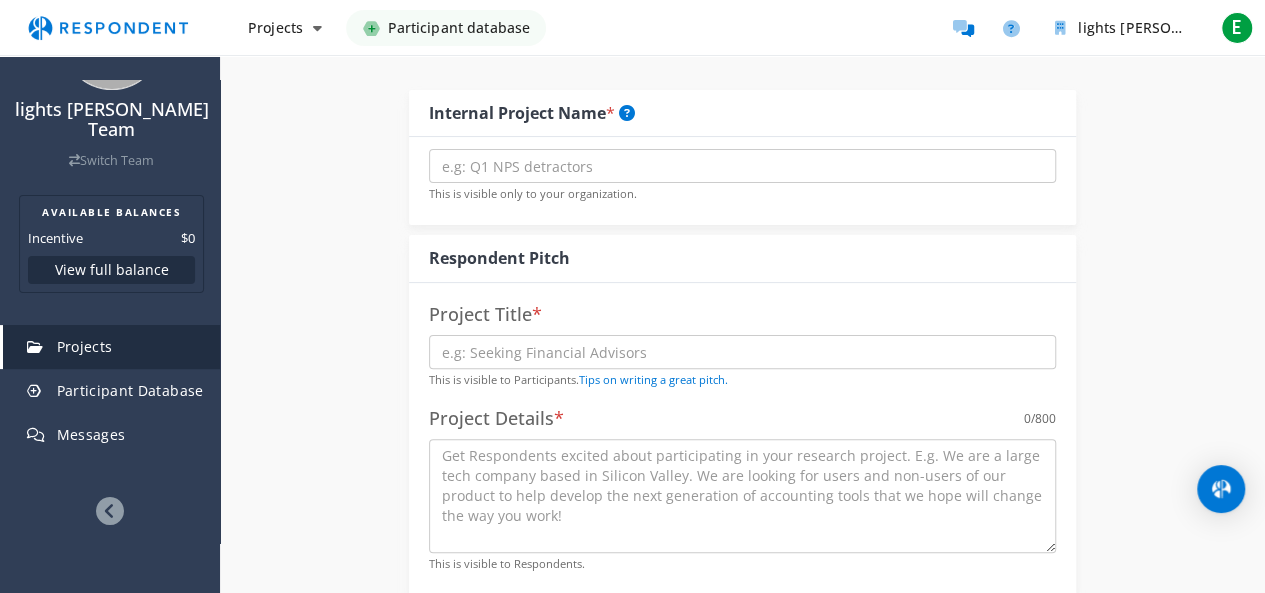 scroll, scrollTop: 0, scrollLeft: 0, axis: both 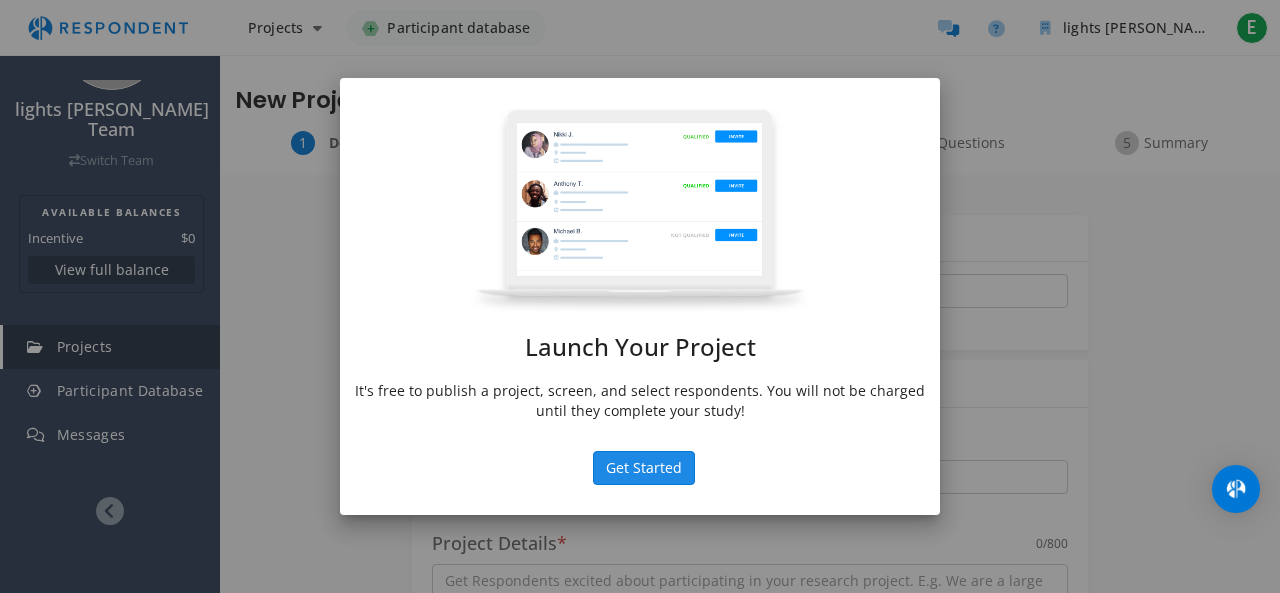 click on "Get Started" 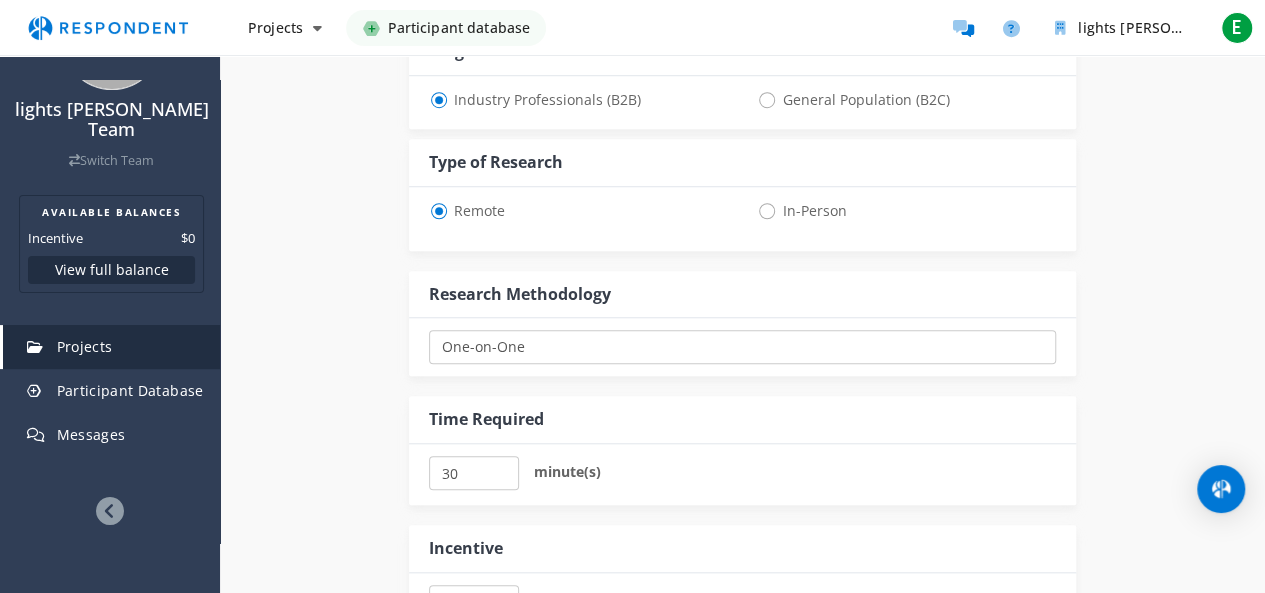 scroll, scrollTop: 700, scrollLeft: 0, axis: vertical 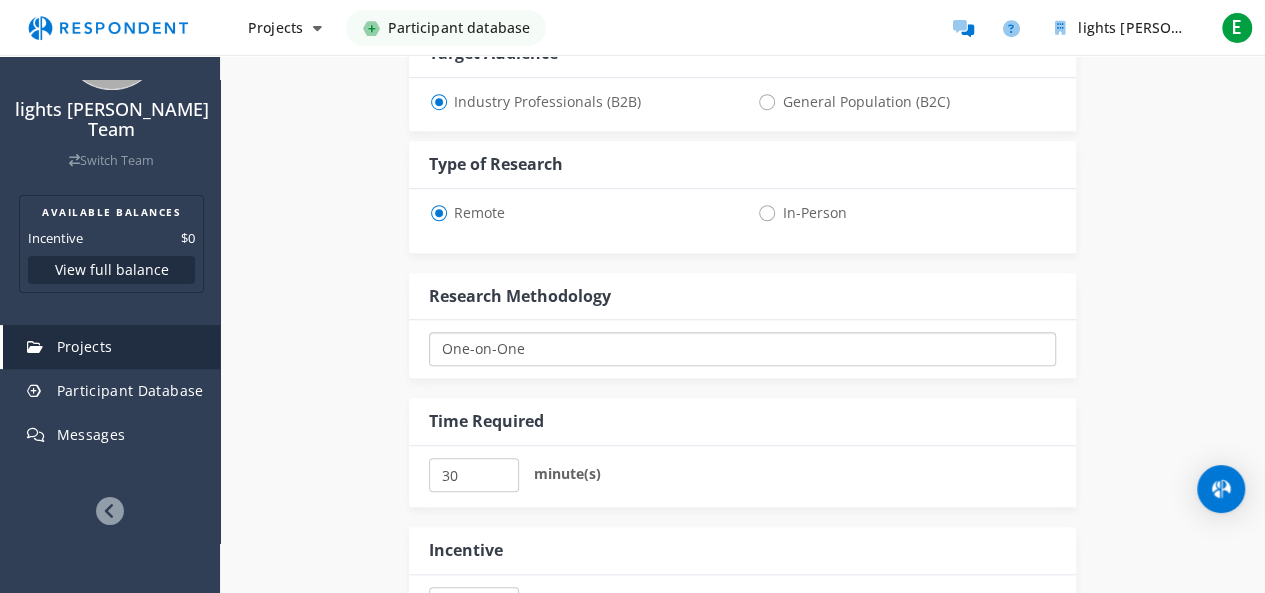 click on "One-on-One Focus Group Unmoderated Study Survey Diary Study" at bounding box center (742, 349) 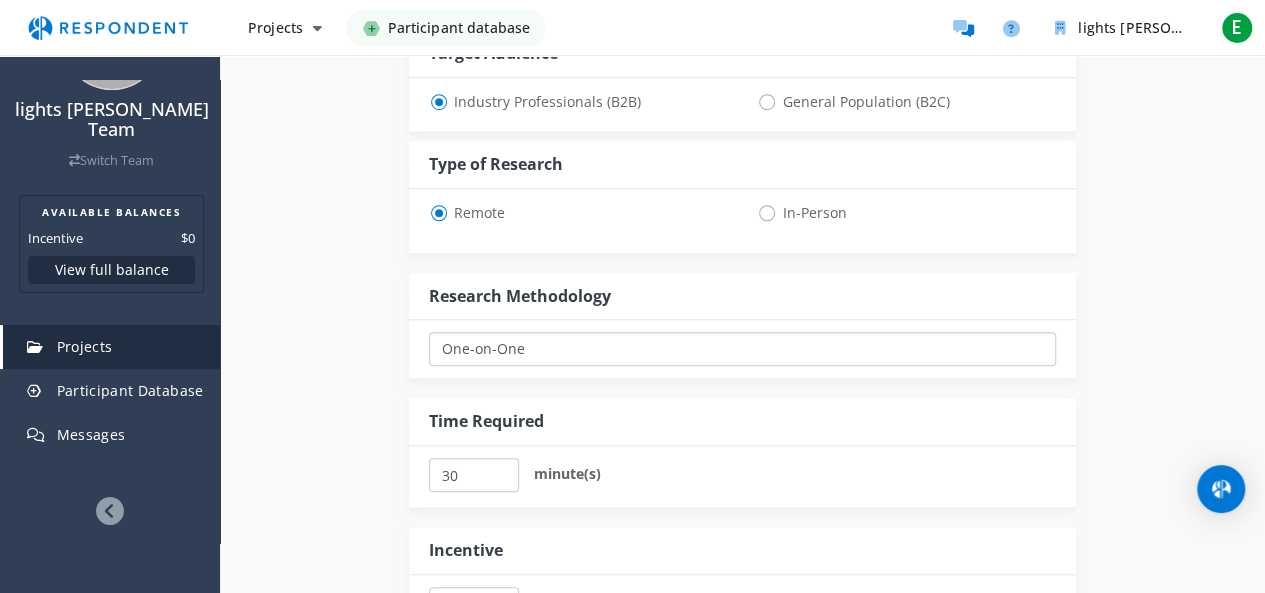select on "number:9" 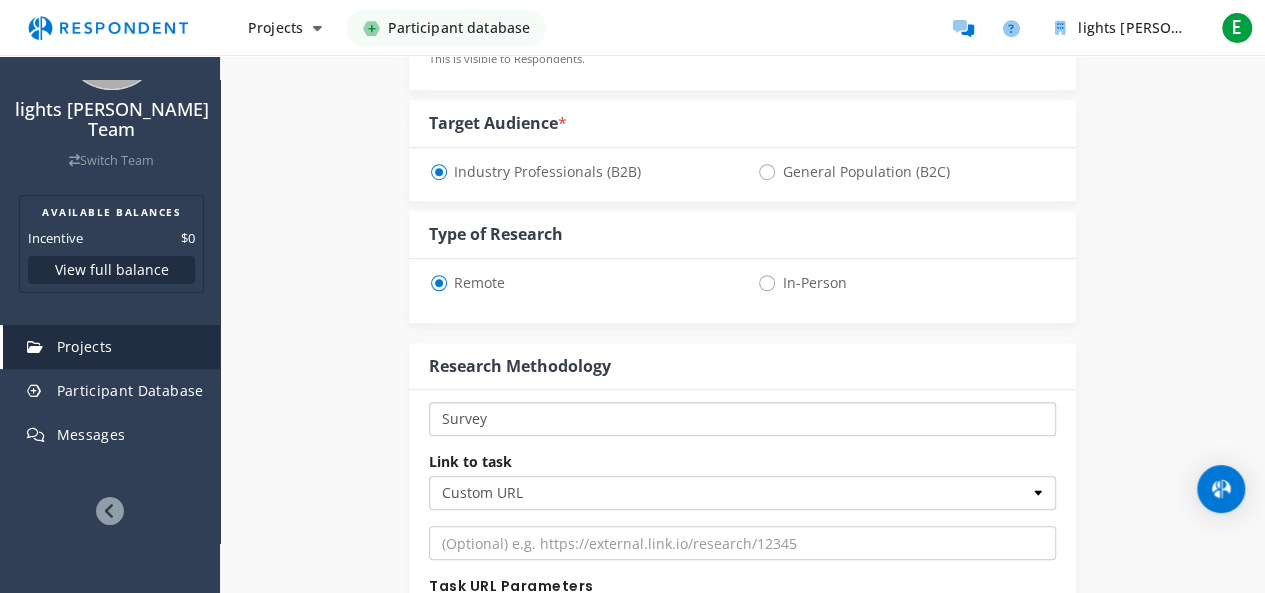 scroll, scrollTop: 600, scrollLeft: 0, axis: vertical 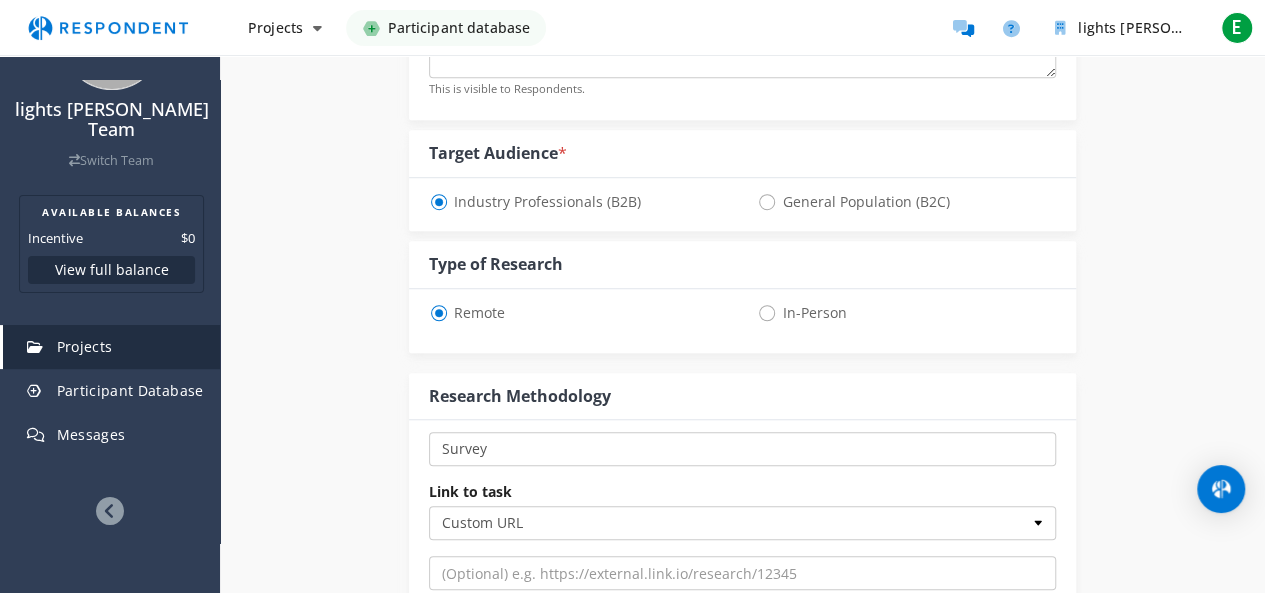click on "In-Person" at bounding box center (801, 313) 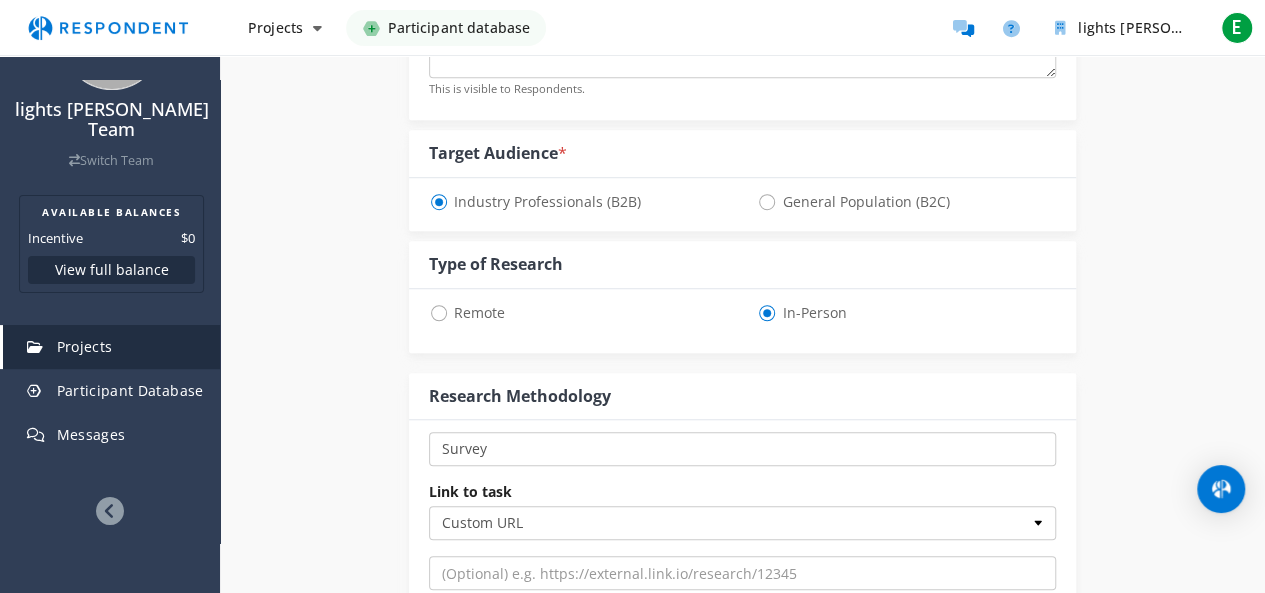 select on "?" 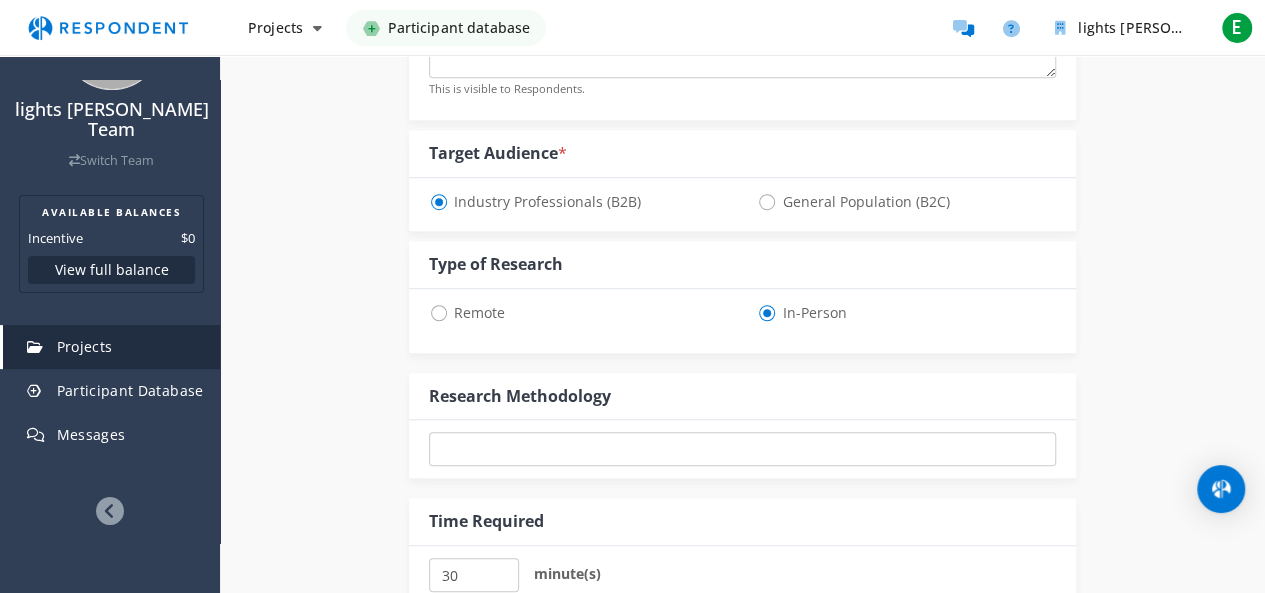 select on "number:125" 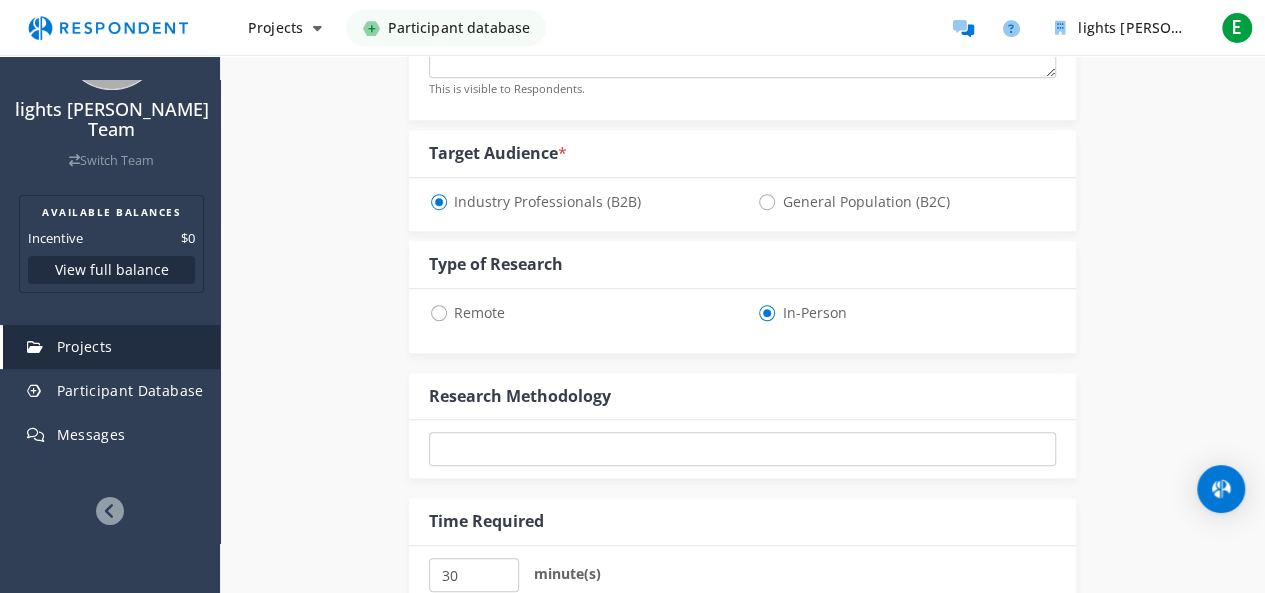 click on "Remote" at bounding box center (467, 313) 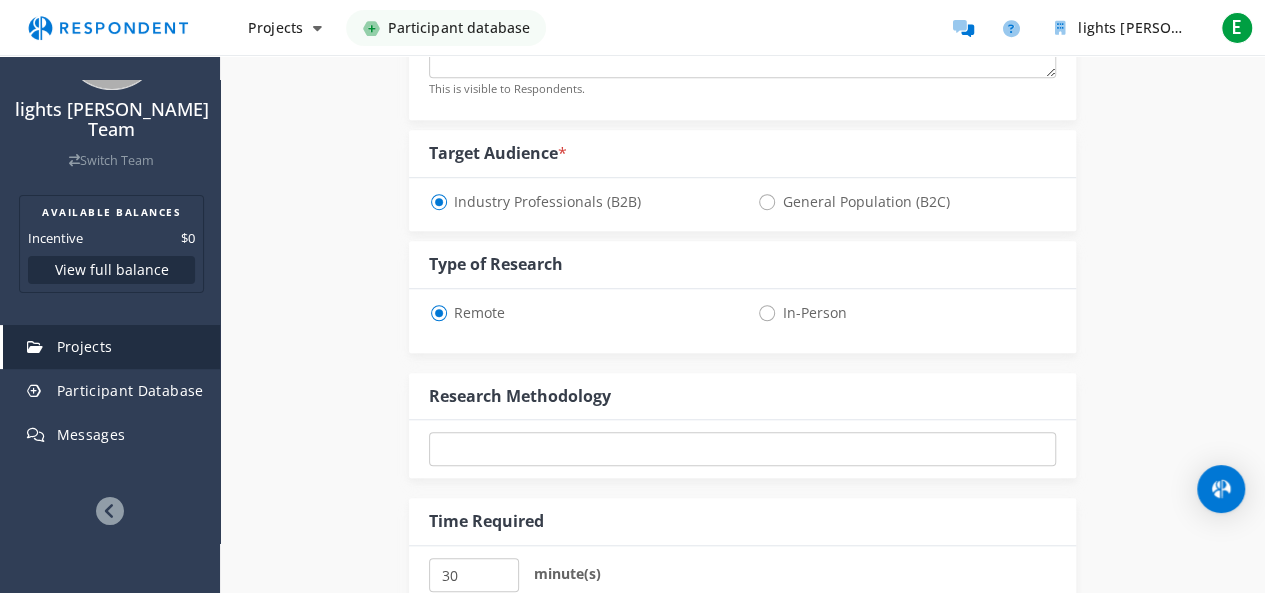 select on "number:125" 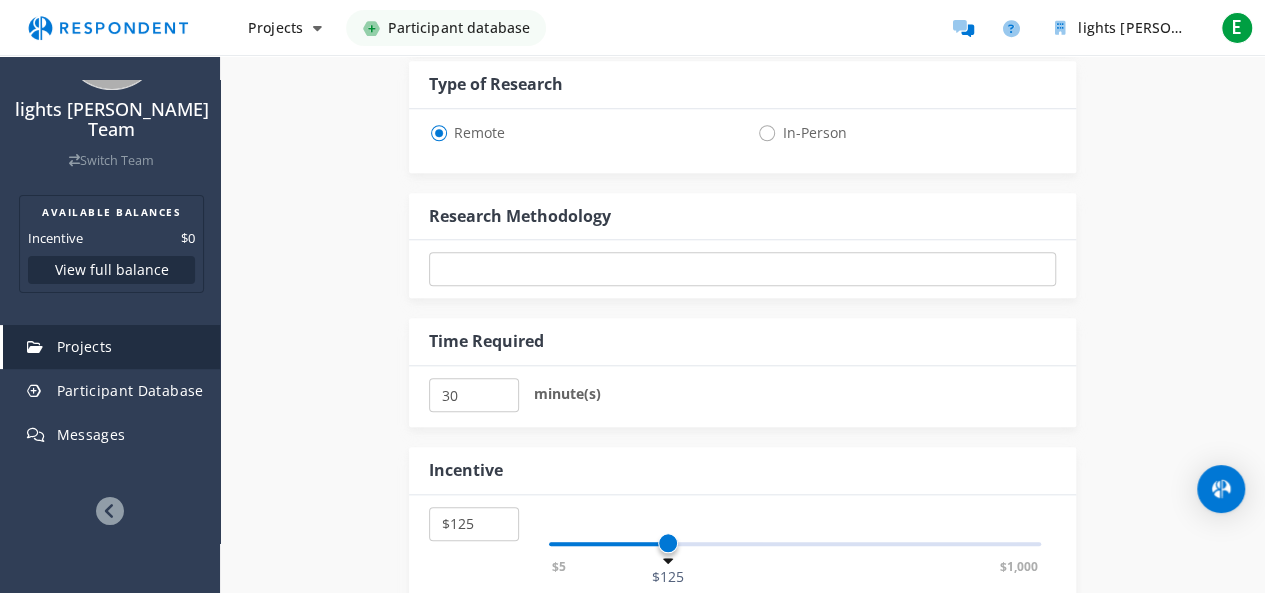 scroll, scrollTop: 800, scrollLeft: 0, axis: vertical 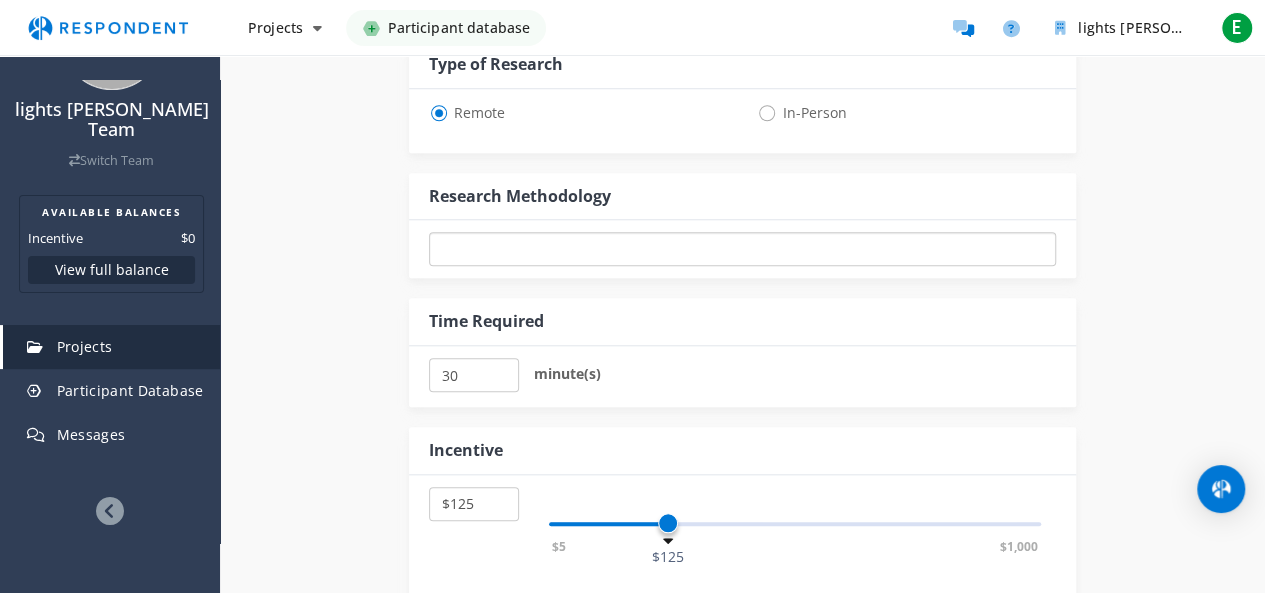 click on "One-on-One Focus Group Unmoderated Study Survey Diary Study" at bounding box center (742, 249) 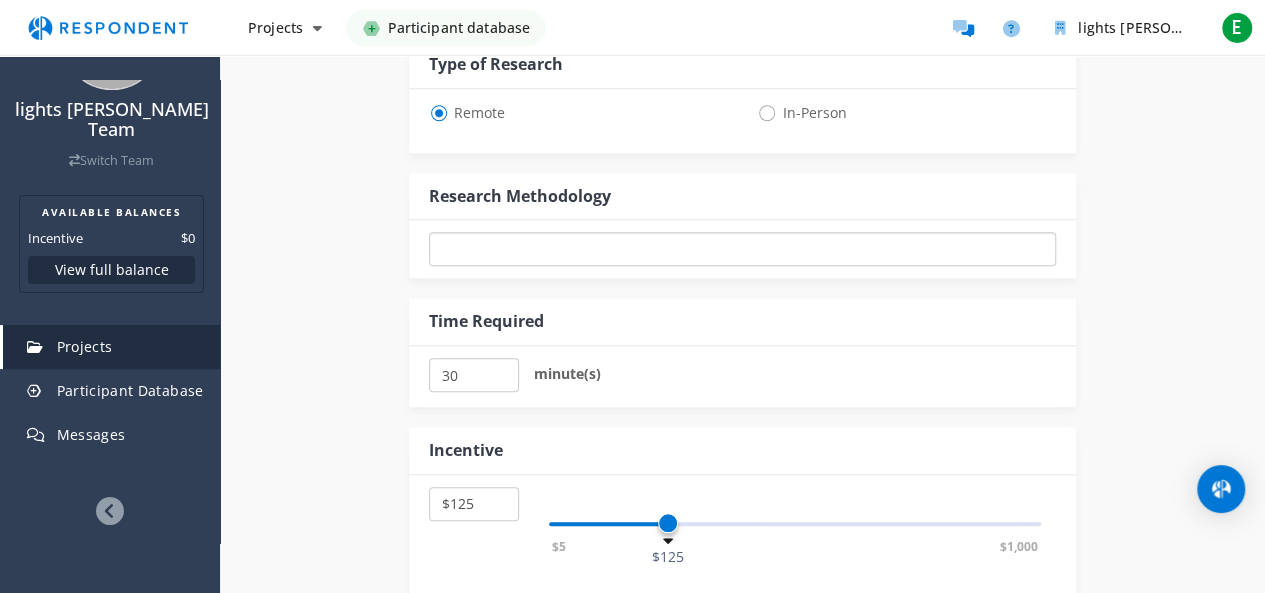 select on "number:9" 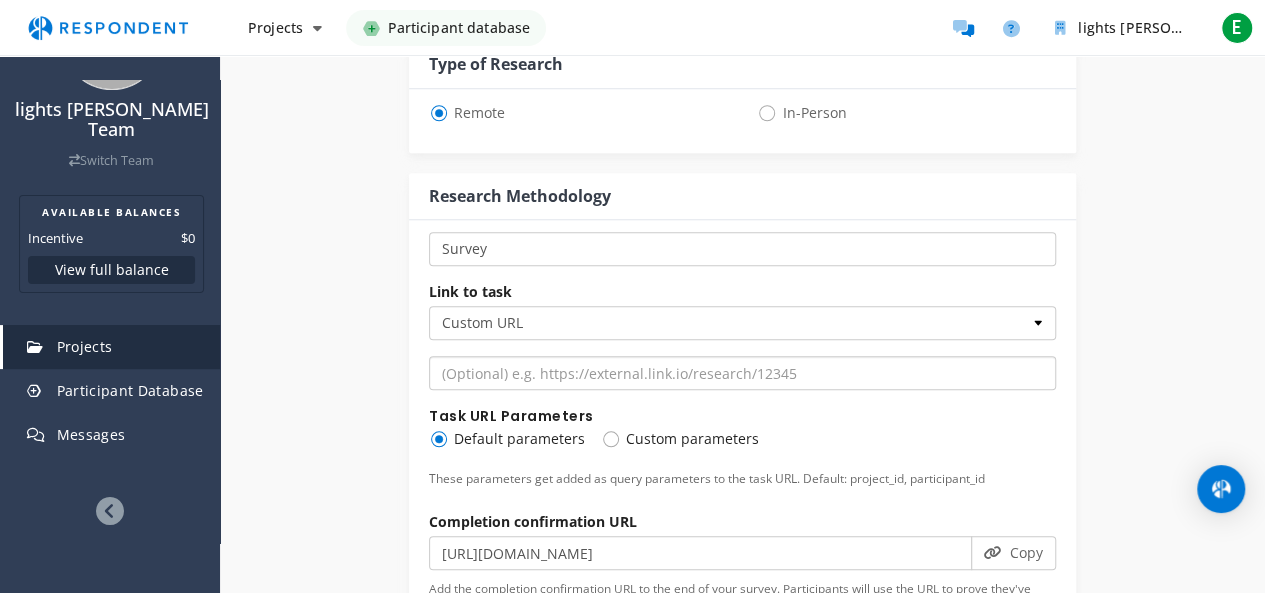 click at bounding box center (742, 373) 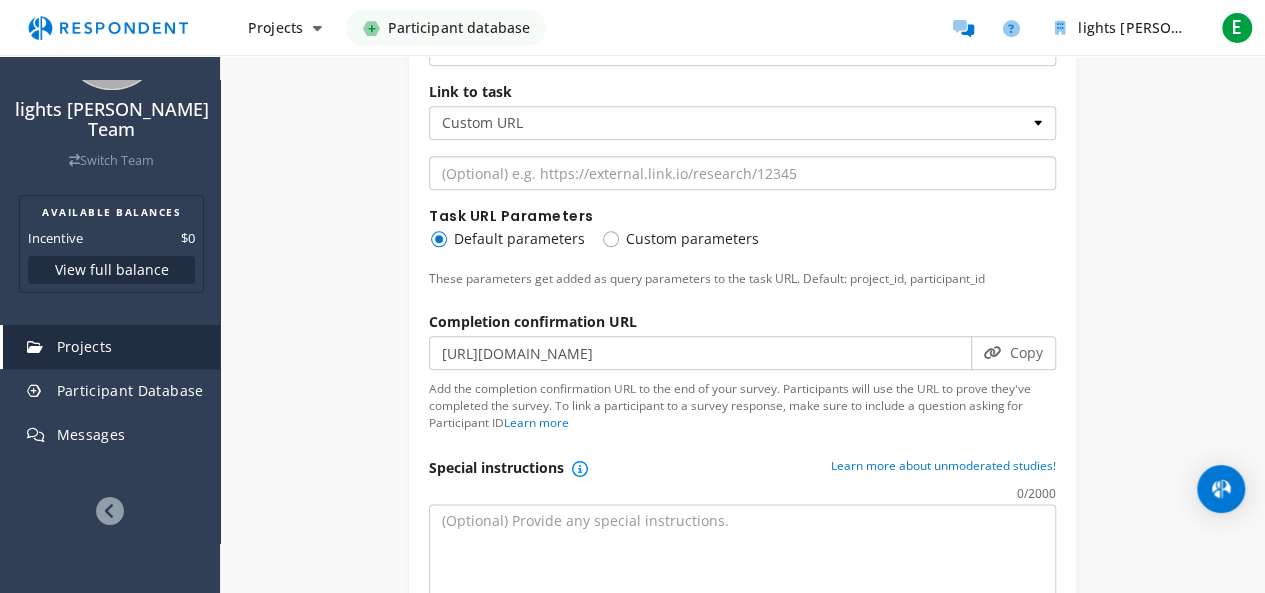 scroll, scrollTop: 1200, scrollLeft: 0, axis: vertical 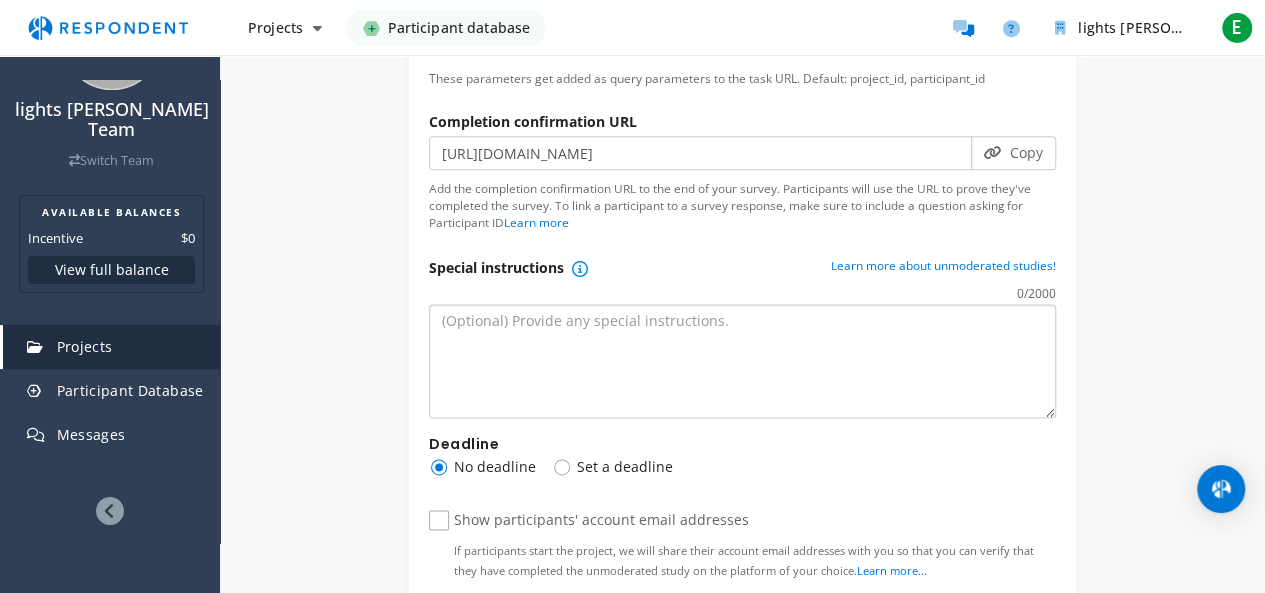 paste on "provide feedback on usability, navigation, and visual design. Participants" 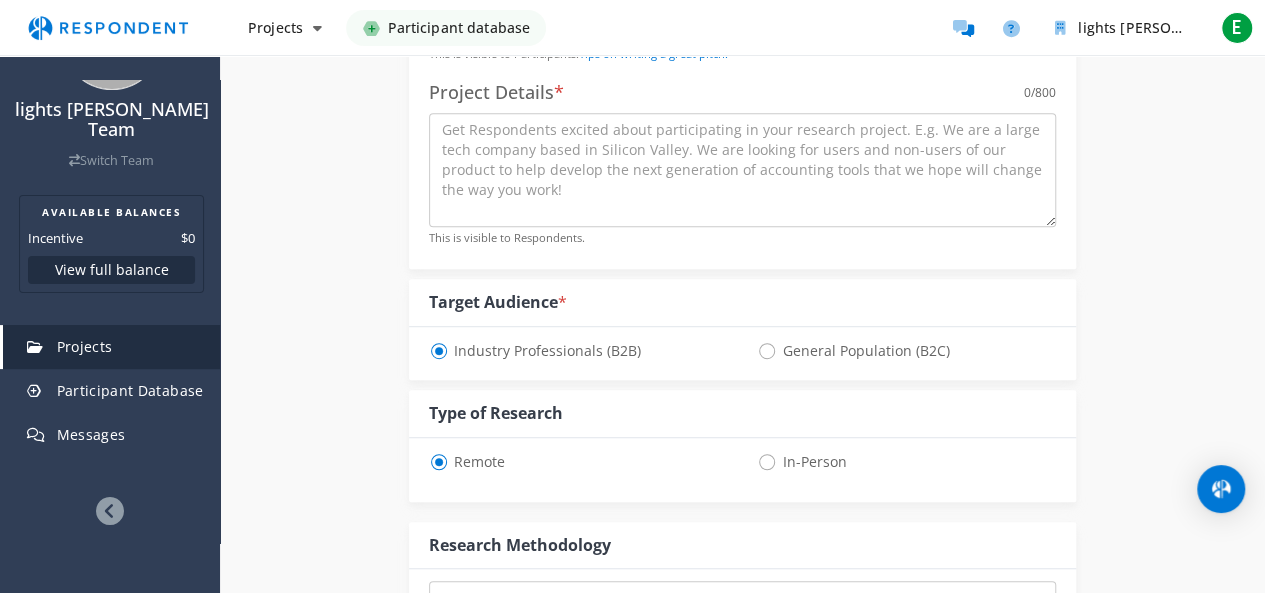 scroll, scrollTop: 300, scrollLeft: 0, axis: vertical 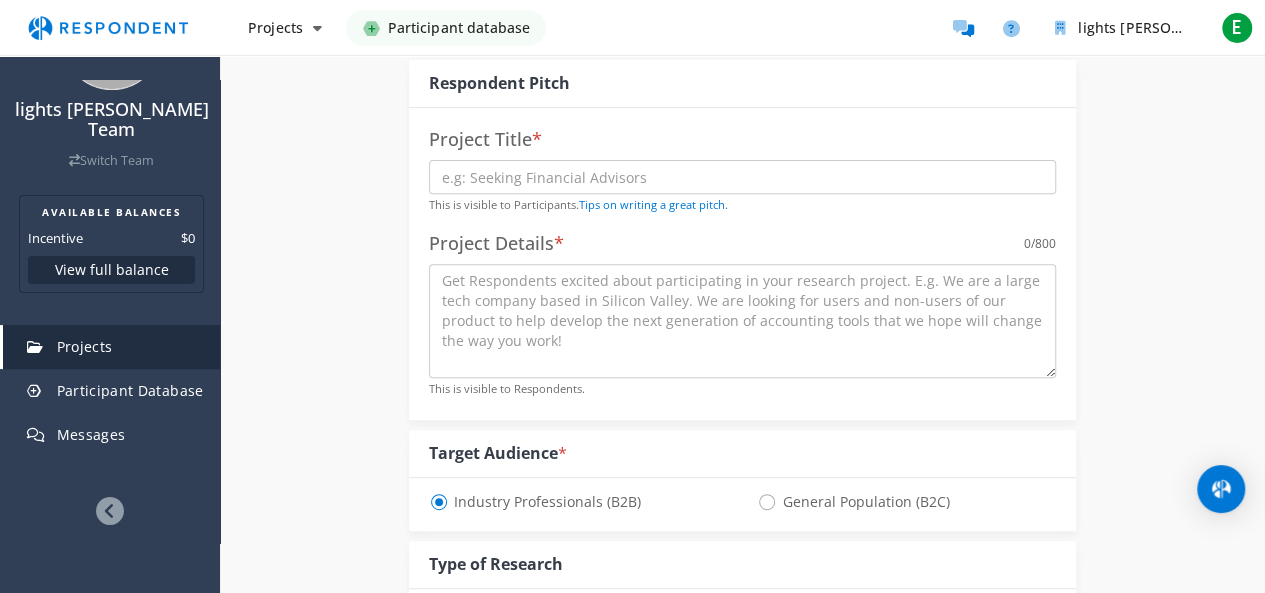 type on "provide feedback on usability, navigation, and visual design. Participants" 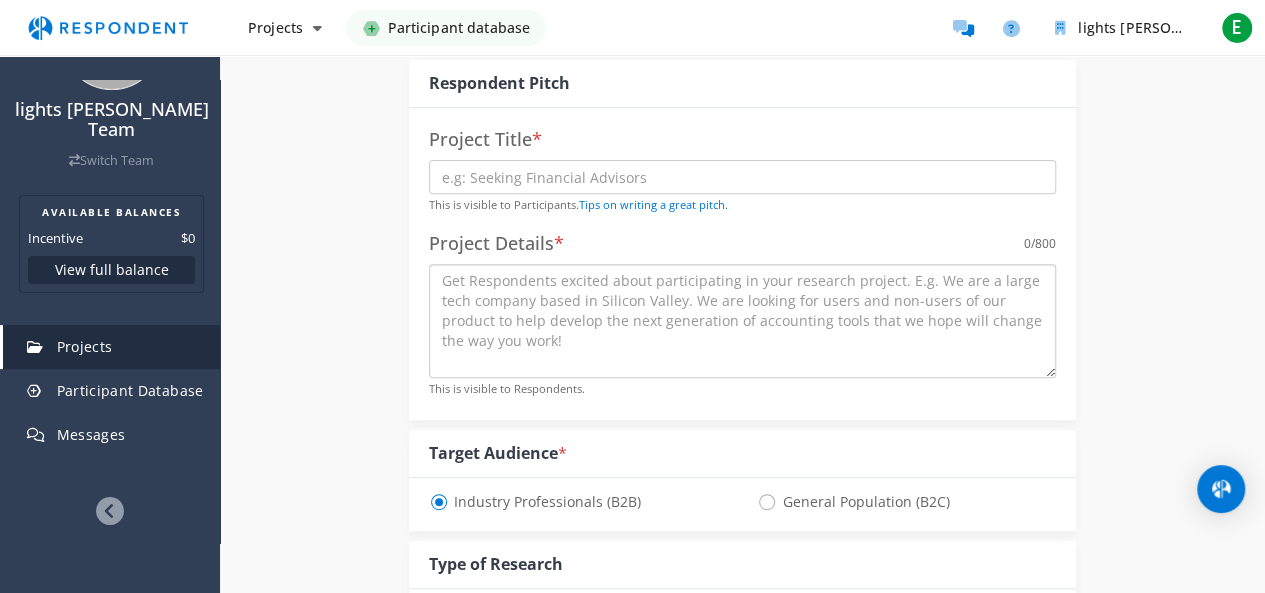 click at bounding box center (742, 321) 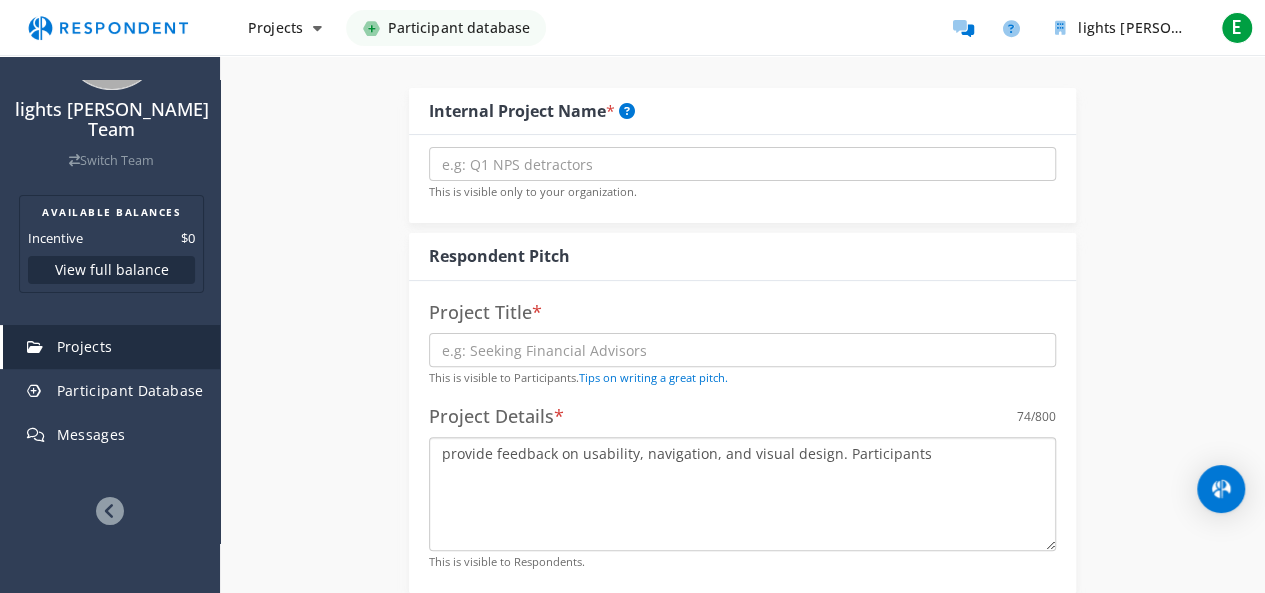 scroll, scrollTop: 100, scrollLeft: 0, axis: vertical 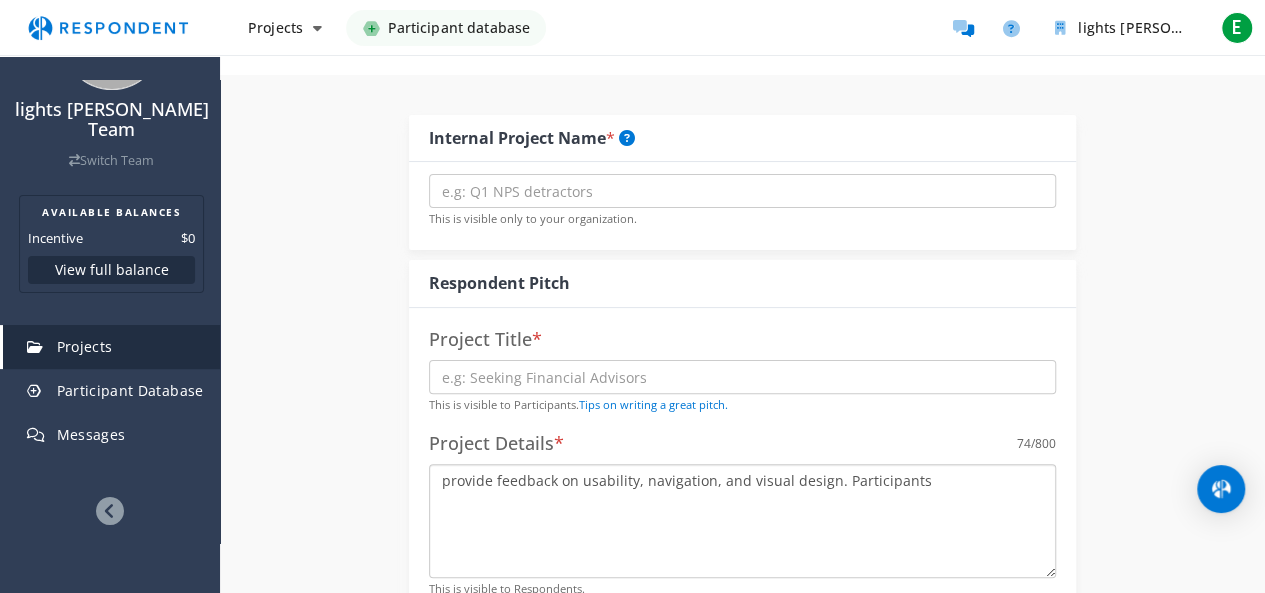 type on "provide feedback on usability, navigation, and visual design. Participants" 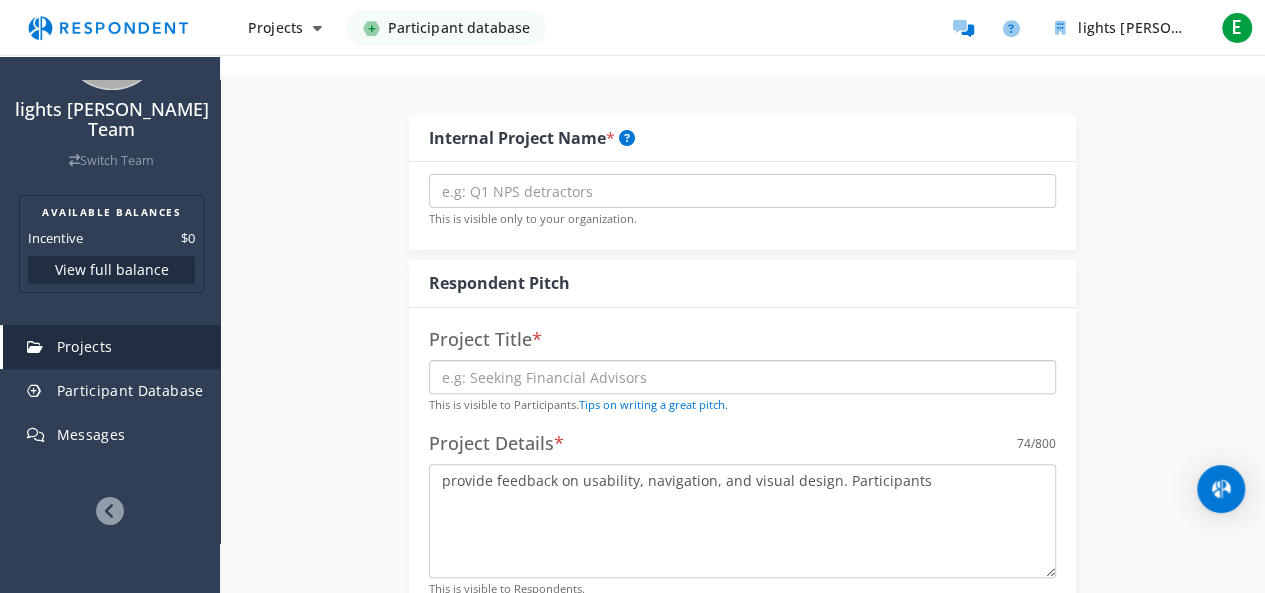 click at bounding box center (742, 377) 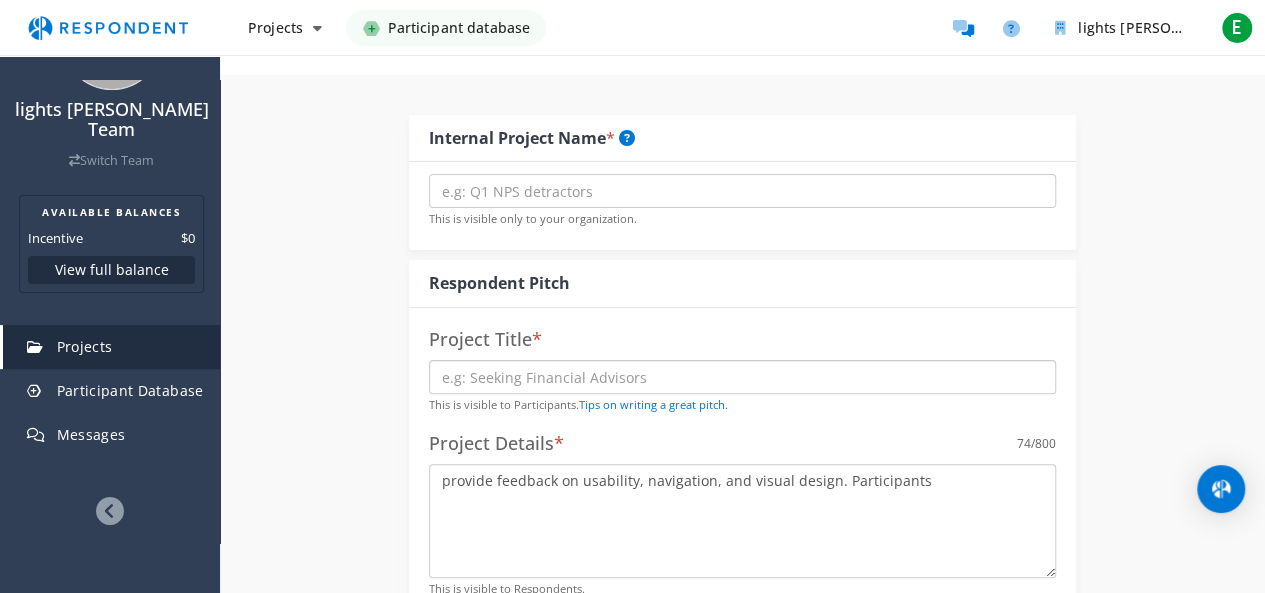 type on "lights [PERSON_NAME]" 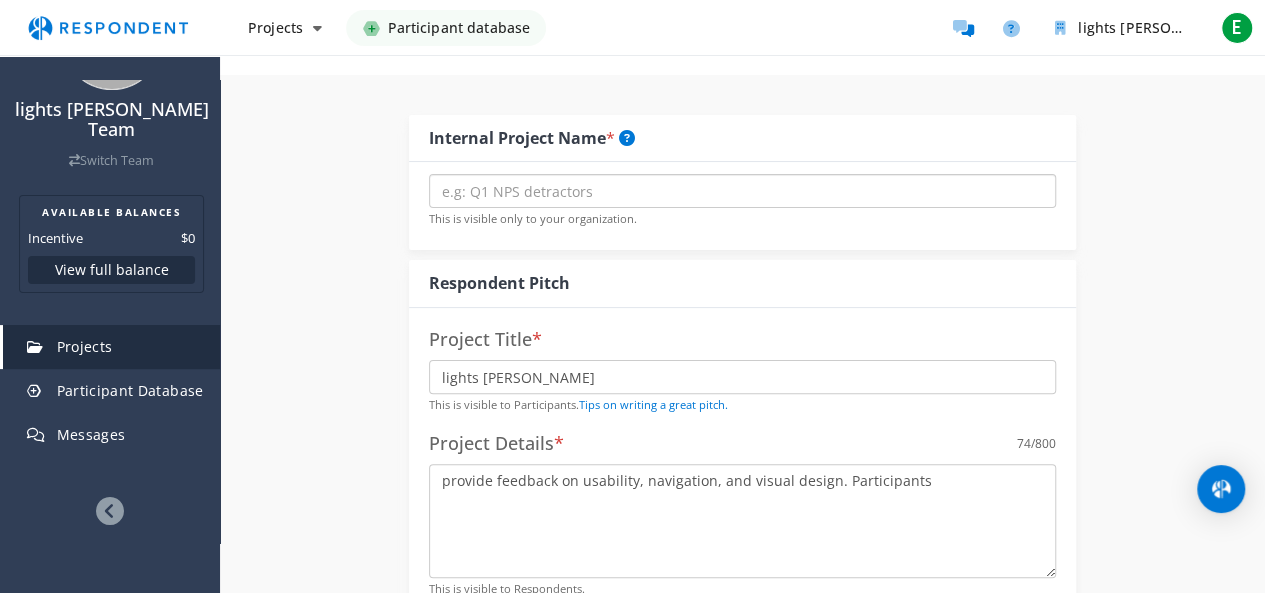 click at bounding box center [742, 191] 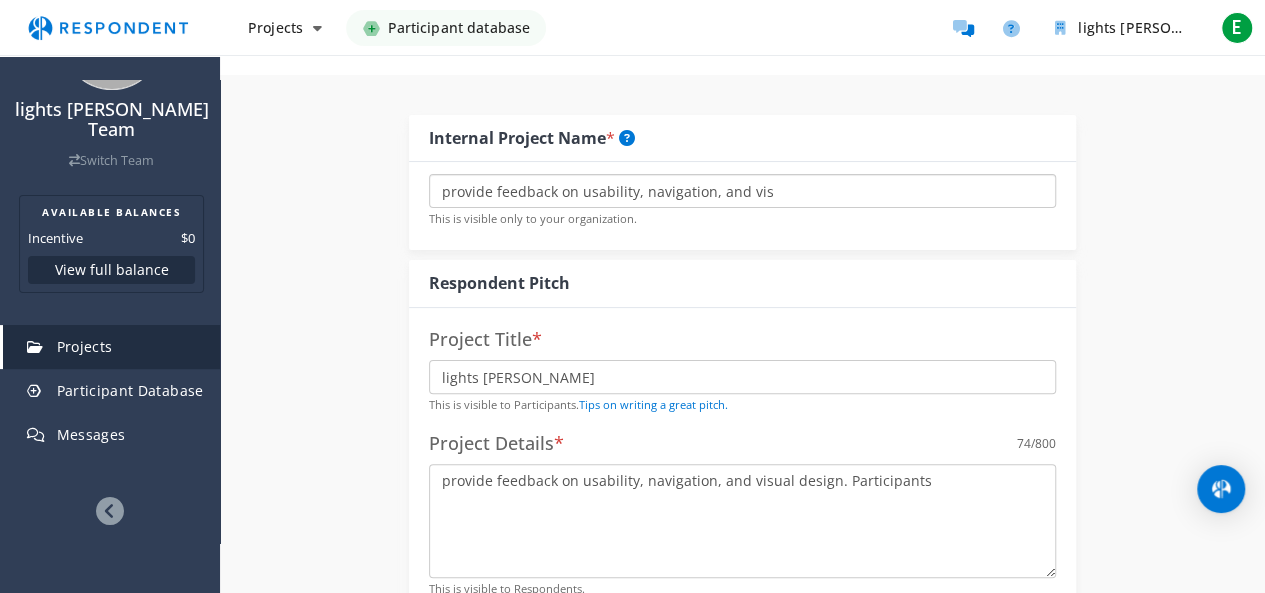drag, startPoint x: 583, startPoint y: 195, endPoint x: 221, endPoint y: 184, distance: 362.16708 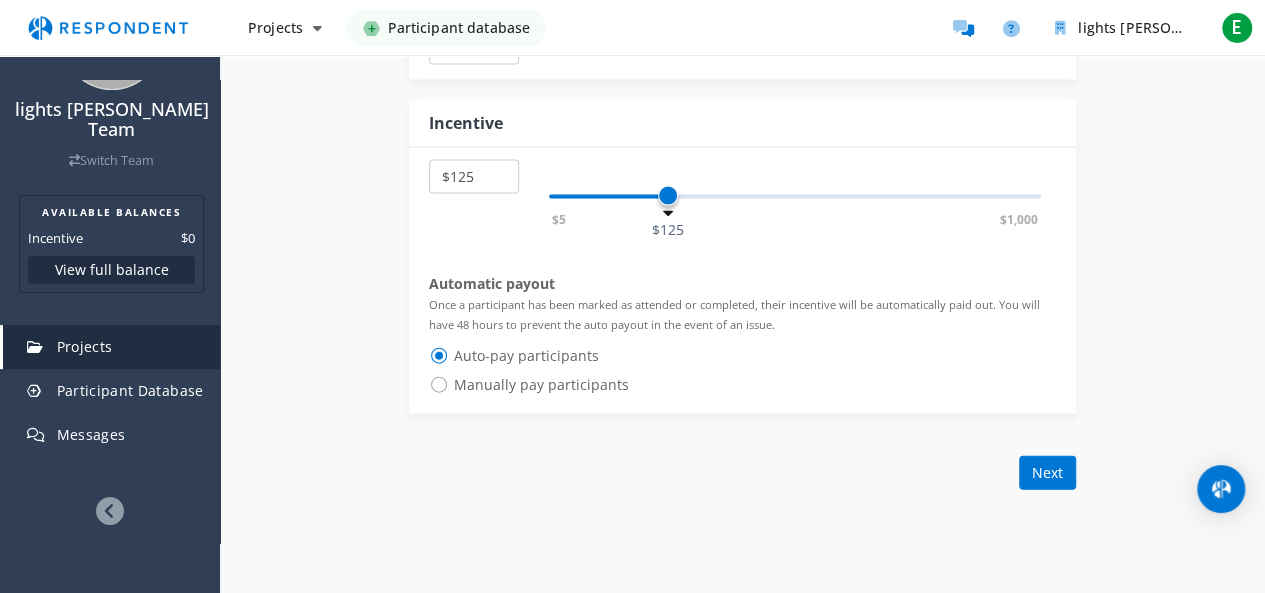 scroll, scrollTop: 2235, scrollLeft: 0, axis: vertical 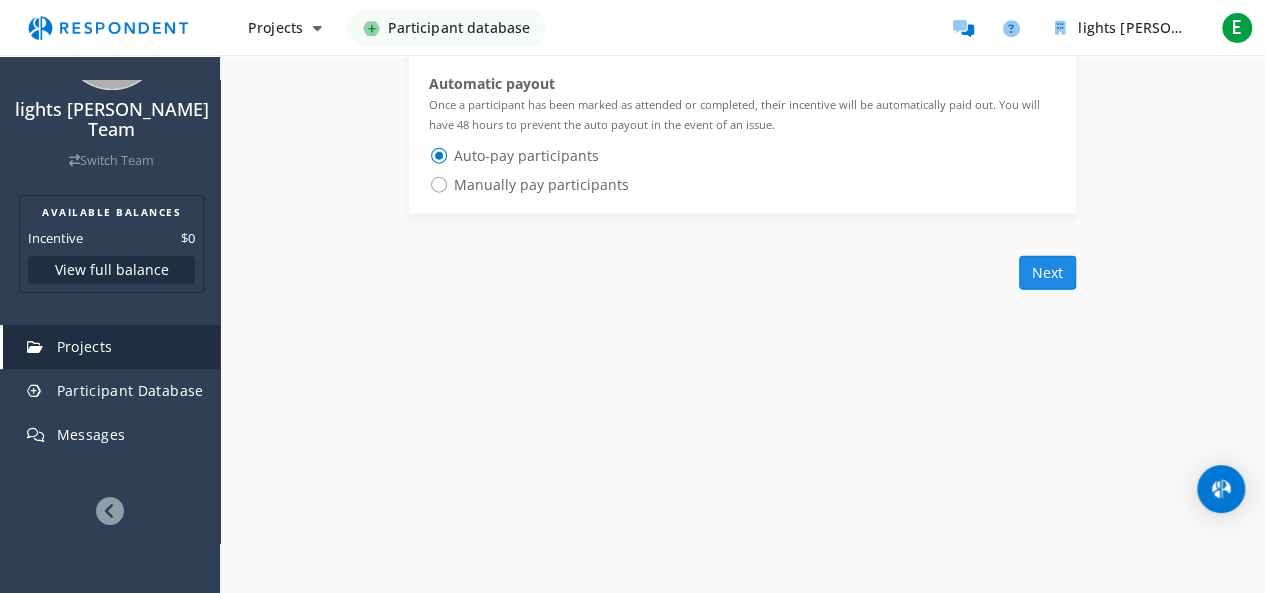 type on "Usability, navigation, and vis" 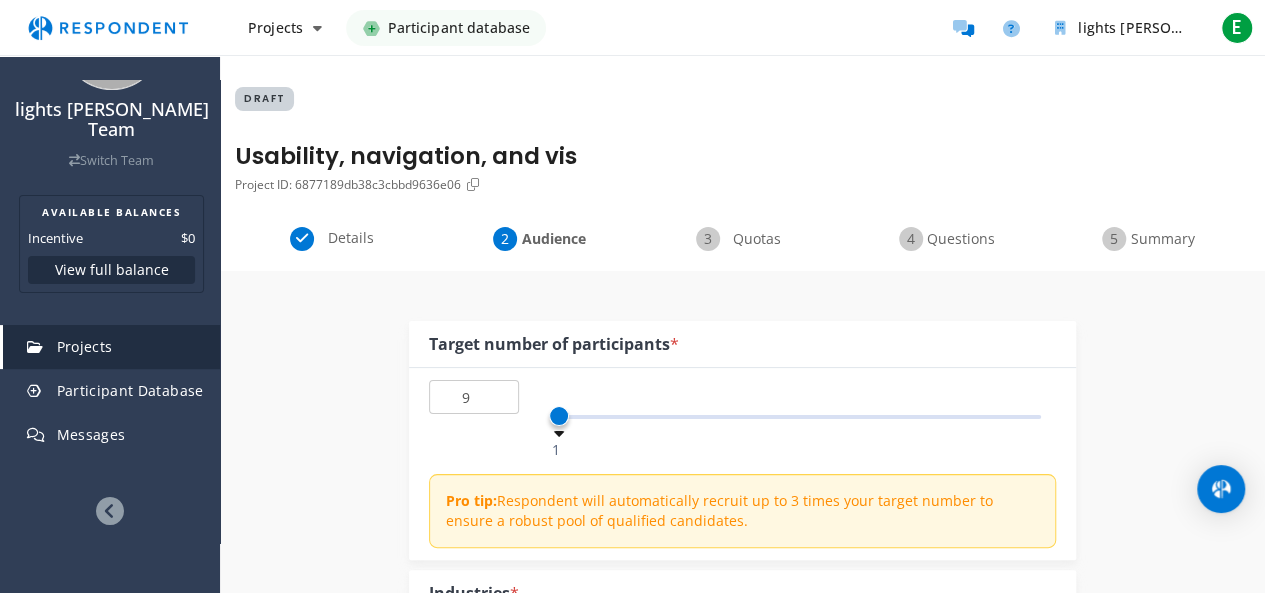 click on "1   100   1" 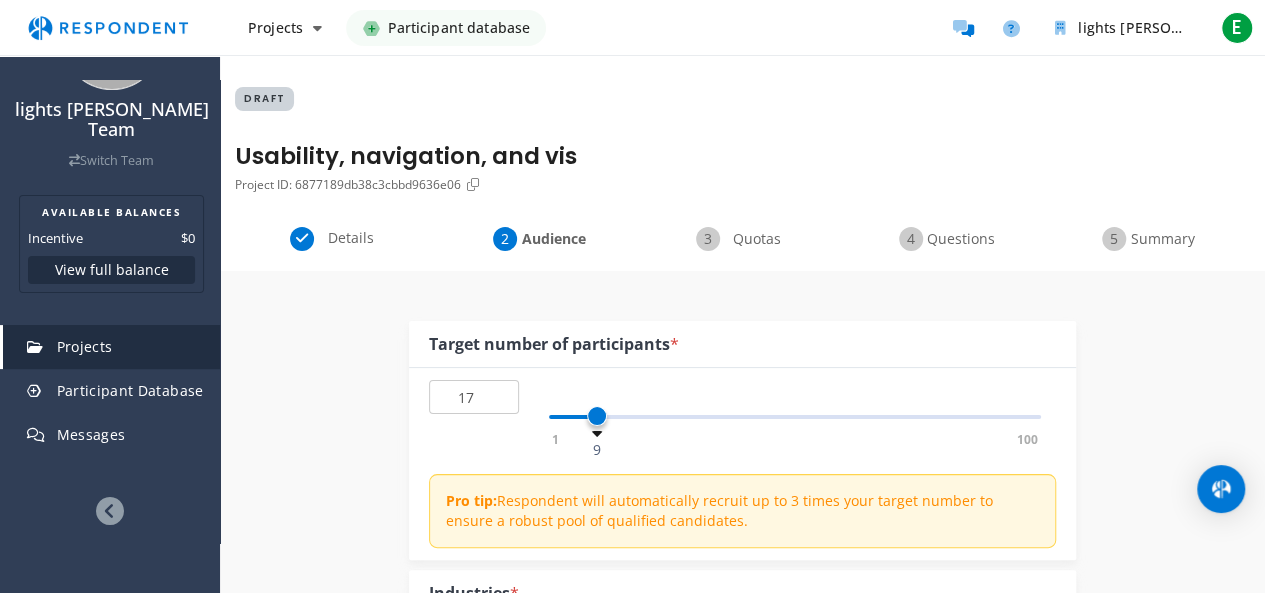 click on "1   100   9" 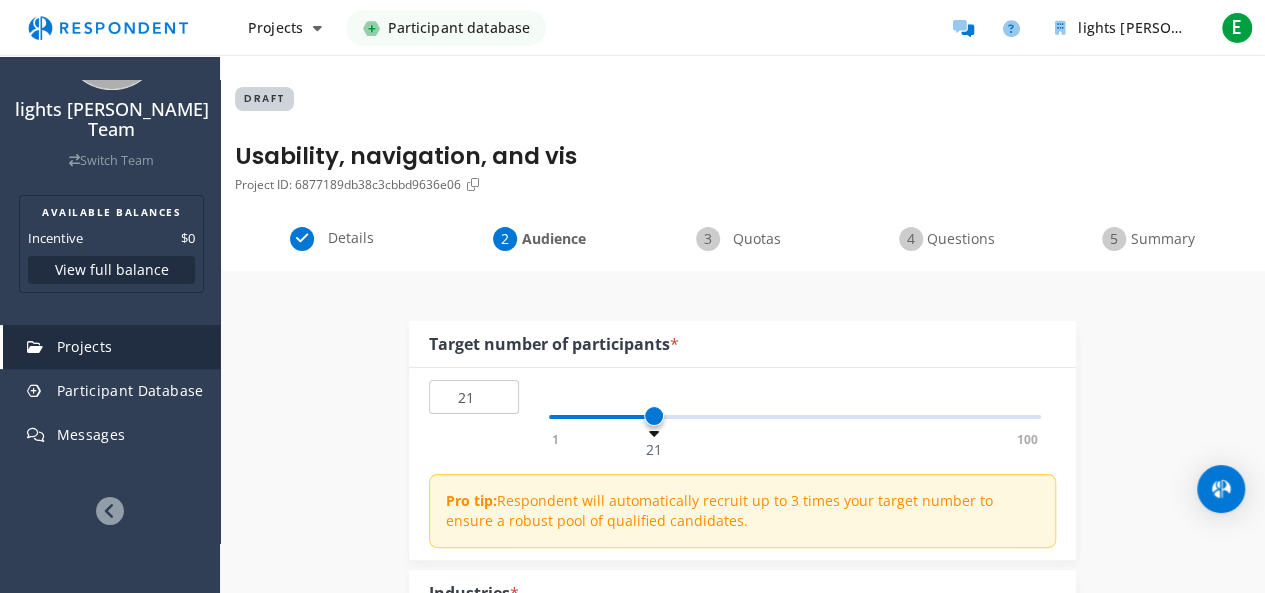 click on "1   100   21" 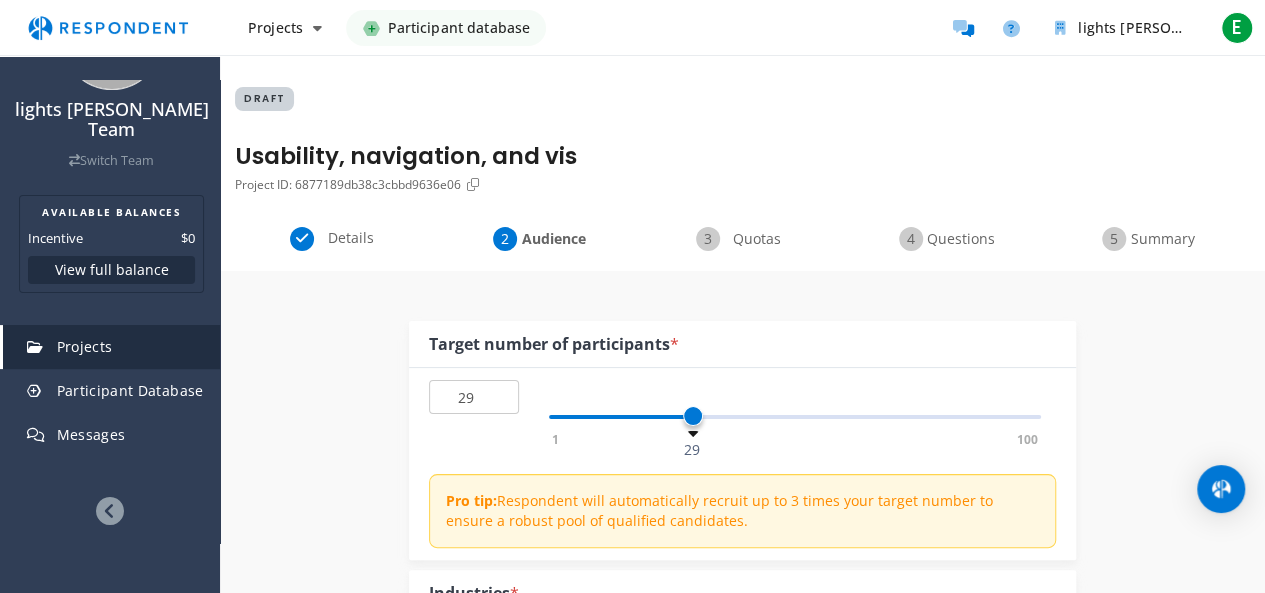 click on "1   100   29" 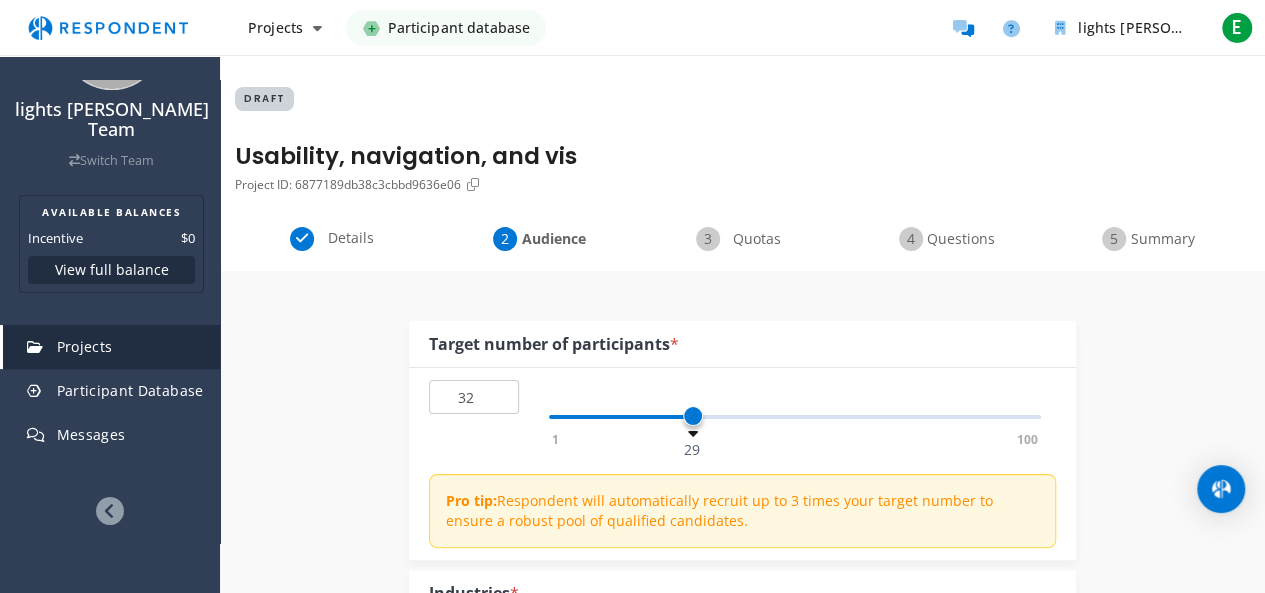 drag, startPoint x: 693, startPoint y: 424, endPoint x: 748, endPoint y: 423, distance: 55.00909 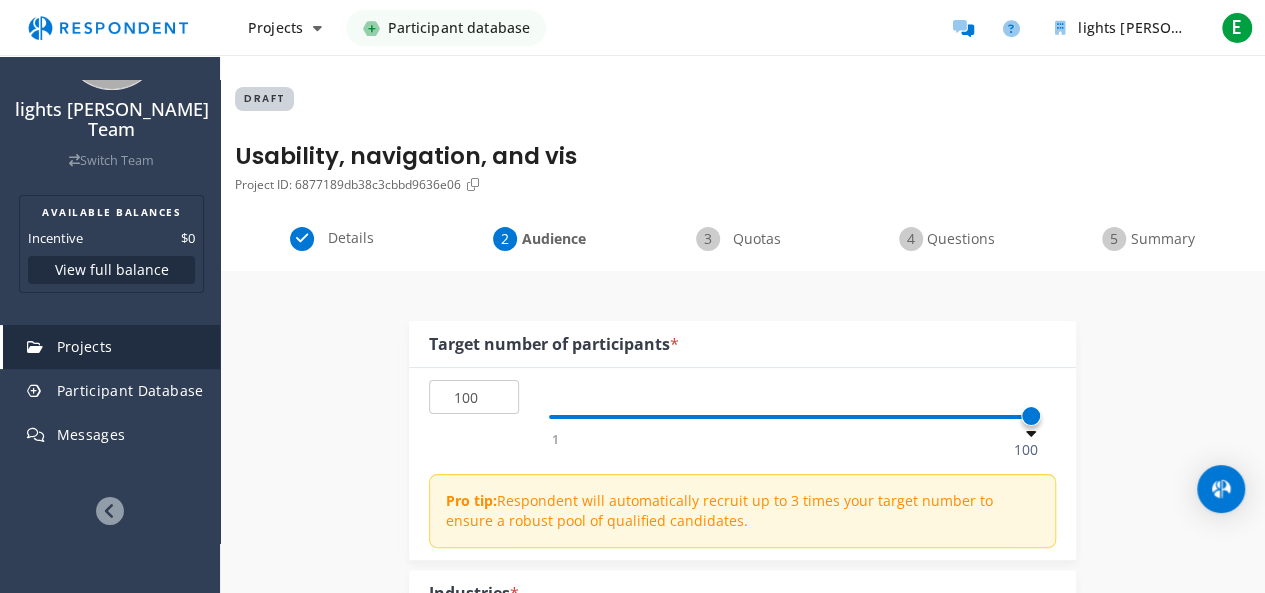 drag, startPoint x: 749, startPoint y: 423, endPoint x: 1081, endPoint y: 453, distance: 333.35266 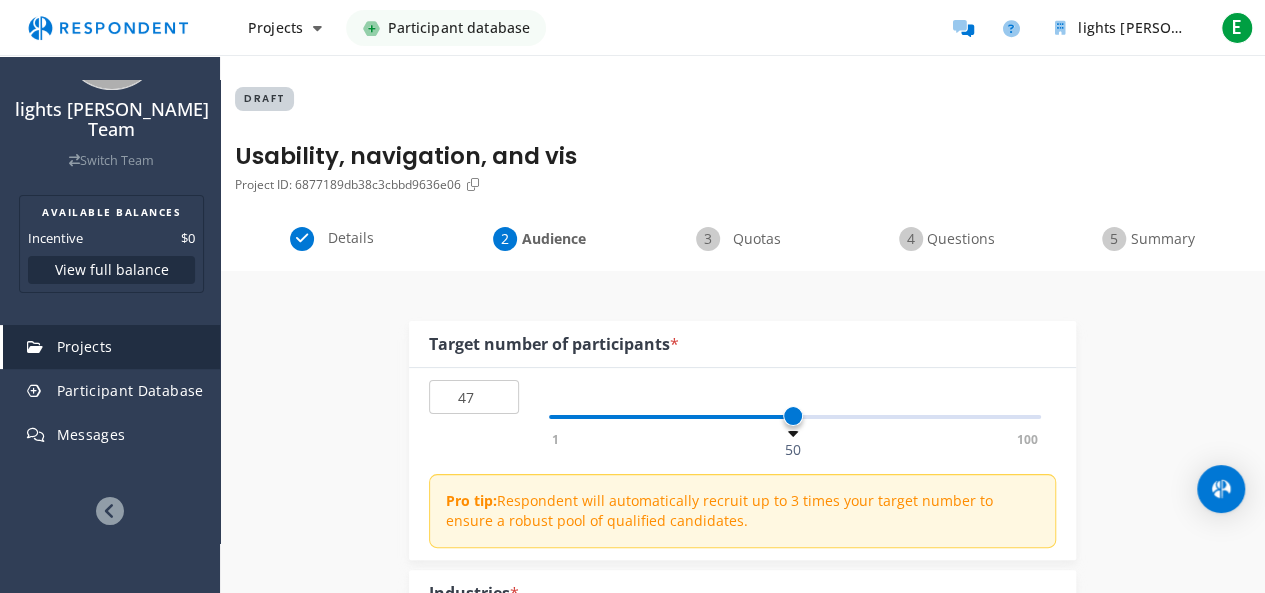 type on "46" 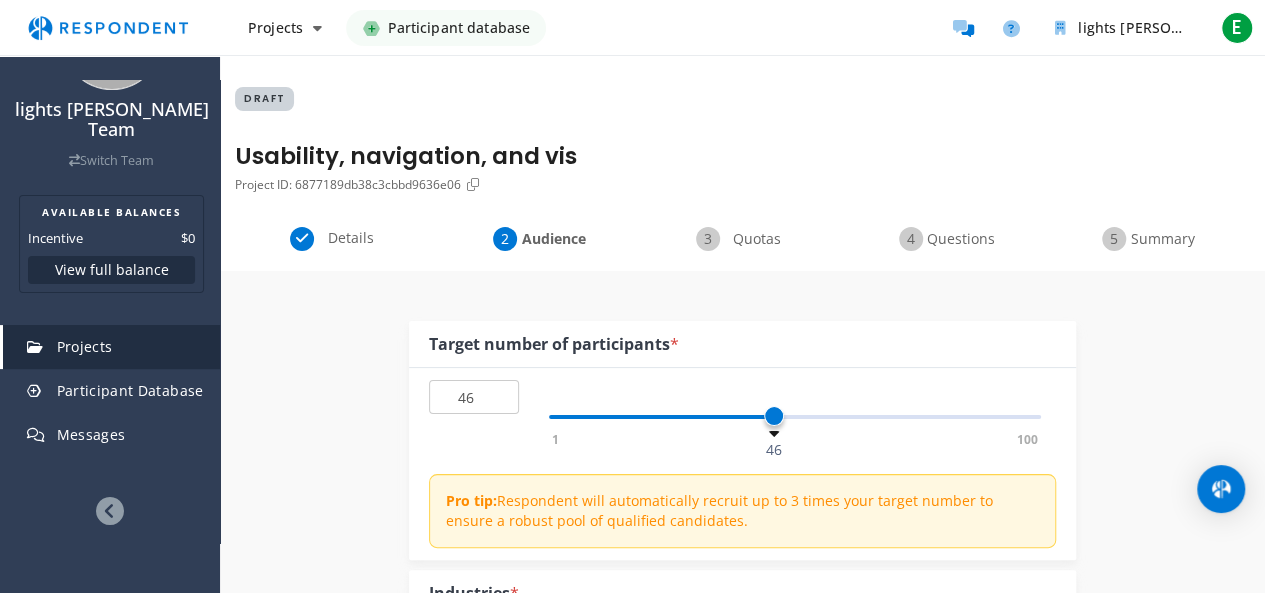 drag, startPoint x: 1030, startPoint y: 420, endPoint x: 774, endPoint y: 459, distance: 258.95367 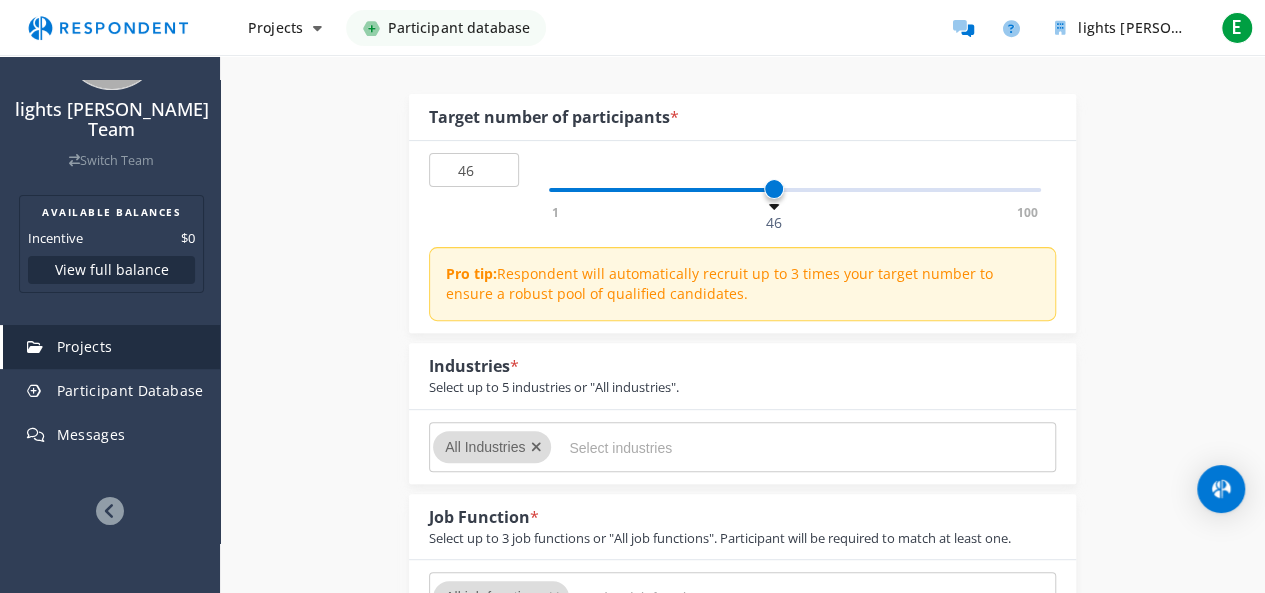 scroll, scrollTop: 300, scrollLeft: 0, axis: vertical 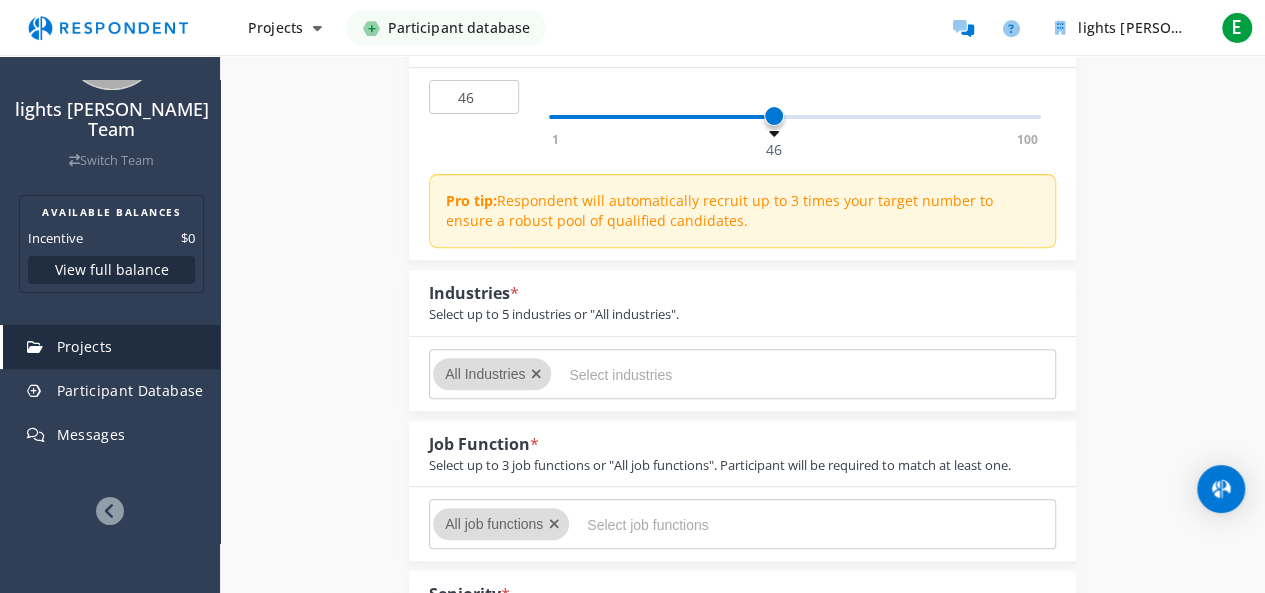 click at bounding box center (719, 375) 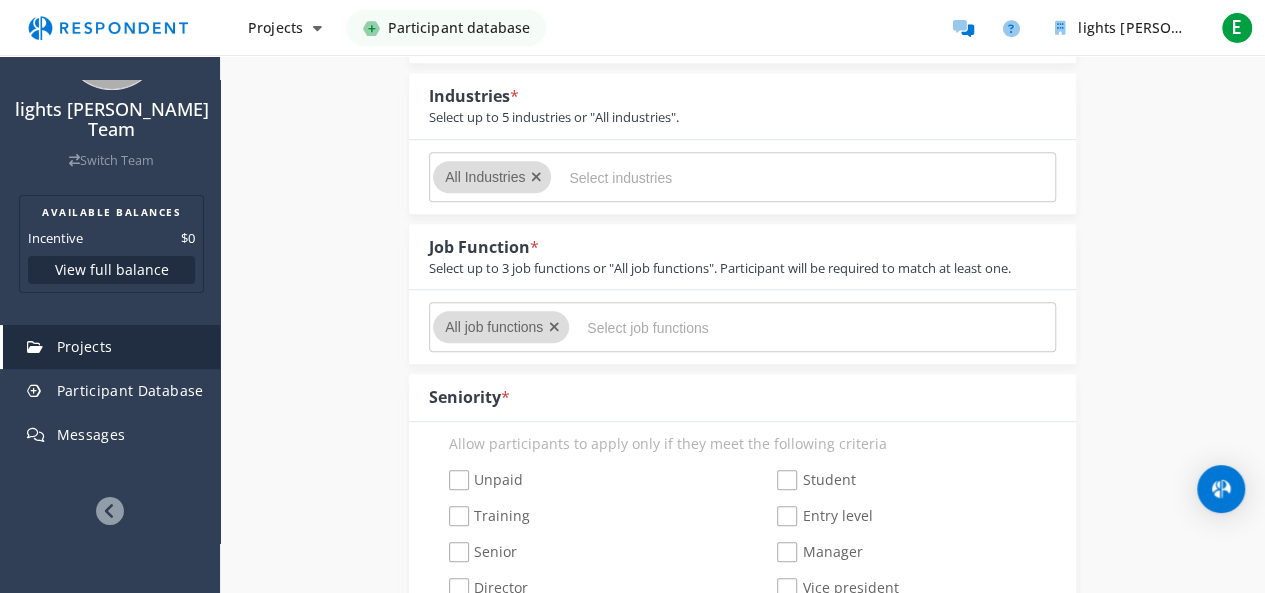 scroll, scrollTop: 600, scrollLeft: 0, axis: vertical 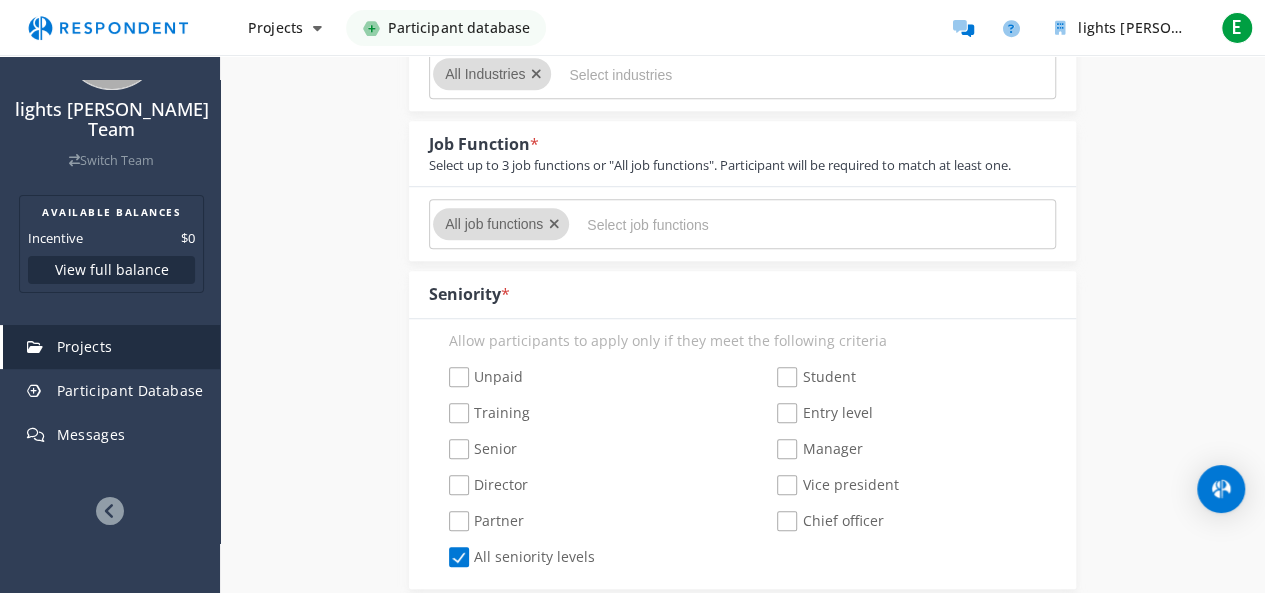 click on "Allow participants to apply only if they meet the following criteria" 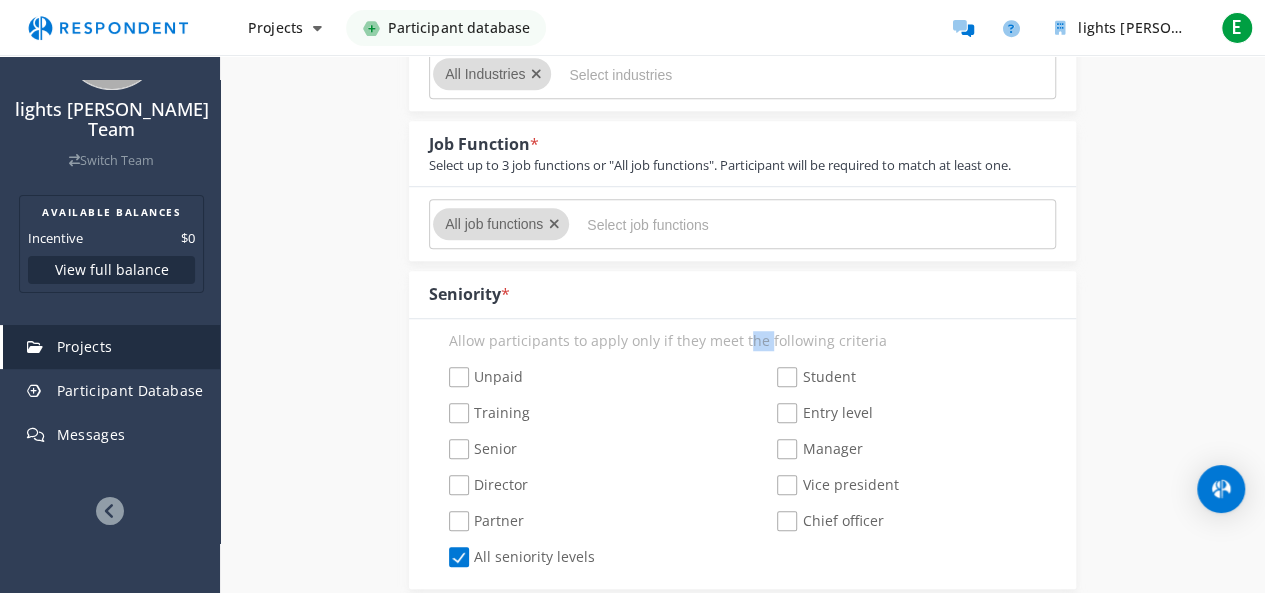 click on "Allow participants to apply only if they meet the following criteria" 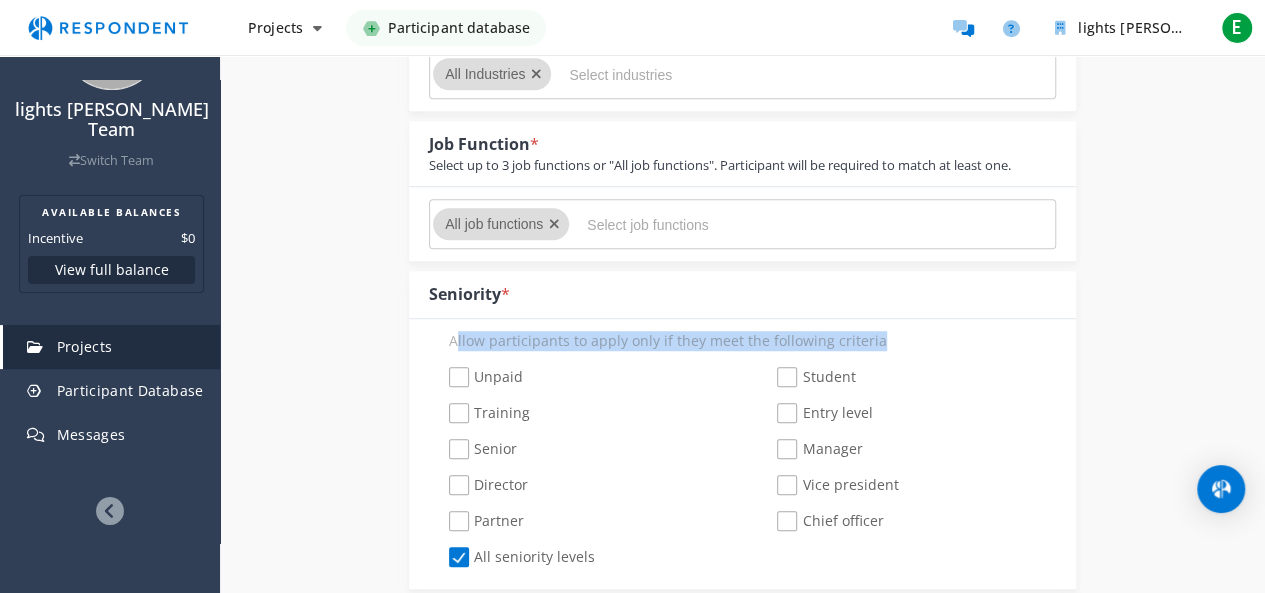 click on "Allow participants to apply only if they meet the following criteria" 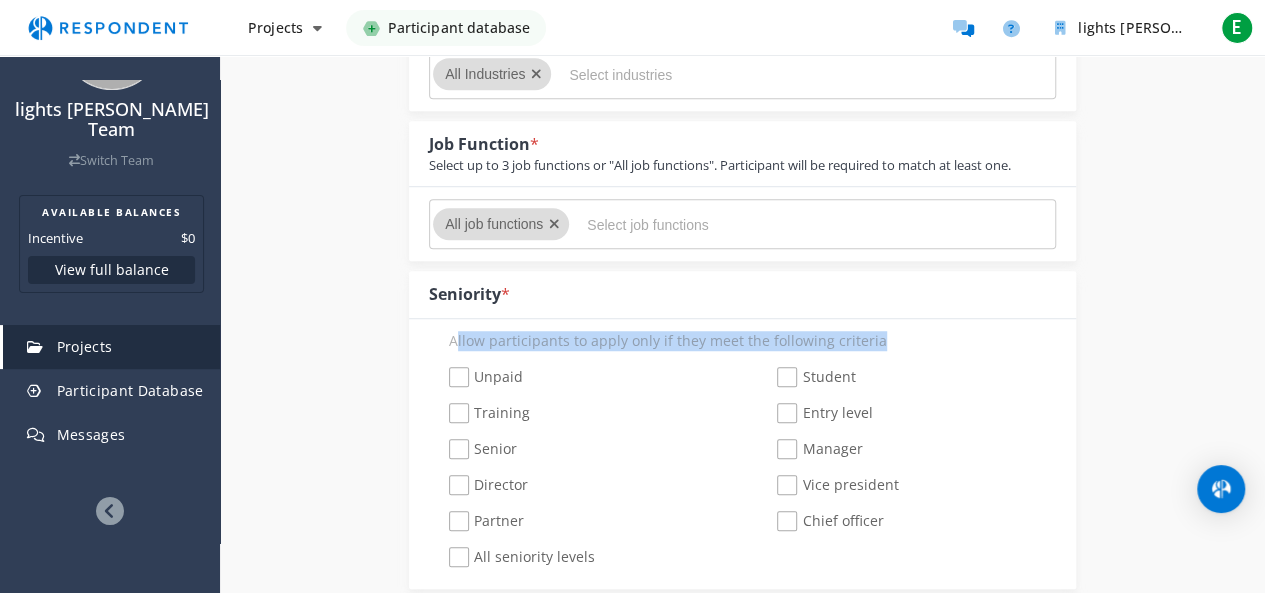 checkbox on "true" 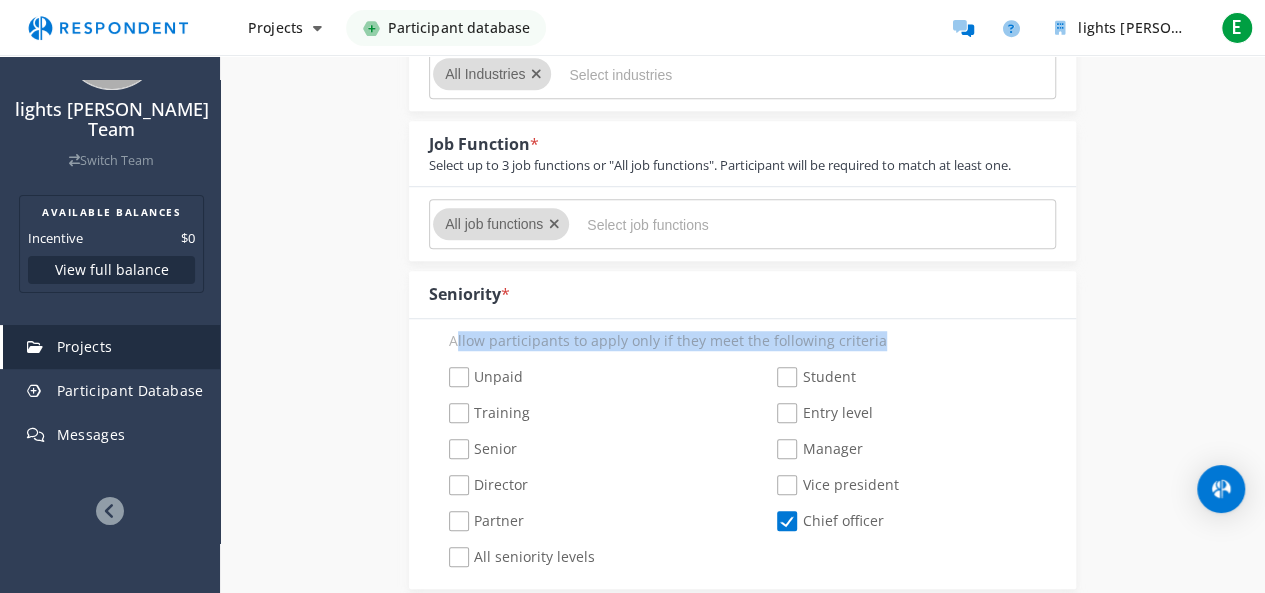 checkbox on "false" 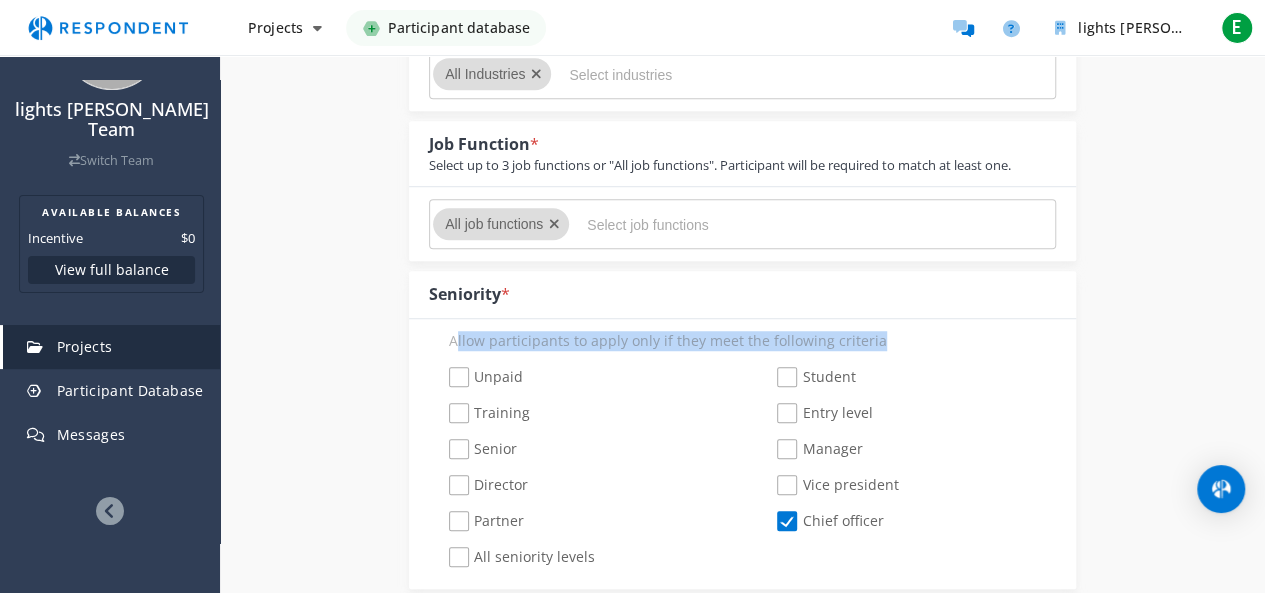 click on "Manager" 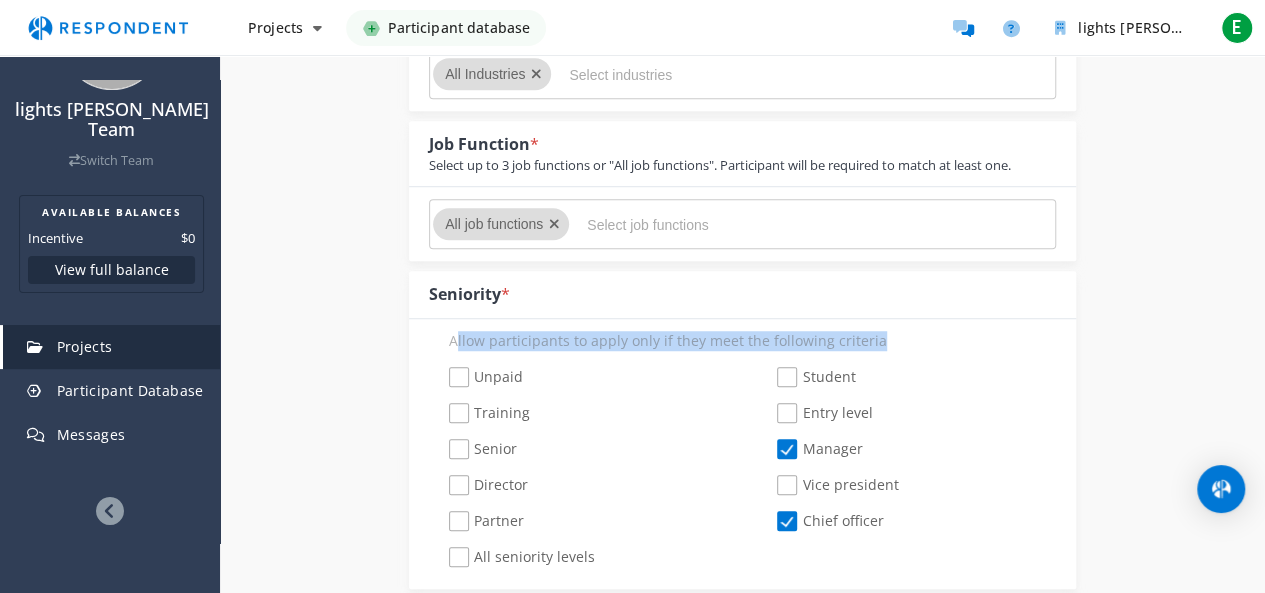 click on "Training" 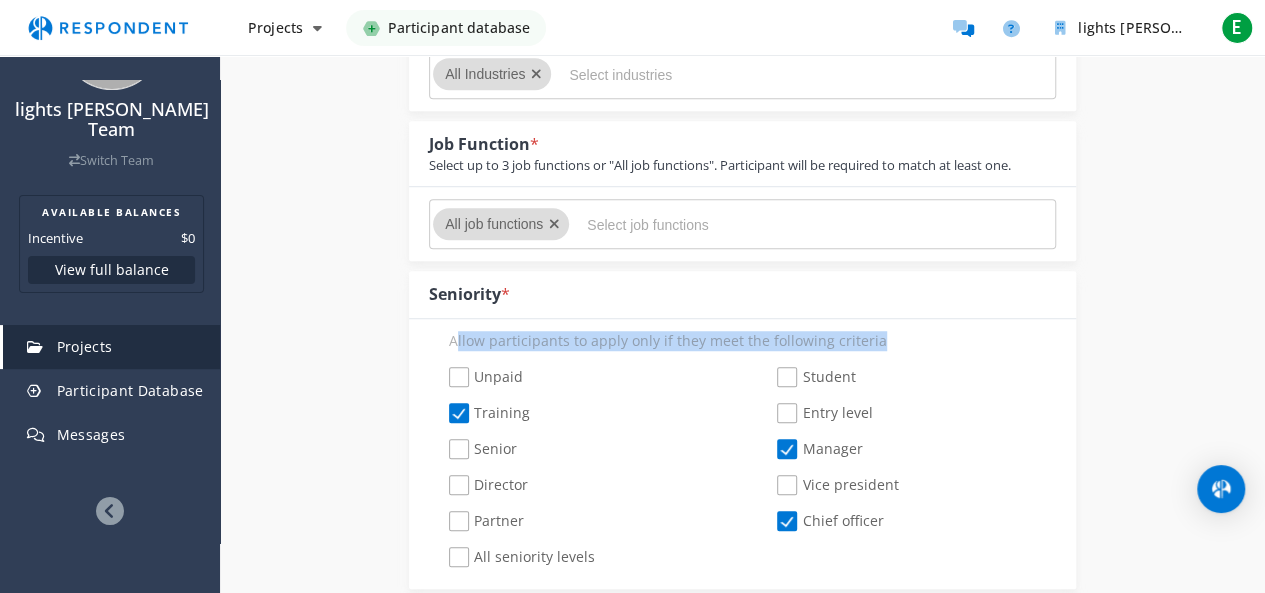 click on "Partner" 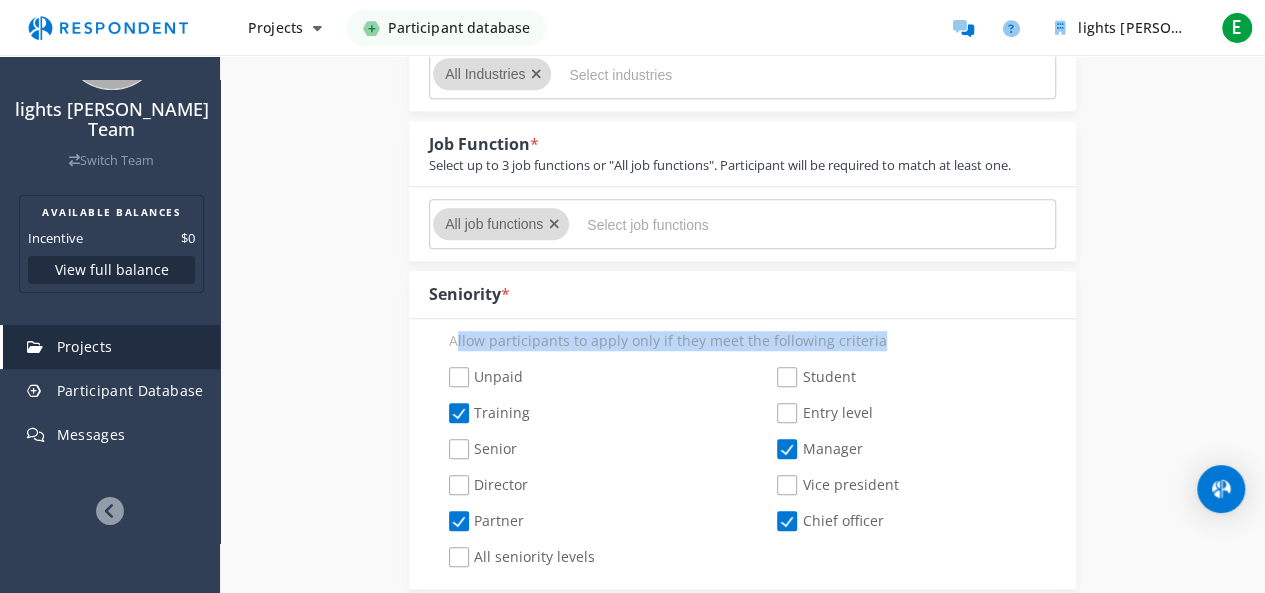click on "Student" 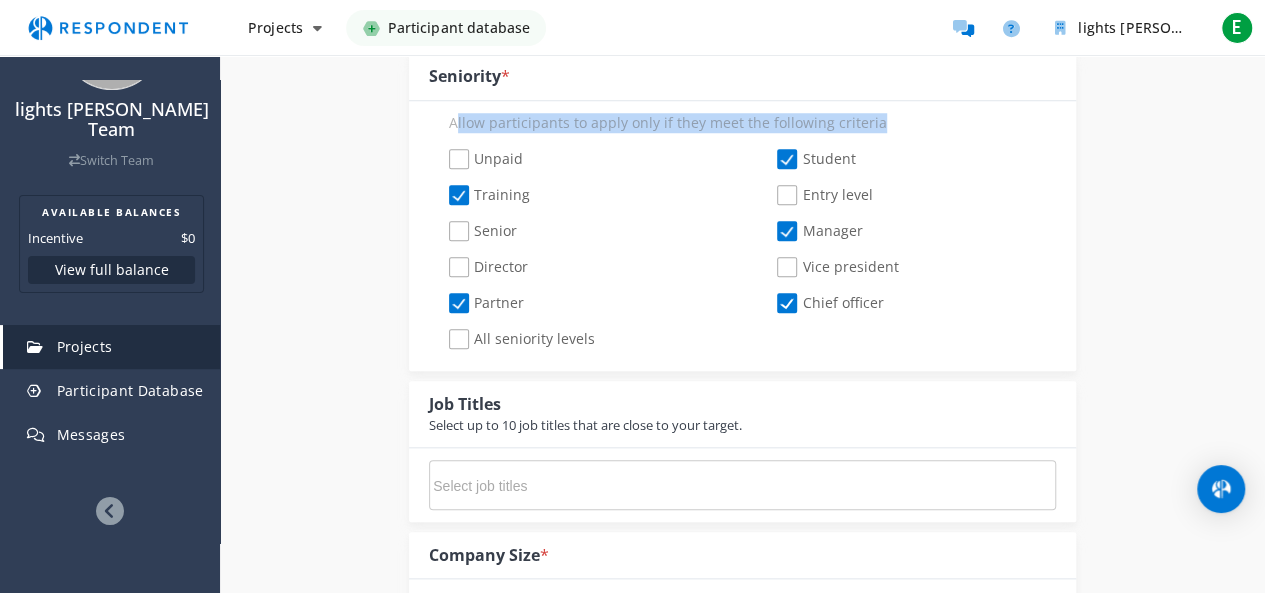 scroll, scrollTop: 900, scrollLeft: 0, axis: vertical 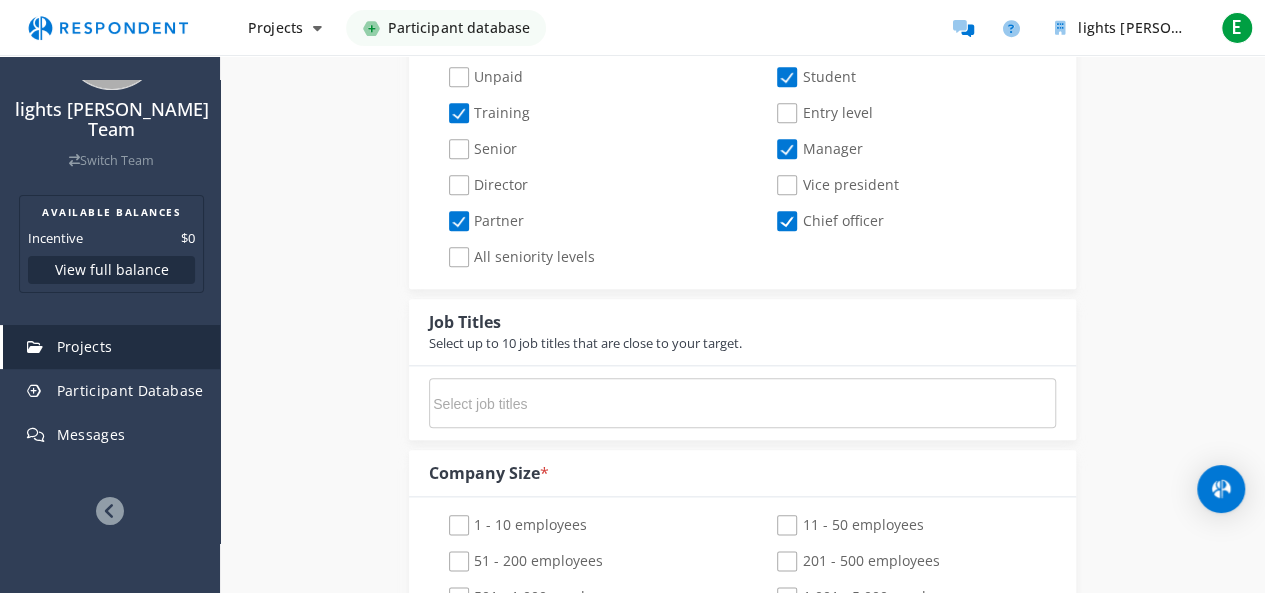 click at bounding box center (583, 404) 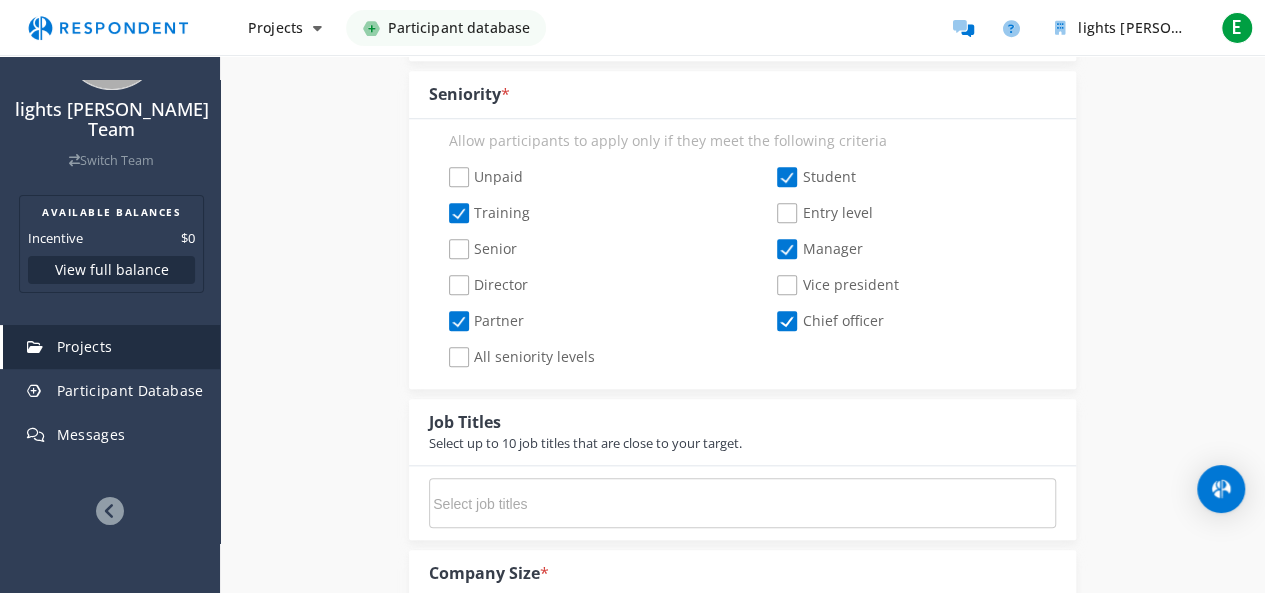 drag, startPoint x: 791, startPoint y: 280, endPoint x: 804, endPoint y: 236, distance: 45.88028 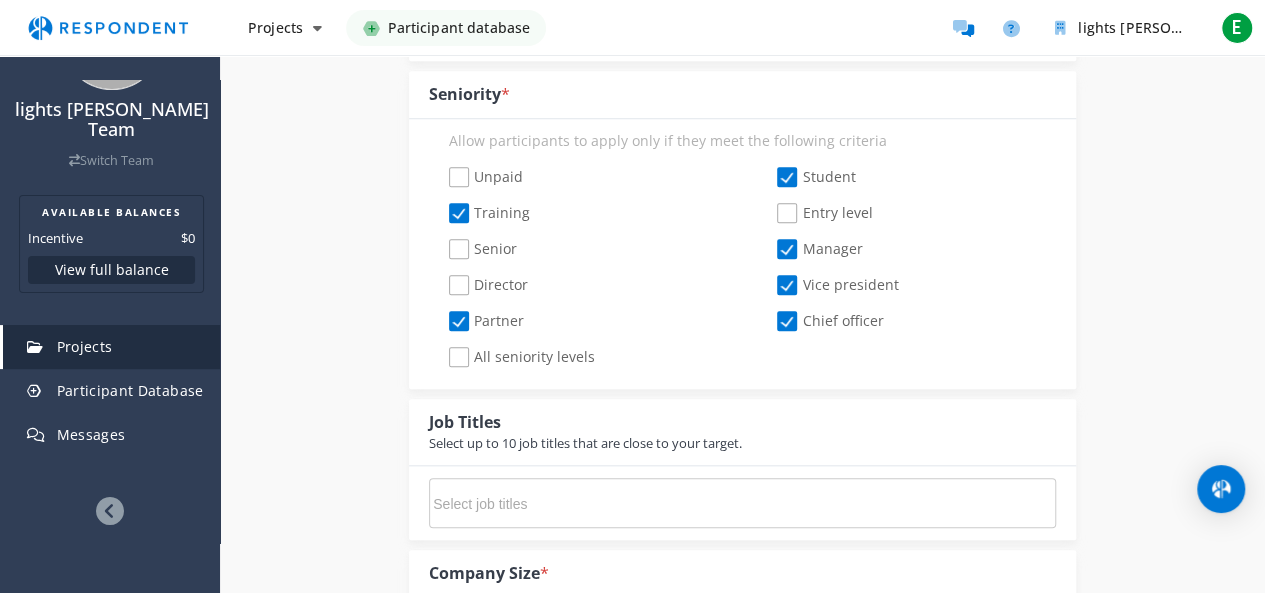 click on "Entry level" 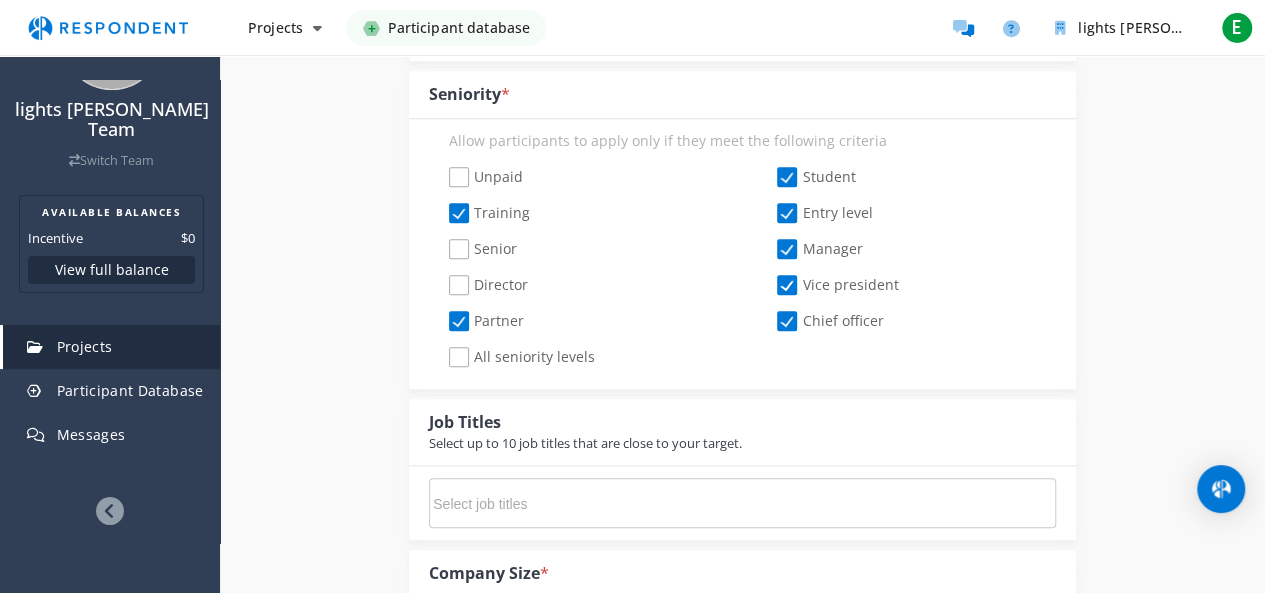 click on "Senior" 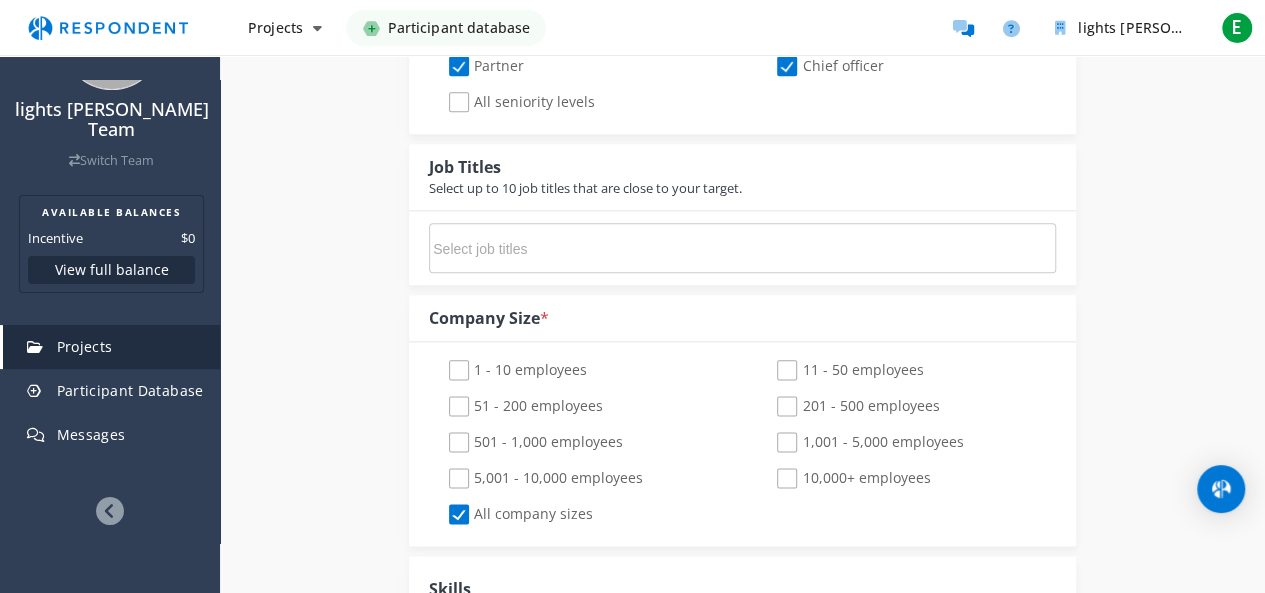 scroll, scrollTop: 1100, scrollLeft: 0, axis: vertical 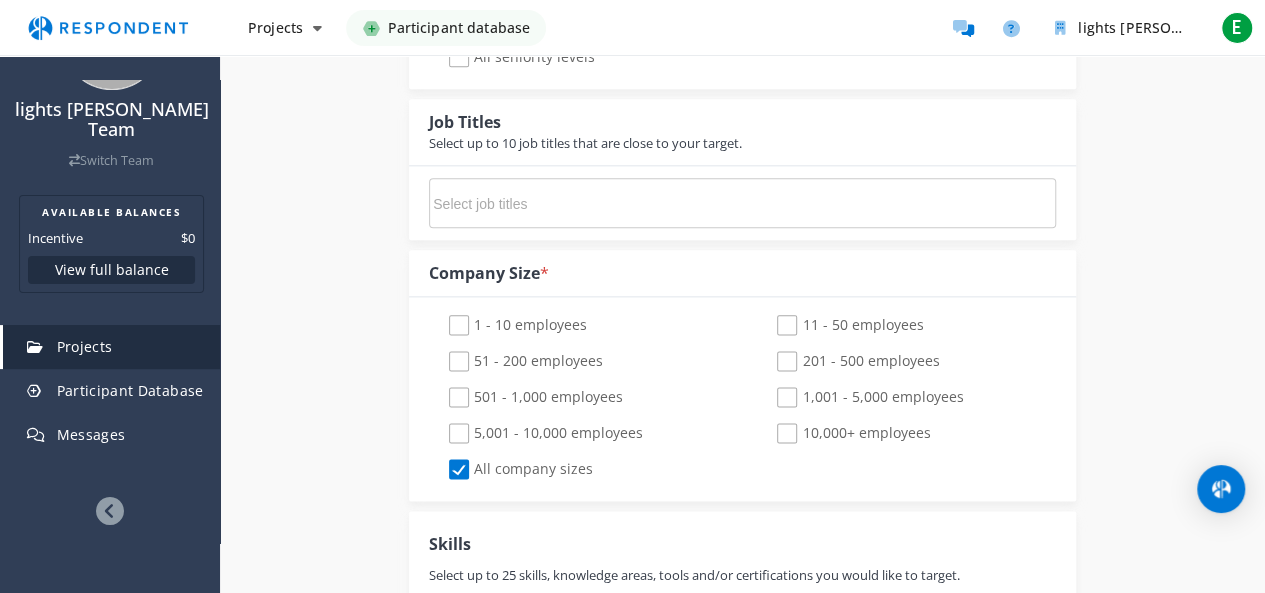 click at bounding box center [583, 204] 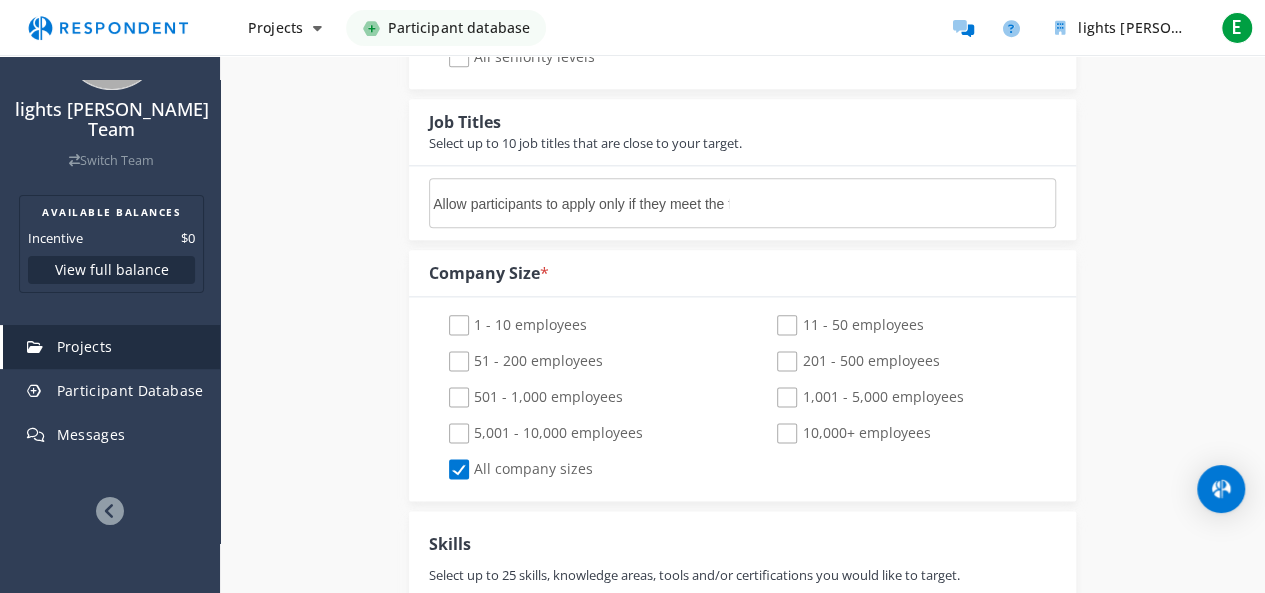 scroll, scrollTop: 0, scrollLeft: 99, axis: horizontal 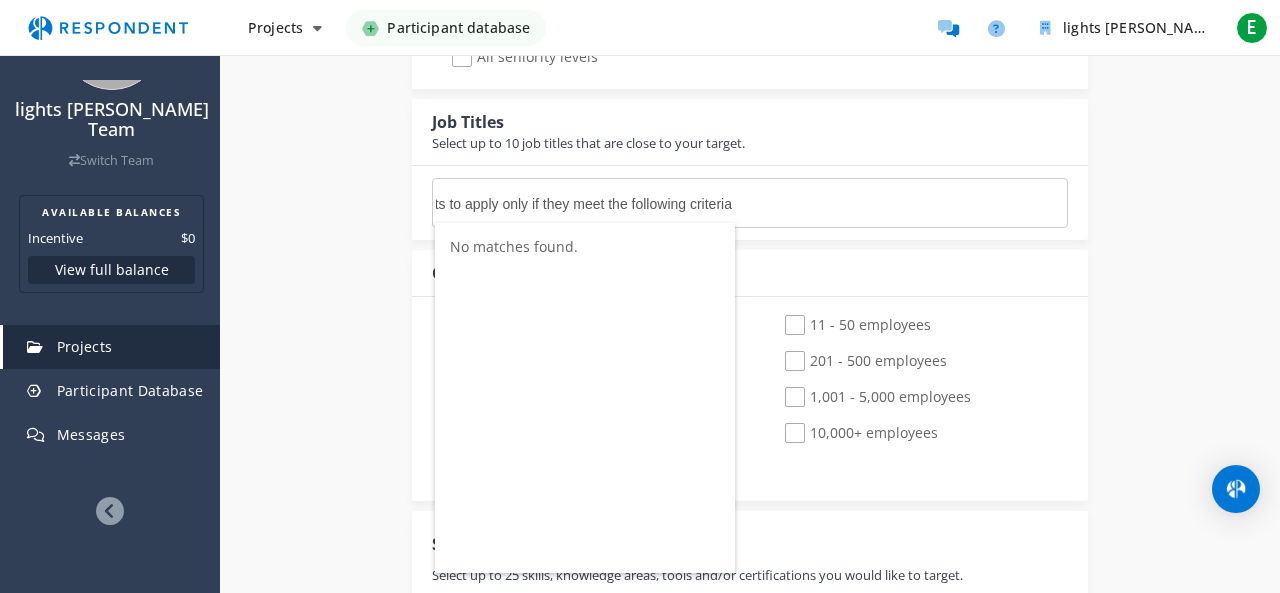 click on "Allow participants to apply only if they meet the following criteria" at bounding box center [586, 204] 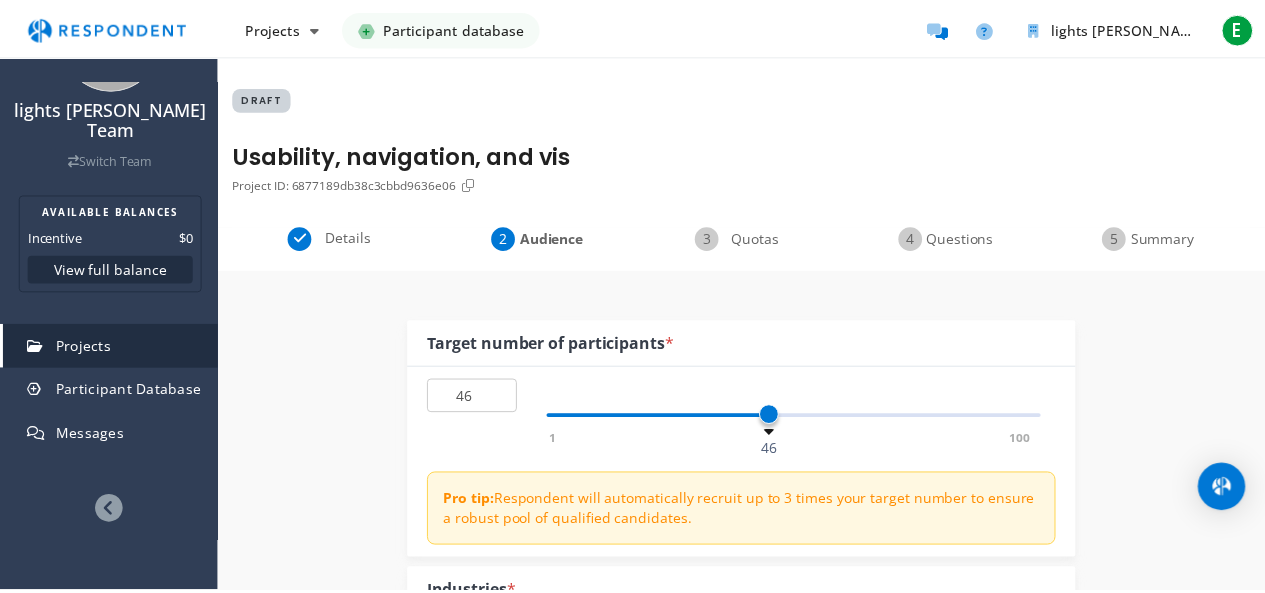 scroll, scrollTop: 1100, scrollLeft: 0, axis: vertical 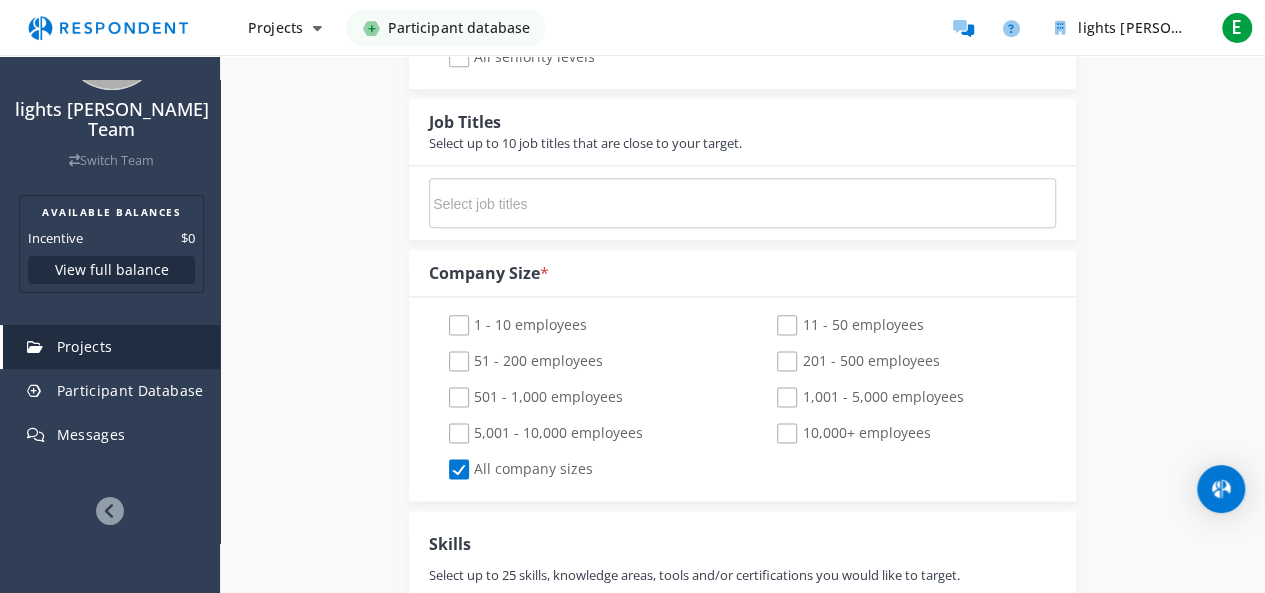 click on "11 - 50 employees" 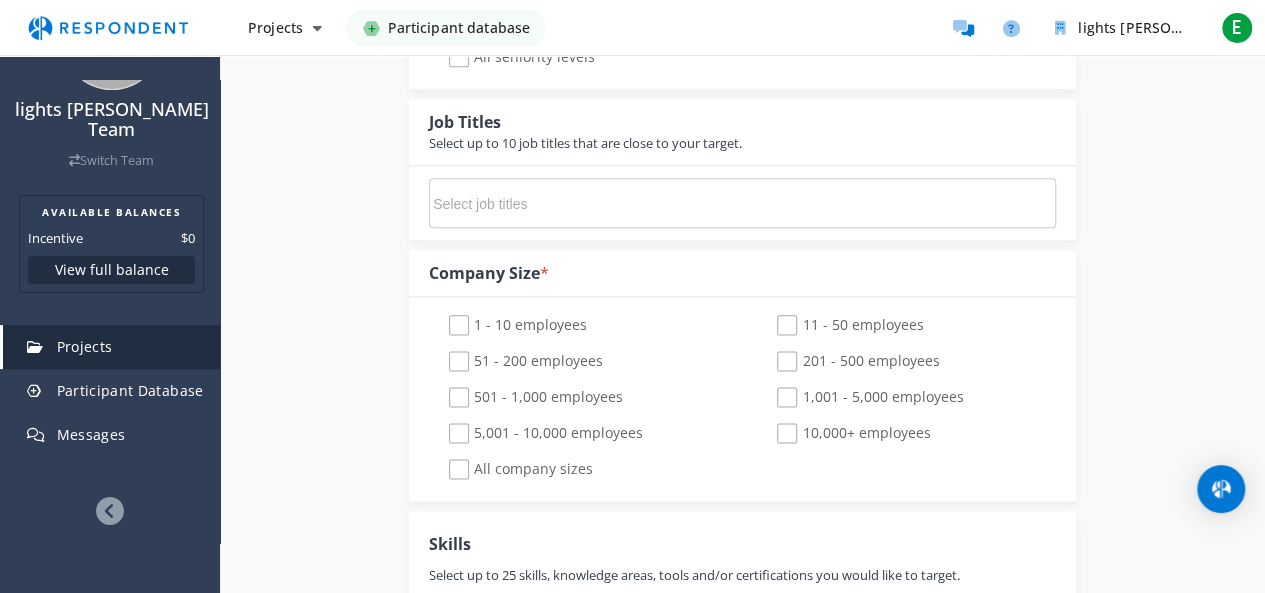 checkbox on "true" 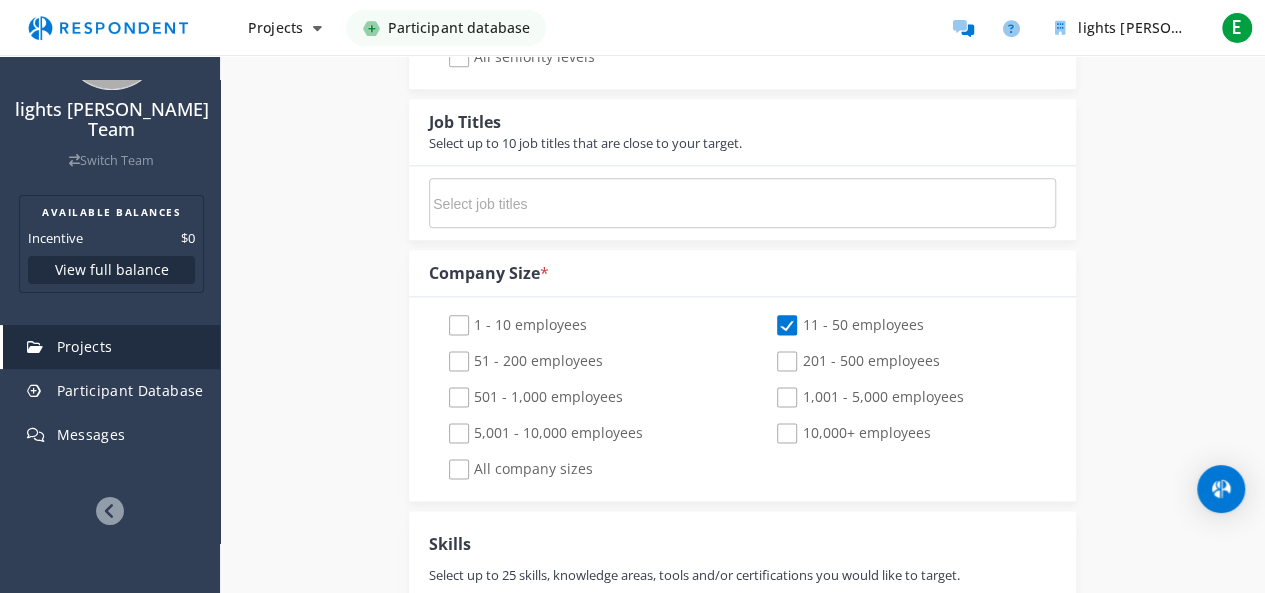 checkbox on "false" 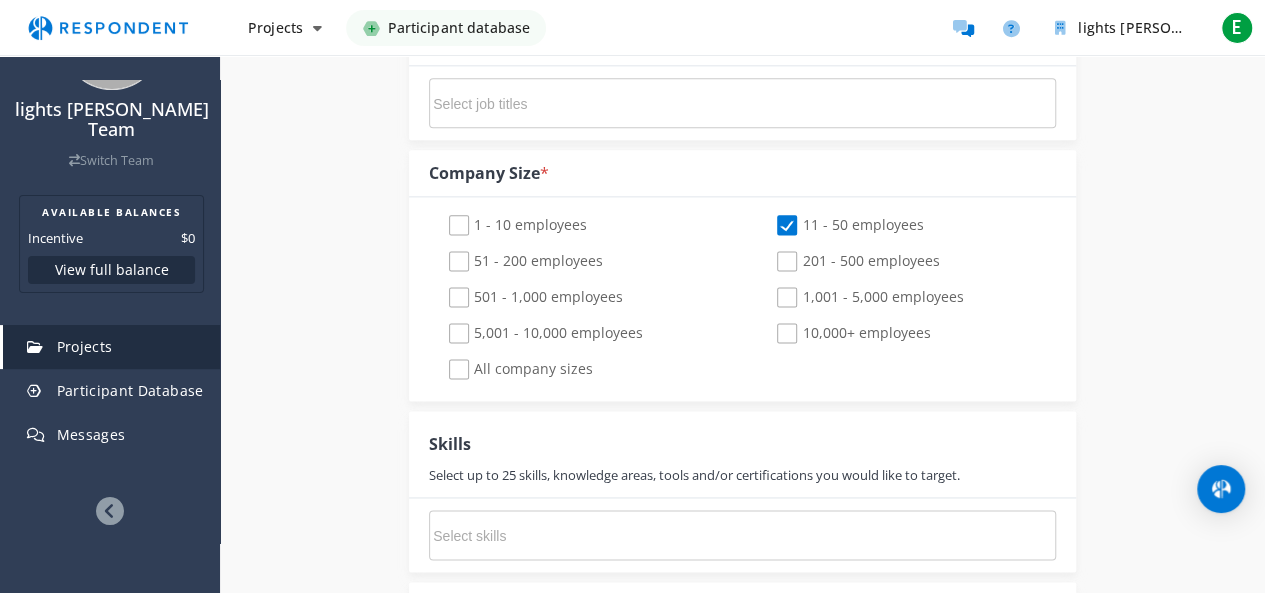 scroll, scrollTop: 1300, scrollLeft: 0, axis: vertical 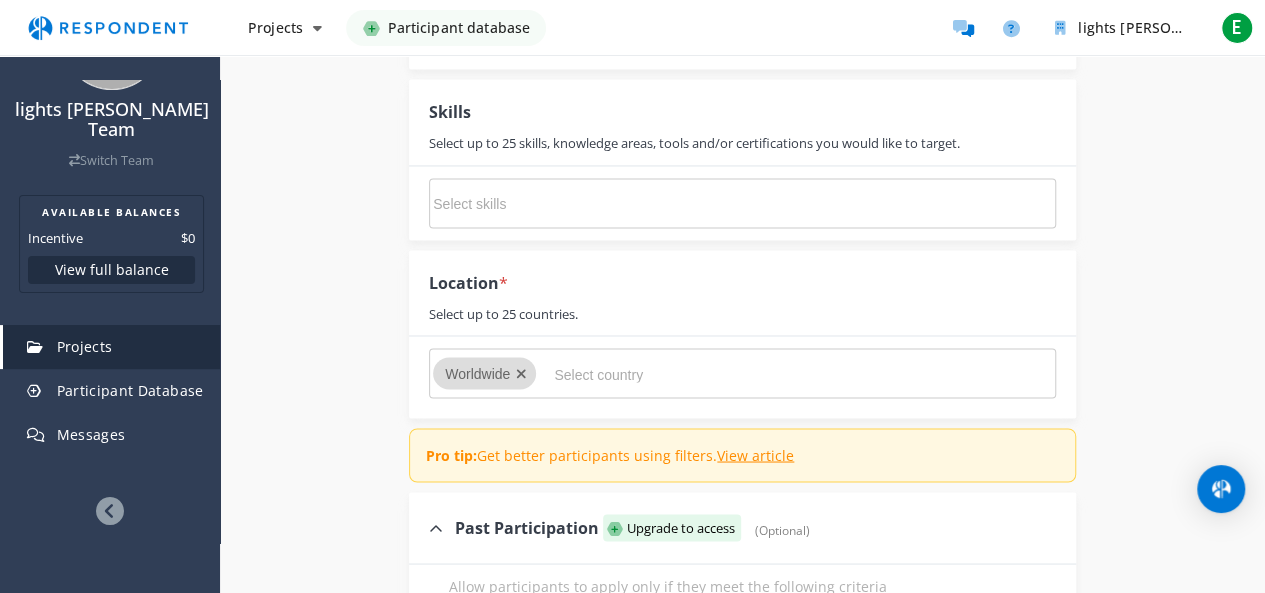 click on "Target number of participants  *             46               1   100   46                         Pro tip:  Respondent will automatically recruit up to 3 times your target number to ensure a robust pool of qualified candidates.                         Industries  *    Select up to 5 industries or "All industries".                                                  All Industries                                                                                                                                                                             Job Function  *    Select up to 3 job functions or "All job functions". Participant will be required to match at least one.                                                  All job functions                                                                                                                                                                               Seniority  *          Allow participants to apply only if they meet the following criteria" 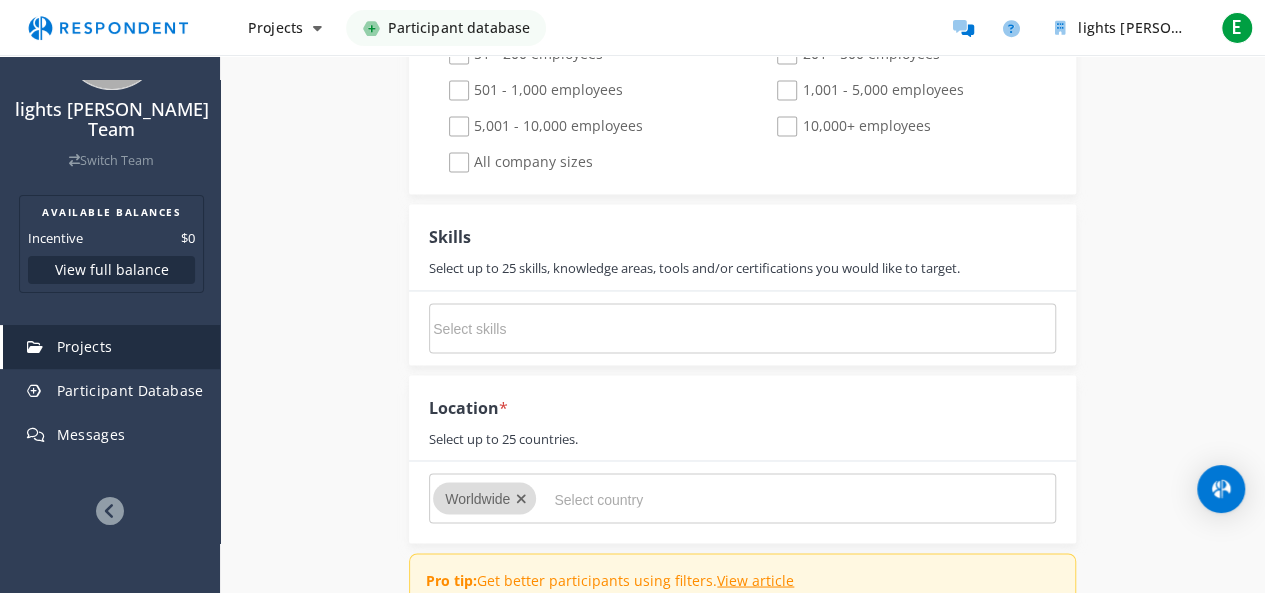 scroll, scrollTop: 1400, scrollLeft: 0, axis: vertical 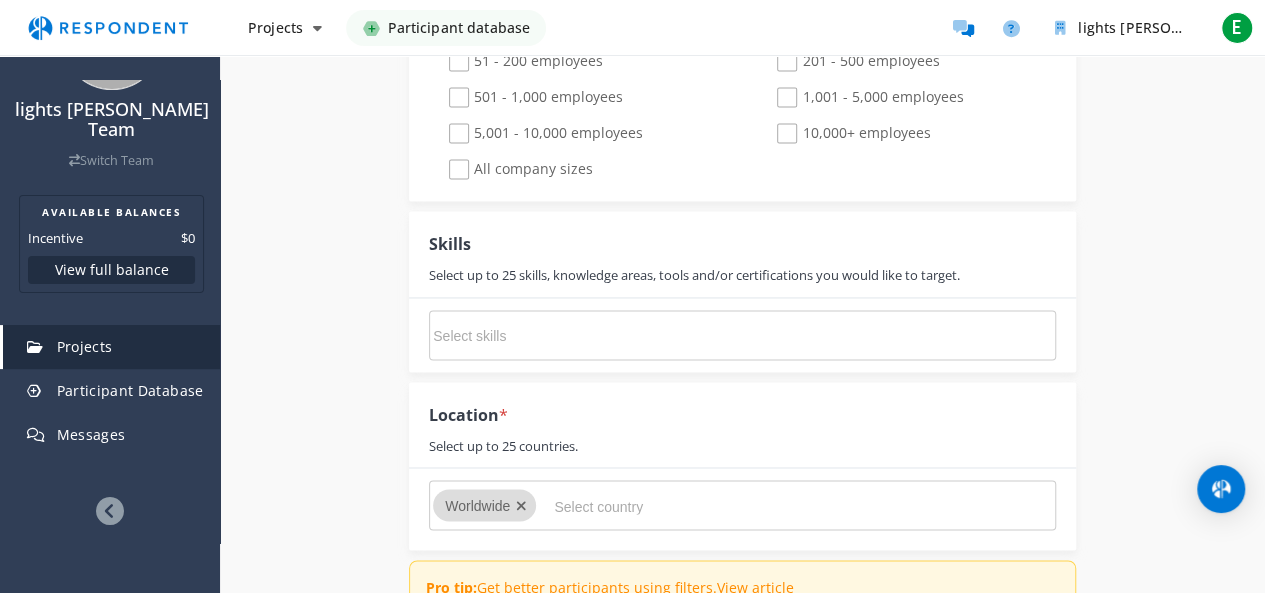 click on "Skills" 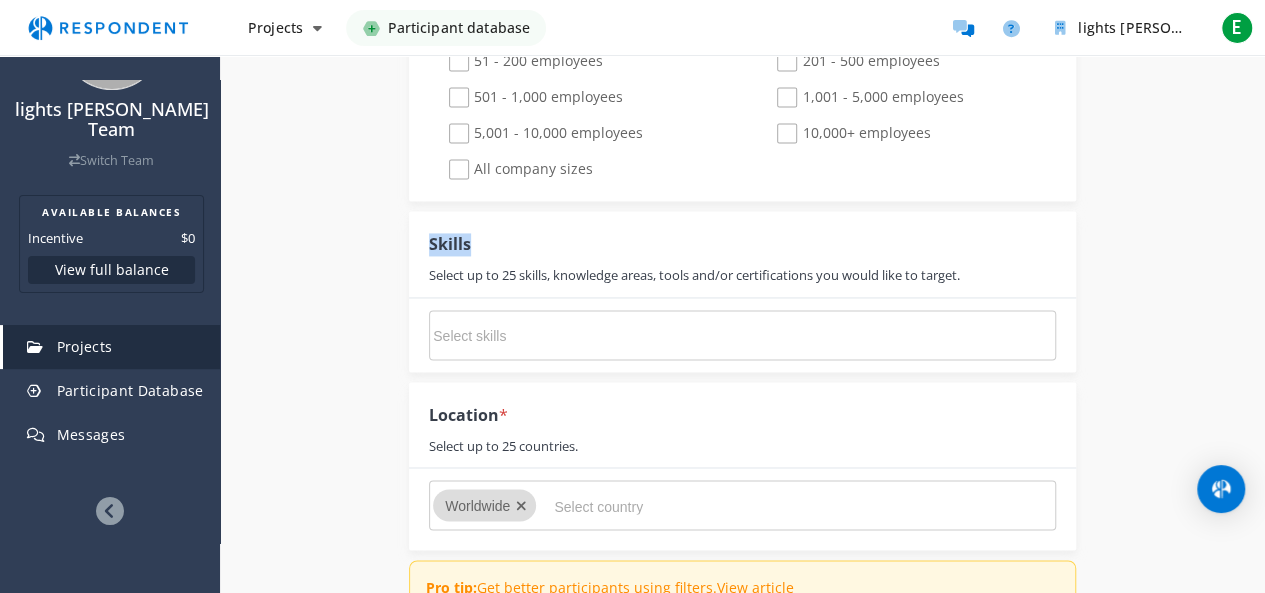 click on "Skills" 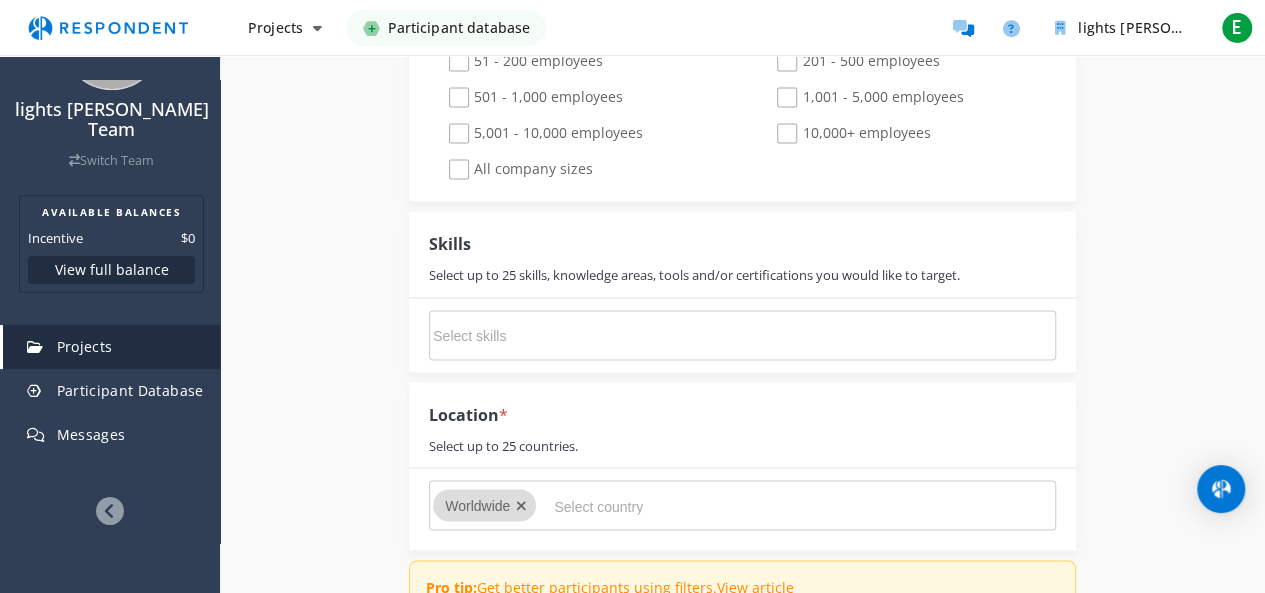 paste on "Strong communication (written and verbal)  Accurate typing (45+ WPM)  Ability to follow instructions clearly  Familiar with mobile apps and websites  Detail-oriented and organized  Reliable and consistent  Comfortable with remote, independent work  Time-conscious and respectful of deadlines" 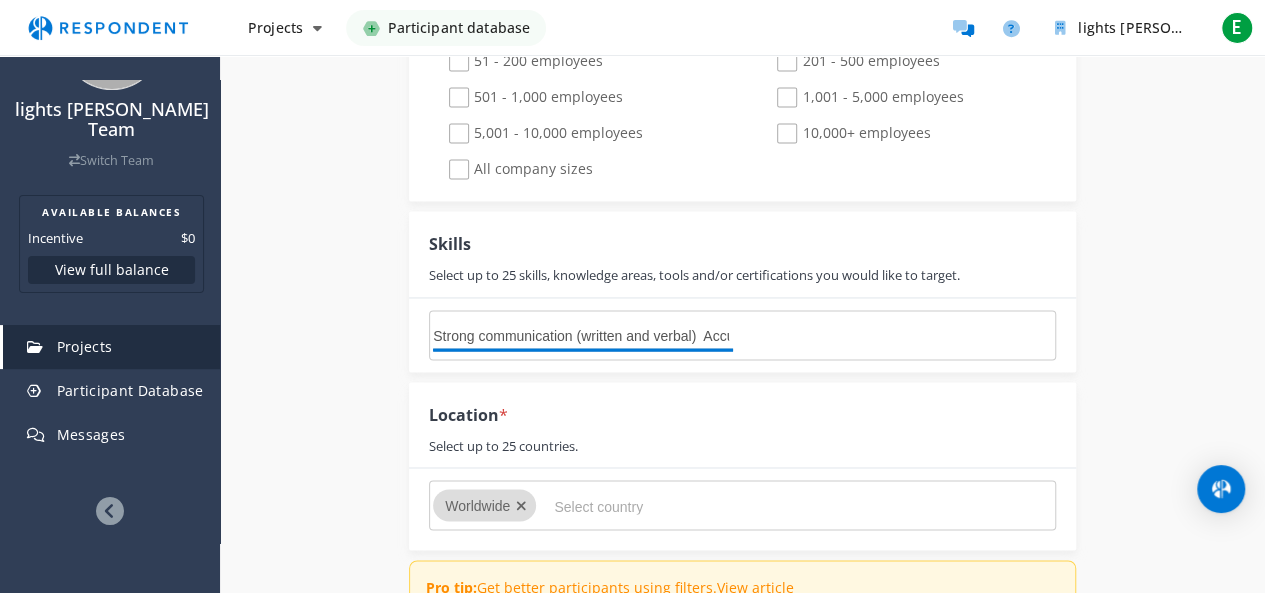 scroll, scrollTop: 0, scrollLeft: 1514, axis: horizontal 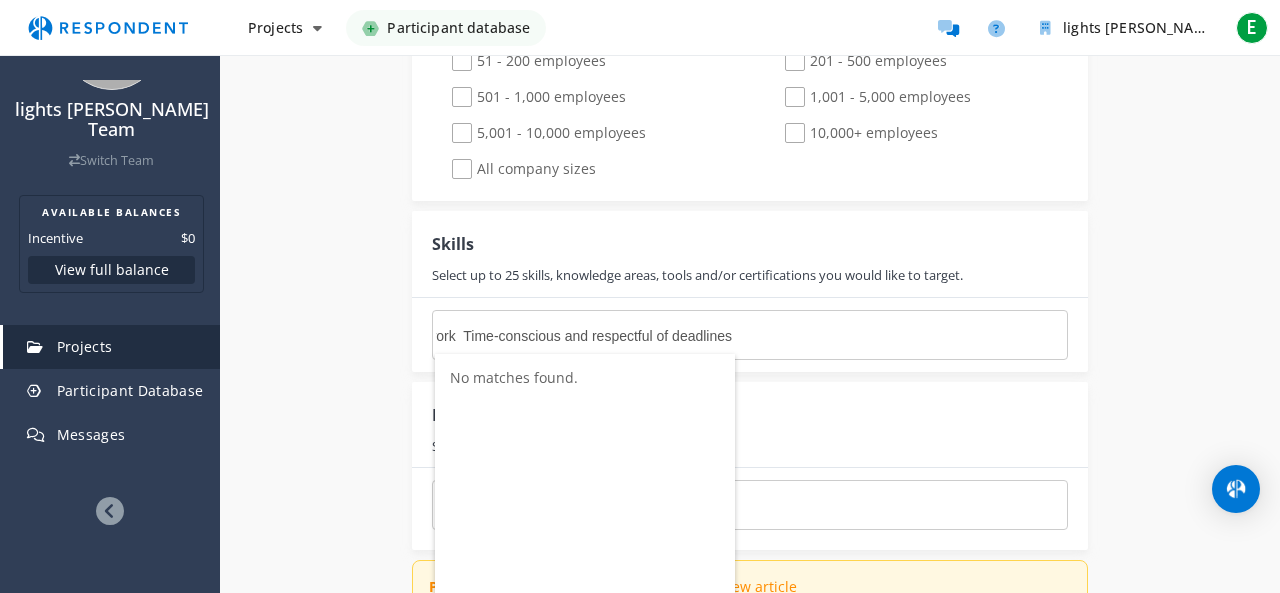 type on "Strong communication (written and verbal)  Accurate typing (45+ WPM)  Ability to follow instructions clearly  Familiar with mobile apps and websites  Detail-oriented and organized  Reliable and consistent  Comfortable with remote, independent work  Time-conscious and respectful of deadlines" 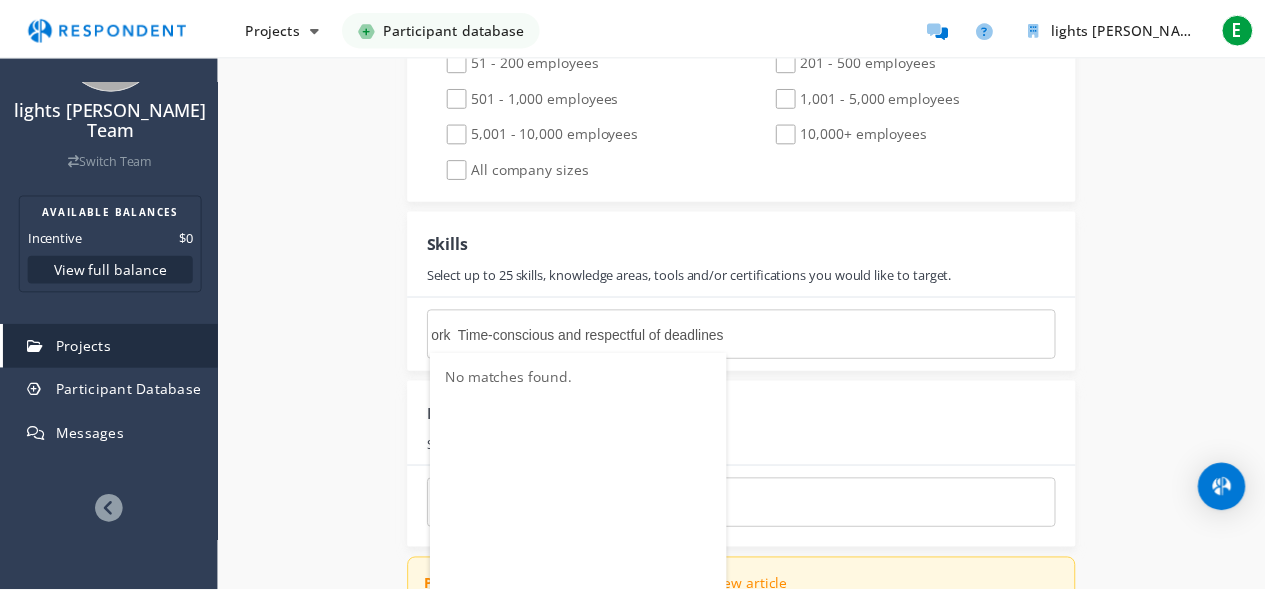 scroll, scrollTop: 1400, scrollLeft: 0, axis: vertical 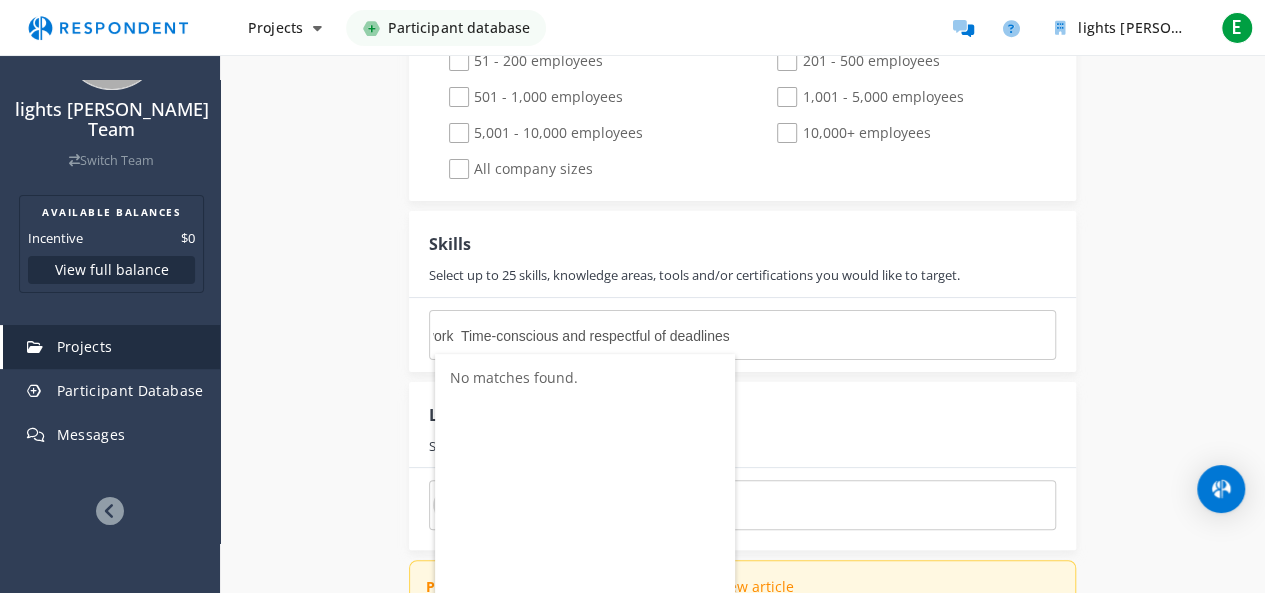 click on "Strong communication (written and verbal)  Accurate typing (45+ WPM)  Ability to follow instructions clearly  Familiar with mobile apps and websites  Detail-oriented and organized  Reliable and consistent  Comfortable with remote, independent work  Time-conscious and respectful of deadlines                                                              Maximum of 25 skills" 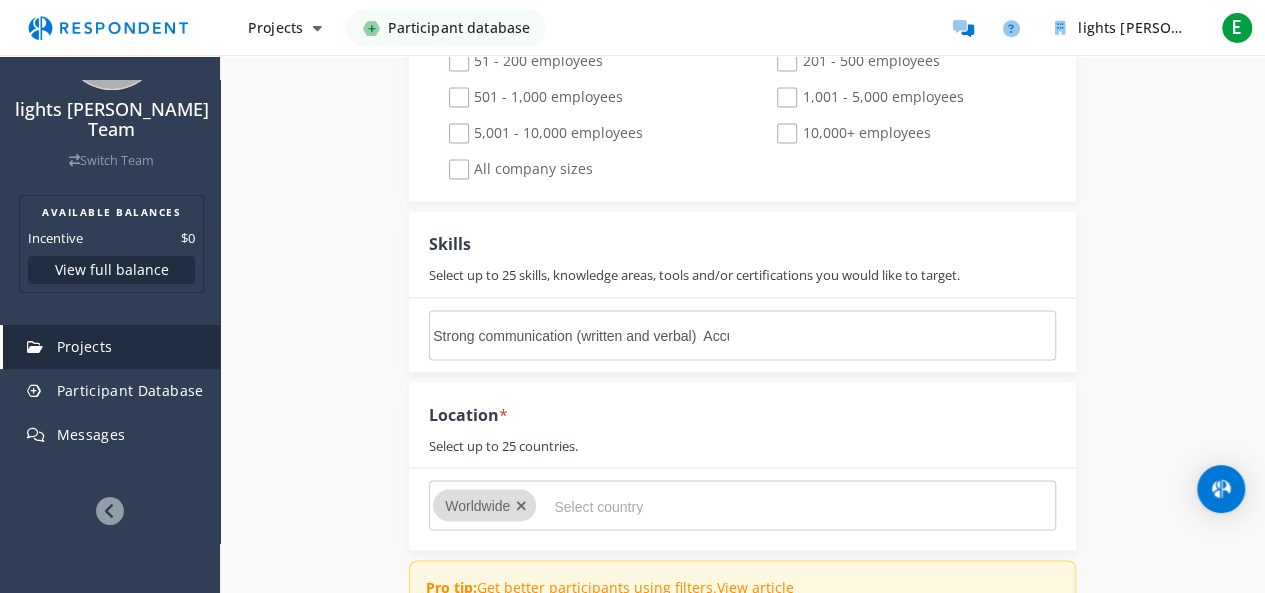 click on "Strong communication (written and verbal)  Accurate typing (45+ WPM)  Ability to follow instructions clearly  Familiar with mobile apps and websites  Detail-oriented and organized  Reliable and consistent  Comfortable with remote, independent work  Time-conscious and respectful of deadlines" at bounding box center (742, 335) 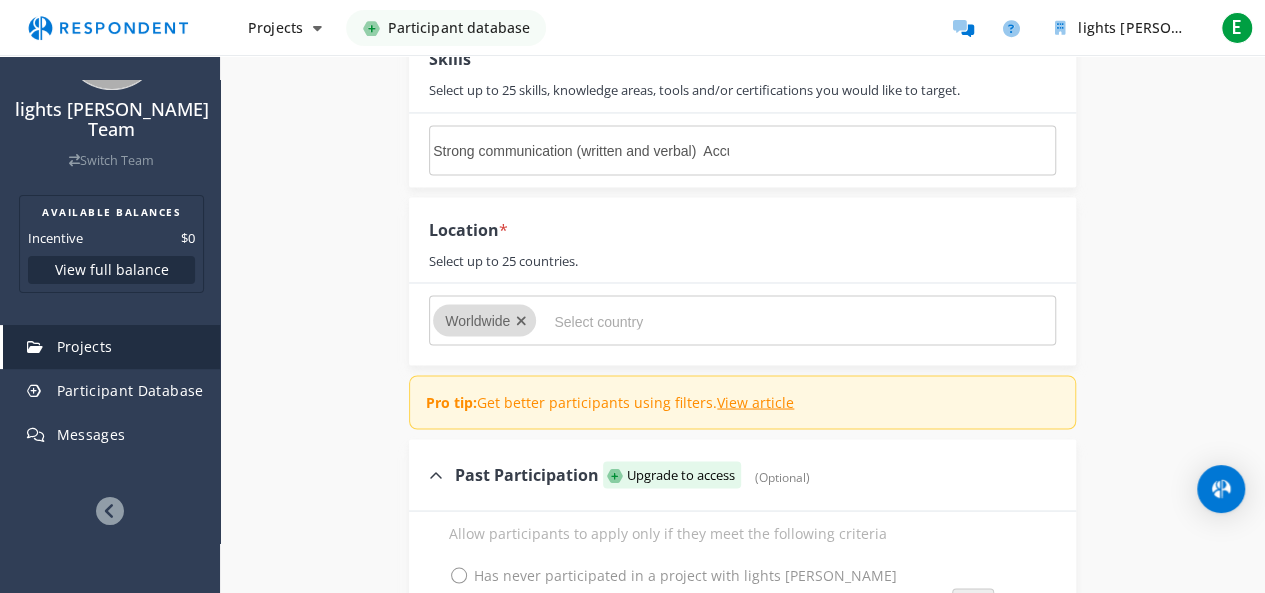 scroll, scrollTop: 1600, scrollLeft: 0, axis: vertical 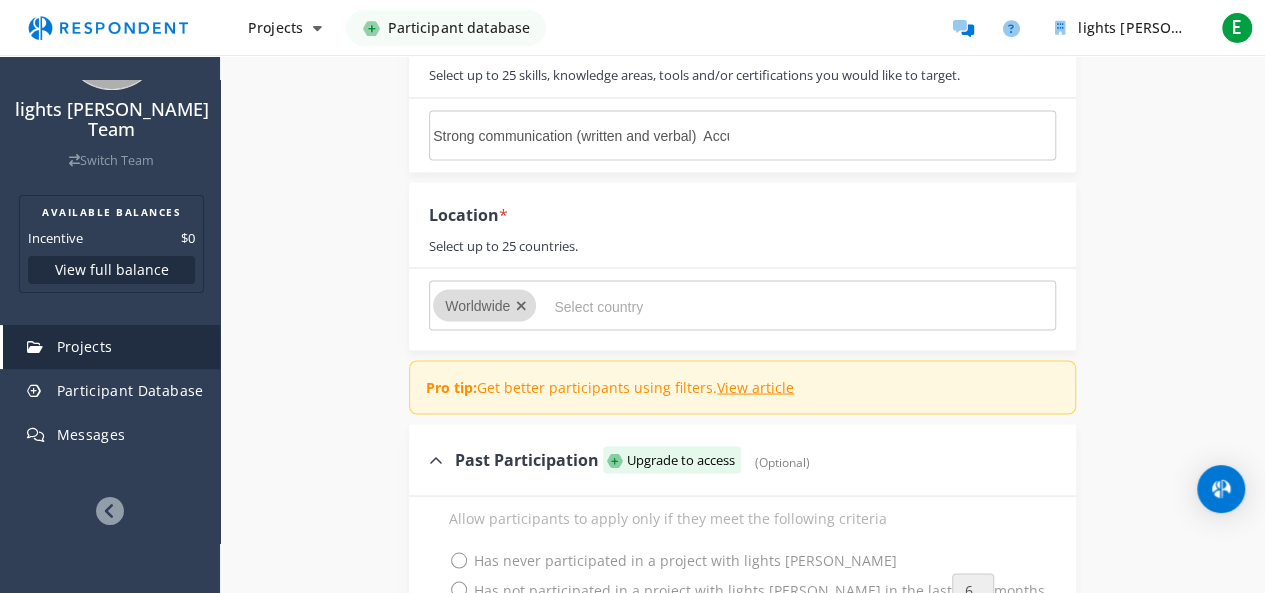 click on "Worldwide" at bounding box center [477, 305] 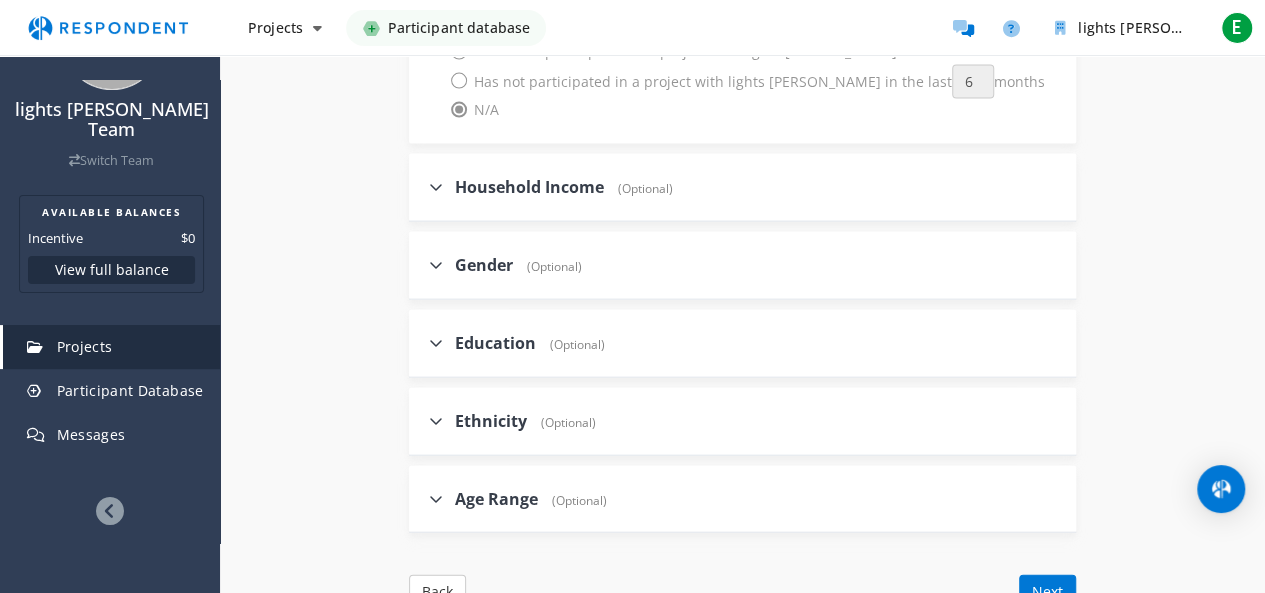 scroll, scrollTop: 2100, scrollLeft: 0, axis: vertical 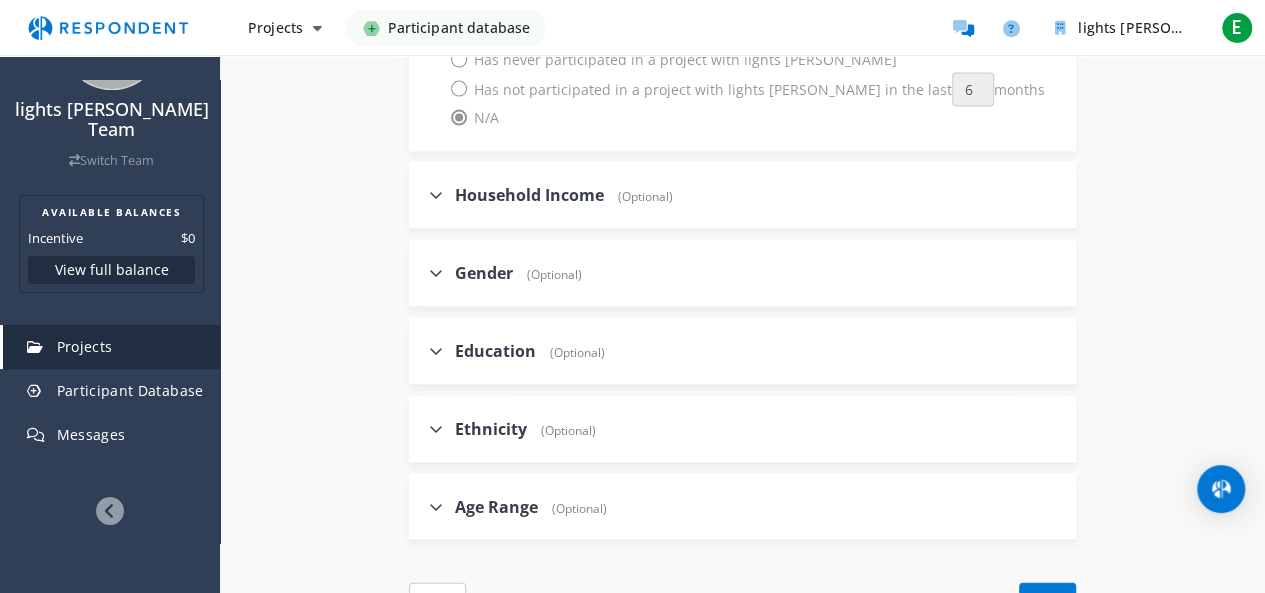 click on "Gender   (Optional)" 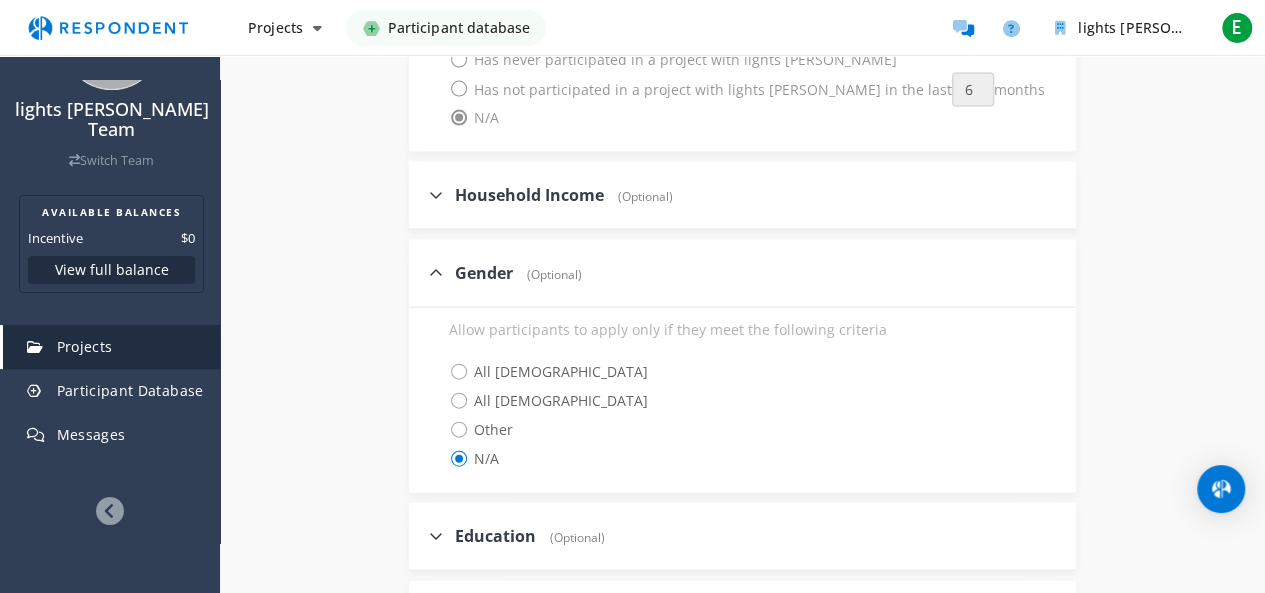 click on "All [DEMOGRAPHIC_DATA]" 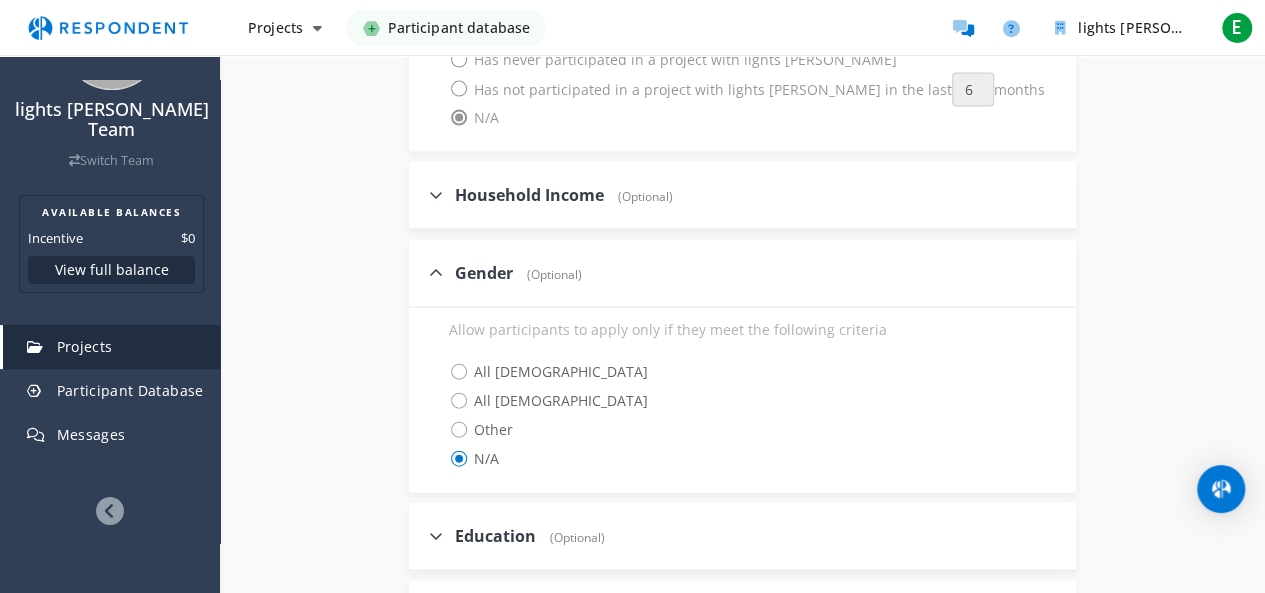 radio on "true" 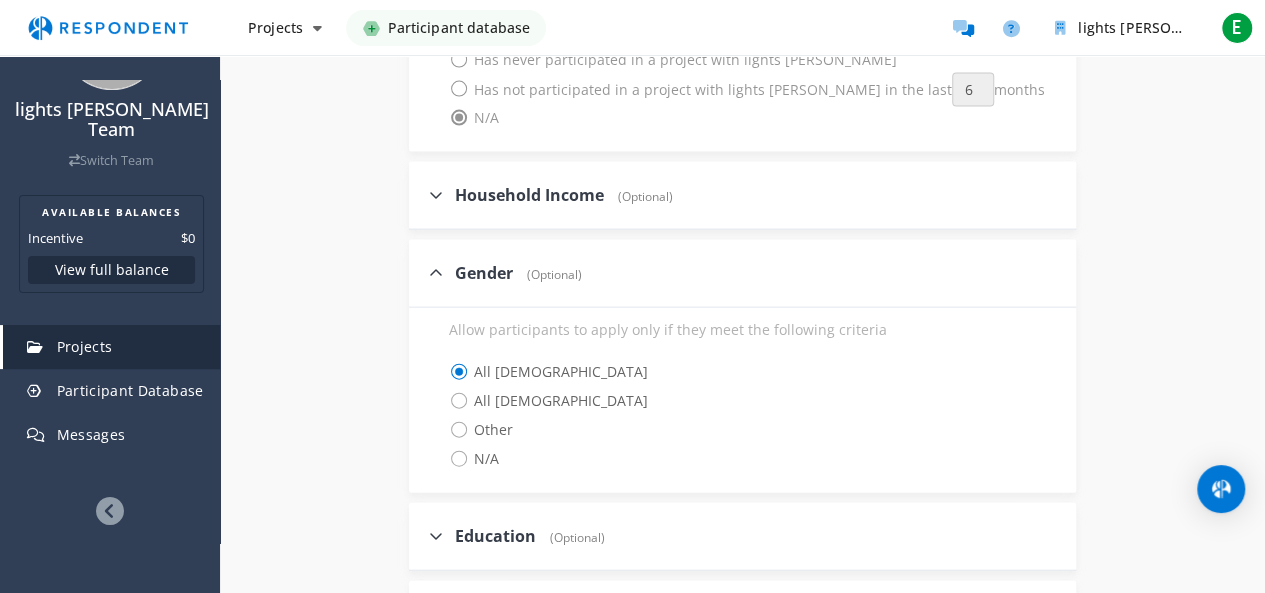 click on "Household Income   (Optional)" 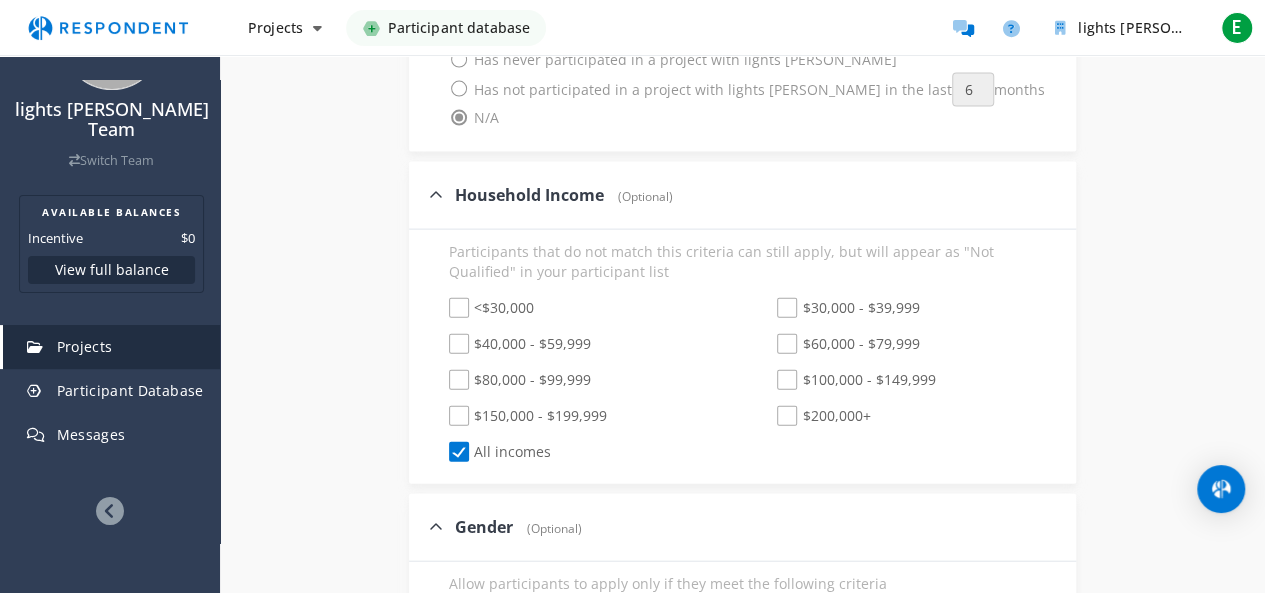 click on "<$30,000" 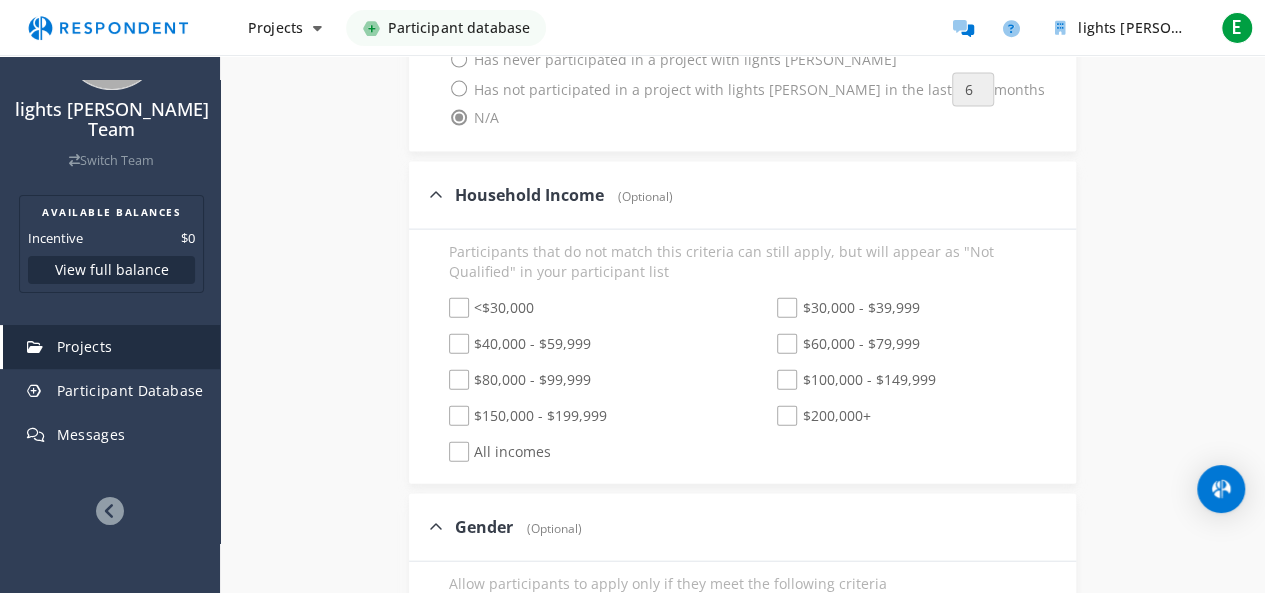 checkbox on "true" 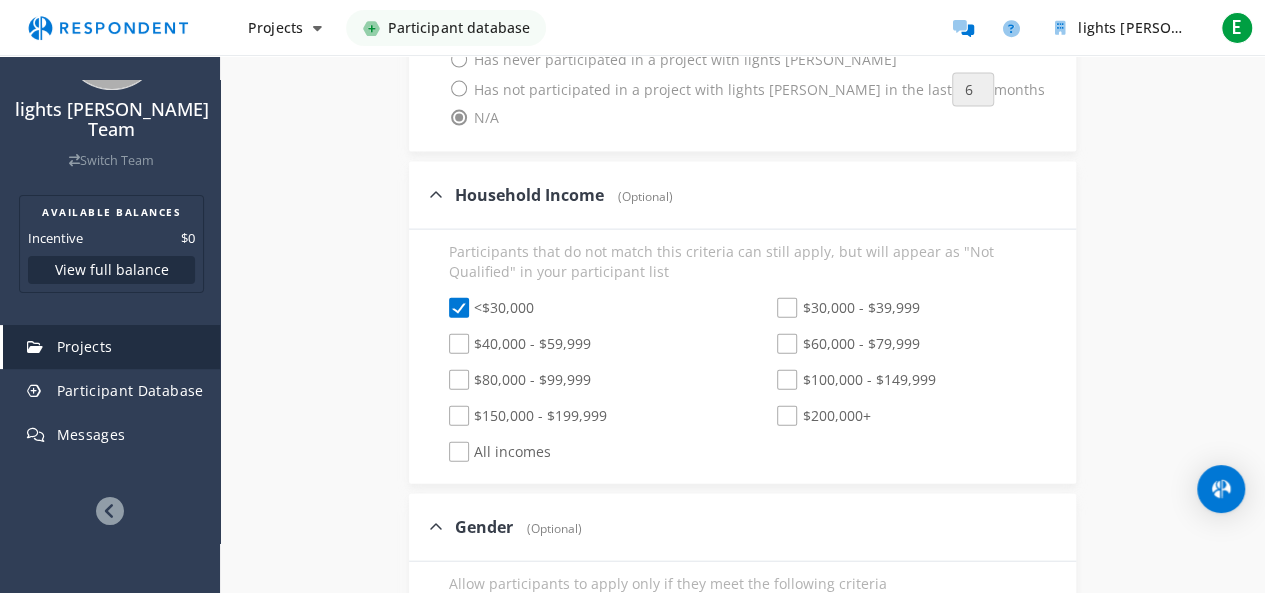 checkbox on "false" 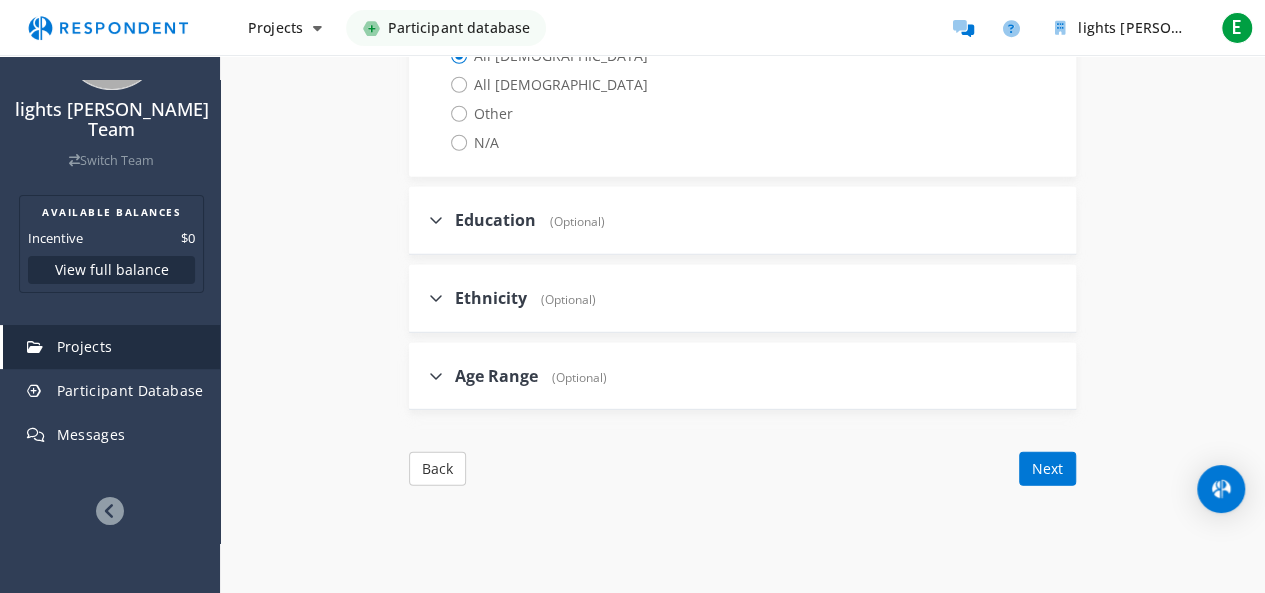 scroll, scrollTop: 2700, scrollLeft: 0, axis: vertical 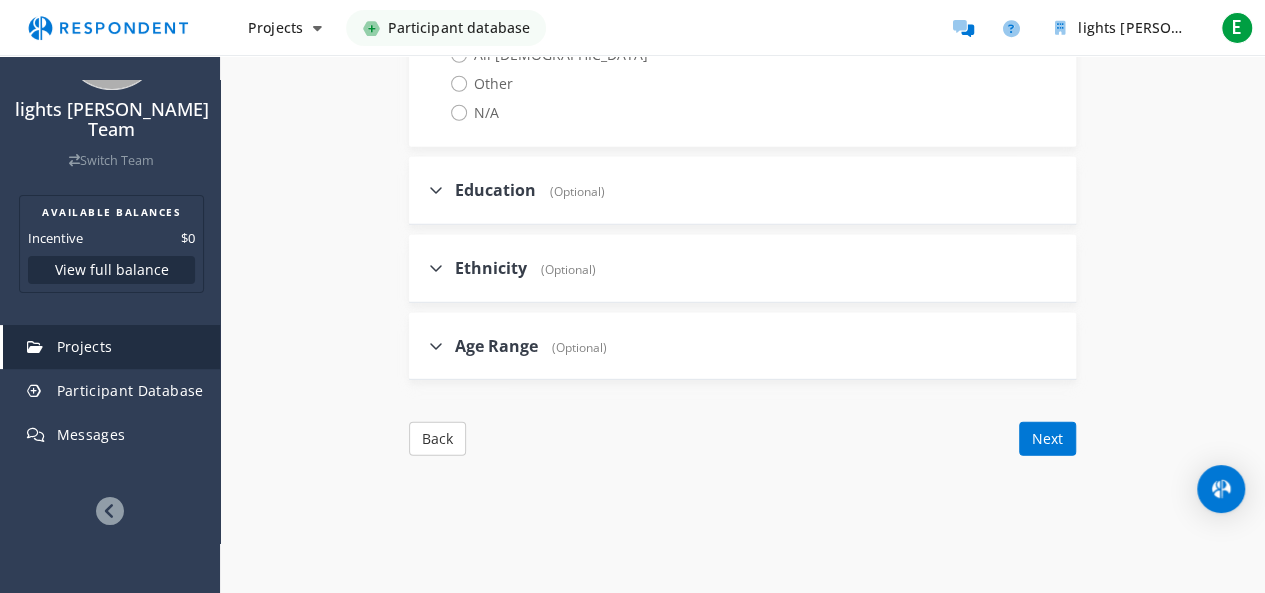 click on "Education    (Optional)" 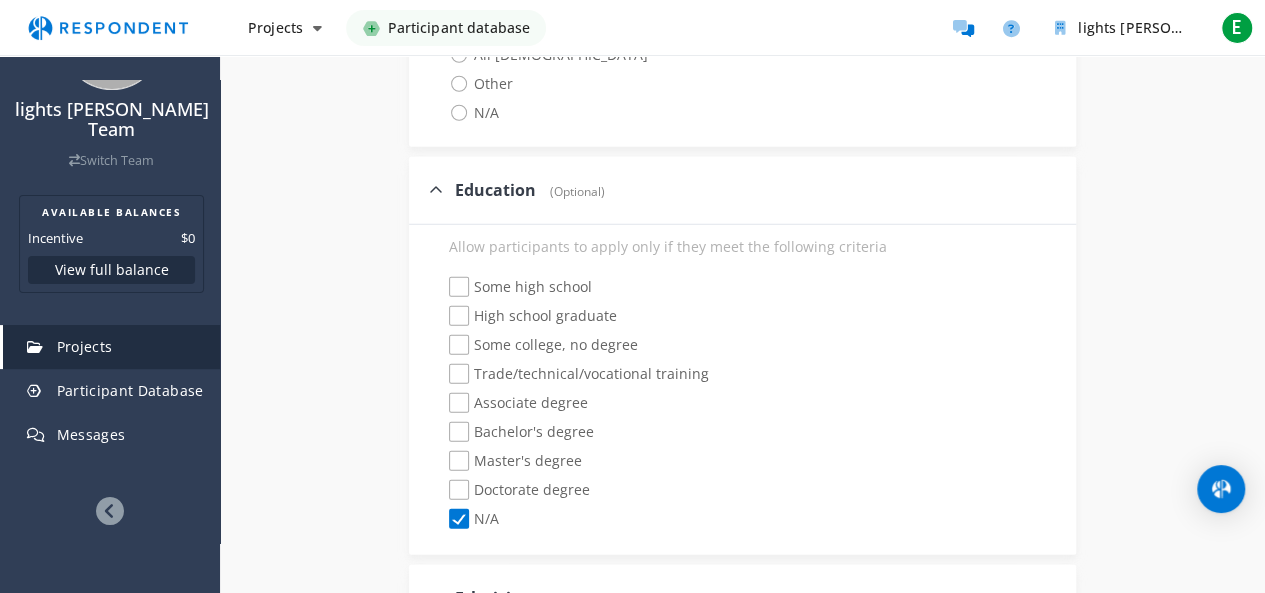 click on "High school graduate" 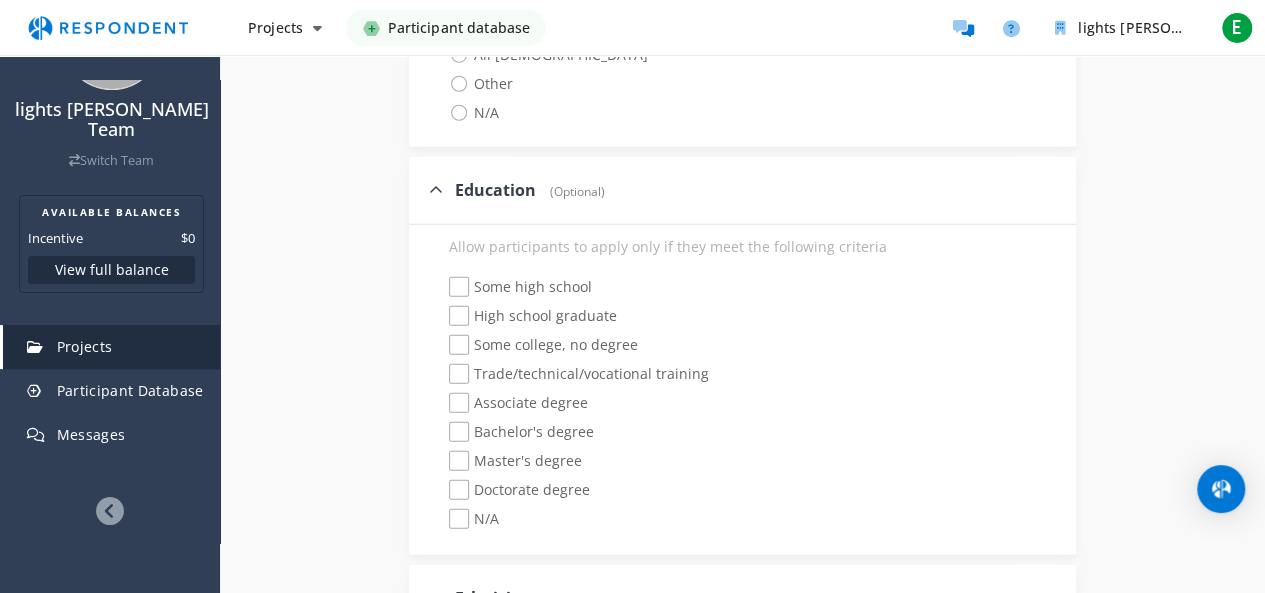 checkbox on "true" 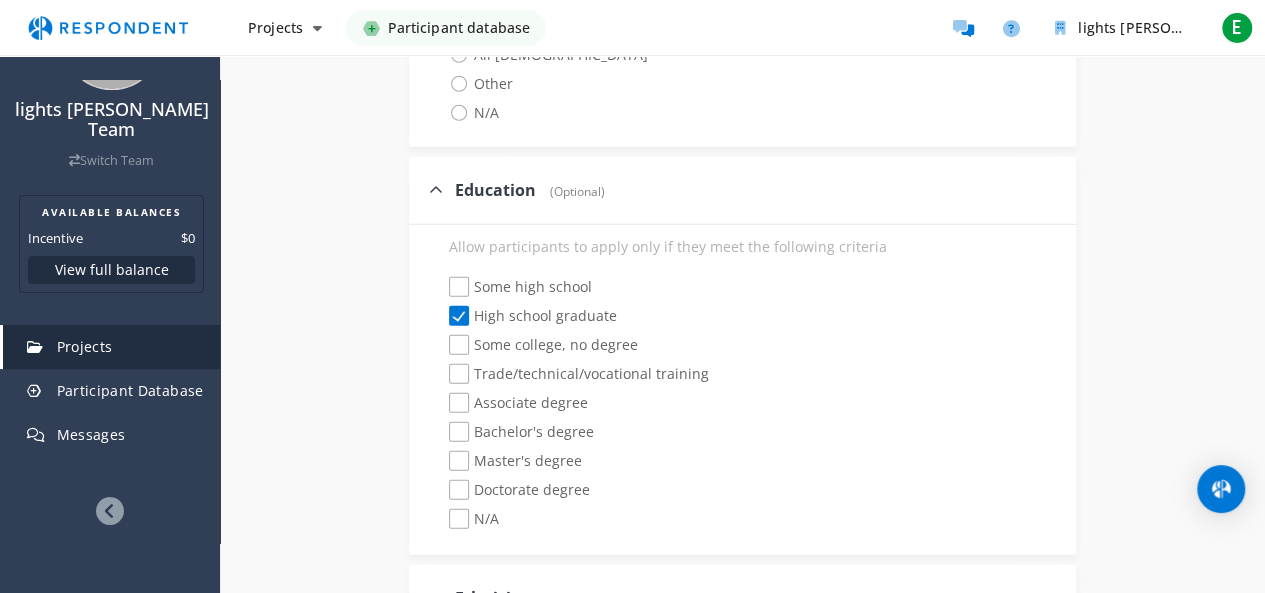 checkbox on "false" 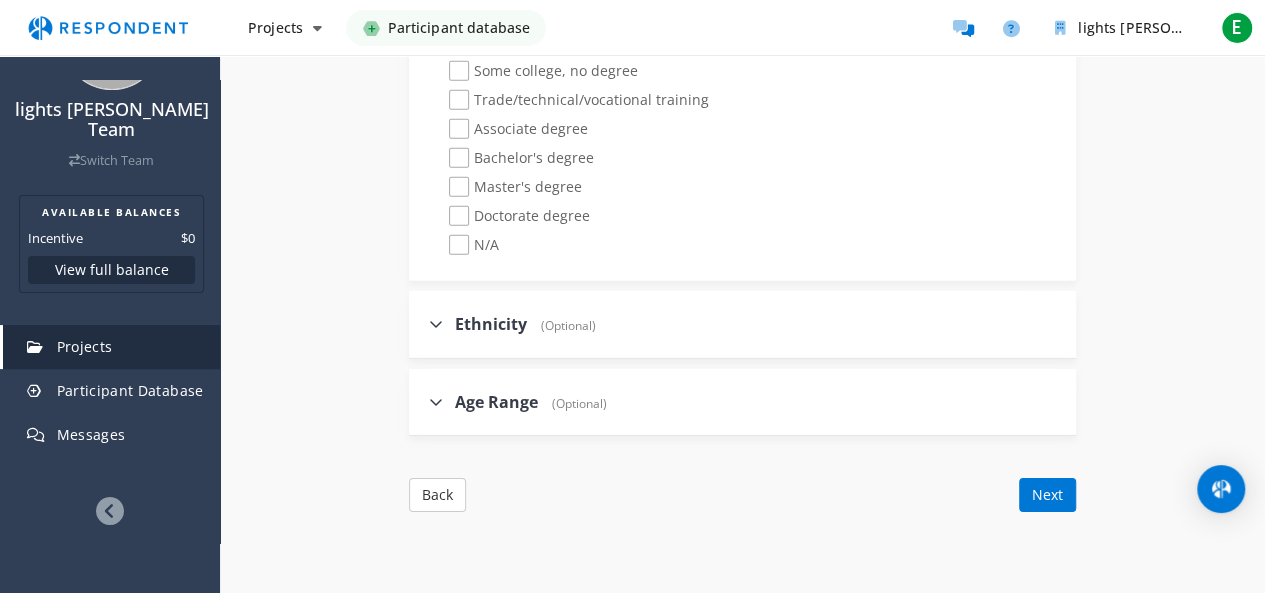 scroll, scrollTop: 3000, scrollLeft: 0, axis: vertical 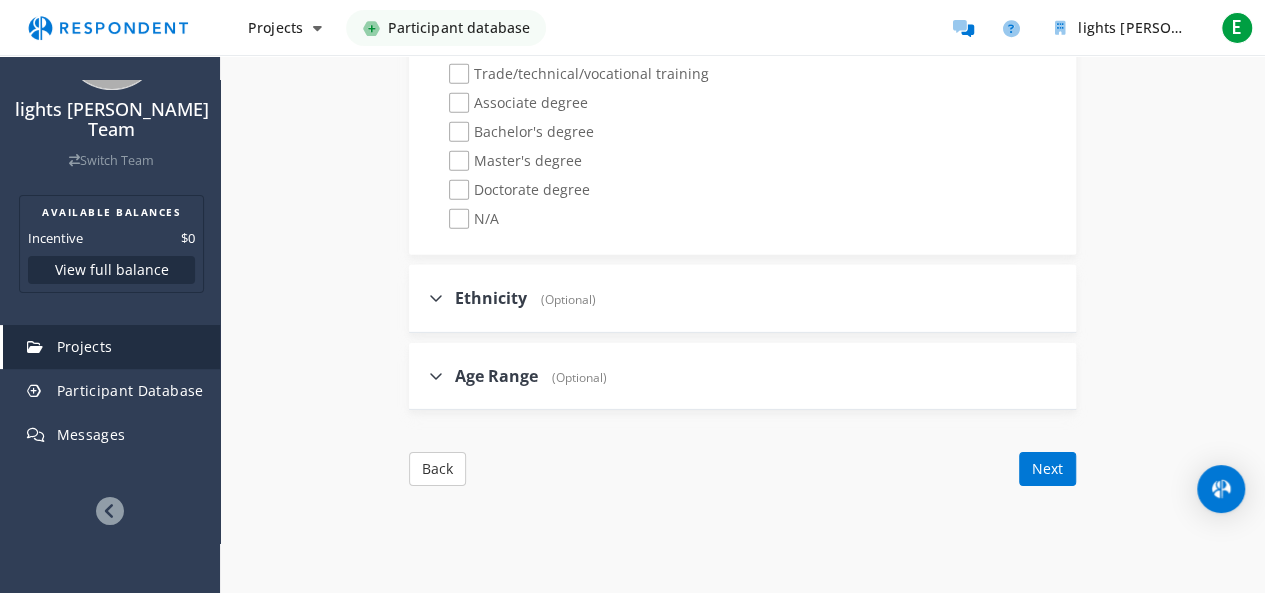 click on "Ethnicity    (Optional)" 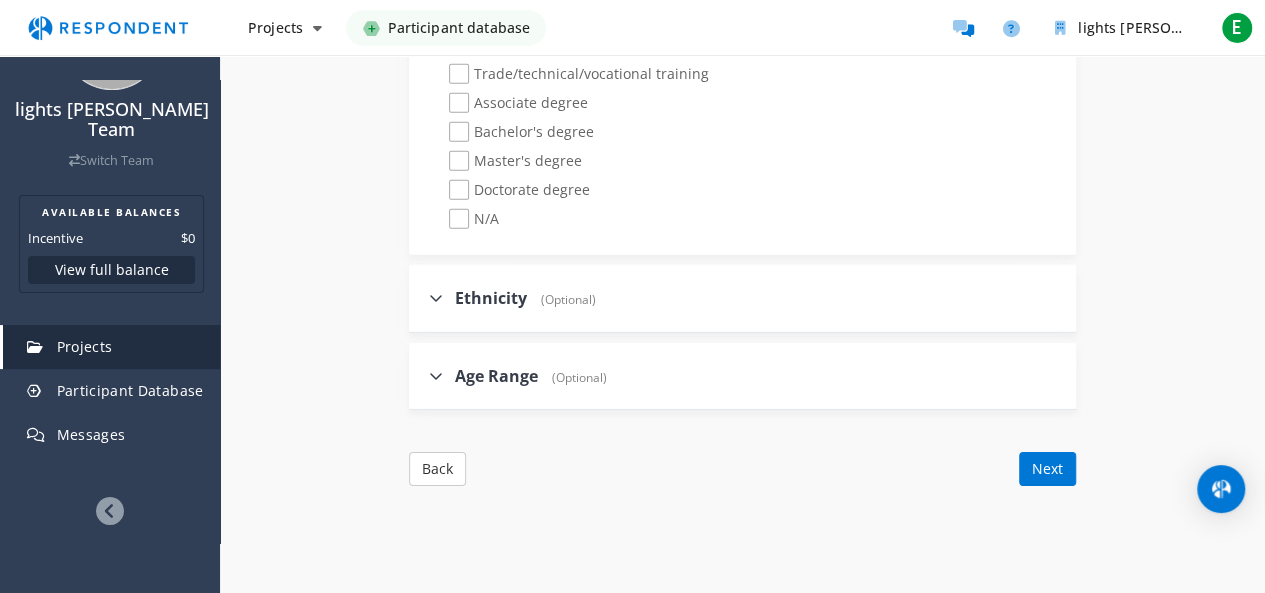 click on "Ethnicity    (Optional)" 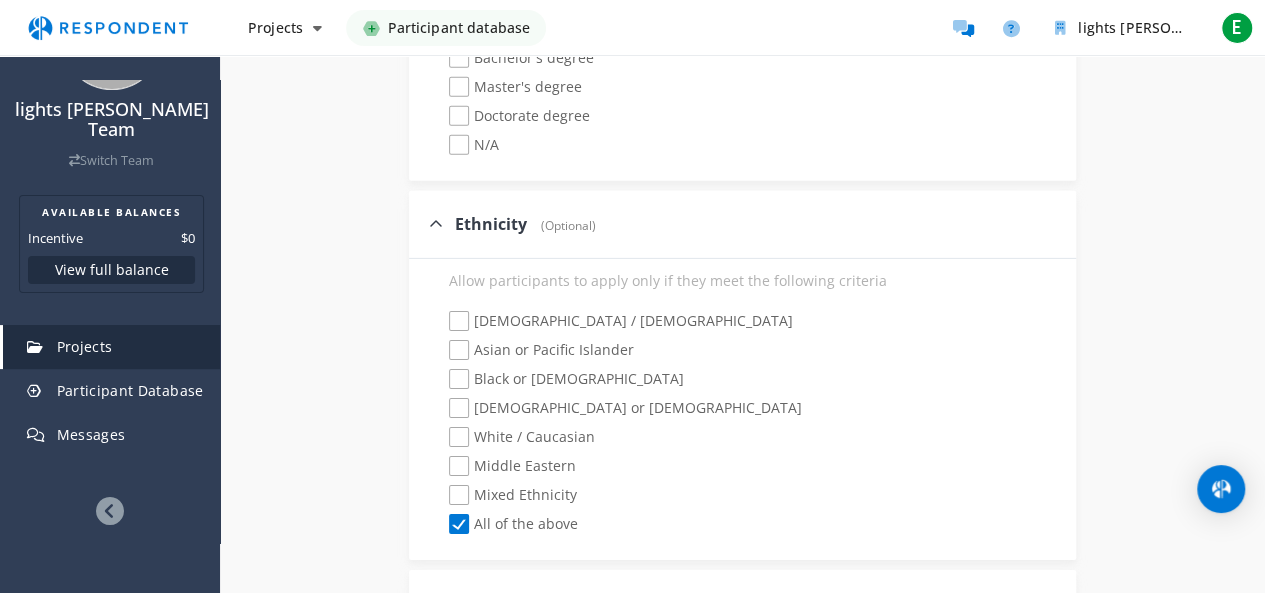scroll, scrollTop: 3100, scrollLeft: 0, axis: vertical 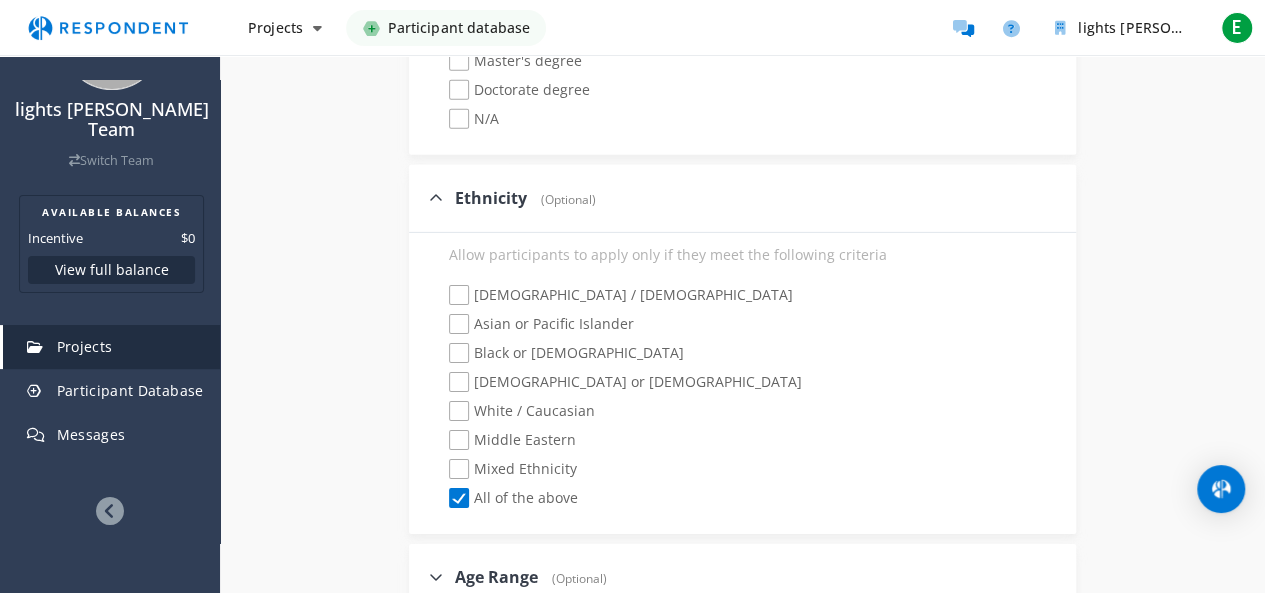 click on "Mixed Ethnicity" 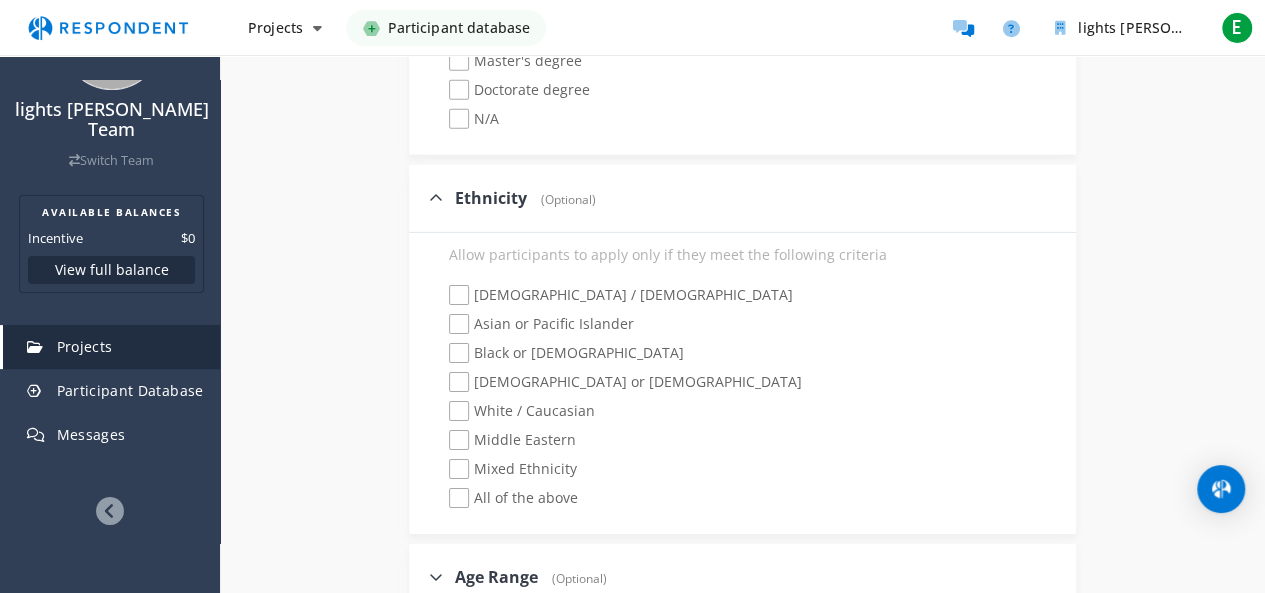 checkbox on "true" 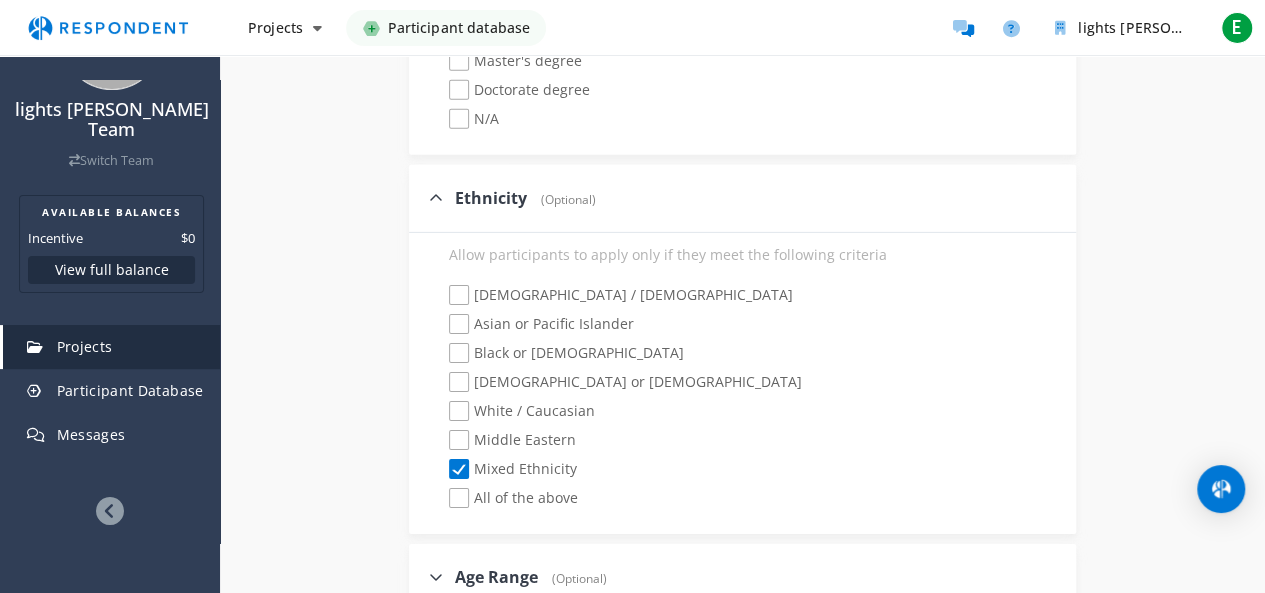 checkbox on "false" 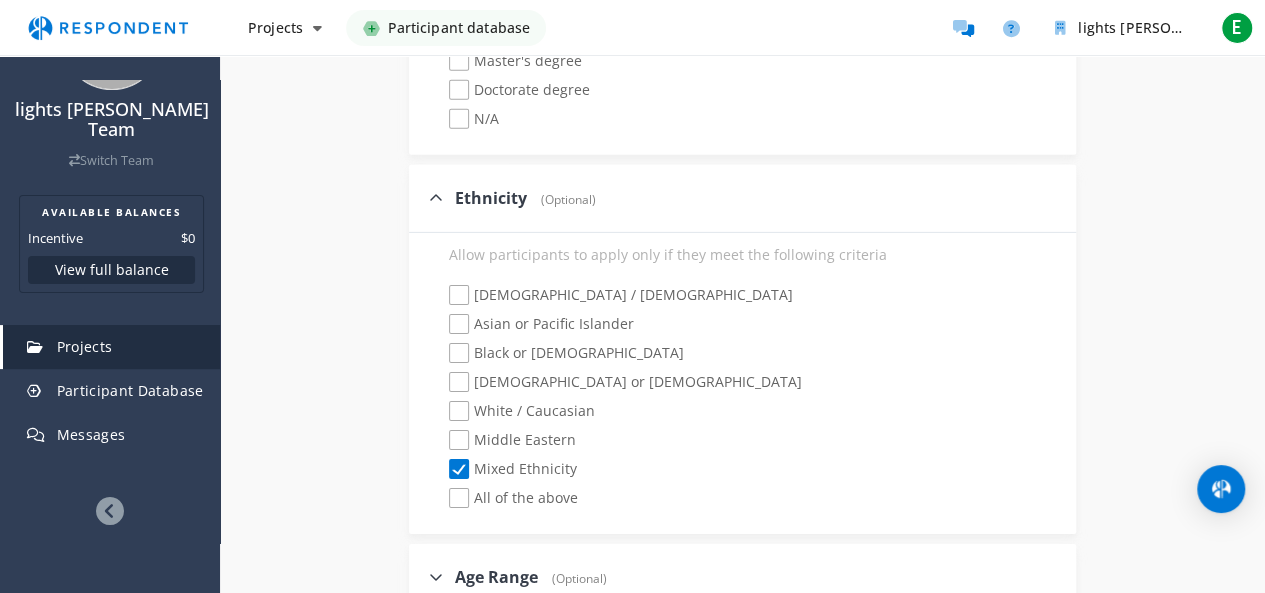 click on "Black or [DEMOGRAPHIC_DATA]" 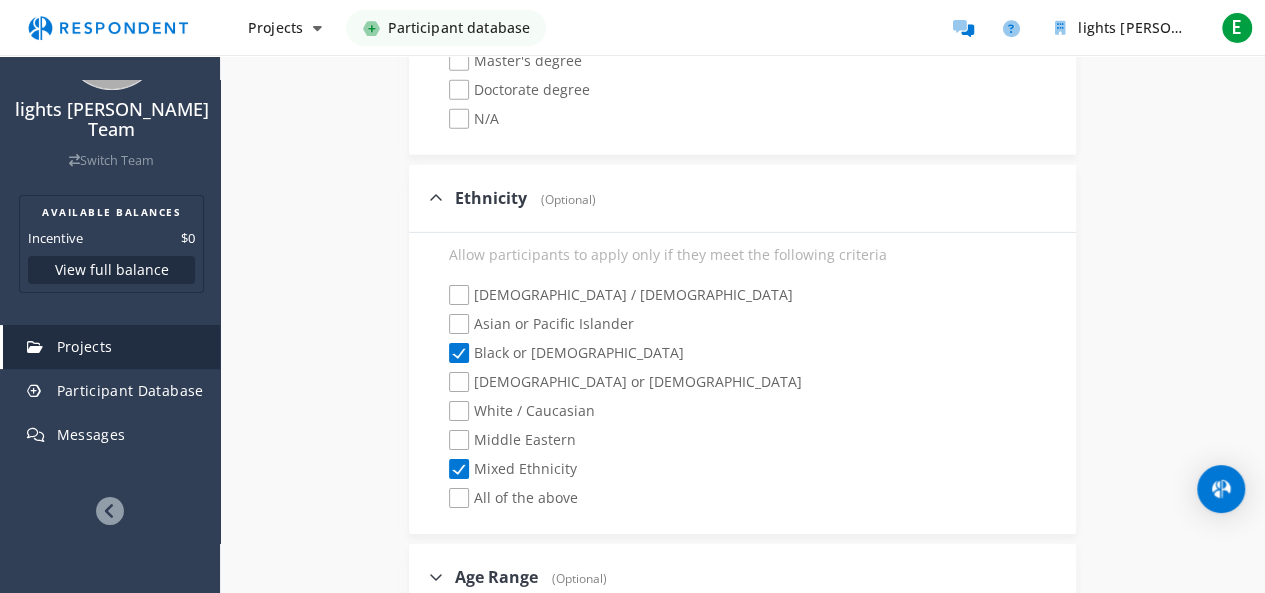 click on "[DEMOGRAPHIC_DATA] / [DEMOGRAPHIC_DATA]" 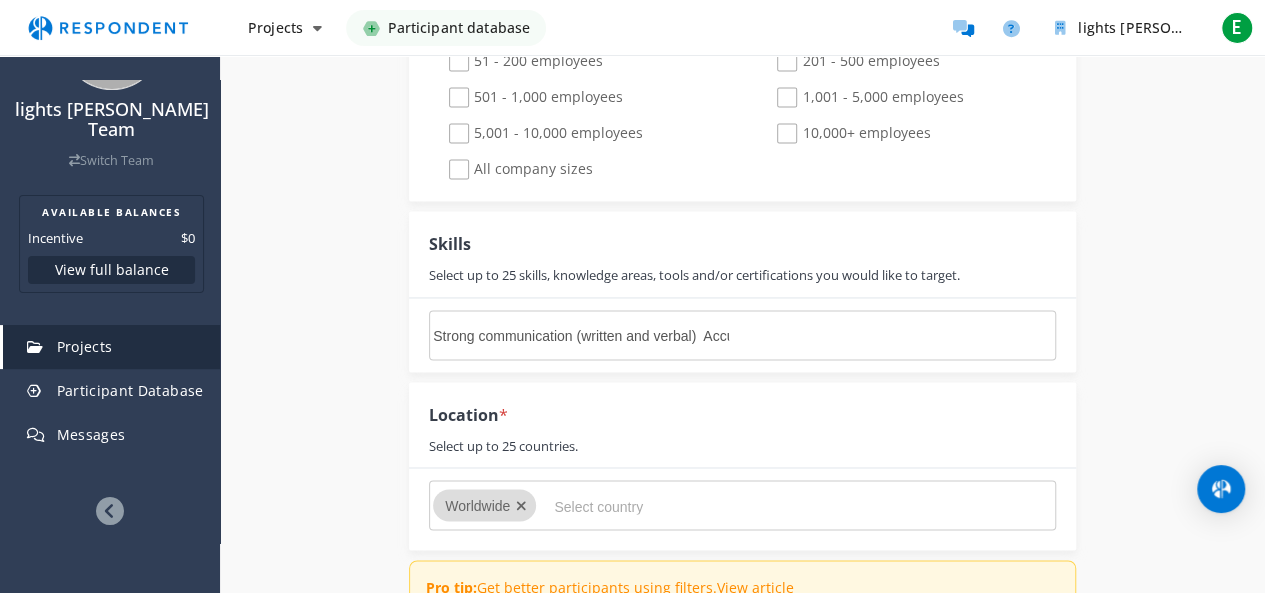 scroll, scrollTop: 1400, scrollLeft: 0, axis: vertical 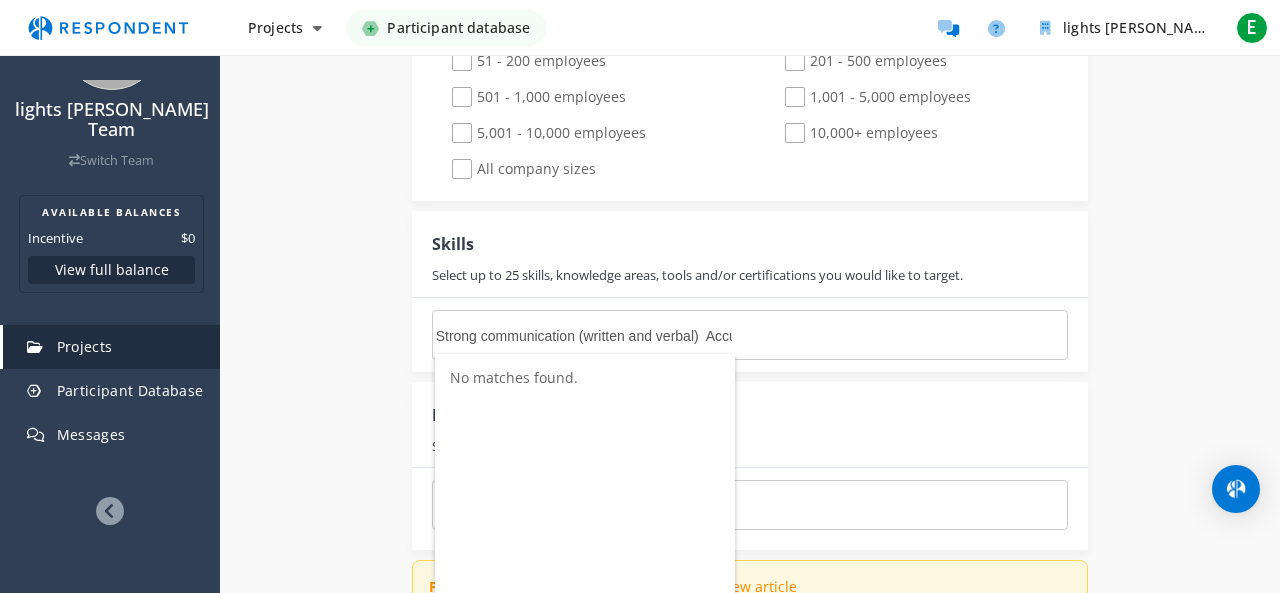 click on "Strong communication (written and verbal)  Accurate typing (45+ WPM)  Ability to follow instructions clearly  Familiar with mobile apps and websites  Detail-oriented and organized  Reliable and consistent  Comfortable with remote, independent work  Time-conscious and respectful of deadlines" at bounding box center [586, 336] 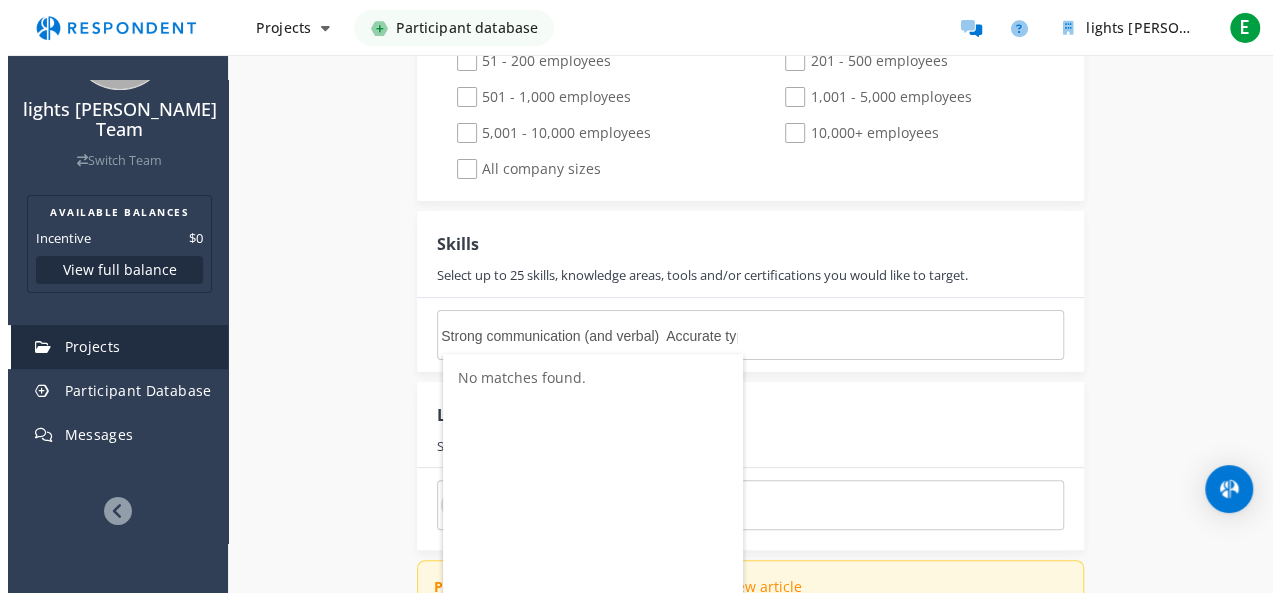 scroll, scrollTop: 0, scrollLeft: 0, axis: both 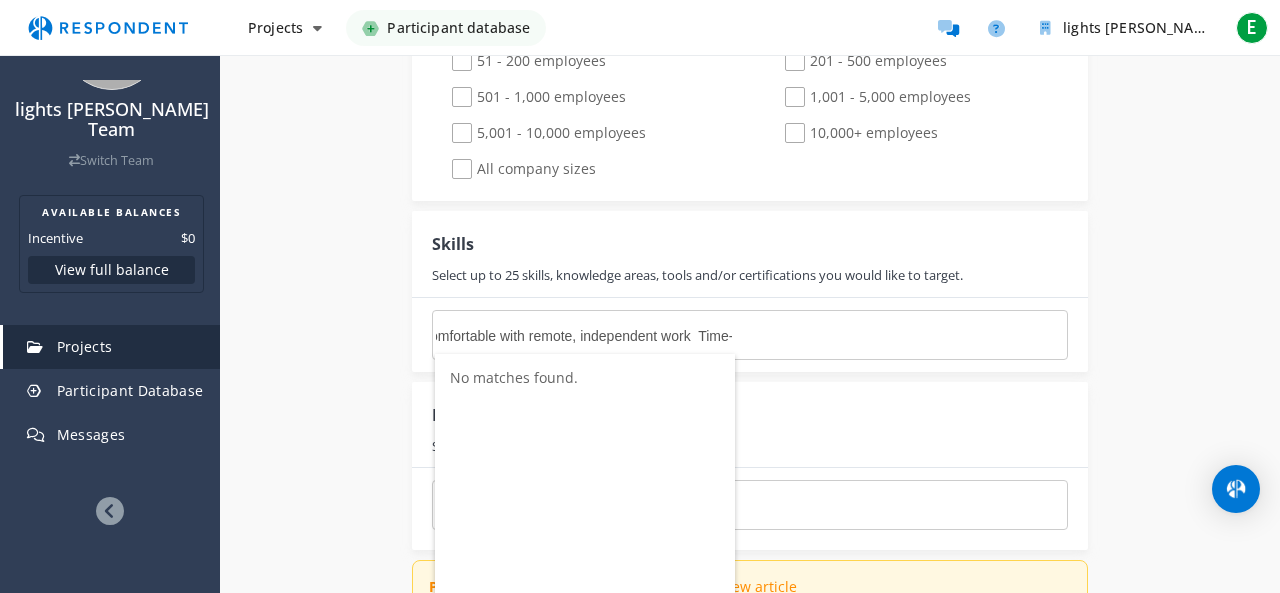drag, startPoint x: 581, startPoint y: 331, endPoint x: 787, endPoint y: 335, distance: 206.03883 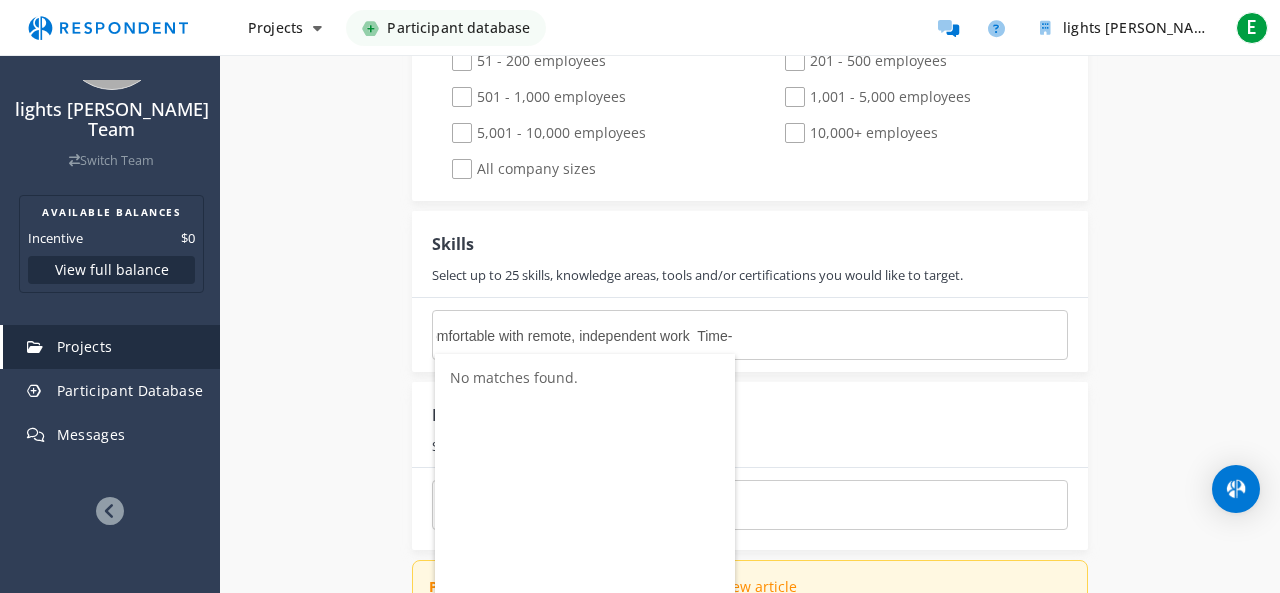 click on "Strong communication (and verbal)  Accurate typing (45+ WPM)  Ability to follow instructions clearly  Familiar with mobile apps and websites  Detail-oriented and organized  Reliable and consistent  Comfortable with remote, independent work  Time-conscious and respectful of deadlines" at bounding box center [750, 335] 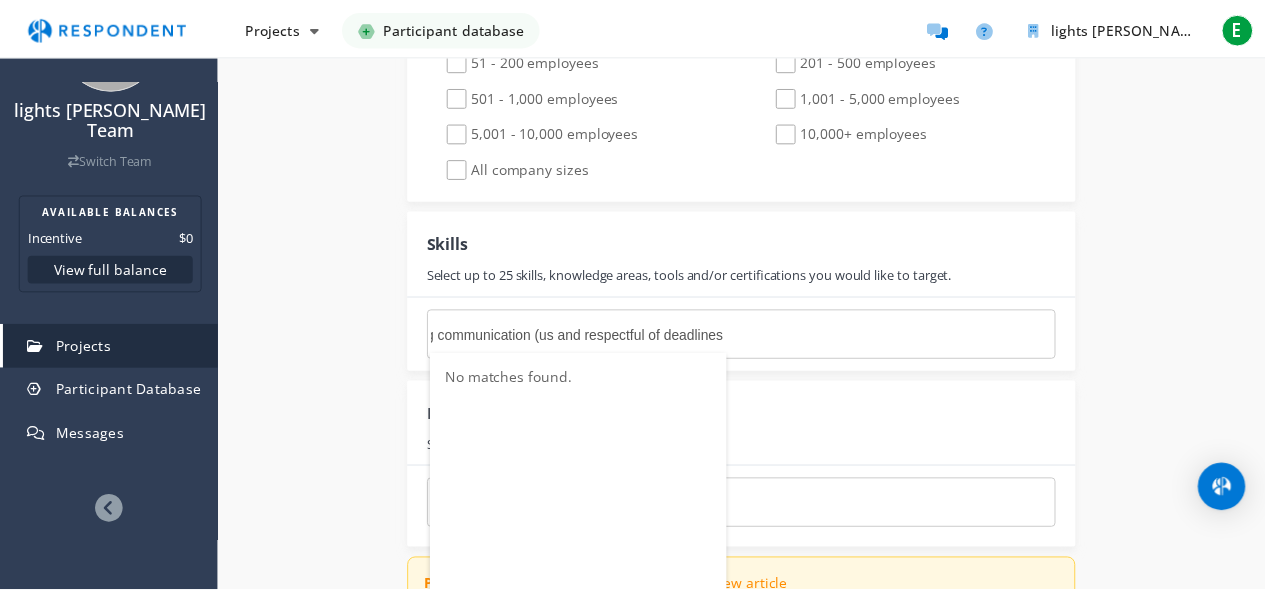 scroll, scrollTop: 1400, scrollLeft: 0, axis: vertical 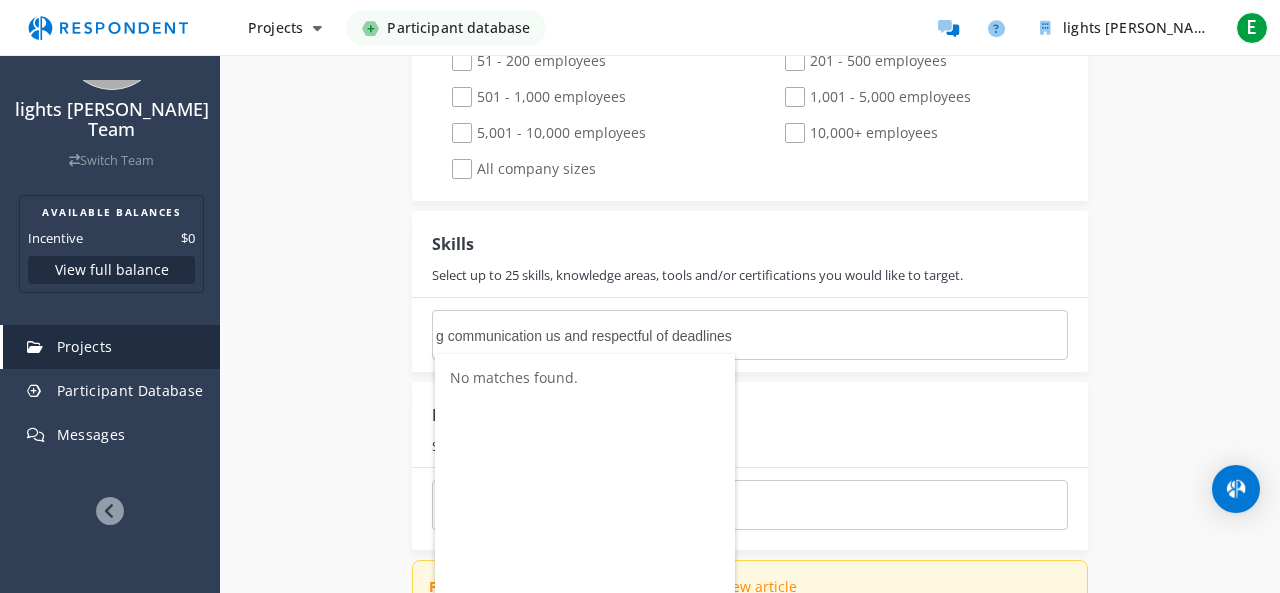 type on "Strong communication us and respectful of deadlines" 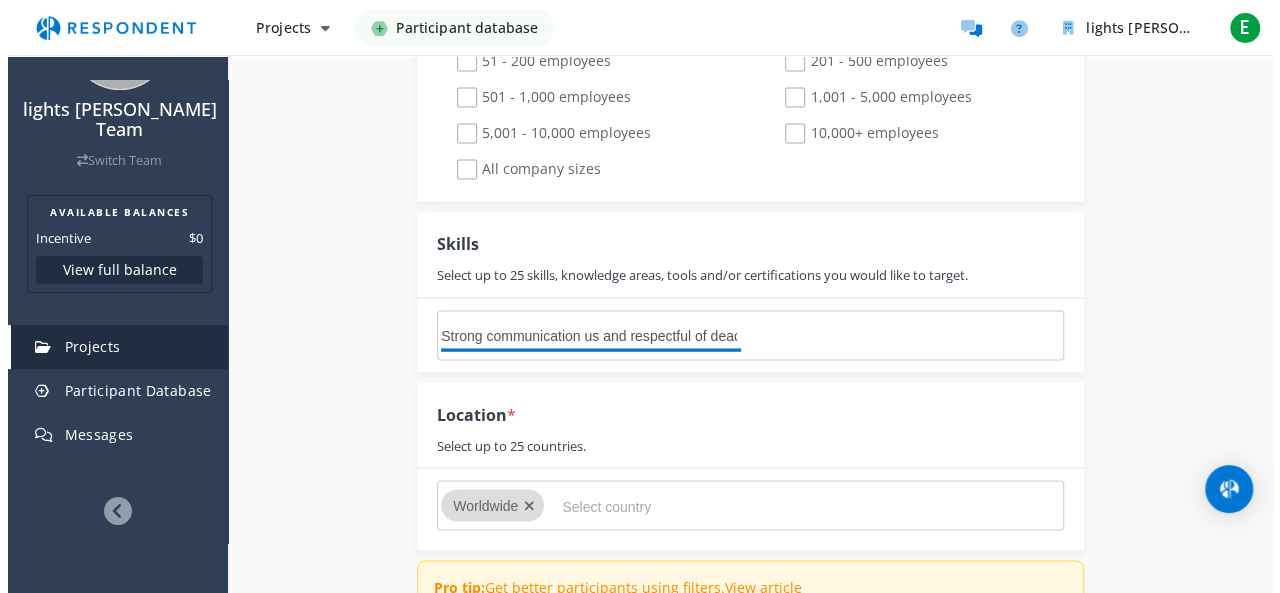 scroll, scrollTop: 0, scrollLeft: 0, axis: both 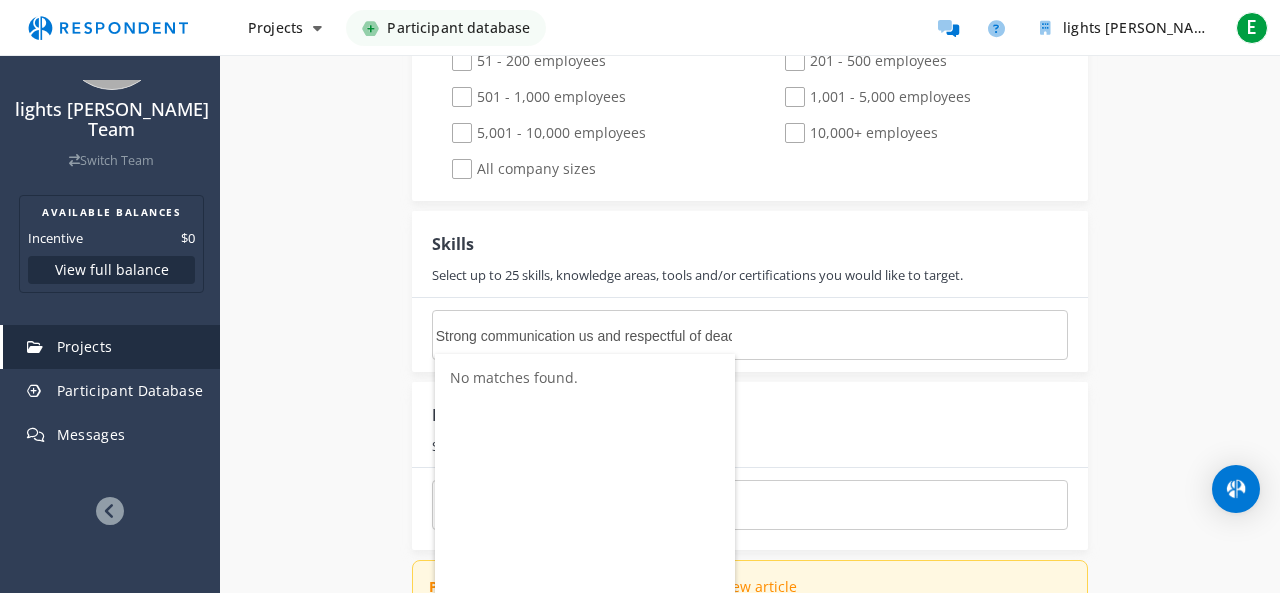 click on "Strong communication us and respectful of deadlines" at bounding box center [586, 336] 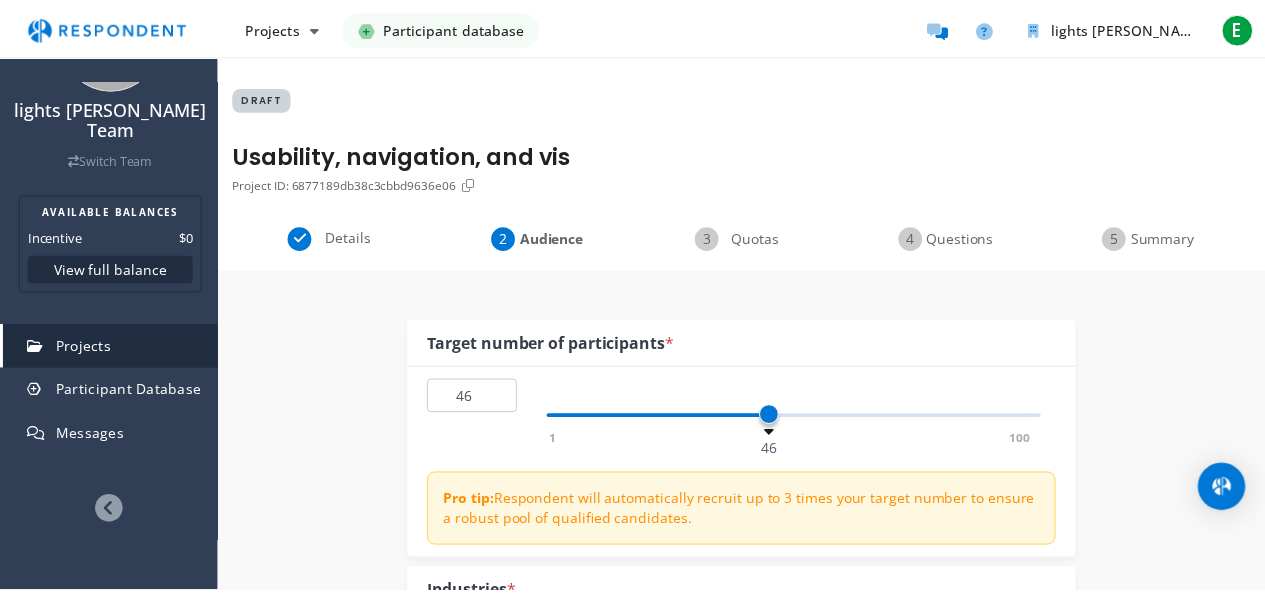 scroll, scrollTop: 1400, scrollLeft: 0, axis: vertical 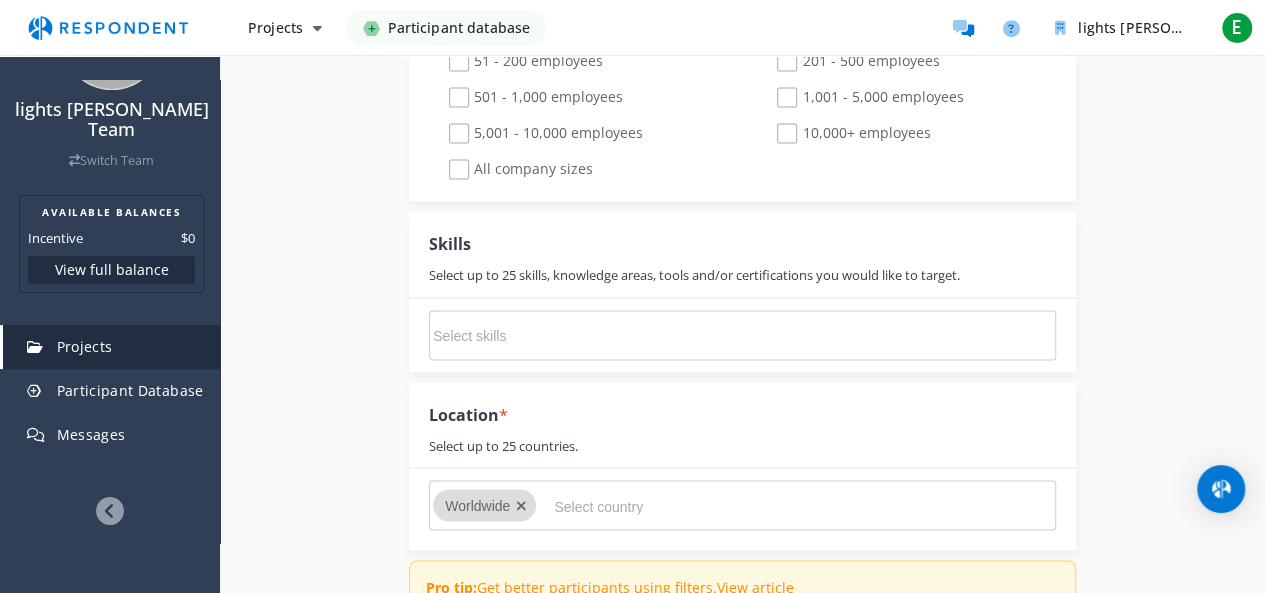click on "Select up to 25 skills, knowledge areas, tools and/or certifications you would like to target." 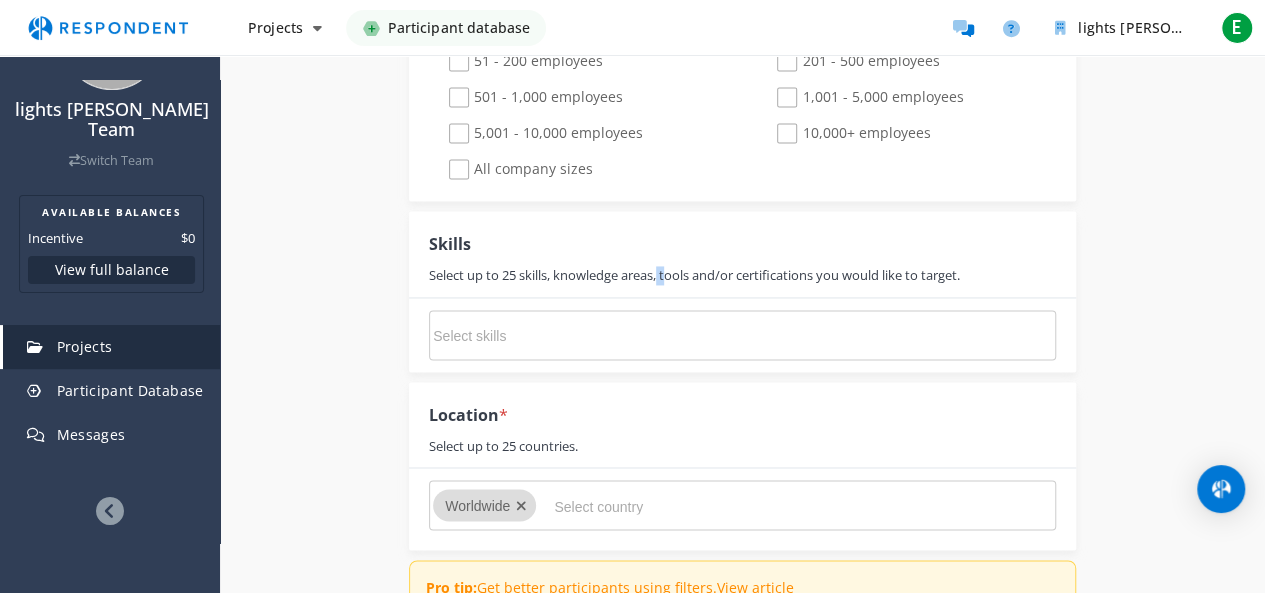 click on "Select up to 25 skills, knowledge areas, tools and/or certifications you would like to target." 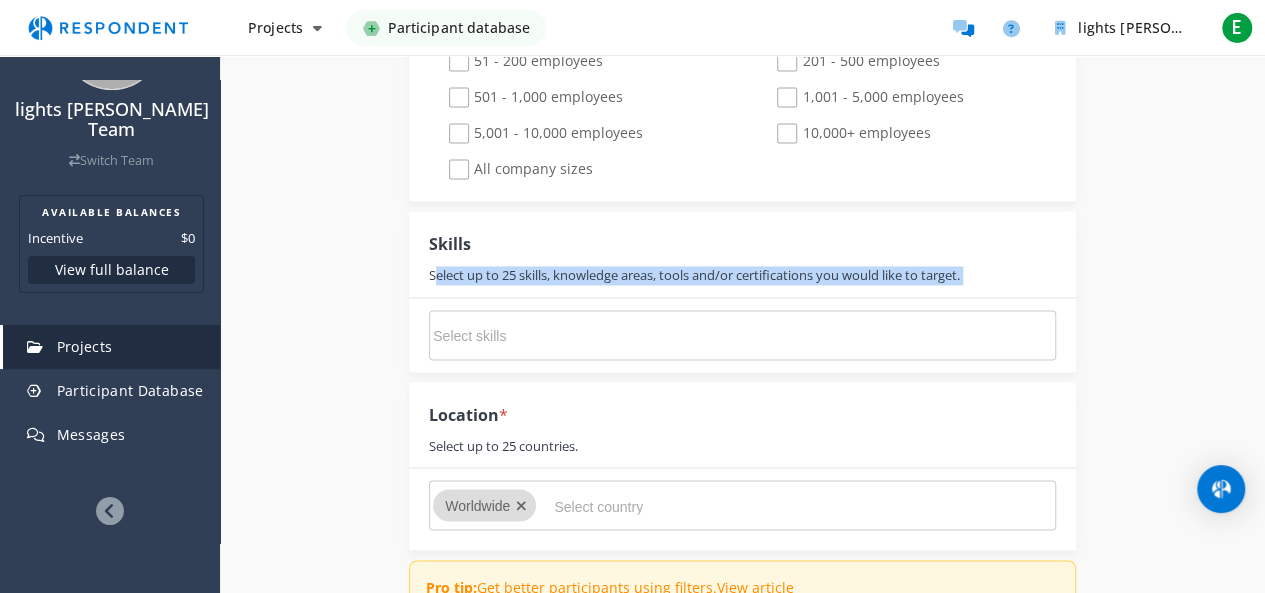 click on "Select up to 25 skills, knowledge areas, tools and/or certifications you would like to target." 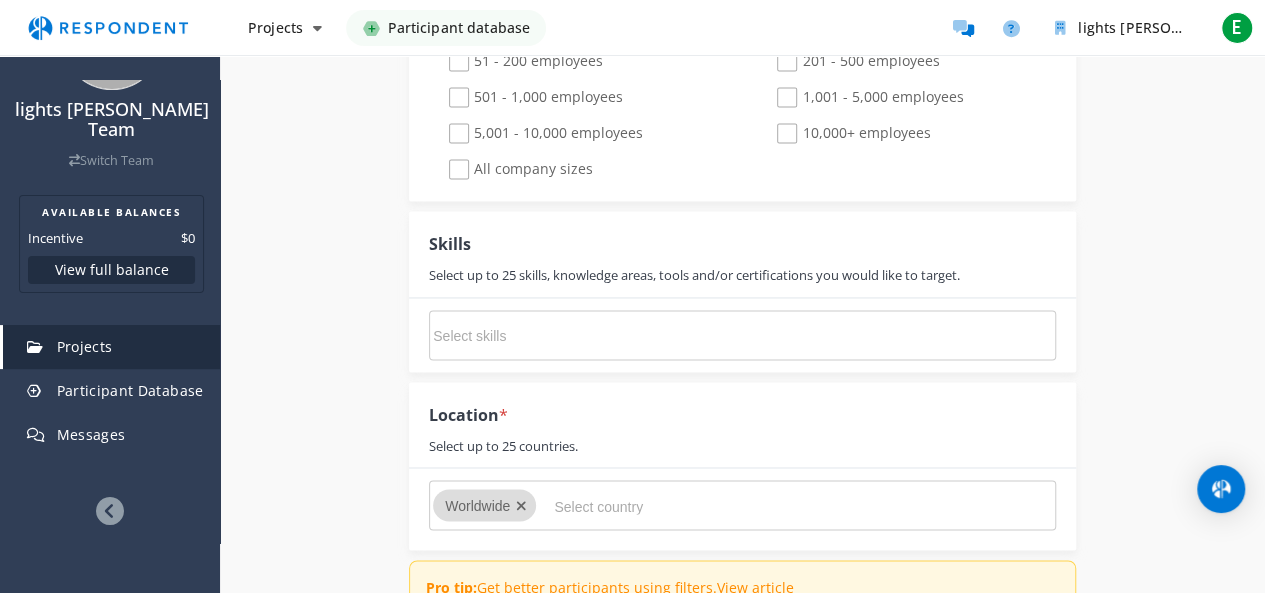 click at bounding box center [583, 336] 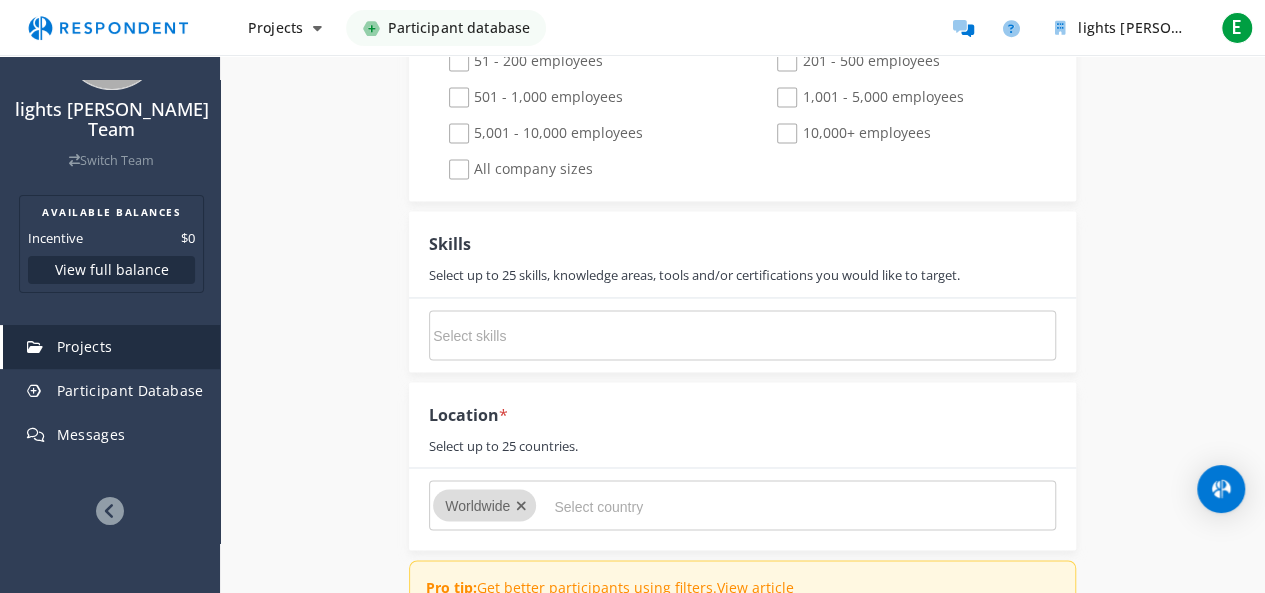 paste on "Written Communication  Verbal Communication  Email Management  Customer Support  Remote Collaboration  Problem Solving  Time Management  💻 Digital Tools & Platforms Microsoft Office (Word, Excel, PowerPoint)  Google Workspace (Docs, Sheets, Gmail)  Zoom / Google Meet  Slack / Microsoft Teams  Typing (45+ WPM)  Basic Video Recording Tools (e.g. Loom)  📊 Surveys, Testing, & Research Survey Participation  Market Research  User Testing (e.g., uTest, UserTesting)  Attention to Detail  Following Instructions  Critical Thinking  📱 Tech & App Knowledge Mobile App Navigation (Android/iOS)  Web Browser Familiarity (Chrome, Firefox, Edge)  Basic Troubleshooting Skills  Usability Feedback  Social Media Literacy (Facebook, Instagram, Twitter)  📜 Certifications (Optional but Useful) Google Digital Skills for Africa Certificate (Free and recognized)" 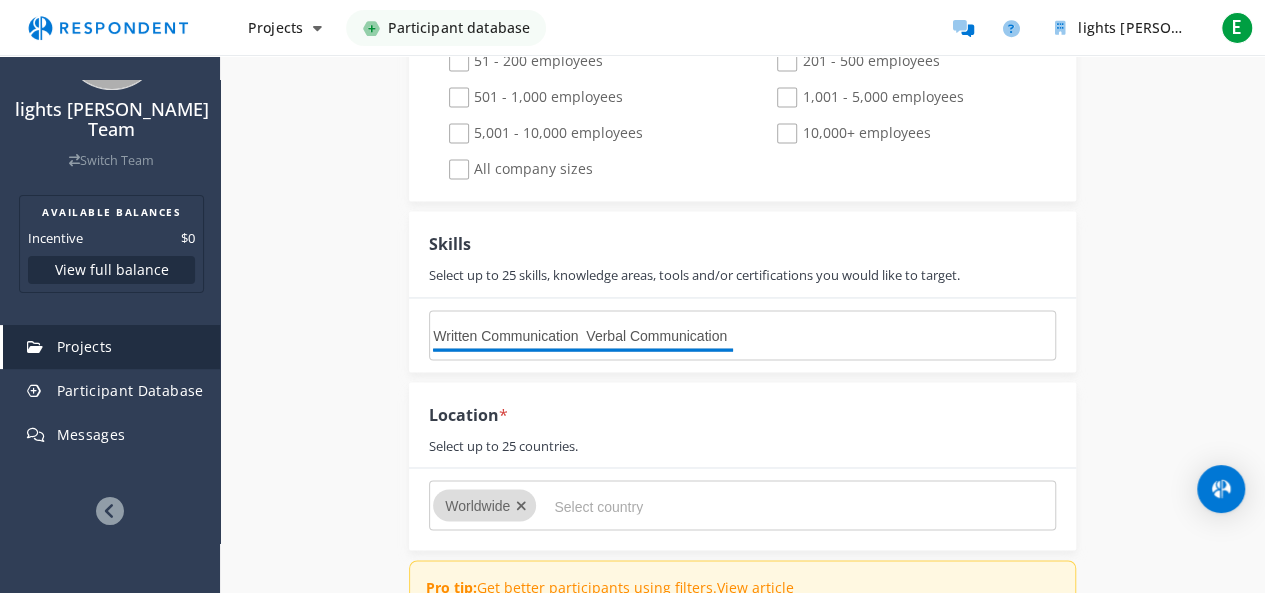 scroll, scrollTop: 0, scrollLeft: 5082, axis: horizontal 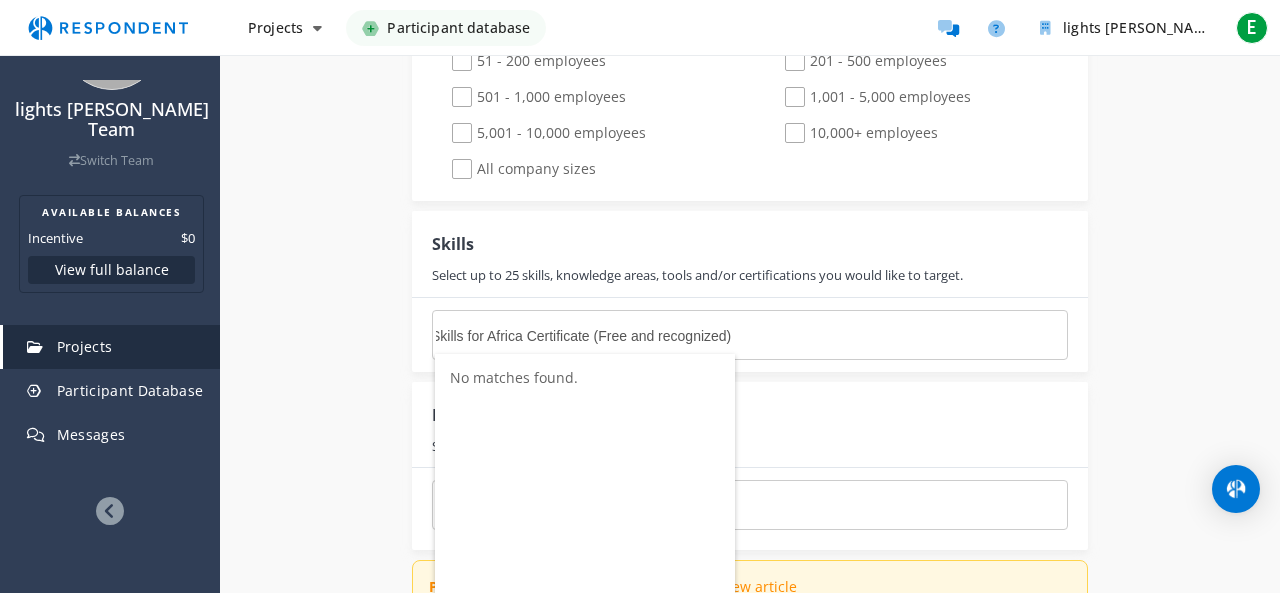 type on "Written Communication  Verbal Communication  Email Management  Customer Support  Remote Collaboration  Problem Solving  Time Management  💻 Digital Tools & Platforms Microsoft Office (Word, Excel, PowerPoint)  Google Workspace (Docs, Sheets, Gmail)  Zoom / Google Meet  Slack / Microsoft Teams  Typing (45+ WPM)  Basic Video Recording Tools (e.g. Loom)  📊 Surveys, Testing, & Research Survey Participation  Market Research  User Testing (e.g., uTest, UserTesting)  Attention to Detail  Following Instructions  Critical Thinking  📱 Tech & App Knowledge Mobile App Navigation (Android/iOS)  Web Browser Familiarity (Chrome, Firefox, Edge)  Basic Troubleshooting Skills  Usability Feedback  Social Media Literacy (Facebook, Instagram, Twitter)  📜 Certifications (Optional but Useful) Google Digital Skills for Africa Certificate (Free and recognized)" 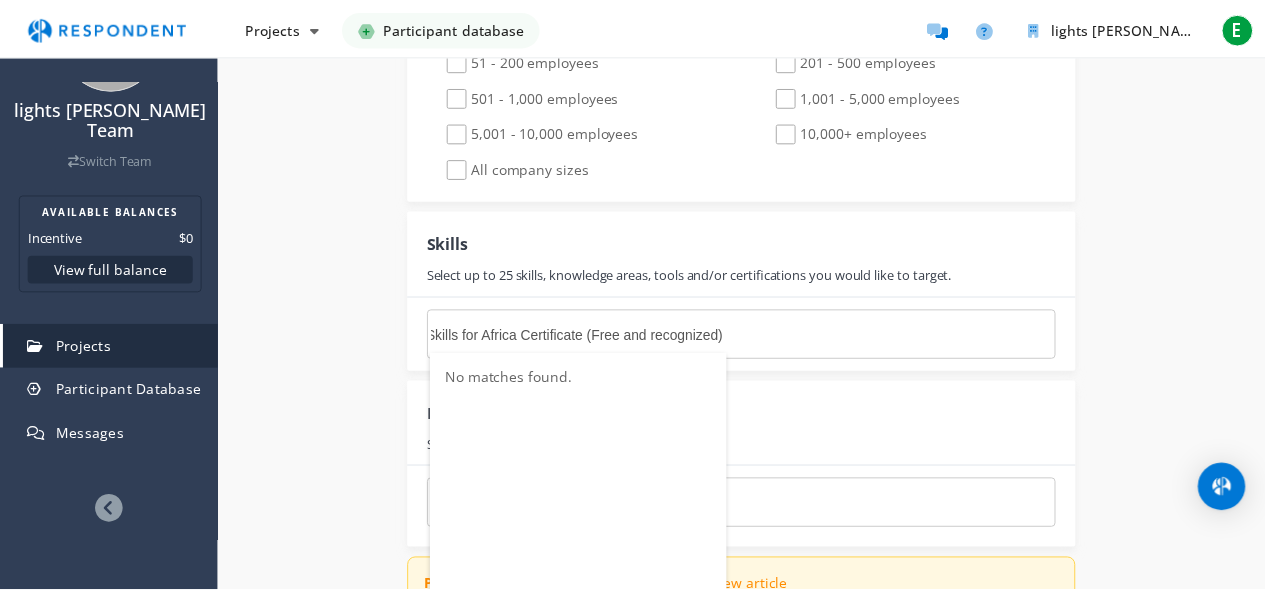 scroll, scrollTop: 1400, scrollLeft: 0, axis: vertical 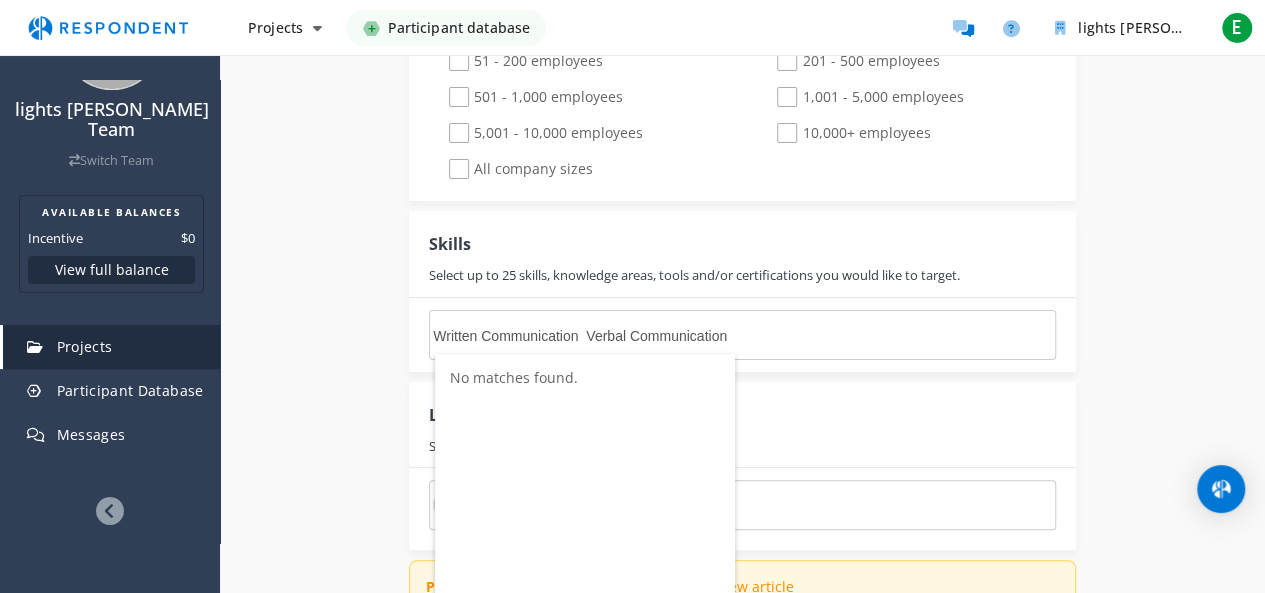 click on "Written Communication  Verbal Communication  Email Management  Customer Support  Remote Collaboration  Problem Solving  Time Management  💻 Digital Tools & Platforms Microsoft Office (Word, Excel, PowerPoint)  Google Workspace (Docs, Sheets, Gmail)  Zoom / Google Meet  Slack / Microsoft Teams  Typing (45+ WPM)  Basic Video Recording Tools (e.g. Loom)  📊 Surveys, Testing, & Research Survey Participation  Market Research  User Testing (e.g., uTest, UserTesting)  Attention to Detail  Following Instructions  Critical Thinking  📱 Tech & App Knowledge Mobile App Navigation (Android/iOS)  Web Browser Familiarity (Chrome, Firefox, Edge)  Basic Troubleshooting Skills  Usability Feedback  Social Media Literacy (Facebook, Instagram, Twitter)  📜 Certifications (Optional but Useful) Google Digital Skills for Africa Certificate (Free and recognized)" at bounding box center [742, 335] 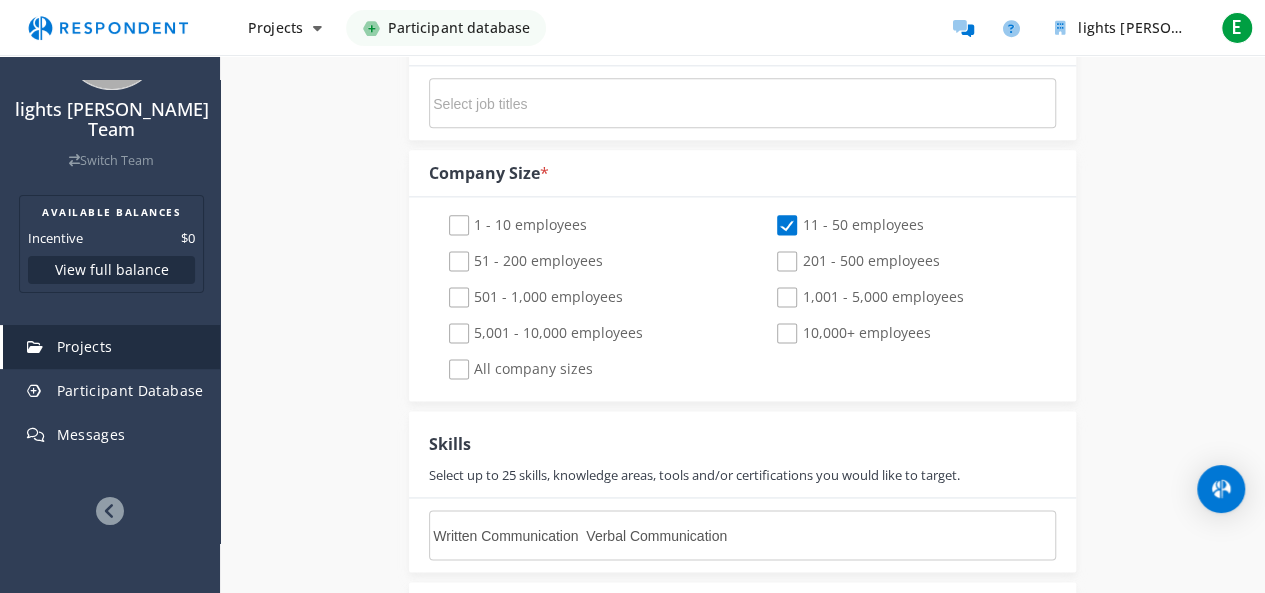 scroll, scrollTop: 1000, scrollLeft: 0, axis: vertical 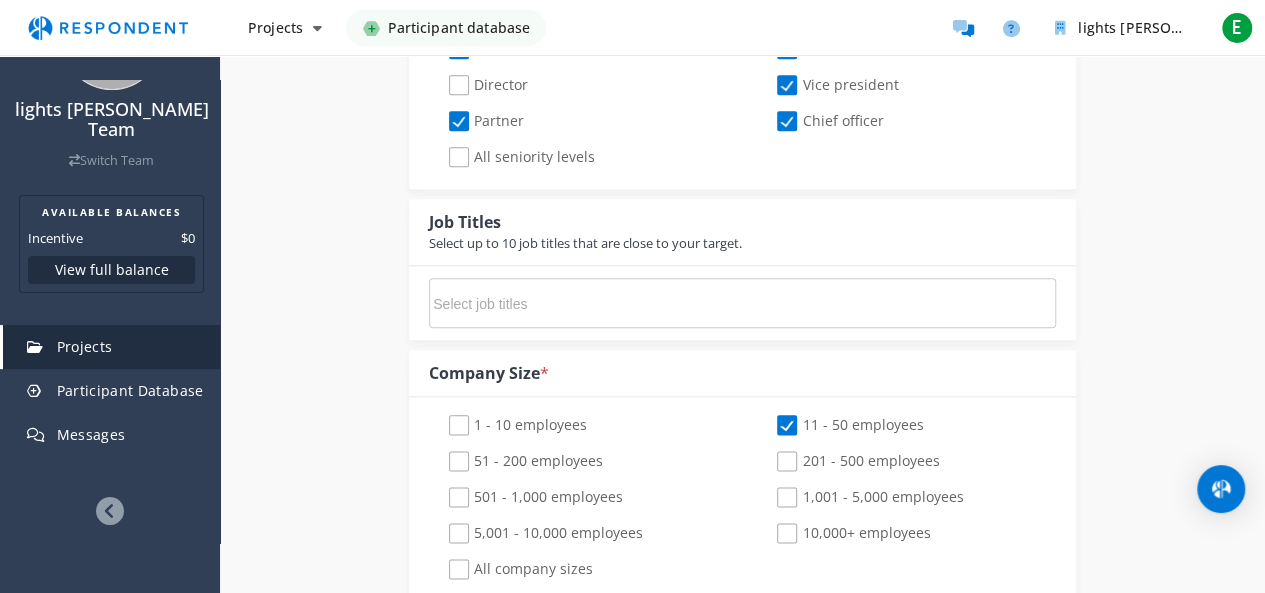 click at bounding box center (583, 304) 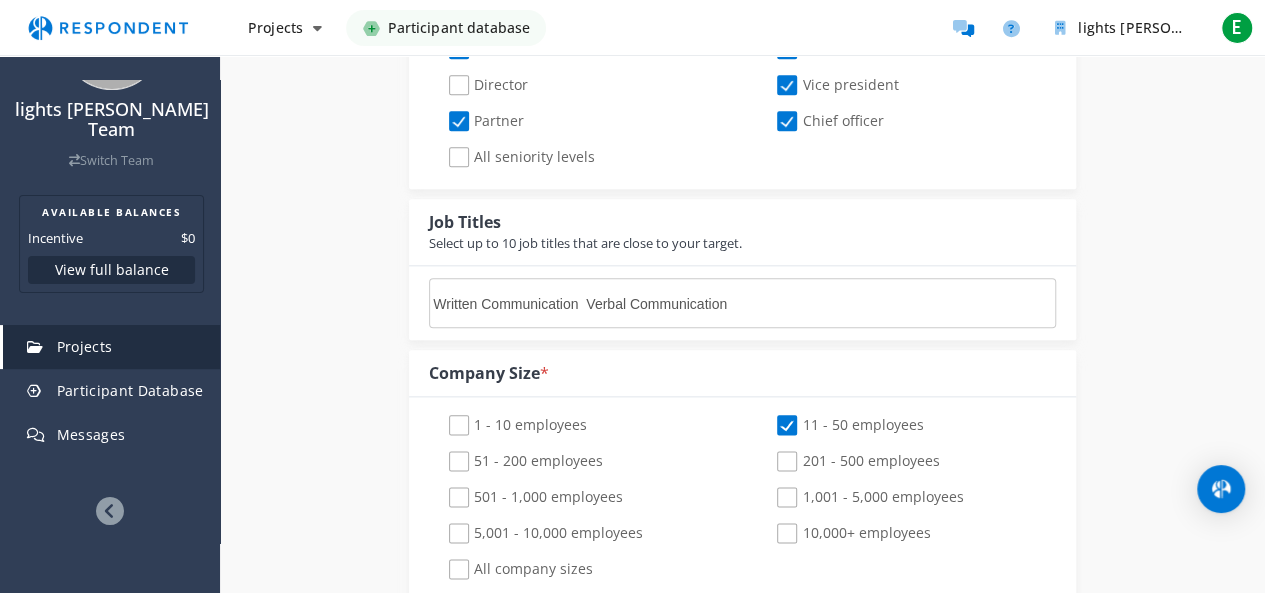 scroll, scrollTop: 0, scrollLeft: 5082, axis: horizontal 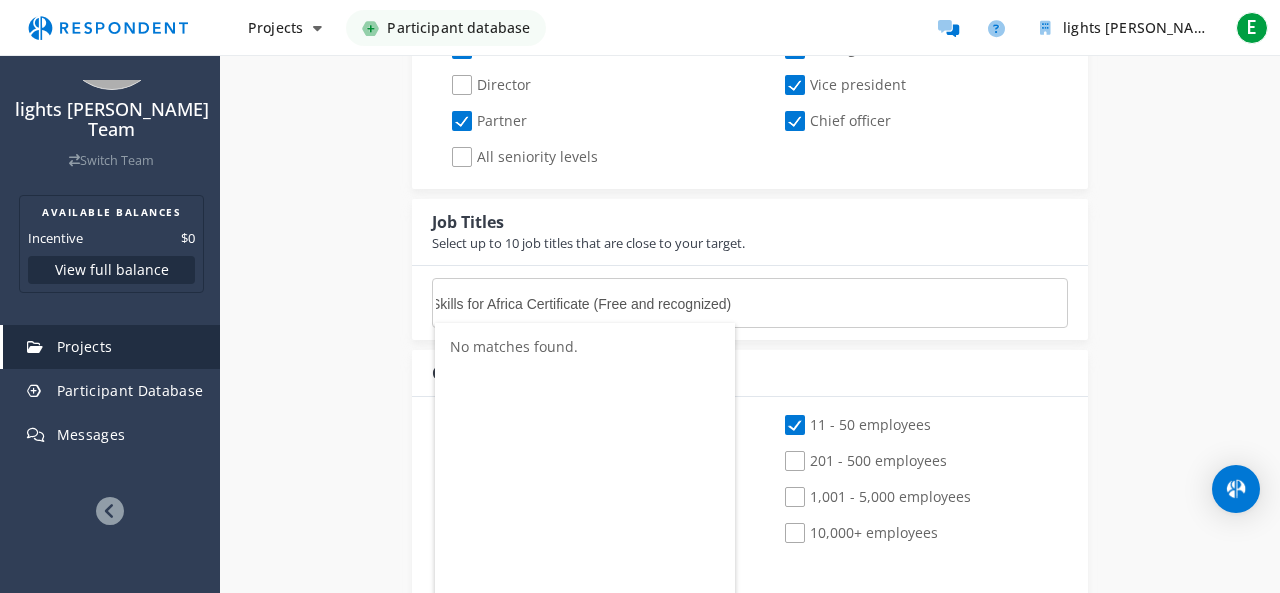 drag, startPoint x: 592, startPoint y: 299, endPoint x: 832, endPoint y: 317, distance: 240.67406 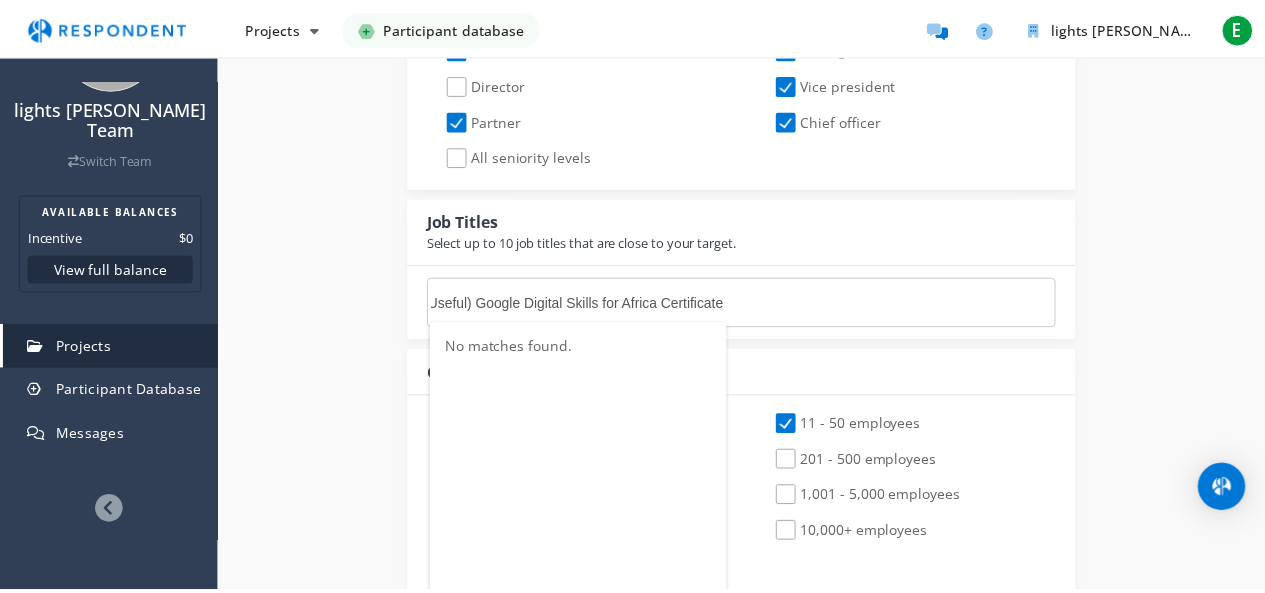 scroll, scrollTop: 1000, scrollLeft: 0, axis: vertical 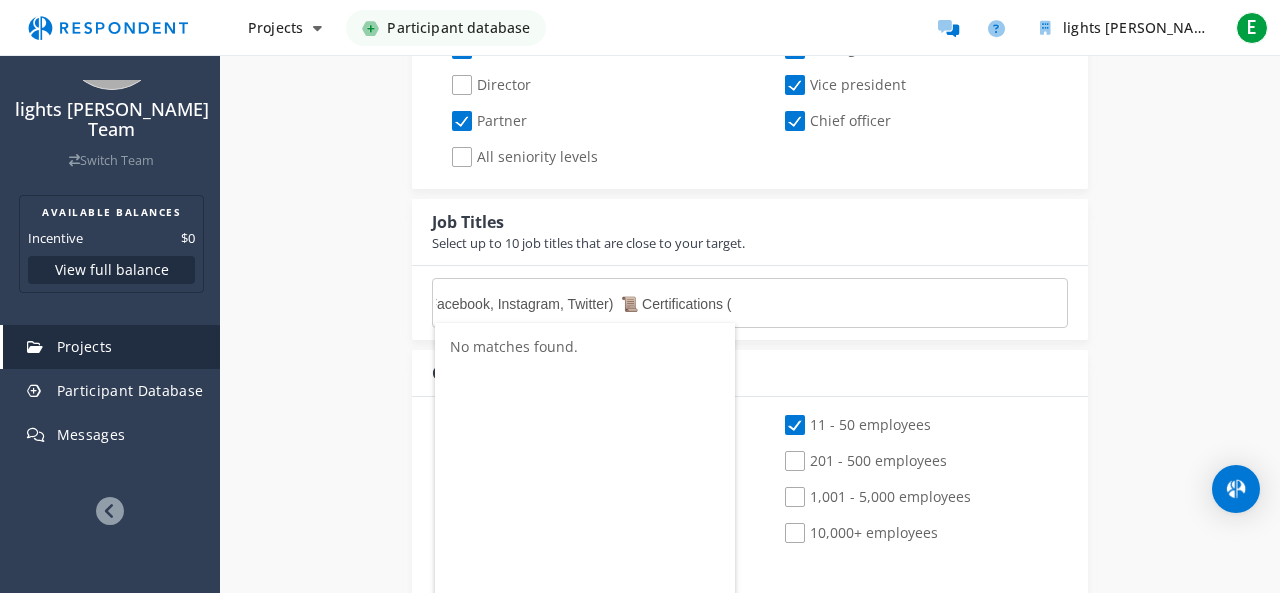 type on "Written Communication  Verbal Communication  Email Management  Customer Support  Remote Collaboration  Problem Solving  Time Management  💻 Digital Tools & Platforms Microsoft Office (Word, Excel, PowerPoint)  Google Workspace (Docs, Sheets, Gmail)  Zoom / Google Meet  Slack / Microsoft Teams  Typing (45+ WPM)  Basic Video Recording Tools (e.g. Loom)  📊 Surveys, Testing, & Research Survey Participation  Market Research  User Testing (e.g., uTest, UserTesting)  Attention to Detail  Following Instructions  Critical Thinking  📱 Tech & App Knowledge Mobile App Navigation (Android/iOS)  Web Browser Familiarity (Chrome, Firefox, Edge)  Basic Troubleshooting Skills  Usability Feedback  Social Media Literacy (Facebook, Instagram, Twitter)  📜 Certifications (" 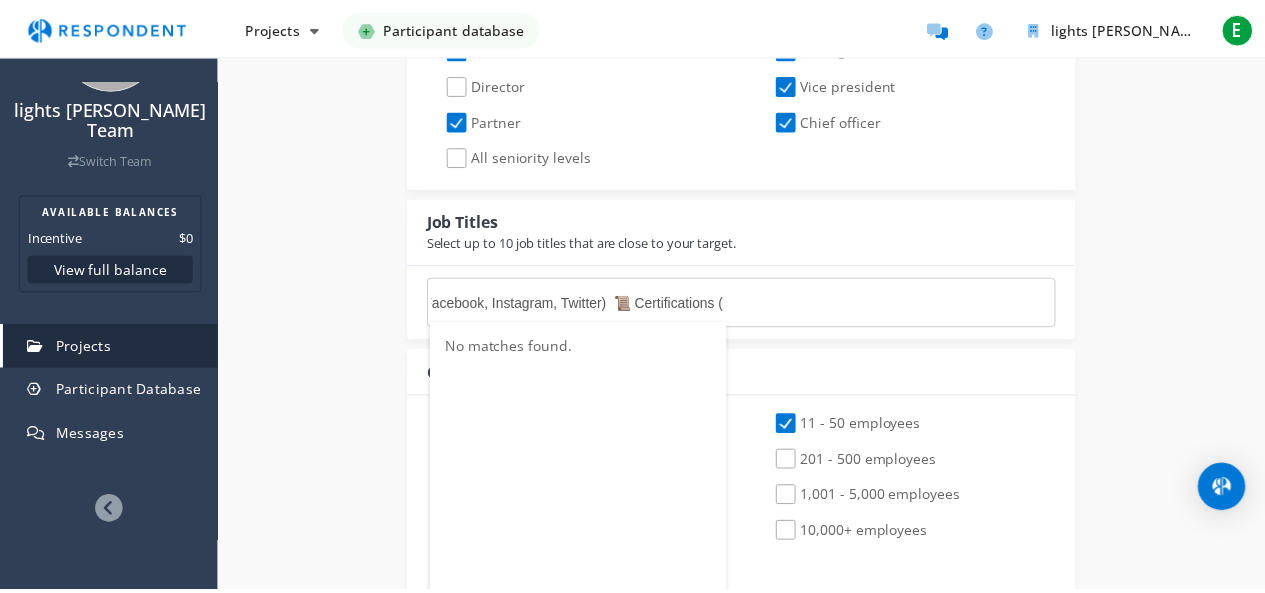 scroll, scrollTop: 1000, scrollLeft: 0, axis: vertical 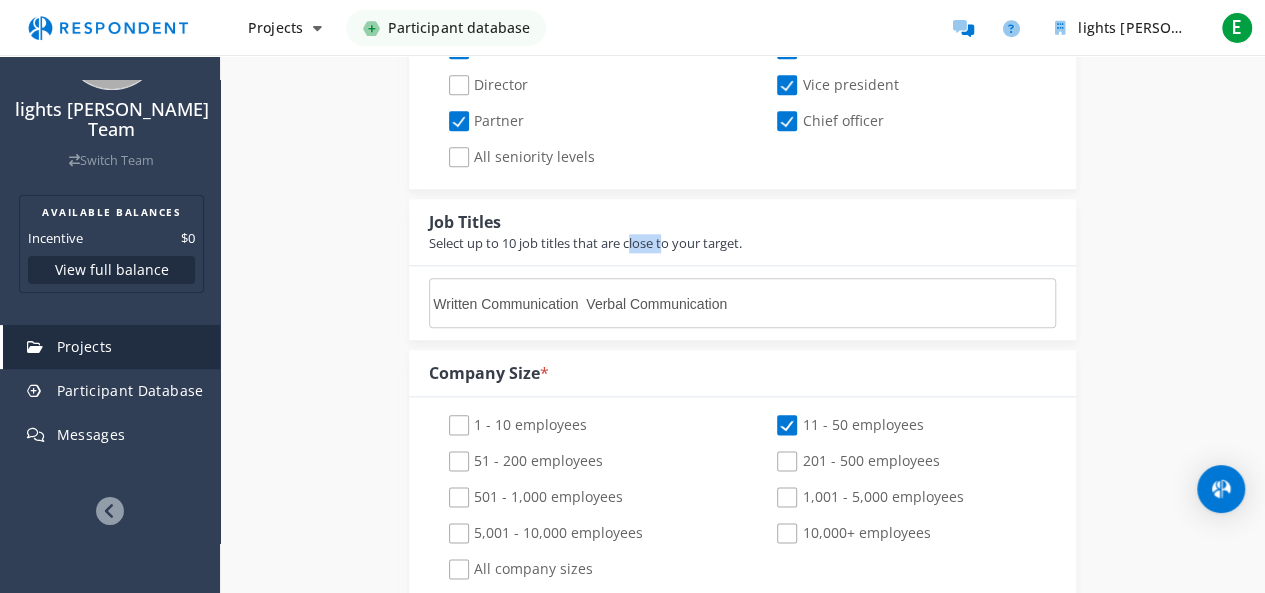 click on "Select up to 10 job titles that are close to your target." 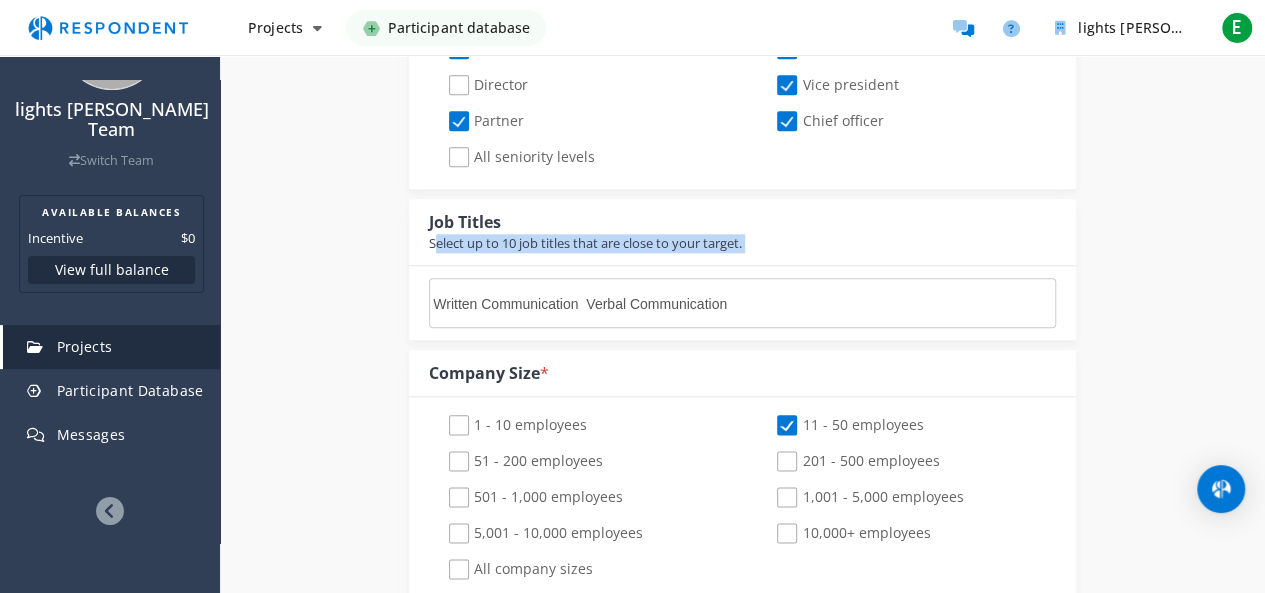 click on "Select up to 10 job titles that are close to your target." 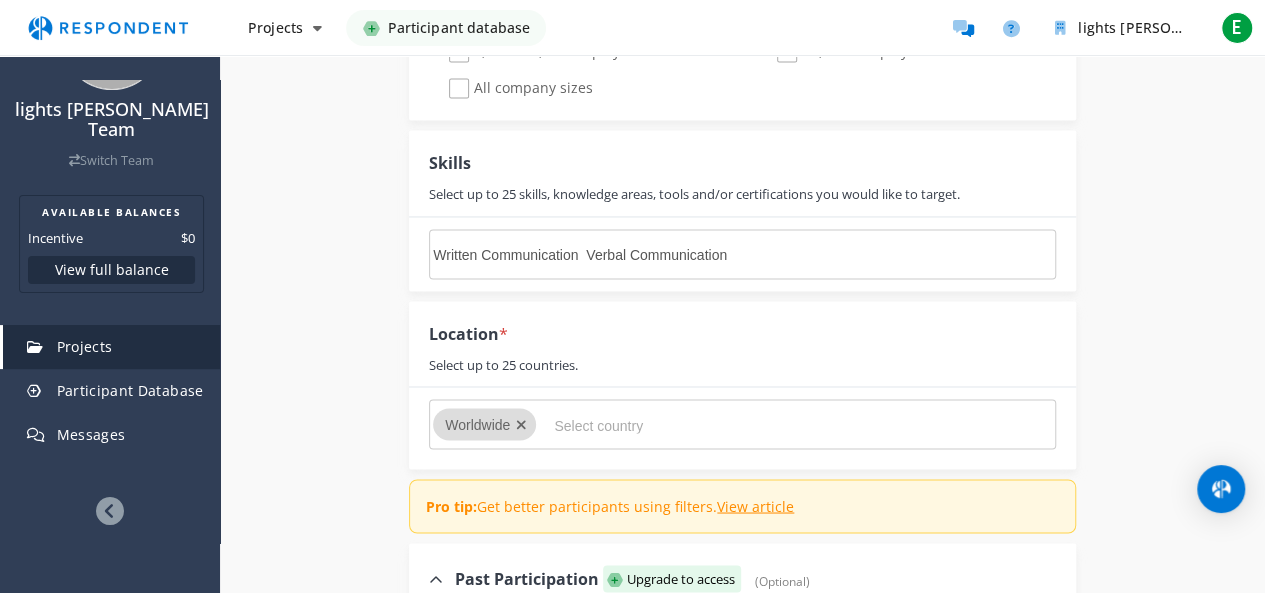 scroll, scrollTop: 1500, scrollLeft: 0, axis: vertical 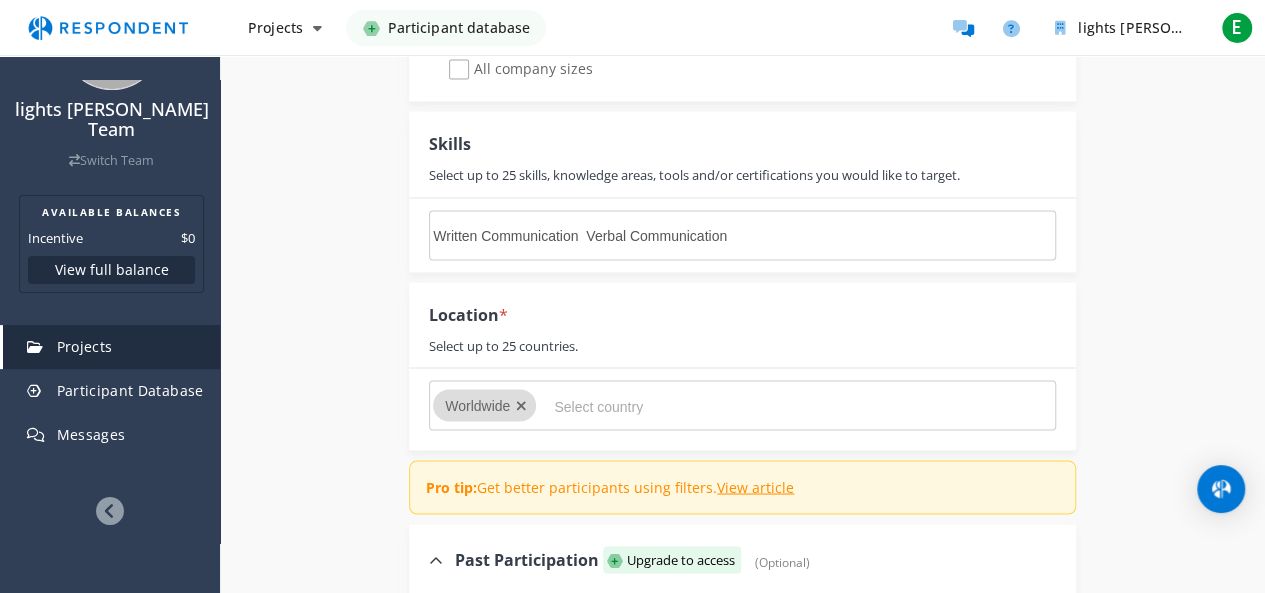 click on "Written Communication  Verbal Communication  Email Management  Customer Support  Remote Collaboration  Problem Solving  Time Management  💻 Digital Tools & Platforms Microsoft Office (Word, Excel, PowerPoint)  Google Workspace (Docs, Sheets, Gmail)  Zoom / Google Meet  Slack / Microsoft Teams  Typing (45+ WPM)  Basic Video Recording Tools (e.g. Loom)  📊 Surveys, Testing, & Research Survey Participation  Market Research  User Testing (e.g., uTest, UserTesting)  Attention to Detail  Following Instructions  Critical Thinking  📱 Tech & App Knowledge Mobile App Navigation (Android/iOS)  Web Browser Familiarity (Chrome, Firefox, Edge)  Basic Troubleshooting Skills  Usability Feedback  Social Media Literacy (Facebook, Instagram, Twitter)  📜 Certifications (Optional but Useful) Google Digital Skills for Africa Certificate (Free and recognized)" at bounding box center [583, 236] 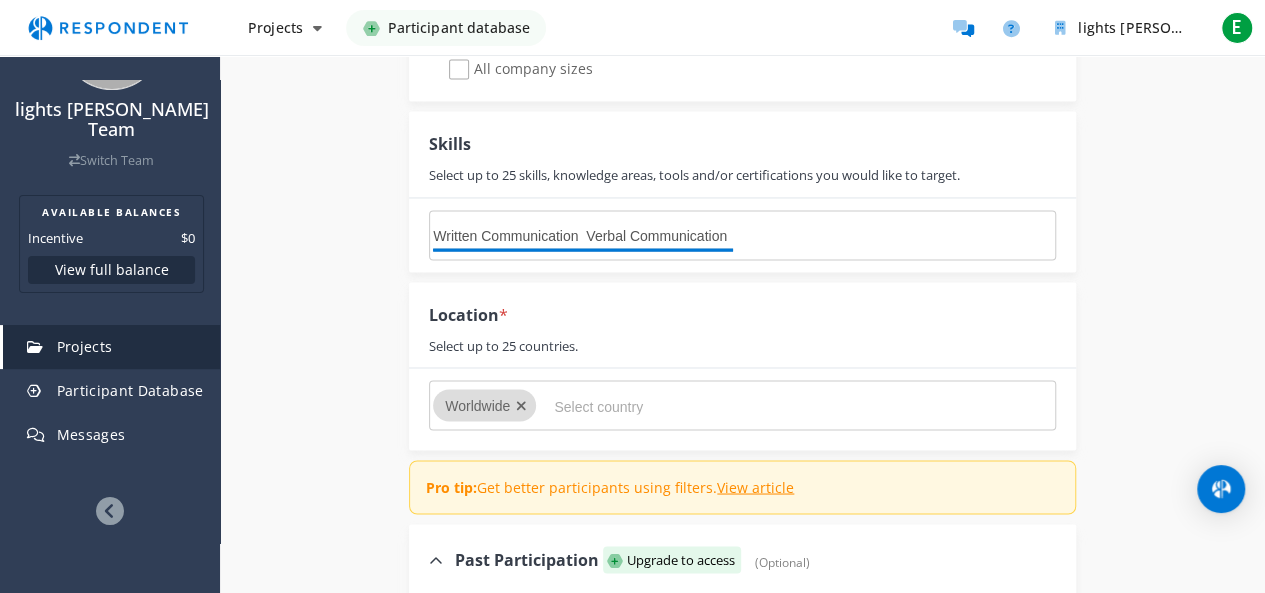 click on "Written Communication  Verbal Communication  Email Management  Customer Support  Remote Collaboration  Problem Solving  Time Management  💻 Digital Tools & Platforms Microsoft Office (Word, Excel, PowerPoint)  Google Workspace (Docs, Sheets, Gmail)  Zoom / Google Meet  Slack / Microsoft Teams  Typing (45+ WPM)  Basic Video Recording Tools (e.g. Loom)  📊 Surveys, Testing, & Research Survey Participation  Market Research  User Testing (e.g., uTest, UserTesting)  Attention to Detail  Following Instructions  Critical Thinking  📱 Tech & App Knowledge Mobile App Navigation (Android/iOS)  Web Browser Familiarity (Chrome, Firefox, Edge)  Basic Troubleshooting Skills  Usability Feedback  Social Media Literacy (Facebook, Instagram, Twitter)  📜 Certifications (Optional but Useful) Google Digital Skills for Africa Certificate (Free and recognized)" at bounding box center [583, 236] 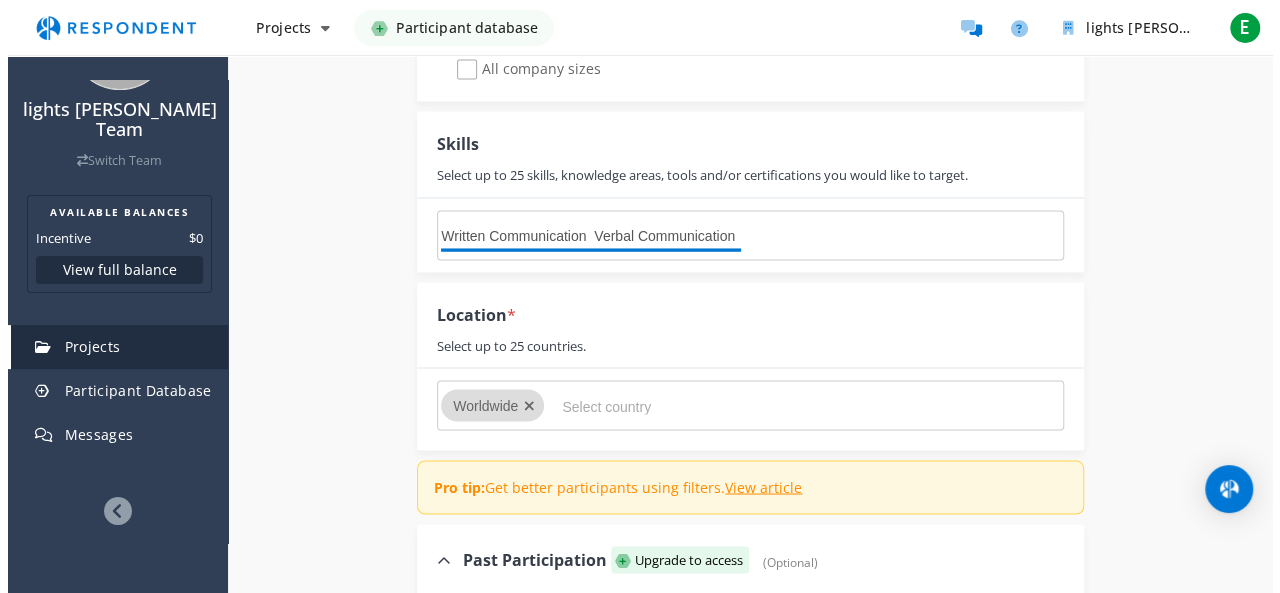 scroll, scrollTop: 0, scrollLeft: 0, axis: both 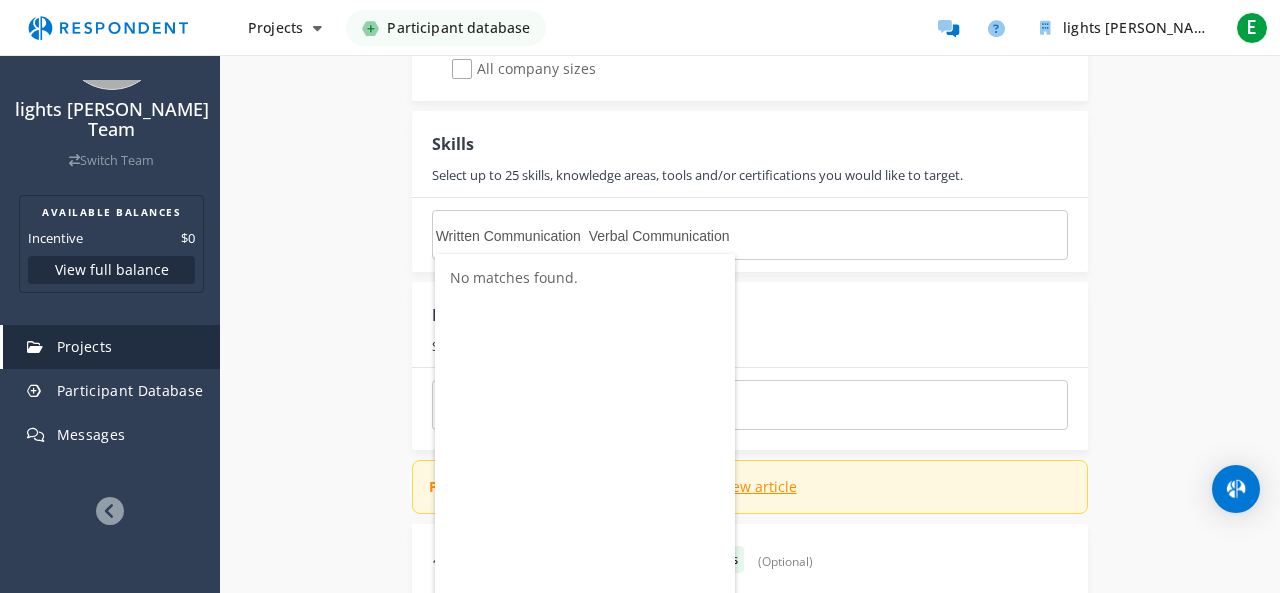 click on "Written Communication  Verbal Communication  Email Management  Customer Support  Remote Collaboration  Problem Solving  Time Management  💻 Digital Tools & Platforms Microsoft Office (Word, Excel, PowerPoint)  Google Workspace (Docs, Sheets, Gmail)  Zoom / Google Meet  Slack / Microsoft Teams  Typing (45+ WPM)  Basic Video Recording Tools (e.g. Loom)  📊 Surveys, Testing, & Research Survey Participation  Market Research  User Testing (e.g., uTest, UserTesting)  Attention to Detail  Following Instructions  Critical Thinking  📱 Tech & App Knowledge Mobile App Navigation (Android/iOS)  Web Browser Familiarity (Chrome, Firefox, Edge)  Basic Troubleshooting Skills  Usability Feedback  Social Media Literacy (Facebook, Instagram, Twitter)  📜 Certifications (Optional but Useful) Google Digital Skills for Africa Certificate (Free and recognized)" at bounding box center [586, 236] 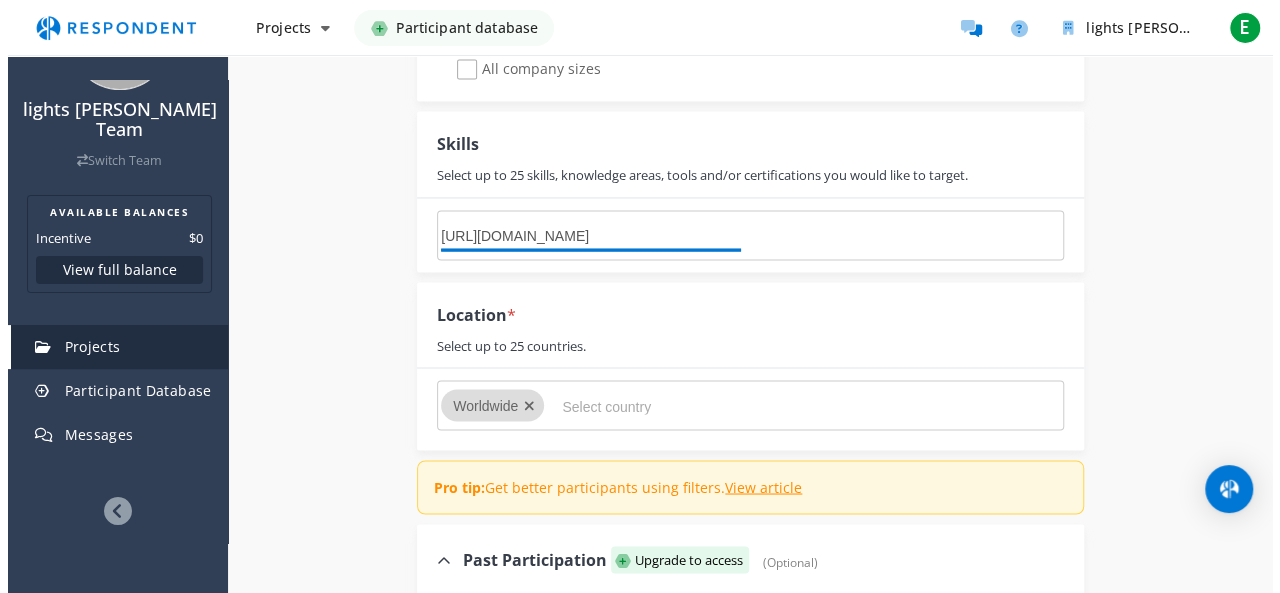 scroll, scrollTop: 0, scrollLeft: 0, axis: both 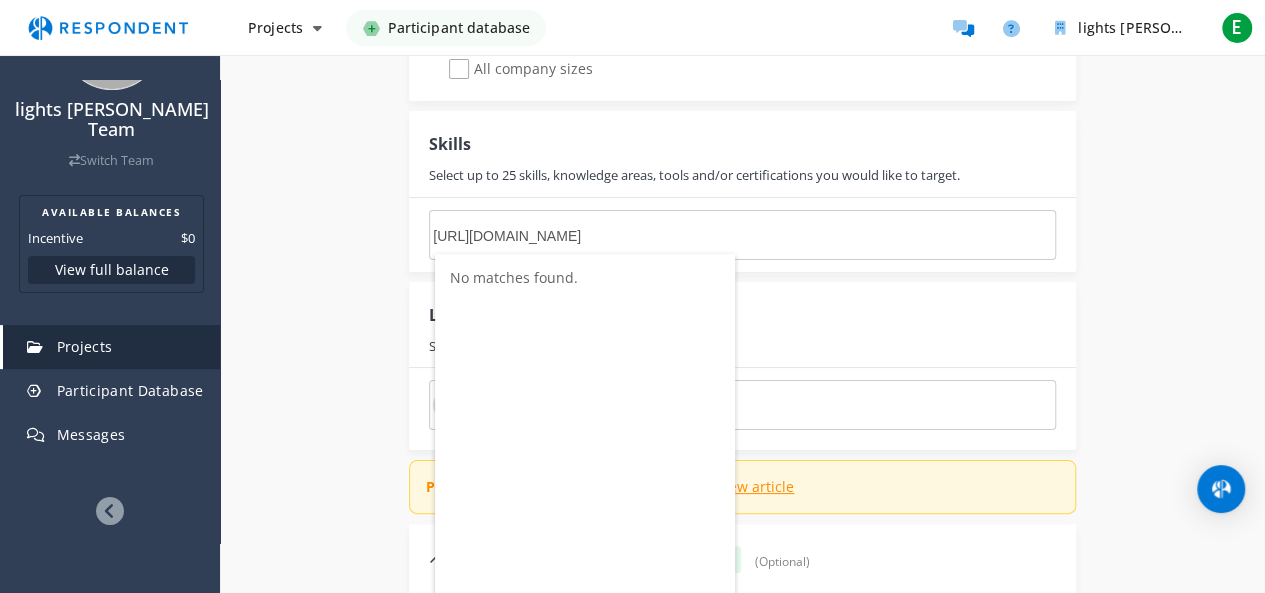 click on "[URL][DOMAIN_NAME]" at bounding box center [742, 235] 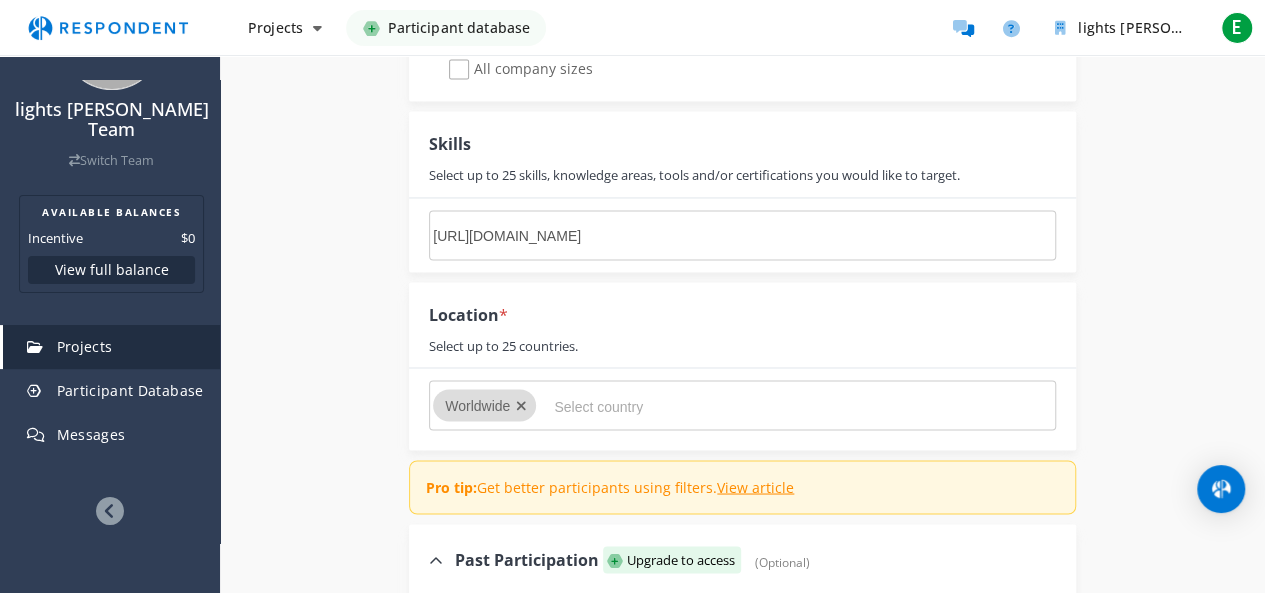 click on "[URL][DOMAIN_NAME]" at bounding box center [742, 235] 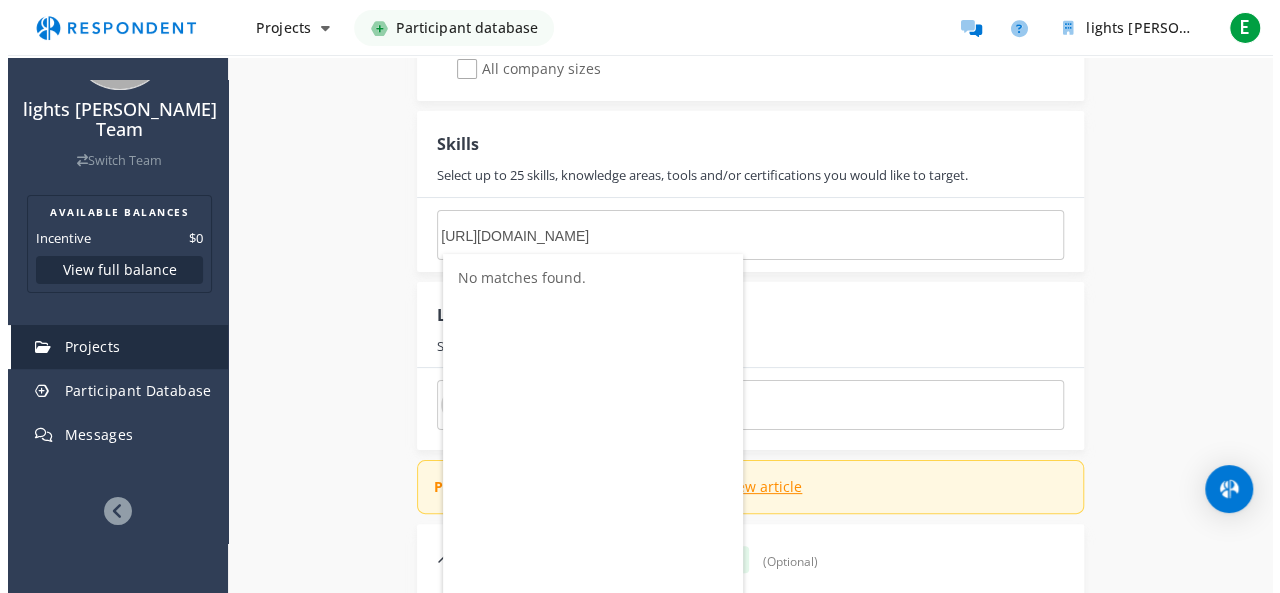 scroll, scrollTop: 0, scrollLeft: 0, axis: both 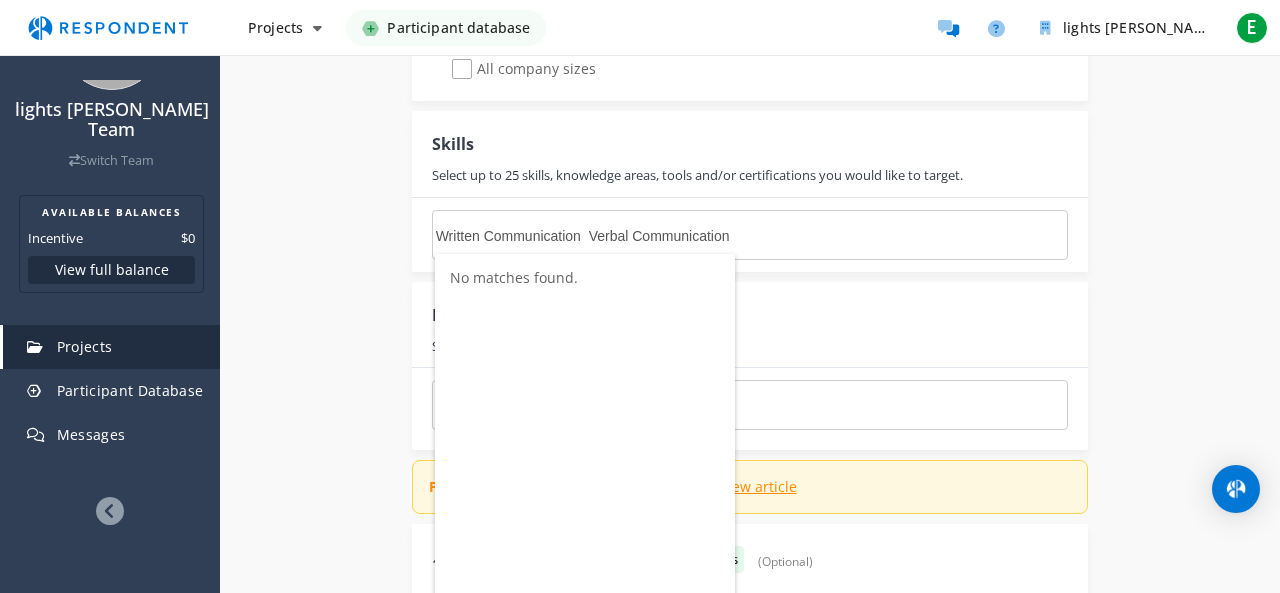 type on "Written Communication  Verbal Communication  Email Management  Customer Support  Remote Collaboration  Problem Solving  Time Management  💻 Digital Tools & Platforms Microsoft Office (Word, Excel, PowerPoint)  Google Workspace (Docs, Sheets, Gmail)  Zoom / Google Meet  Slack / Microsoft Teams  Typing (45+ WPM)  Basic Video Recording Tools (e.g. Loom)  📊 Surveys, Testing, & Research Survey Participation  Market Research  User Testing (e.g., uTest, UserTesting)  Attention to Detail  Following Instructions  Critical Thinking  📱 Tech & App Knowledge Mobile App Navigation (Android/iOS)  Web Browser Familiarity (Chrome, Firefox, Edge)  Basic Troubleshooting Skills  Usability Feedback  Social Media Literacy (Facebook, Instagram, Twitter)  📜 Certifications (Optional but Useful) Google Digital Skills for Africa Certificate (Free and recognized)" 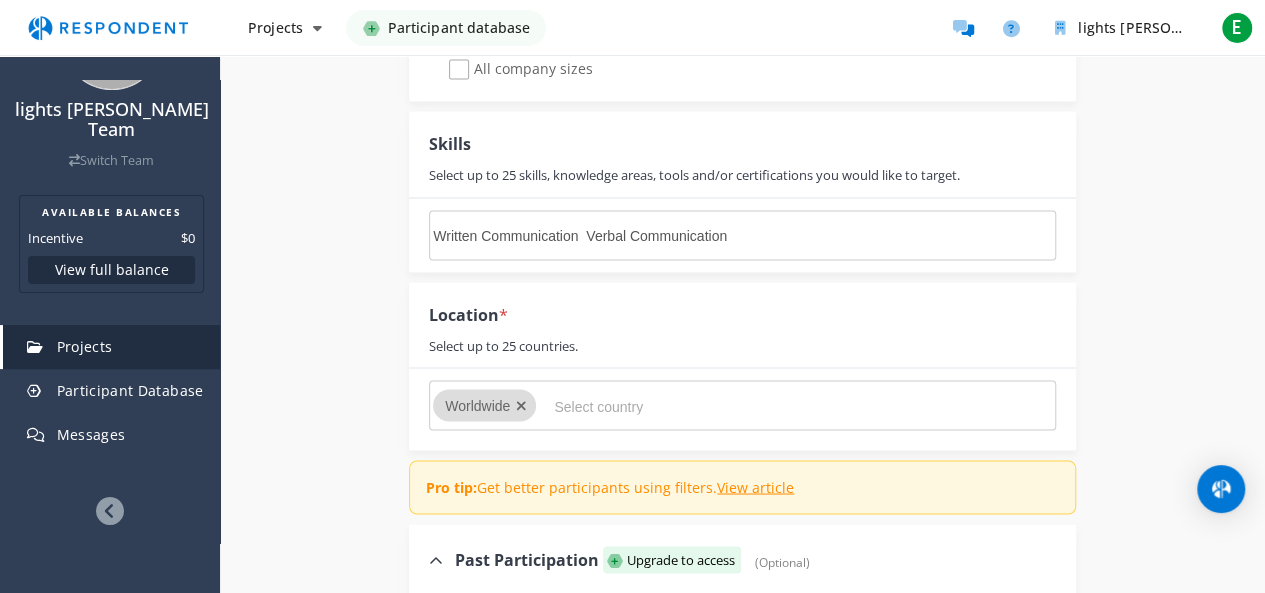 drag, startPoint x: 780, startPoint y: 233, endPoint x: 748, endPoint y: 232, distance: 32.01562 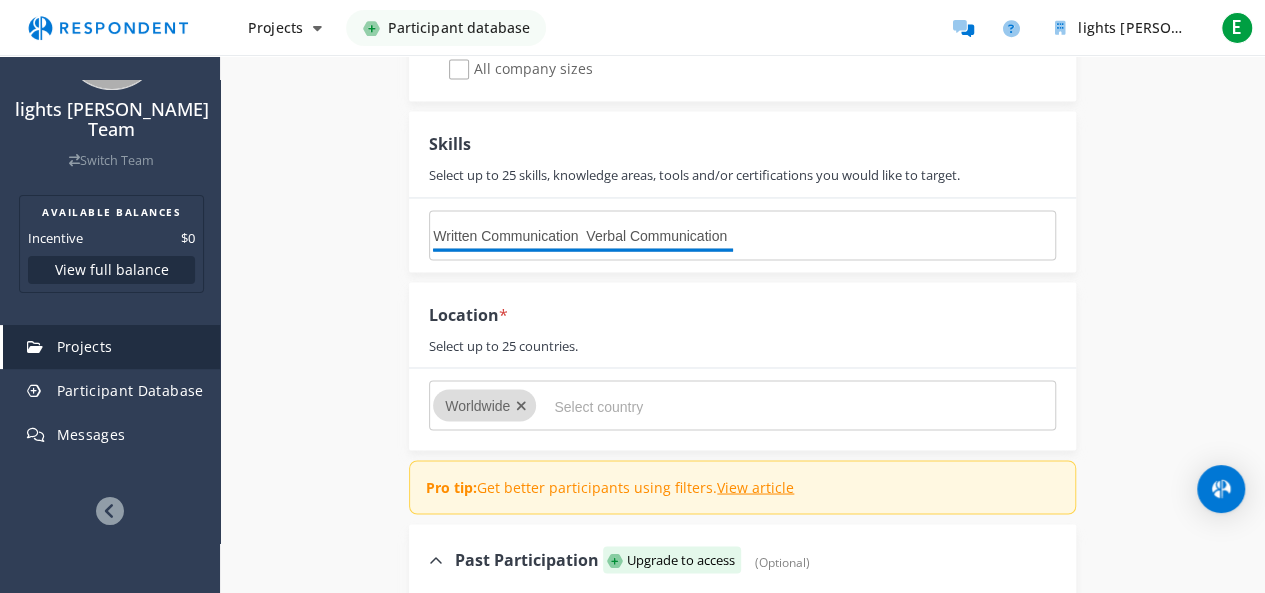 click on "Written Communication  Verbal Communication  Email Management  Customer Support  Remote Collaboration  Problem Solving  Time Management  💻 Digital Tools & Platforms Microsoft Office (Word, Excel, PowerPoint)  Google Workspace (Docs, Sheets, Gmail)  Zoom / Google Meet  Slack / Microsoft Teams  Typing (45+ WPM)  Basic Video Recording Tools (e.g. Loom)  📊 Surveys, Testing, & Research Survey Participation  Market Research  User Testing (e.g., uTest, UserTesting)  Attention to Detail  Following Instructions  Critical Thinking  📱 Tech & App Knowledge Mobile App Navigation (Android/iOS)  Web Browser Familiarity (Chrome, Firefox, Edge)  Basic Troubleshooting Skills  Usability Feedback  Social Media Literacy (Facebook, Instagram, Twitter)  📜 Certifications (Optional but Useful) Google Digital Skills for Africa Certificate (Free and recognized)" at bounding box center [583, 236] 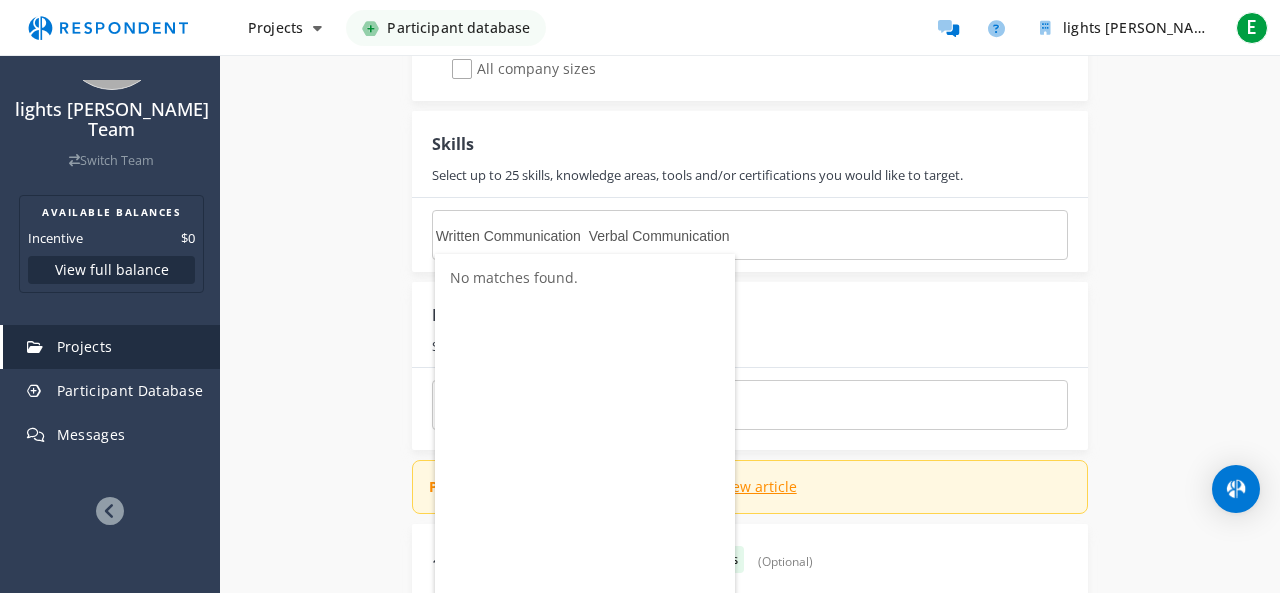 click on "Written Communication  Verbal Communication  Email Management  Customer Support  Remote Collaboration  Problem Solving  Time Management  💻 Digital Tools & Platforms Microsoft Office (Word, Excel, PowerPoint)  Google Workspace (Docs, Sheets, Gmail)  Zoom / Google Meet  Slack / Microsoft Teams  Typing (45+ WPM)  Basic Video Recording Tools (e.g. Loom)  📊 Surveys, Testing, & Research Survey Participation  Market Research  User Testing (e.g., uTest, UserTesting)  Attention to Detail  Following Instructions  Critical Thinking  📱 Tech & App Knowledge Mobile App Navigation (Android/iOS)  Web Browser Familiarity (Chrome, Firefox, Edge)  Basic Troubleshooting Skills  Usability Feedback  Social Media Literacy (Facebook, Instagram, Twitter)  📜 Certifications (Optional but Useful) Google Digital Skills for Africa Certificate (Free and recognized)" at bounding box center (586, 236) 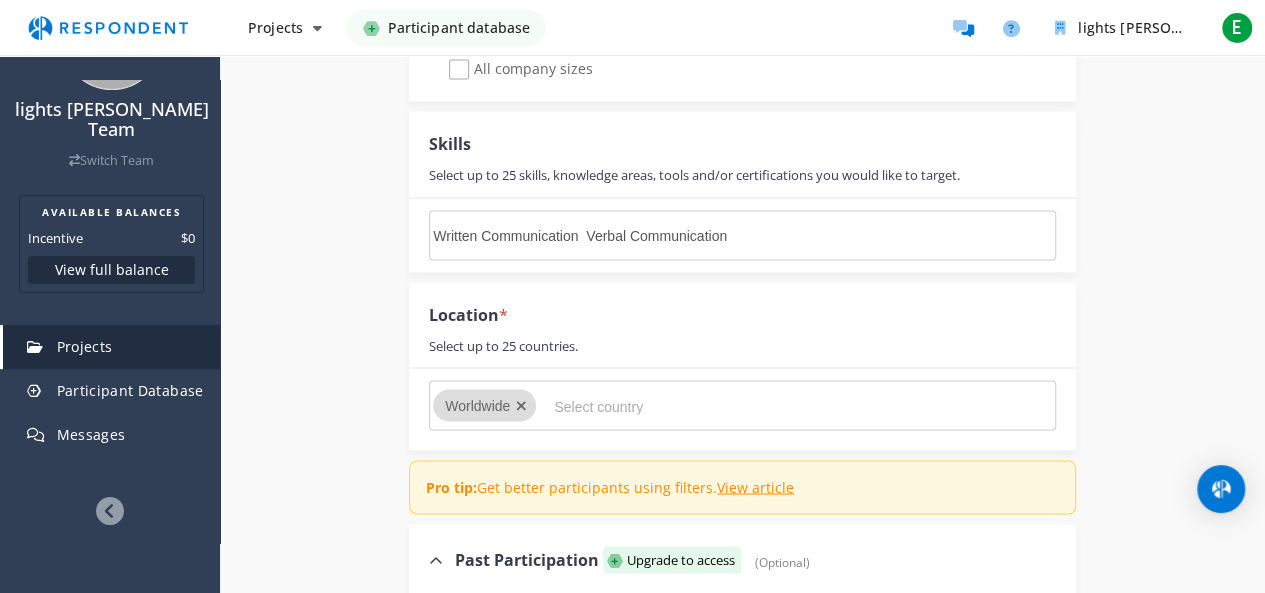 click on "Written Communication  Verbal Communication  Email Management  Customer Support  Remote Collaboration  Problem Solving  Time Management  💻 Digital Tools & Platforms Microsoft Office (Word, Excel, PowerPoint)  Google Workspace (Docs, Sheets, Gmail)  Zoom / Google Meet  Slack / Microsoft Teams  Typing (45+ WPM)  Basic Video Recording Tools (e.g. Loom)  📊 Surveys, Testing, & Research Survey Participation  Market Research  User Testing (e.g., uTest, UserTesting)  Attention to Detail  Following Instructions  Critical Thinking  📱 Tech & App Knowledge Mobile App Navigation (Android/iOS)  Web Browser Familiarity (Chrome, Firefox, Edge)  Basic Troubleshooting Skills  Usability Feedback  Social Media Literacy (Facebook, Instagram, Twitter)  📜 Certifications (Optional but Useful) Google Digital Skills for Africa Certificate (Free and recognized)" at bounding box center [742, 235] 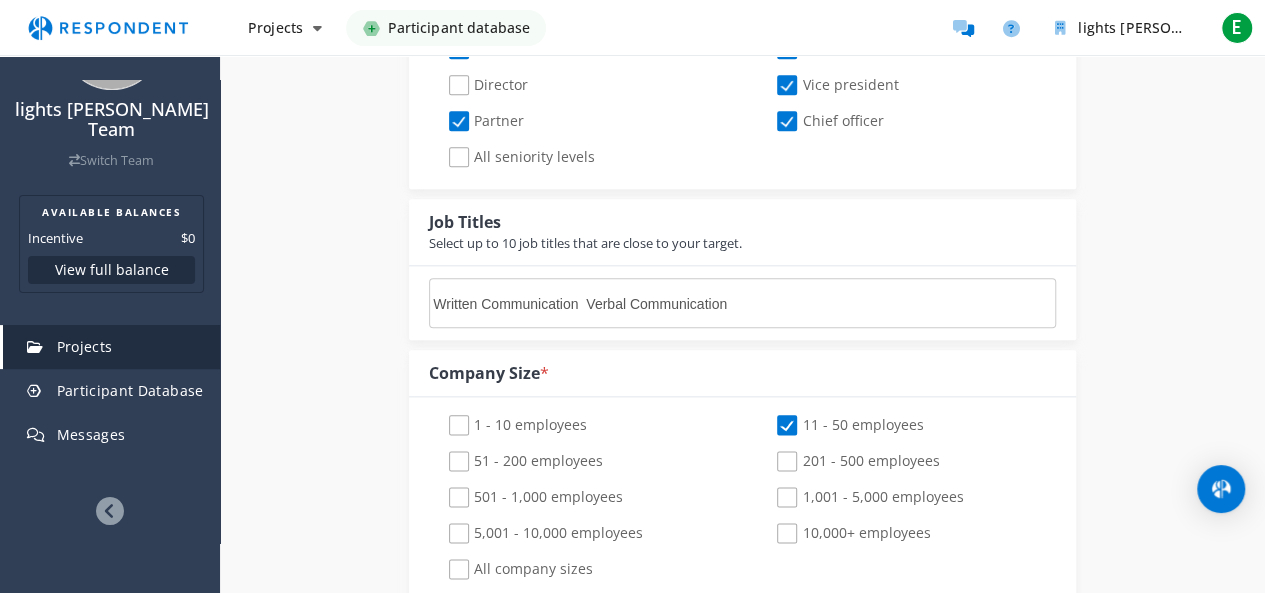 click on "Written Communication  Verbal Communication  Email Management  Customer Support  Remote Collaboration  Problem Solving  Time Management  💻 Digital Tools & Platforms Microsoft Office (Word, Excel, PowerPoint)  Google Workspace (Docs, Sheets, Gmail)  Zoom / Google Meet  Slack / Microsoft Teams  Typing (45+ WPM)  Basic Video Recording Tools (e.g. Loom)  📊 Surveys, Testing, & Research Survey Participation  Market Research  User Testing (e.g., uTest, UserTesting)  Attention to Detail  Following Instructions  Critical Thinking  📱 Tech & App Knowledge Mobile App Navigation (Android/iOS)  Web Browser Familiarity (Chrome, Firefox, Edge)  Basic Troubleshooting Skills  Usability Feedback  Social Media Literacy (Facebook, Instagram, Twitter)  📜 Certifications (" at bounding box center (583, 304) 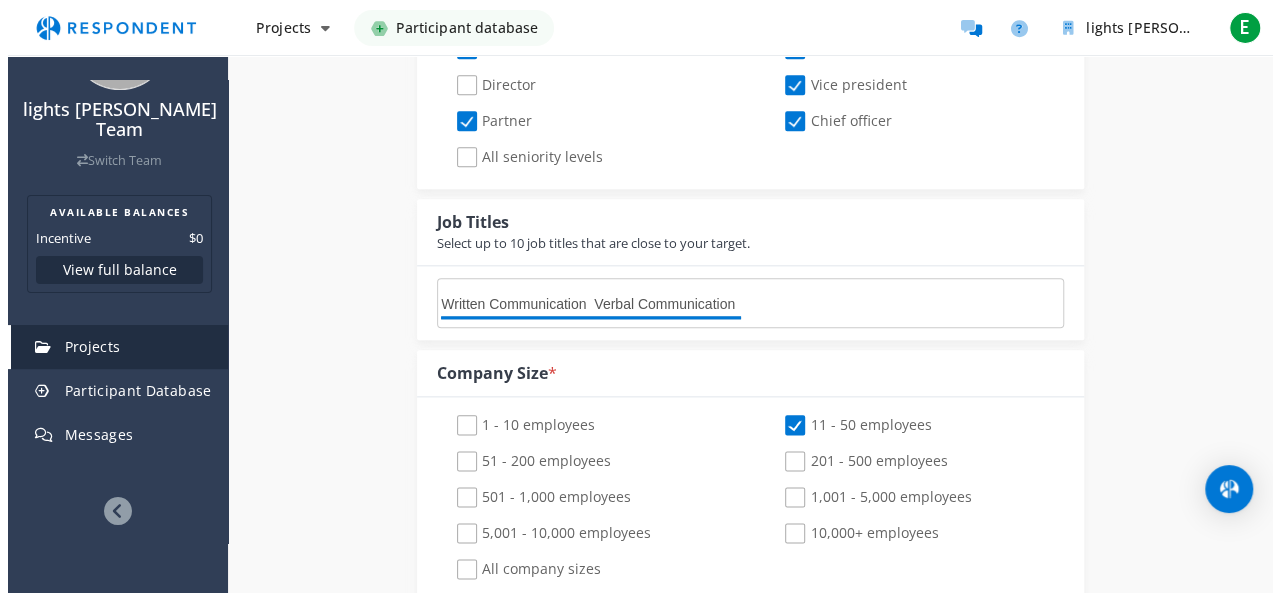 scroll, scrollTop: 0, scrollLeft: 0, axis: both 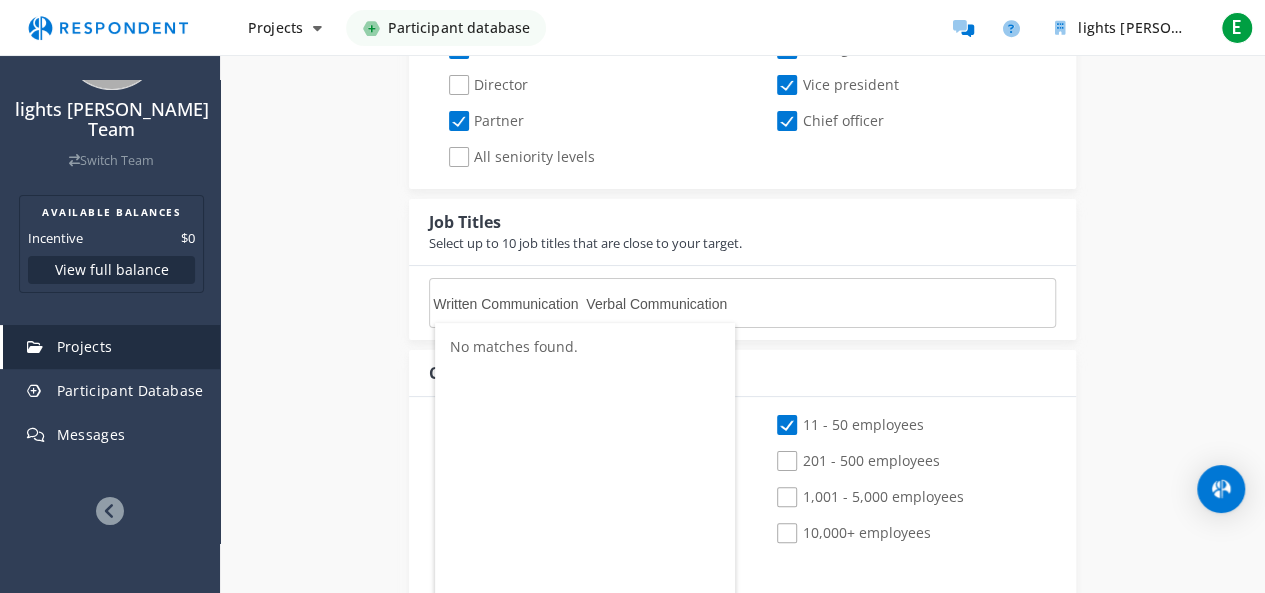 click on "Written Communication  Verbal Communication  Email Management  Customer Support  Remote Collaboration  Problem Solving  Time Management  💻 Digital Tools & Platforms Microsoft Office (Word, Excel, PowerPoint)  Google Workspace (Docs, Sheets, Gmail)  Zoom / Google Meet  Slack / Microsoft Teams  Typing (45+ WPM)  Basic Video Recording Tools (e.g. Loom)  📊 Surveys, Testing, & Research Survey Participation  Market Research  User Testing (e.g., uTest, UserTesting)  Attention to Detail  Following Instructions  Critical Thinking  📱 Tech & App Knowledge Mobile App Navigation (Android/iOS)  Web Browser Familiarity (Chrome, Firefox, Edge)  Basic Troubleshooting Skills  Usability Feedback  Social Media Literacy (Facebook, Instagram, Twitter)  📜 Certifications (" at bounding box center [742, 303] 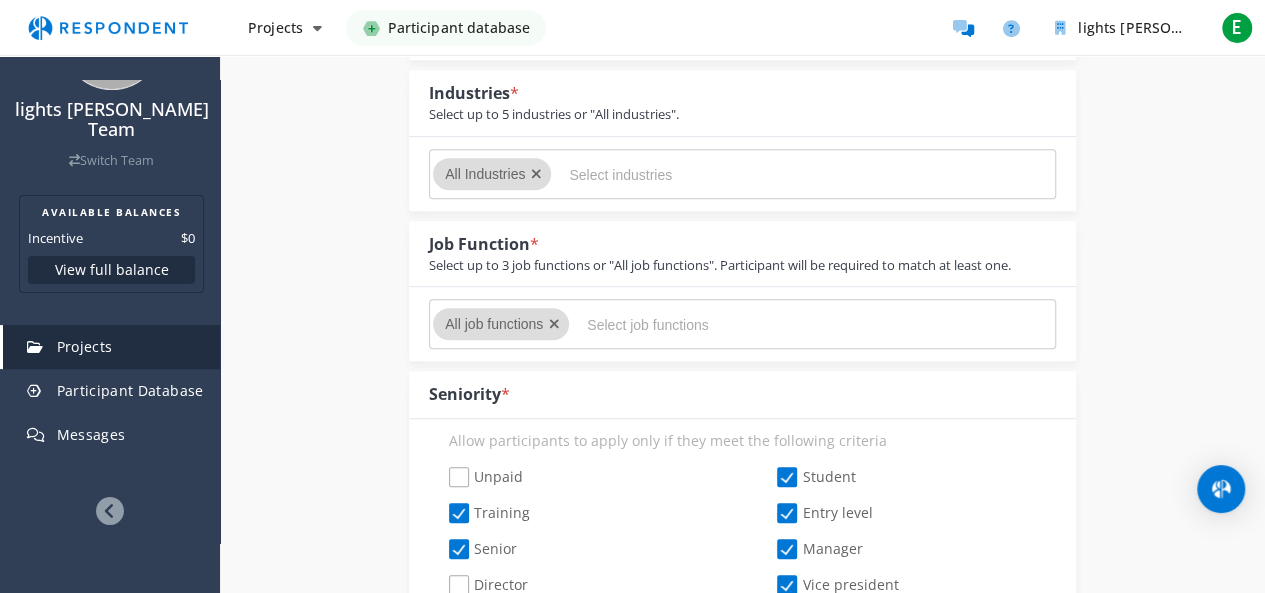 scroll, scrollTop: 600, scrollLeft: 0, axis: vertical 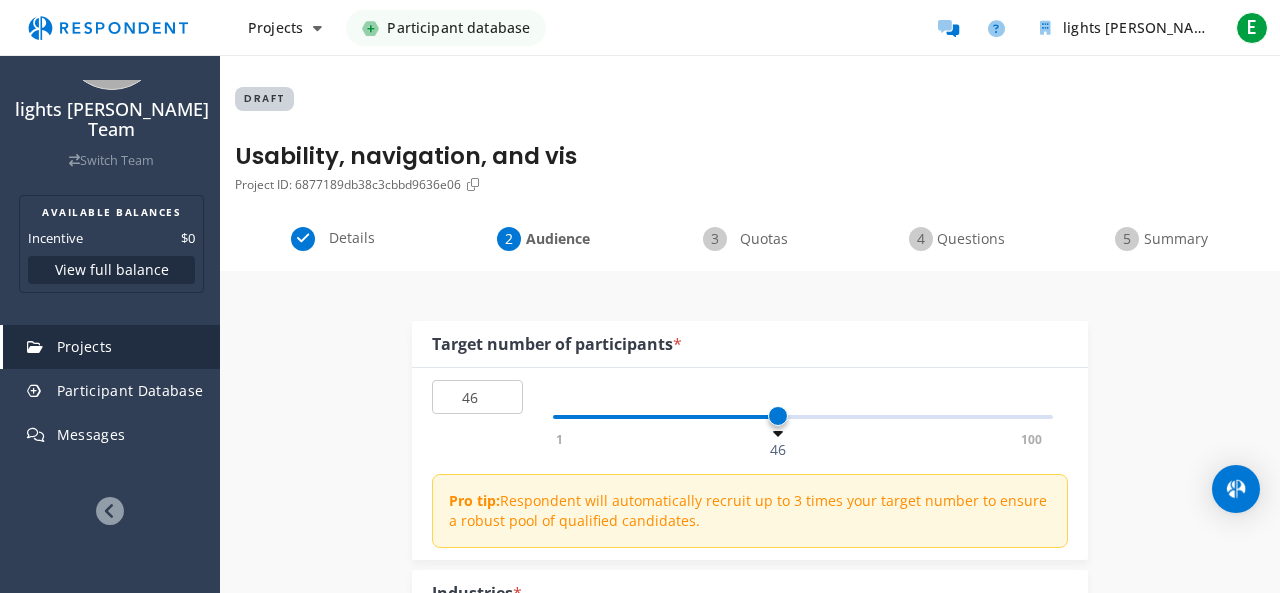 click at bounding box center [740, 825] 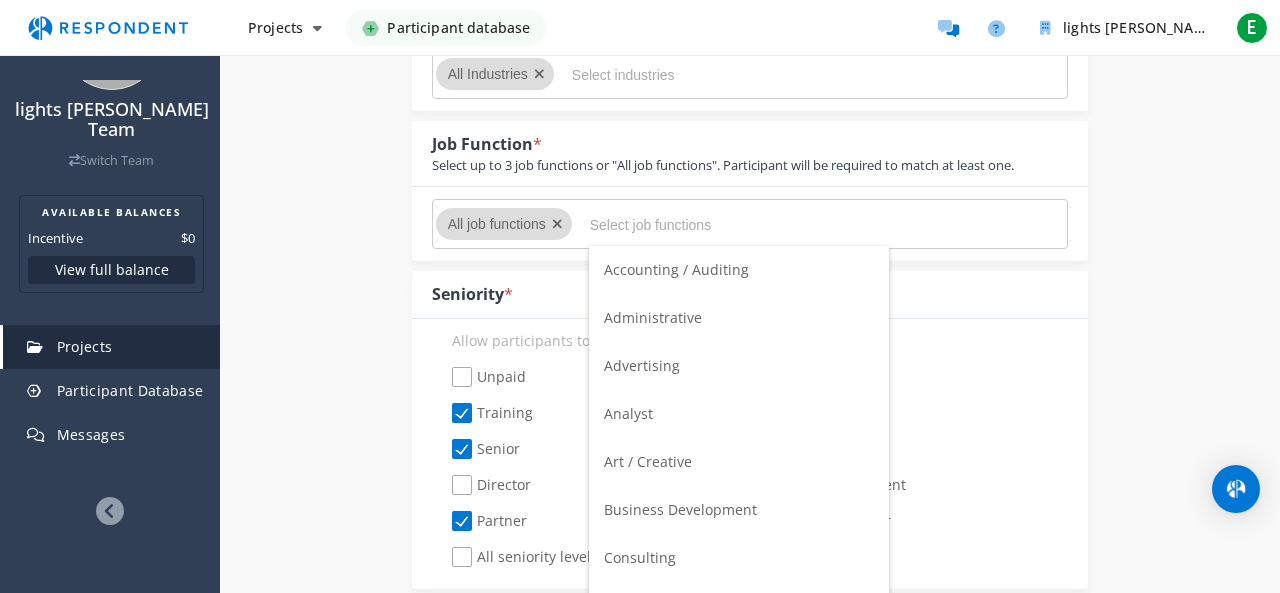 click on "Advertising" at bounding box center [642, 365] 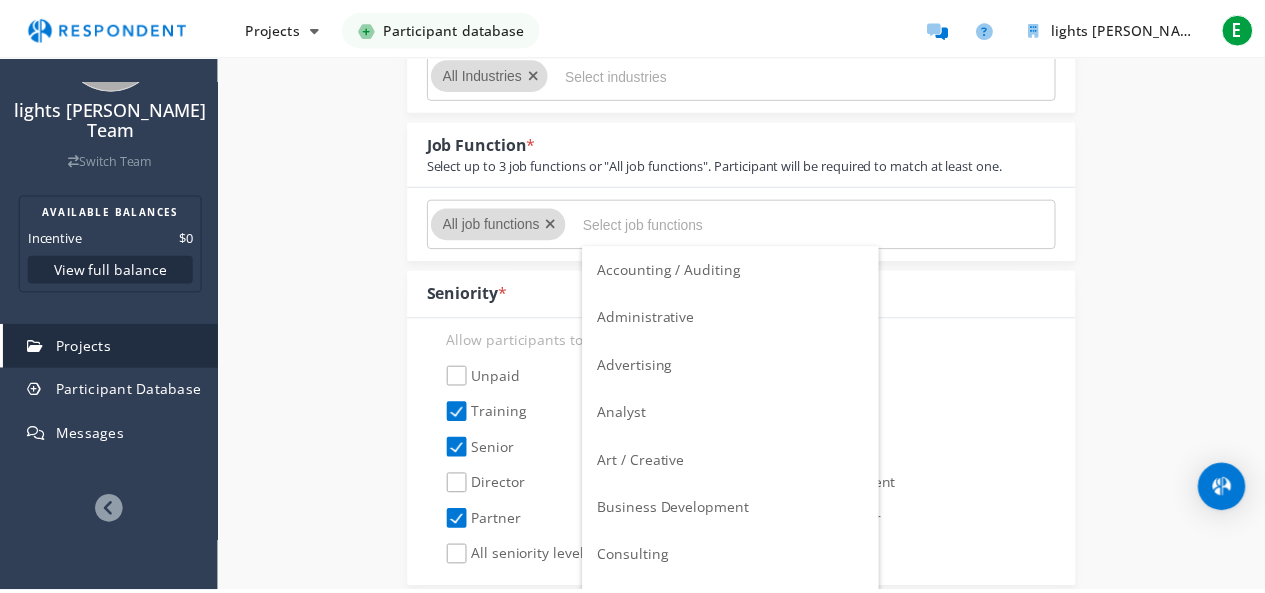 scroll, scrollTop: 600, scrollLeft: 0, axis: vertical 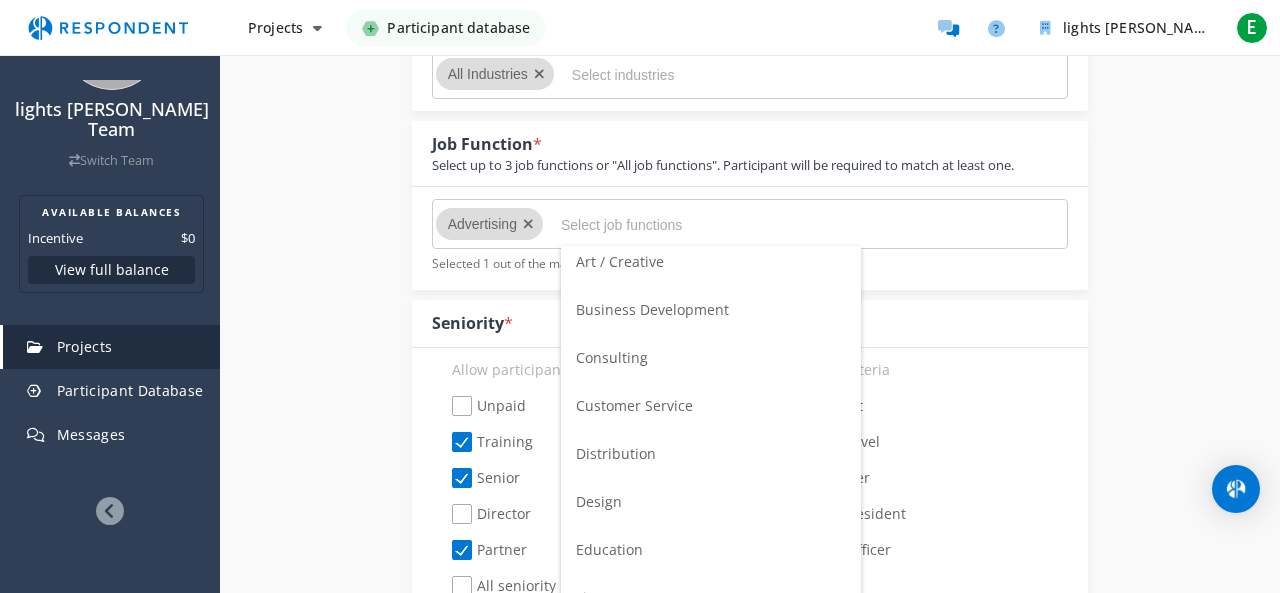 click on "Design" at bounding box center (711, 502) 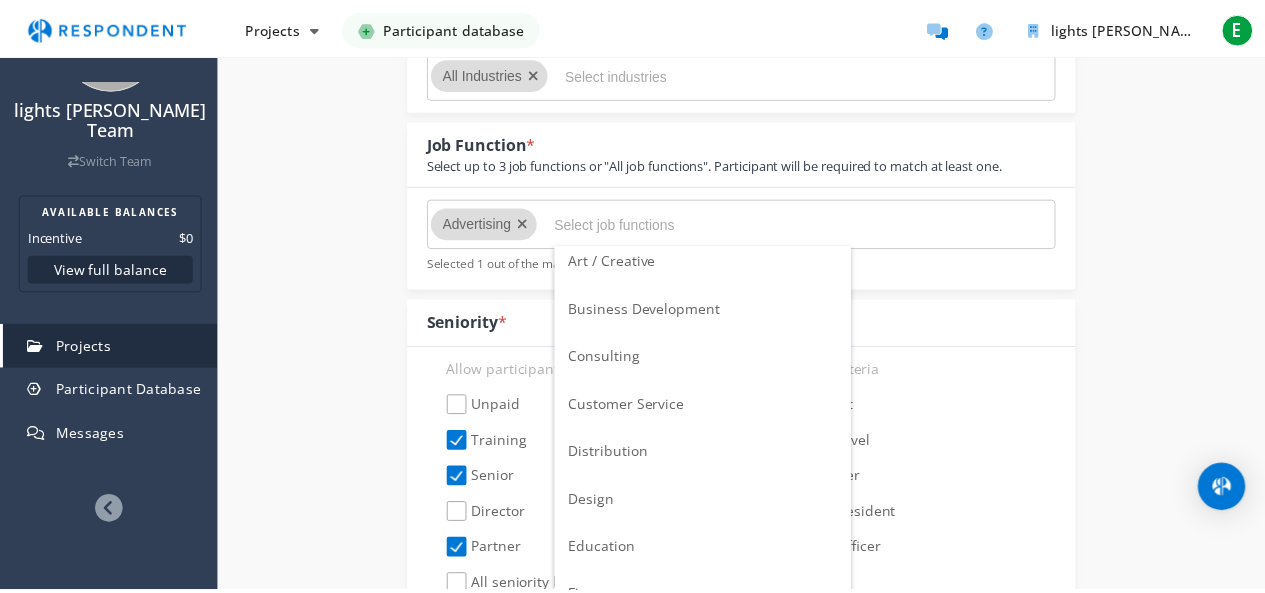 scroll, scrollTop: 600, scrollLeft: 0, axis: vertical 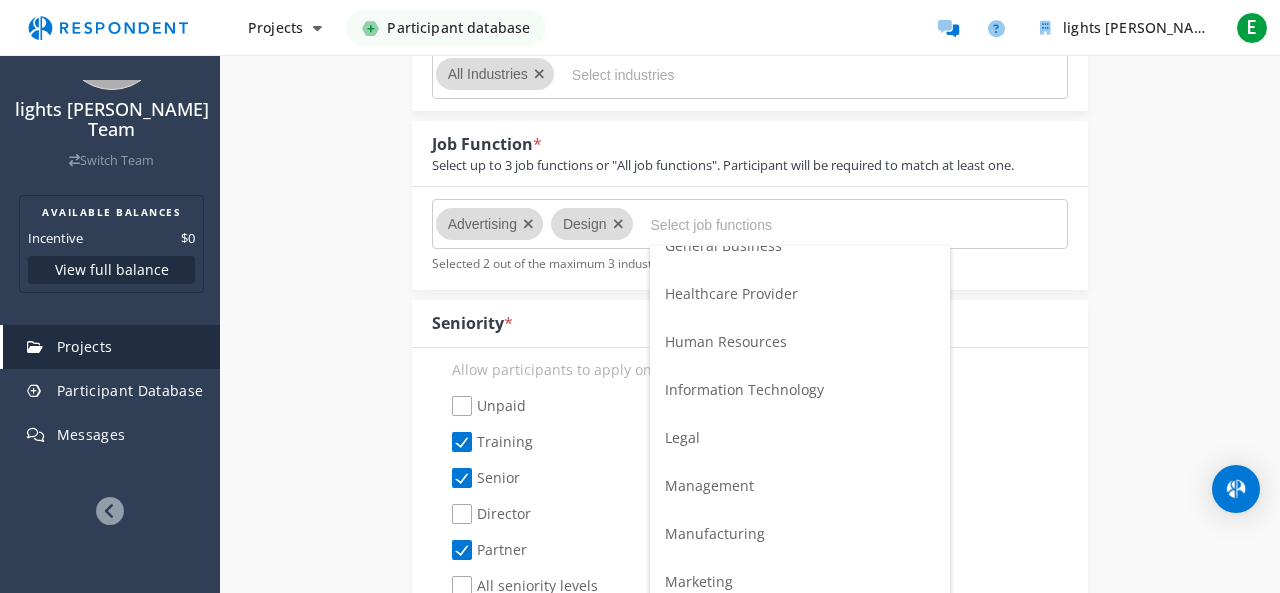 click on "Management" at bounding box center [800, 486] 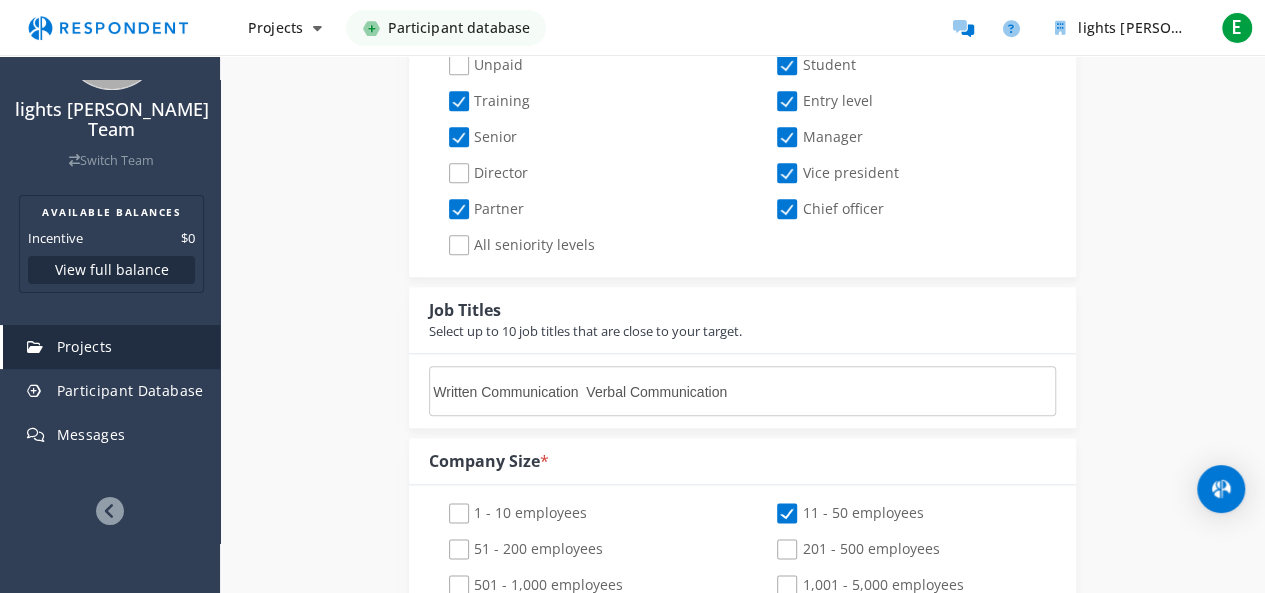 scroll, scrollTop: 1100, scrollLeft: 0, axis: vertical 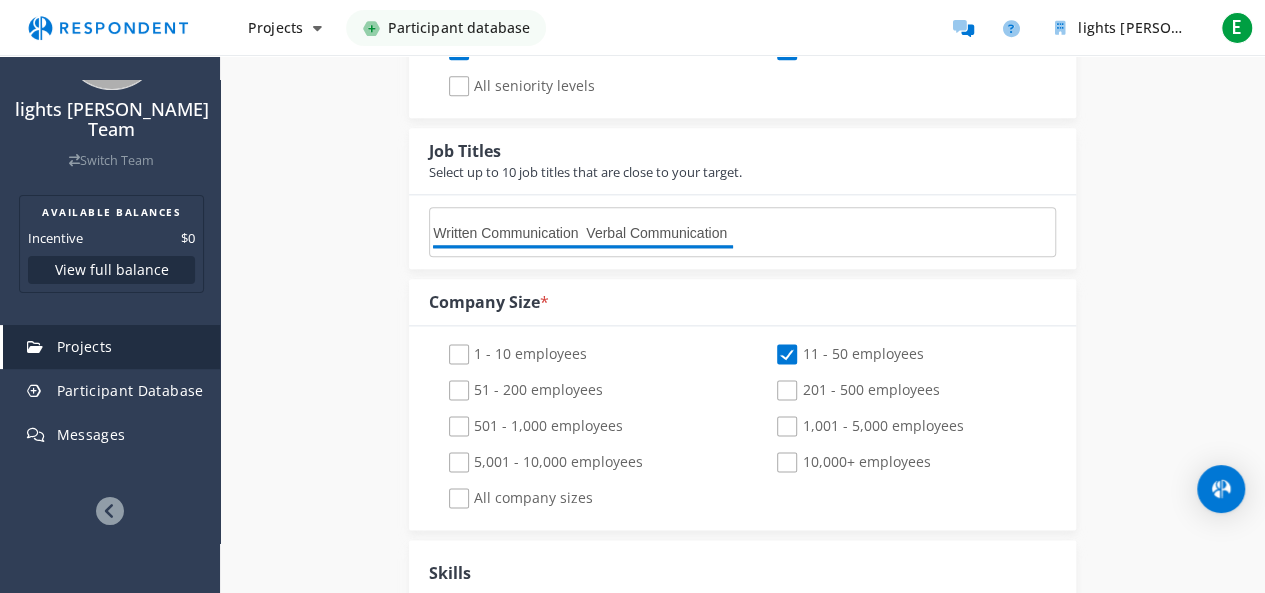 click on "Written Communication  Verbal Communication  Email Management  Customer Support  Remote Collaboration  Problem Solving  Time Management  💻 Digital Tools & Platforms Microsoft Office (Word, Excel, PowerPoint)  Google Workspace (Docs, Sheets, Gmail)  Zoom / Google Meet  Slack / Microsoft Teams  Typing (45+ WPM)  Basic Video Recording Tools (e.g. Loom)  📊 Surveys, Testing, & Research Survey Participation  Market Research  User Testing (e.g., uTest, UserTesting)  Attention to Detail  Following Instructions  Critical Thinking  📱 Tech & App Knowledge Mobile App Navigation (Android/iOS)  Web Browser Familiarity (Chrome, Firefox, Edge)  Basic Troubleshooting Skills  Usability Feedback  Social Media Literacy (Facebook, Instagram, Twitter)  📜 Certifications (" at bounding box center (583, 233) 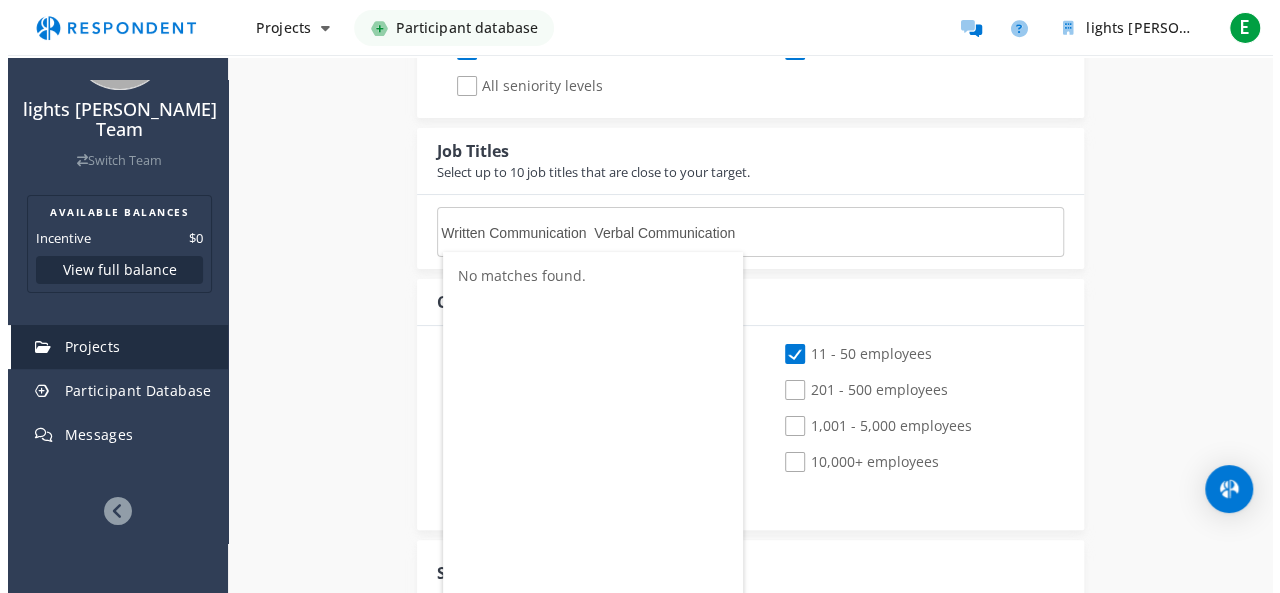 scroll, scrollTop: 0, scrollLeft: 0, axis: both 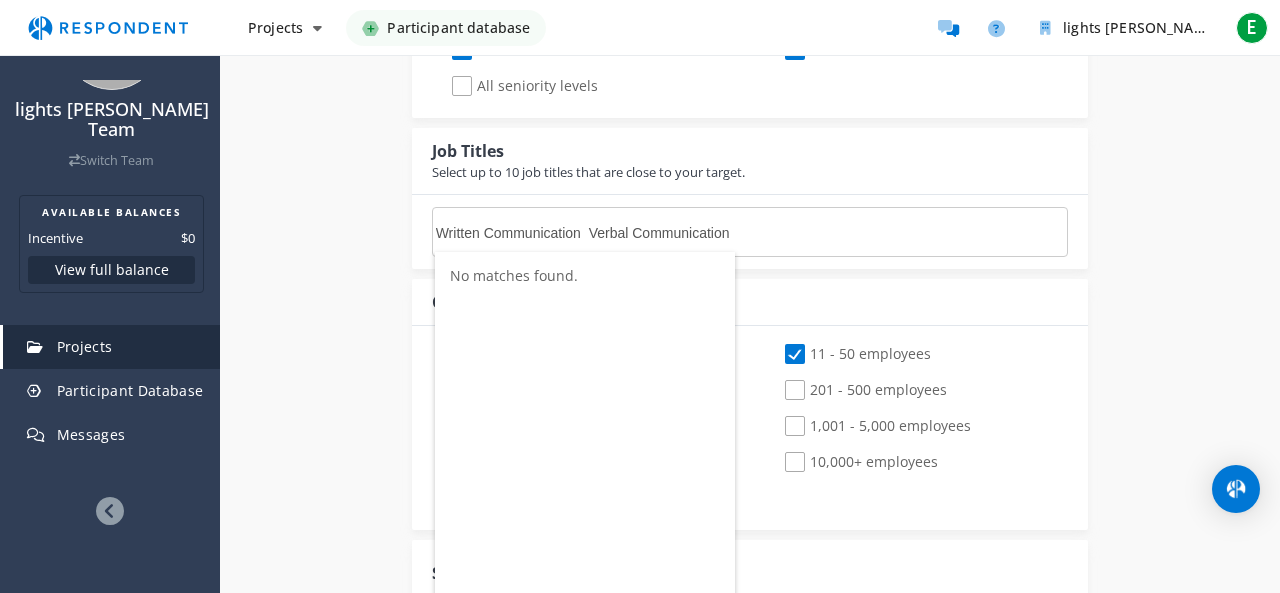 click on "Written Communication  Verbal Communication  Email Management  Customer Support  Remote Collaboration  Problem Solving  Time Management  💻 Digital Tools & Platforms Microsoft Office (Word, Excel, PowerPoint)  Google Workspace (Docs, Sheets, Gmail)  Zoom / Google Meet  Slack / Microsoft Teams  Typing (45+ WPM)  Basic Video Recording Tools (e.g. Loom)  📊 Surveys, Testing, & Research Survey Participation  Market Research  User Testing (e.g., uTest, UserTesting)  Attention to Detail  Following Instructions  Critical Thinking  📱 Tech & App Knowledge Mobile App Navigation (Android/iOS)  Web Browser Familiarity (Chrome, Firefox, Edge)  Basic Troubleshooting Skills  Usability Feedback  Social Media Literacy (Facebook, Instagram, Twitter)  📜 Certifications (" at bounding box center [586, 233] 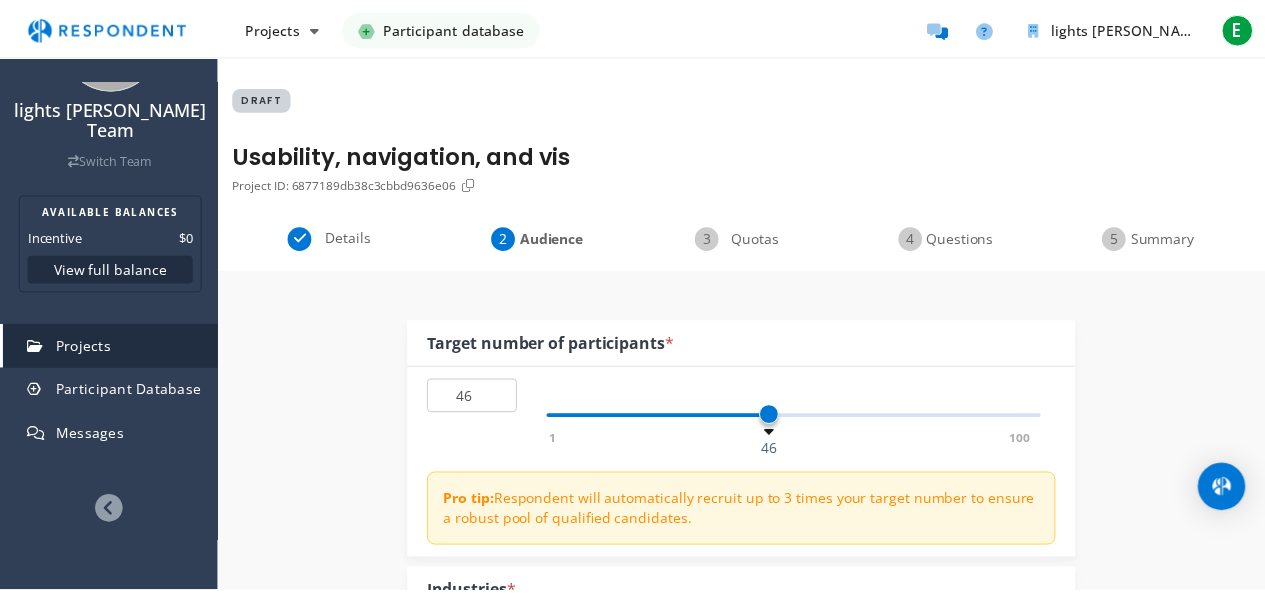 scroll, scrollTop: 1100, scrollLeft: 0, axis: vertical 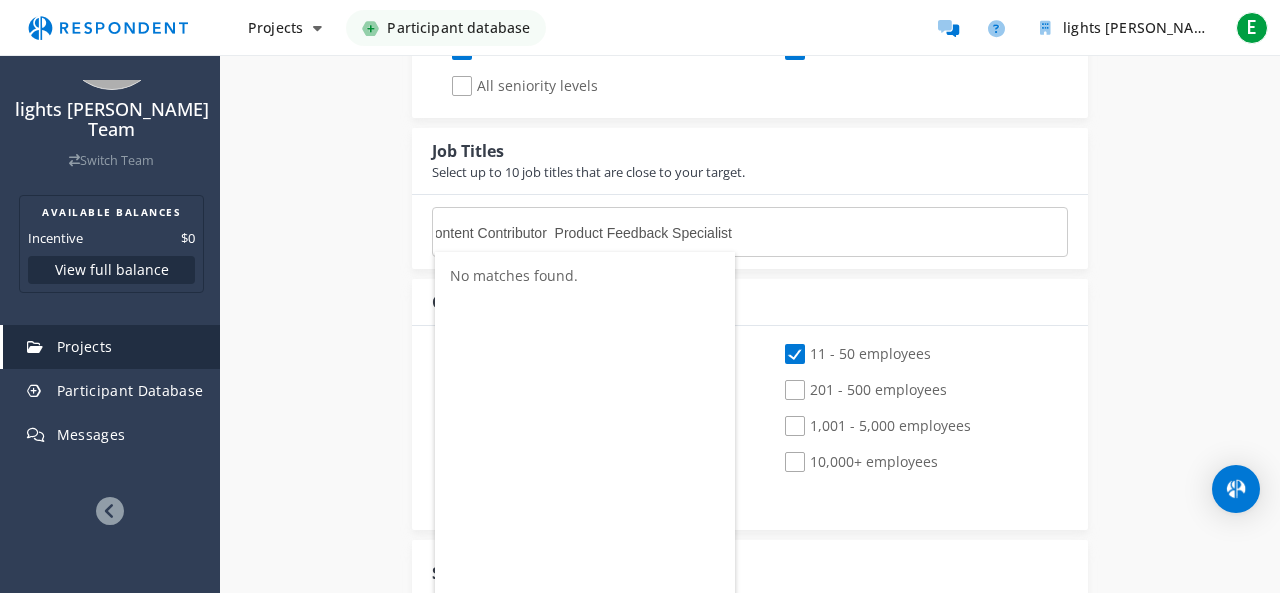 type on "Online Research Participant  User Tester / Website Tester  Survey Taker / Panelist  Remote Customer Support Agent  Chat Support Representative  Virtual Assistant  Data Entry Clerk  Market Research Contributor  Freelance Writer / Content Contributor  Product Feedback Specialist" 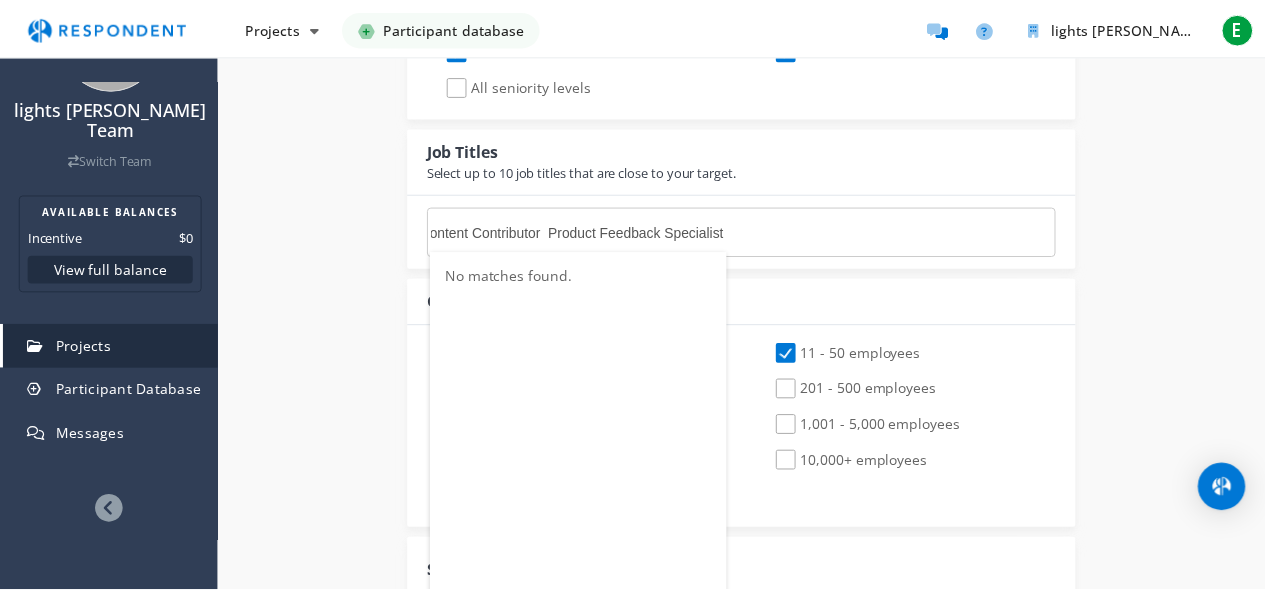 scroll, scrollTop: 1100, scrollLeft: 0, axis: vertical 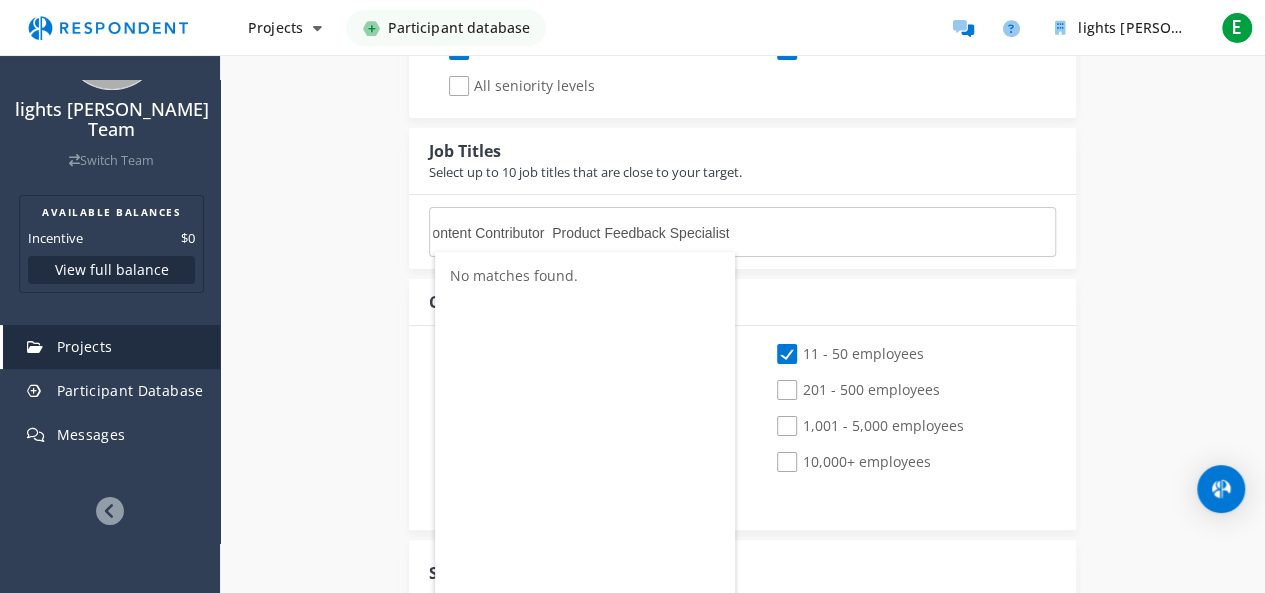 click on "Online Research Participant  User Tester / Website Tester  Survey Taker / Panelist  Remote Customer Support Agent  Chat Support Representative  Virtual Assistant  Data Entry Clerk  Market Research Contributor  Freelance Writer / Content Contributor  Product Feedback Specialist" at bounding box center [742, 232] 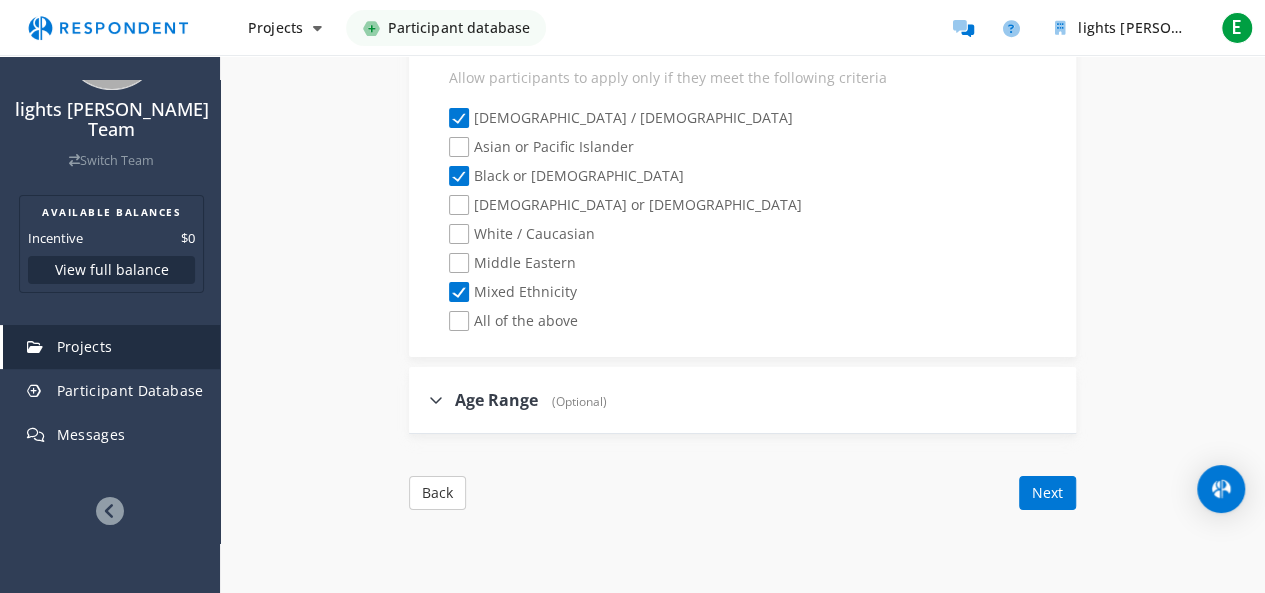 scroll, scrollTop: 3520, scrollLeft: 0, axis: vertical 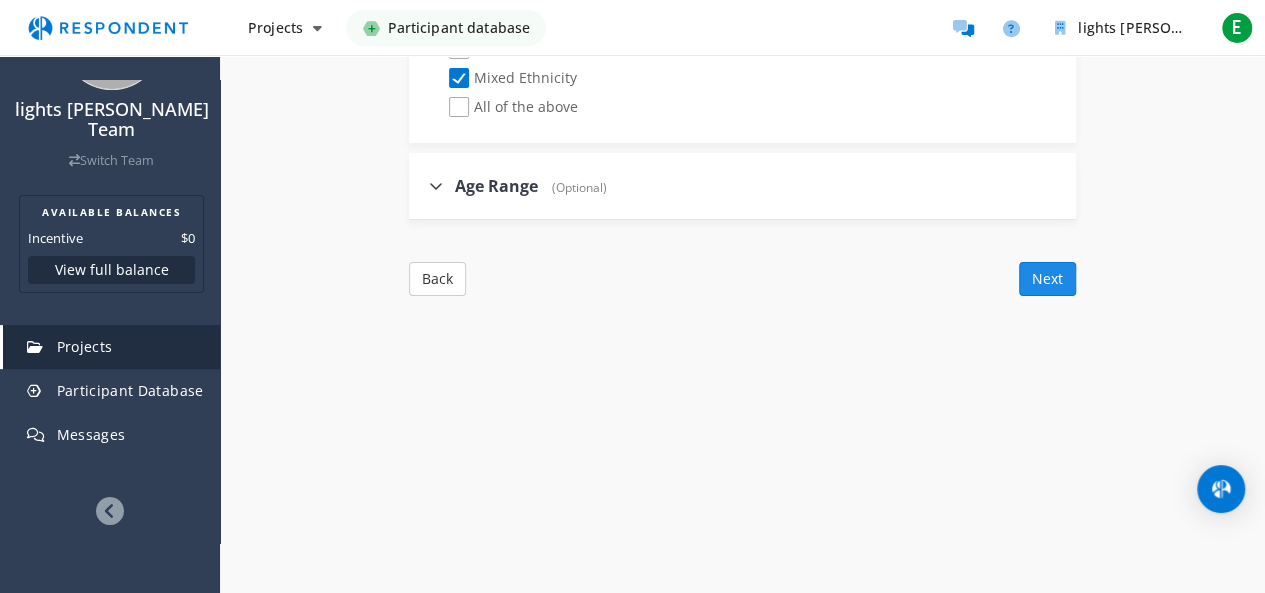 click on "Next" 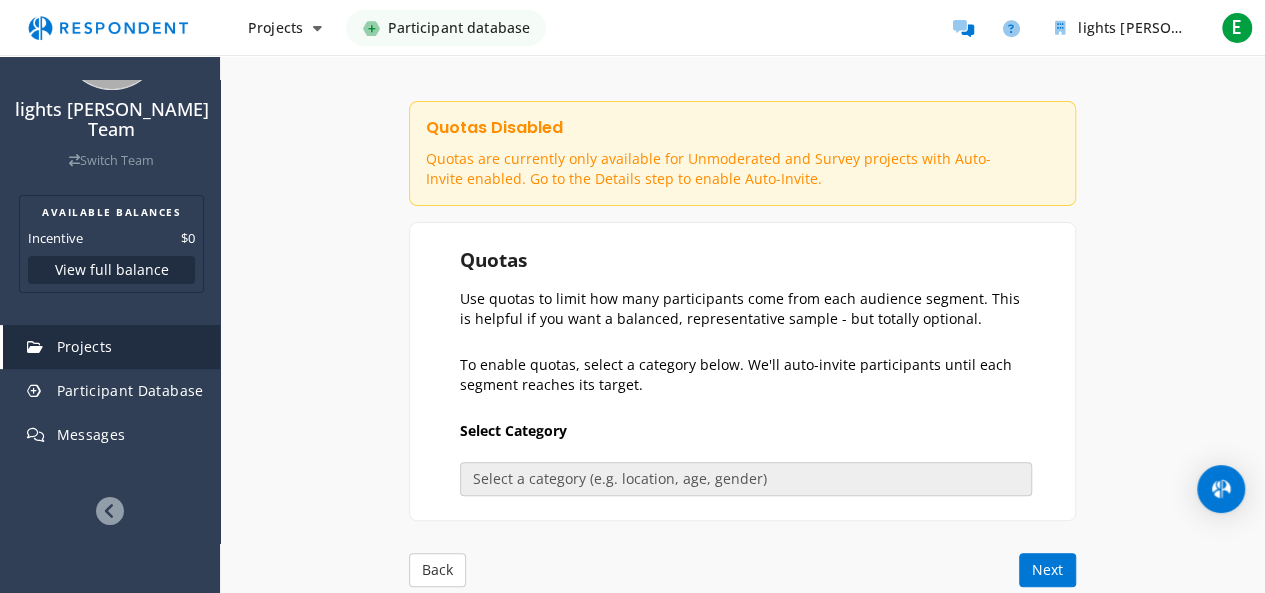 scroll, scrollTop: 320, scrollLeft: 0, axis: vertical 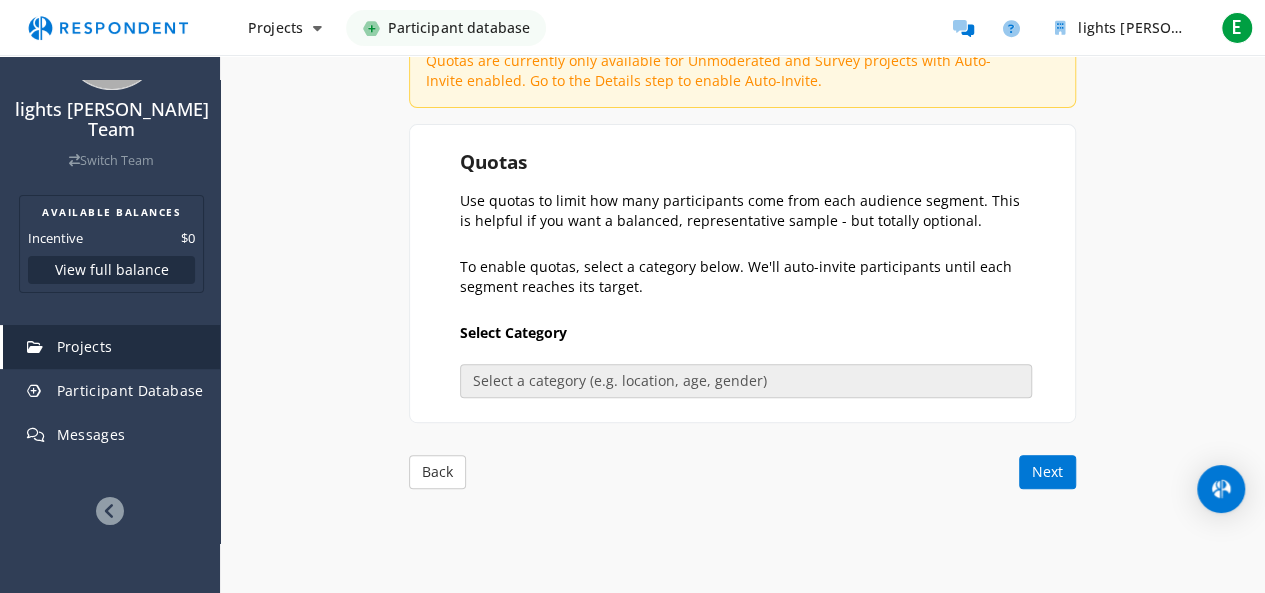 click on "Use quotas to limit how many participants come from each audience segment. This is helpful if you want a balanced, representative sample - but totally optional." 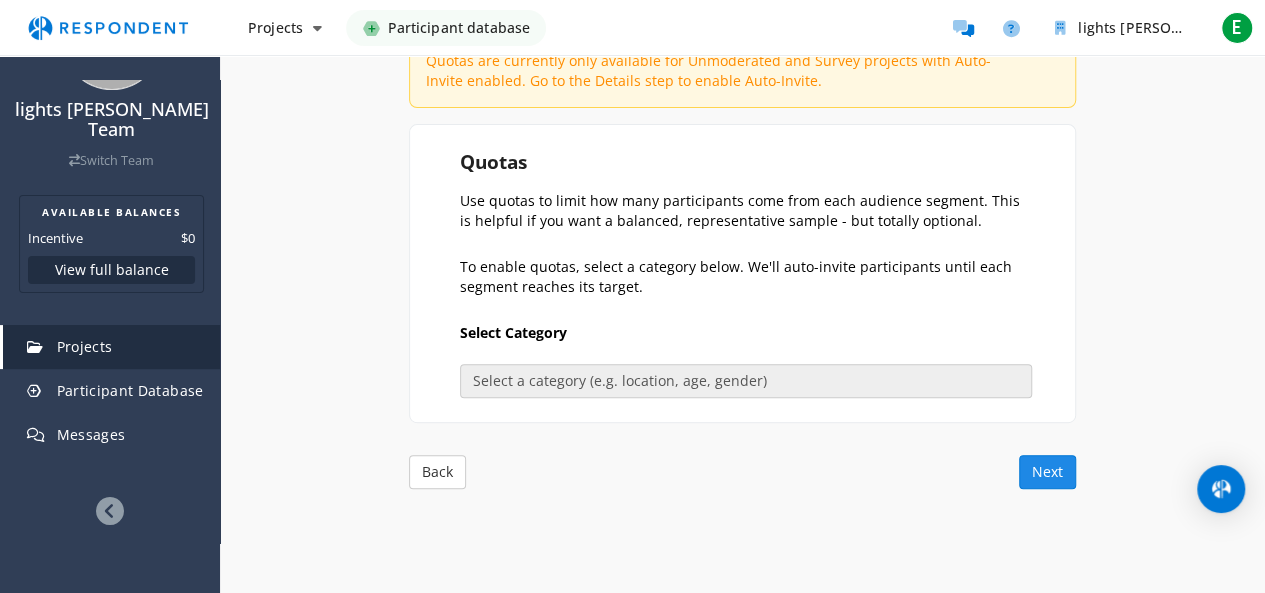 click on "Next" 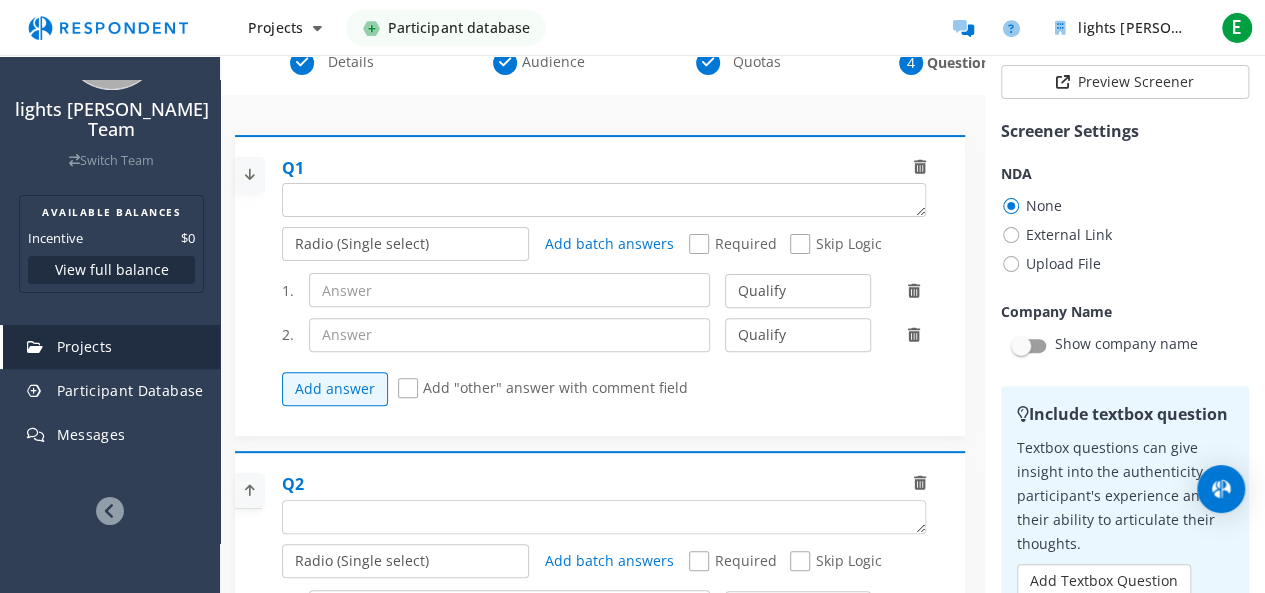 scroll, scrollTop: 0, scrollLeft: 0, axis: both 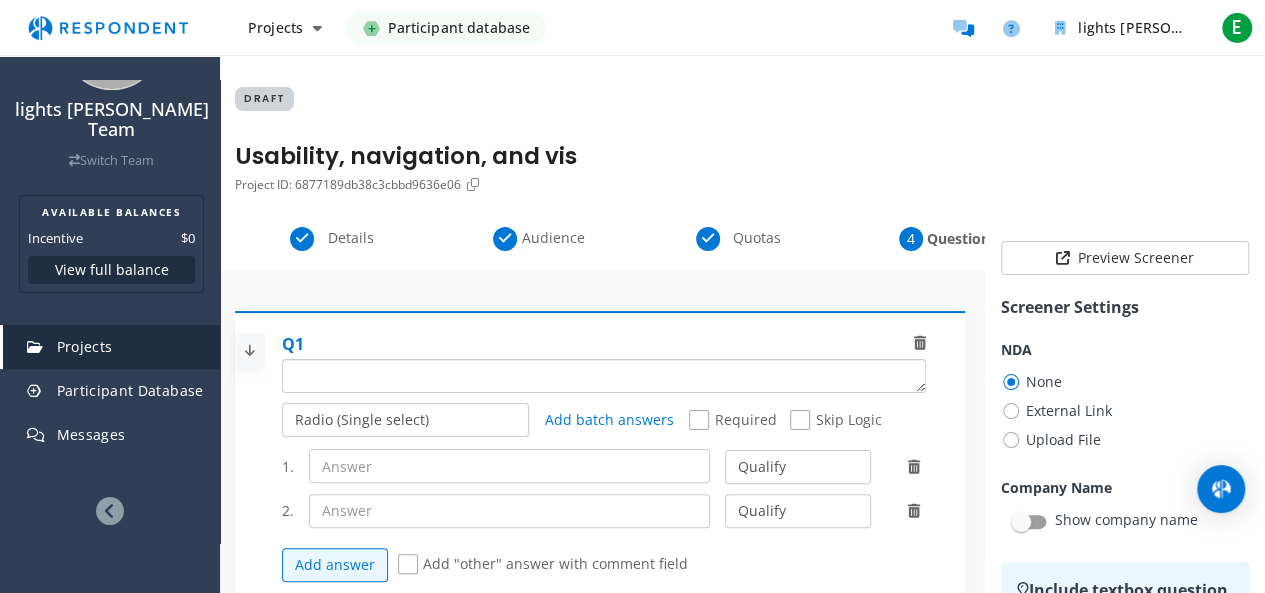 click at bounding box center (604, 376) 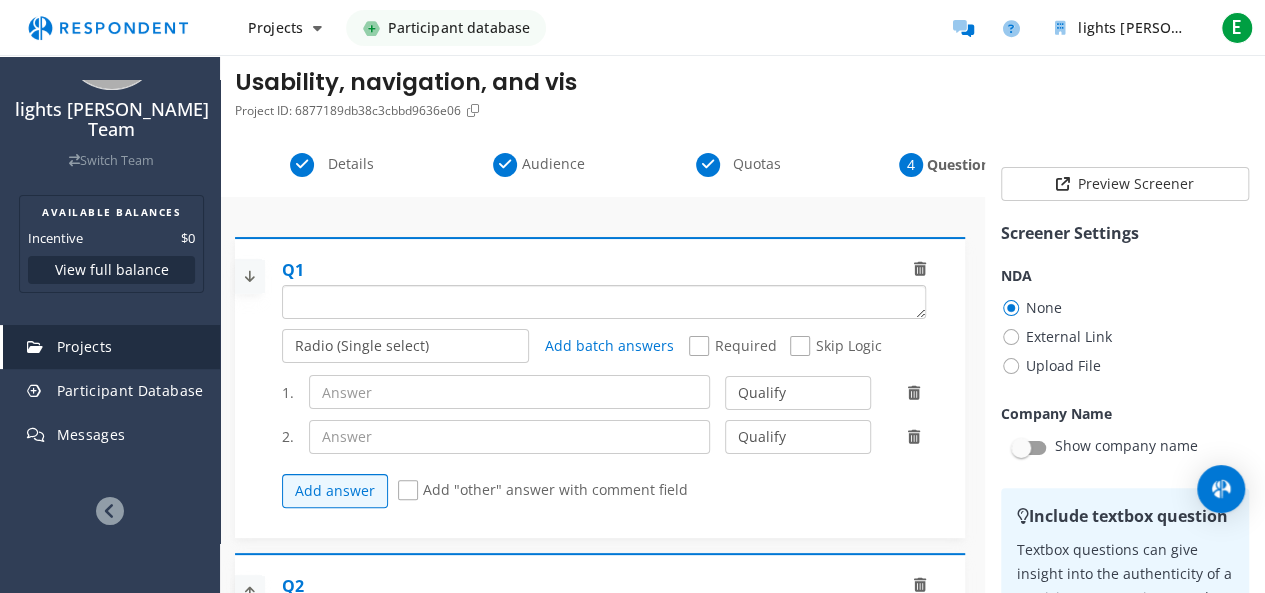 scroll, scrollTop: 100, scrollLeft: 0, axis: vertical 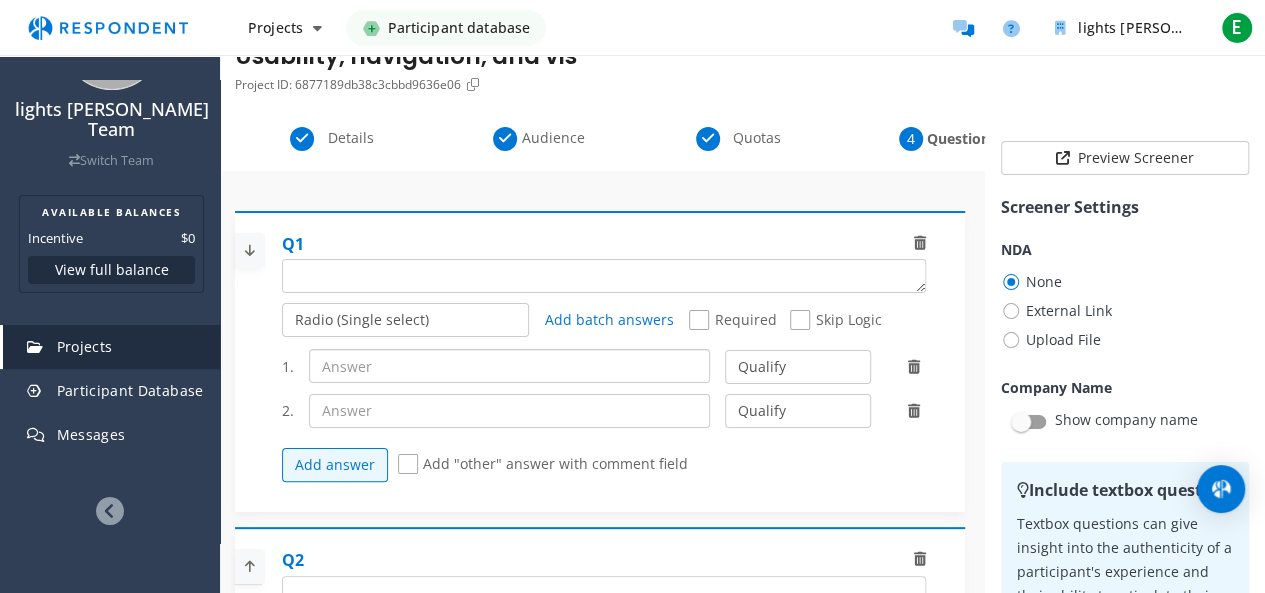 click 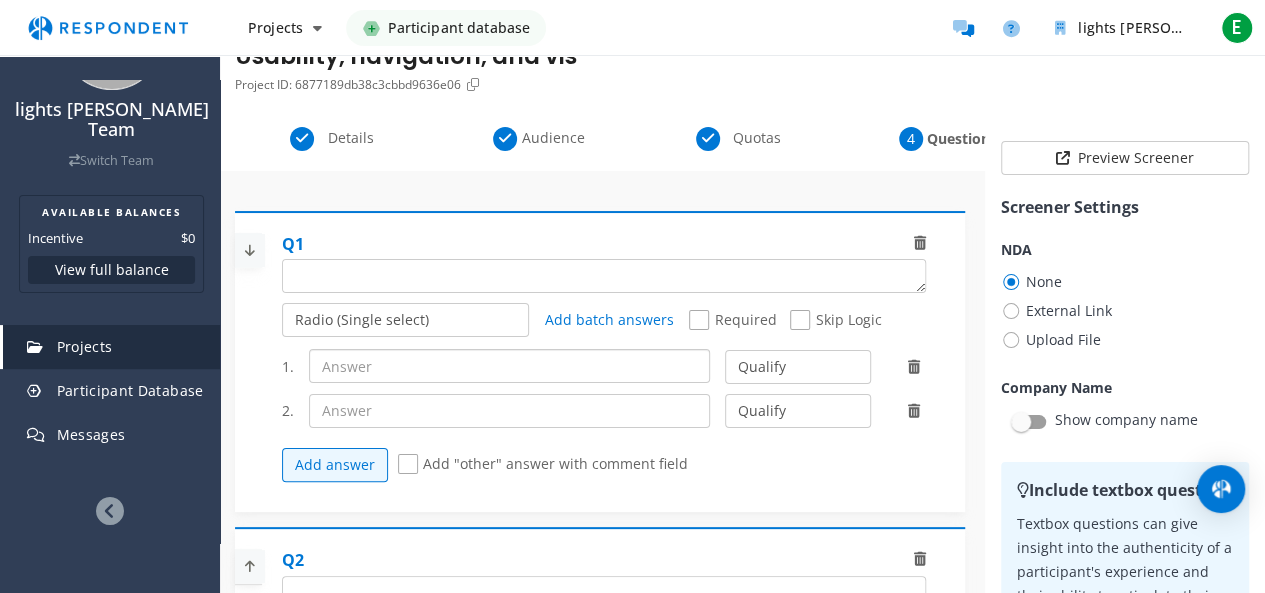 click 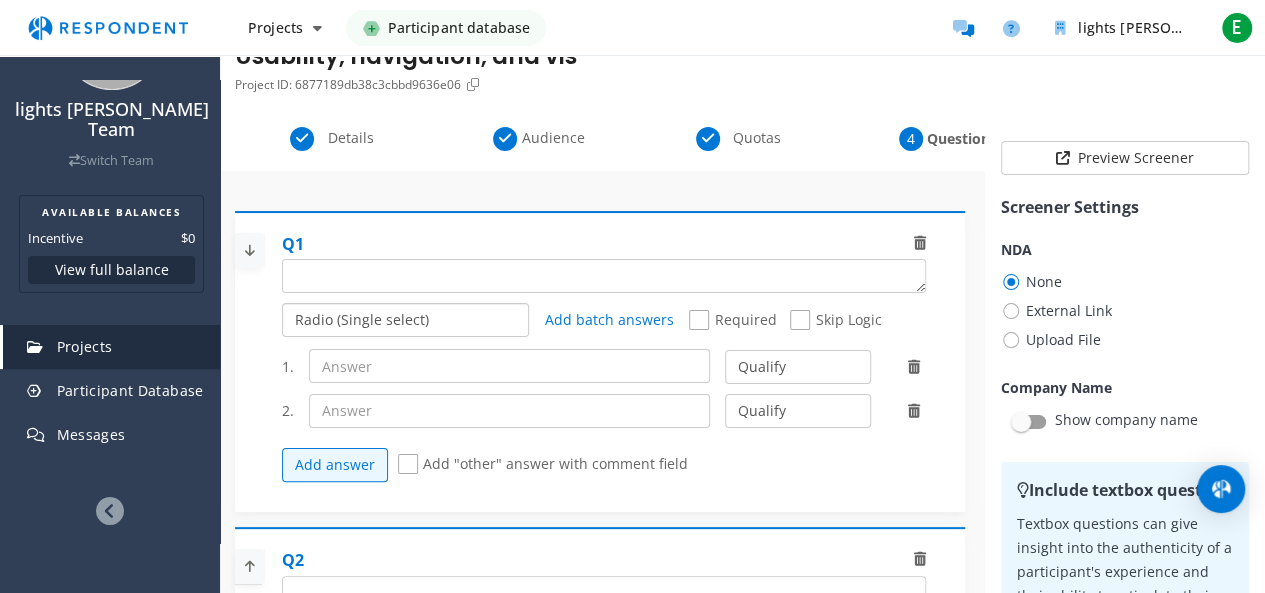 click on "Radio (Single select) Checkbox (Multi select) Multi-line text box Single-line text box Number box Slider (number selector)" 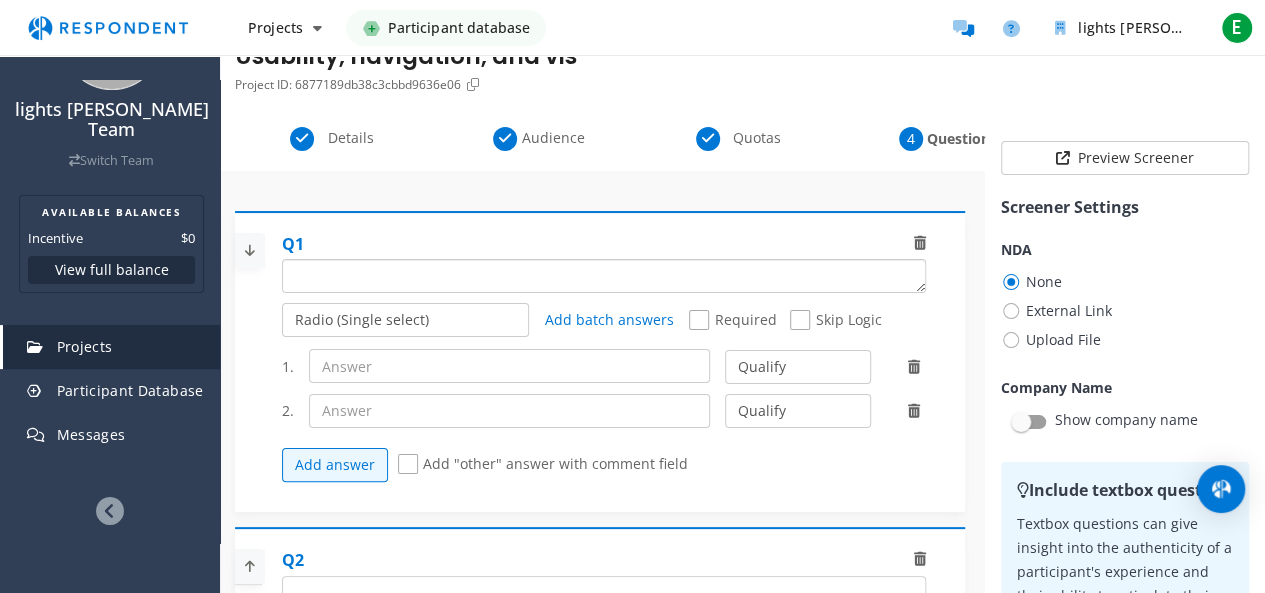 click at bounding box center [604, 276] 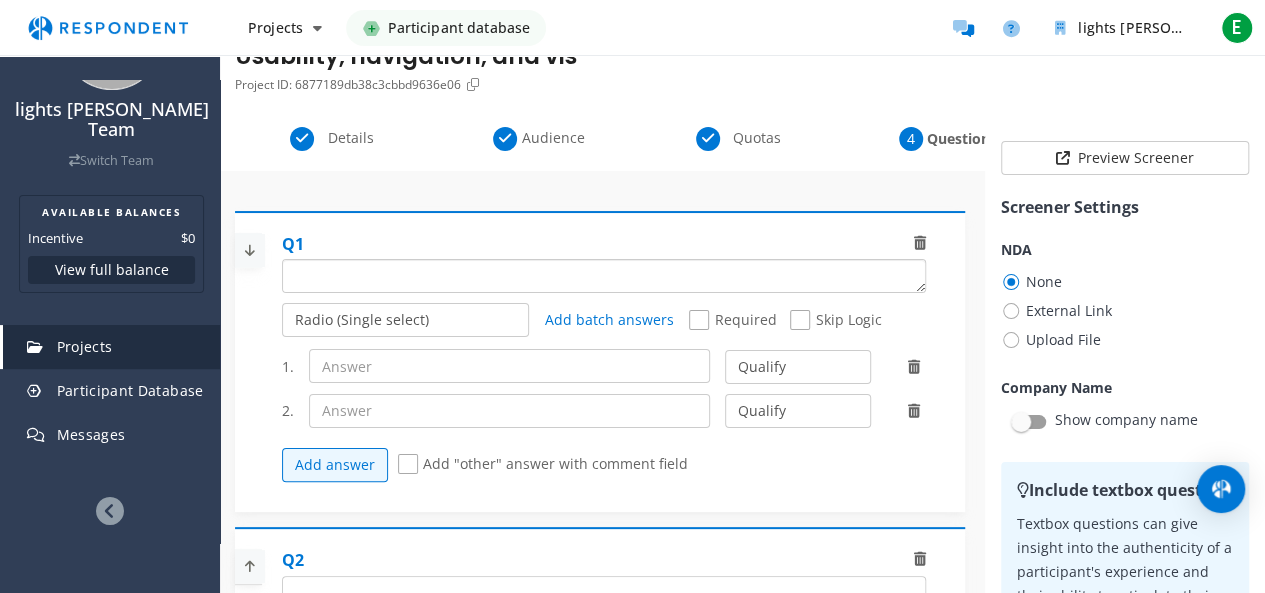 click at bounding box center [604, 276] 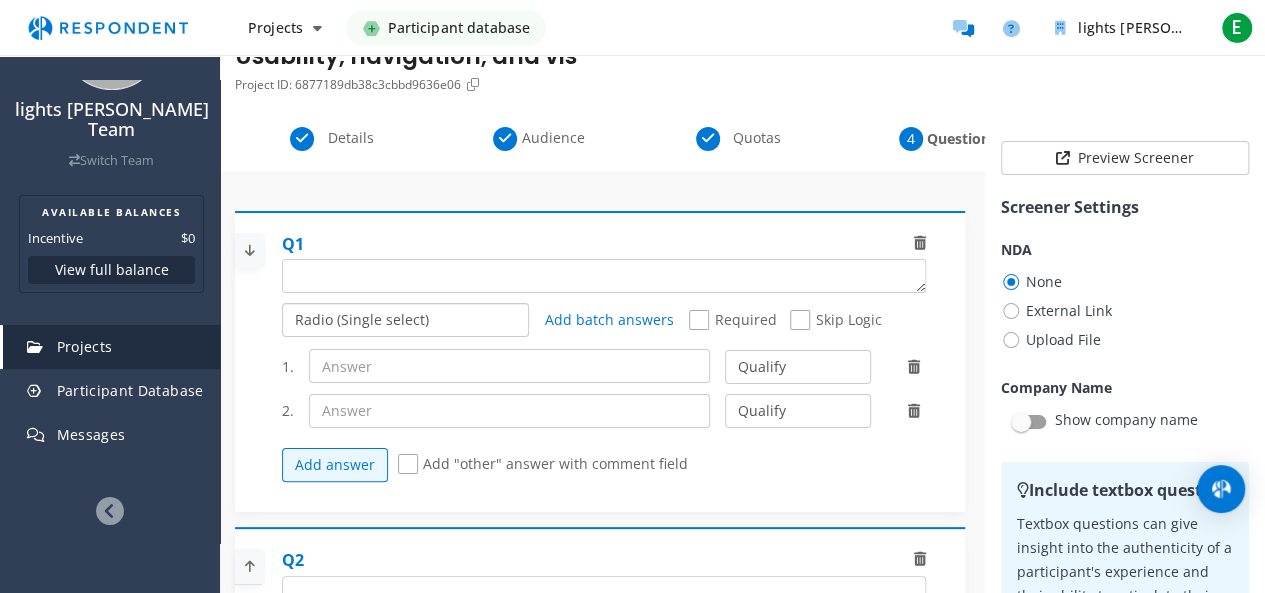 click on "Radio (Single select) Checkbox (Multi select) Multi-line text box Single-line text box Number box Slider (number selector)" 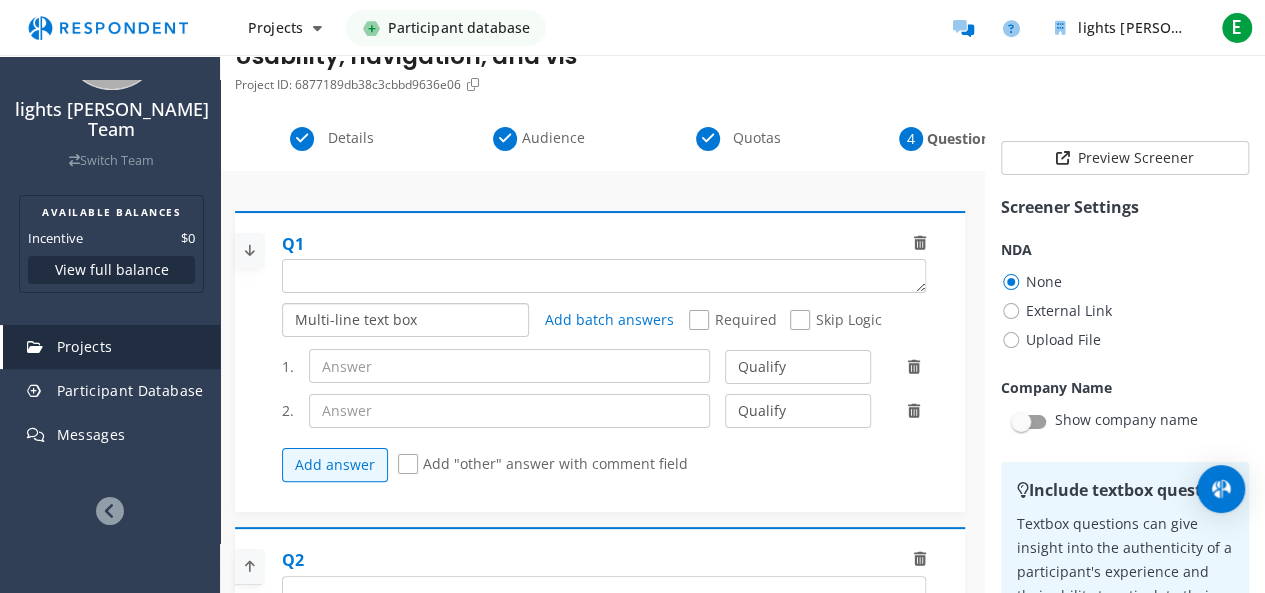 click on "Radio (Single select) Checkbox (Multi select) Multi-line text box Single-line text box Number box Slider (number selector)" 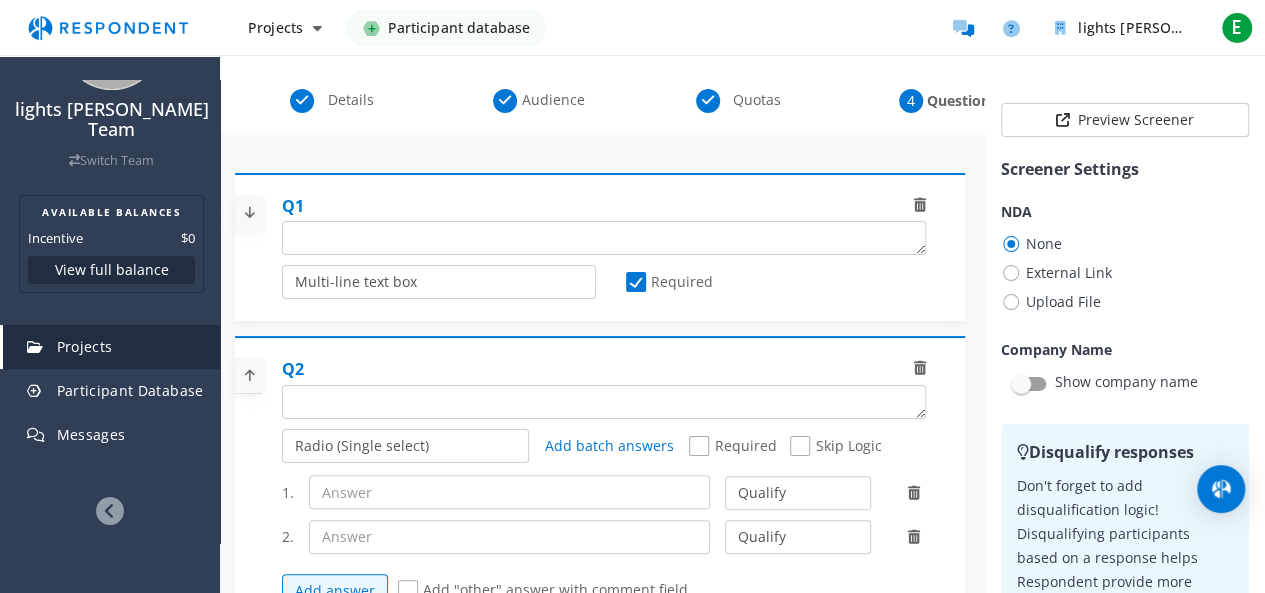 scroll, scrollTop: 170, scrollLeft: 0, axis: vertical 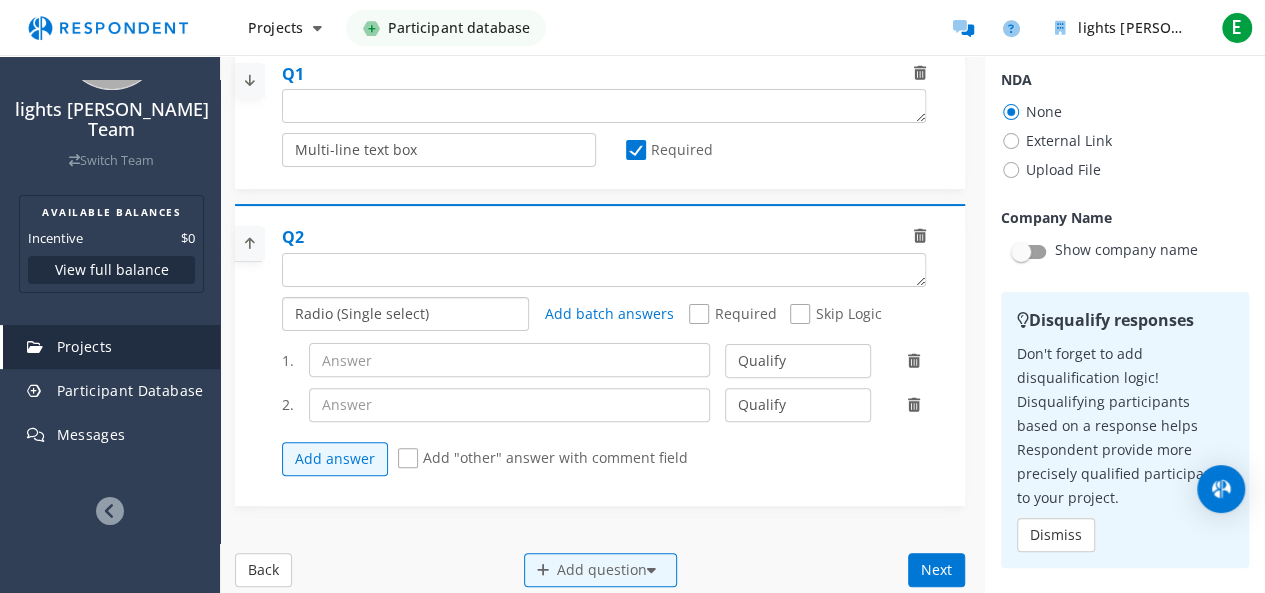 click on "Radio (Single select) Checkbox (Multi select) Multi-line text box Single-line text box Number box Slider (number selector)" 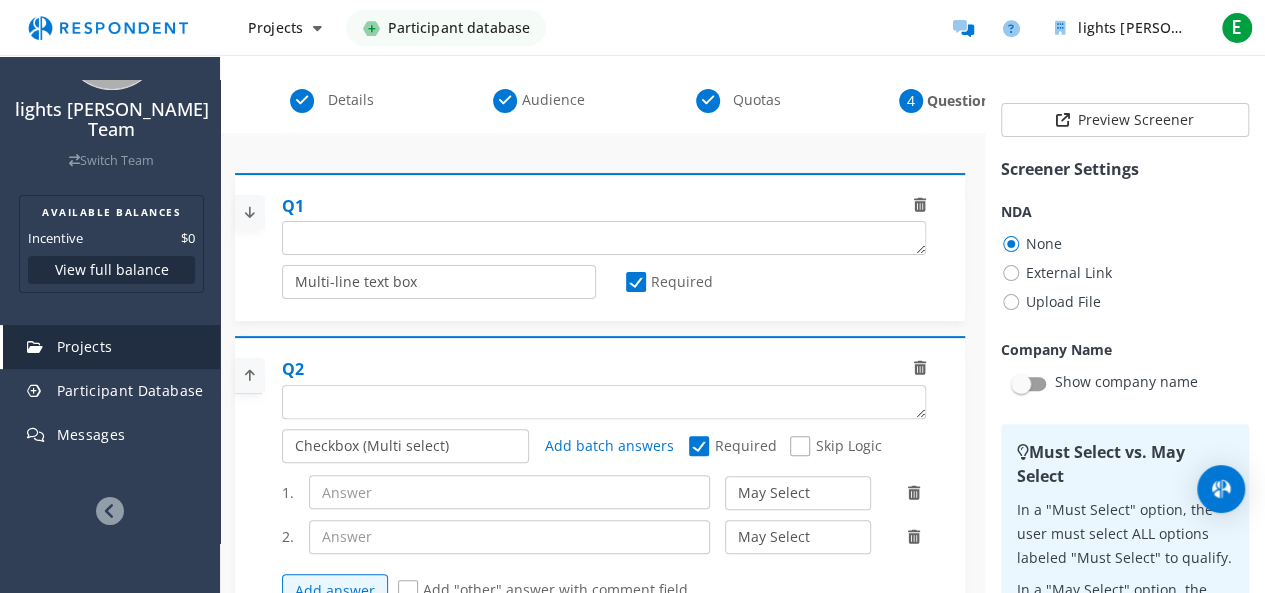 scroll, scrollTop: 0, scrollLeft: 0, axis: both 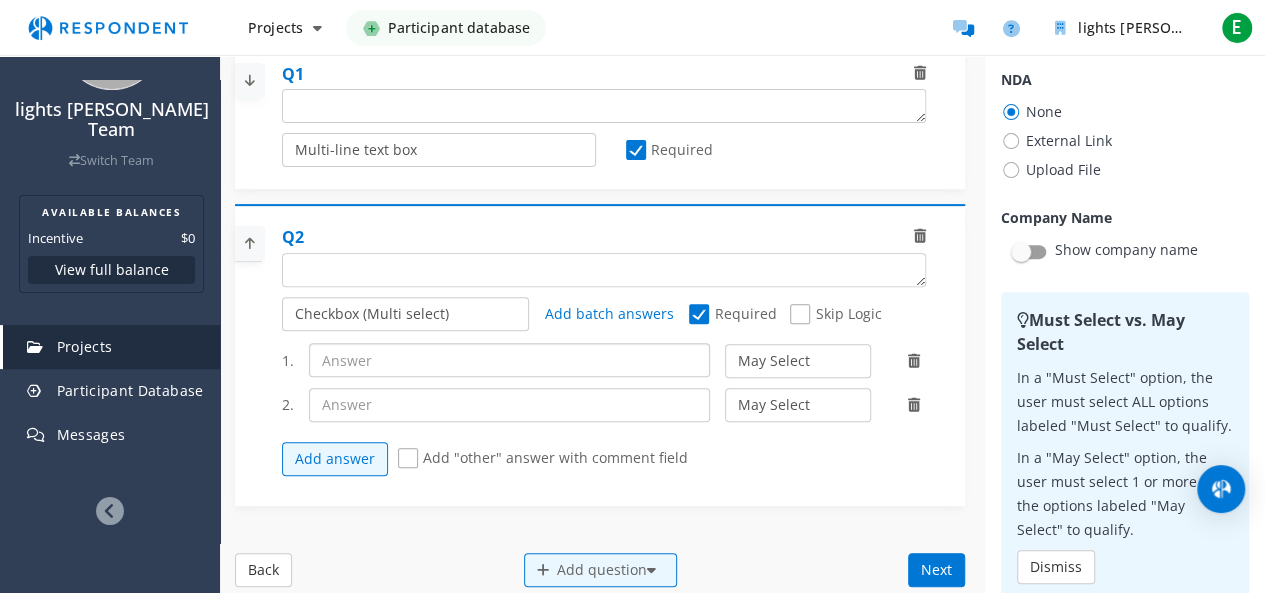click 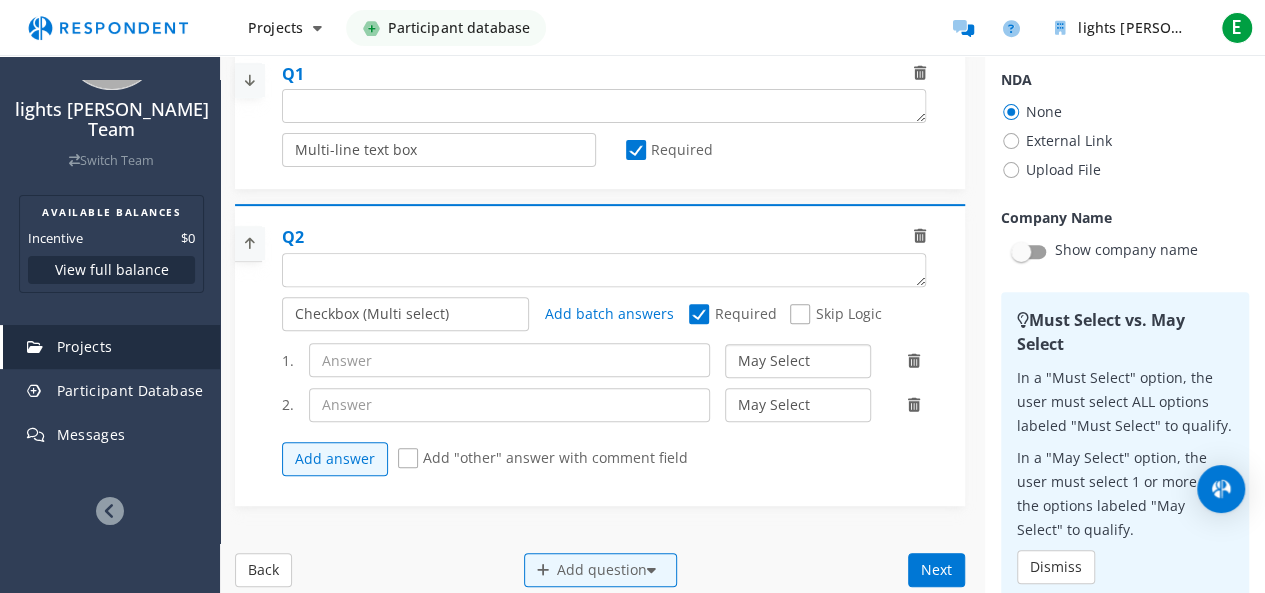click on "May Select Must Select Disqualify" 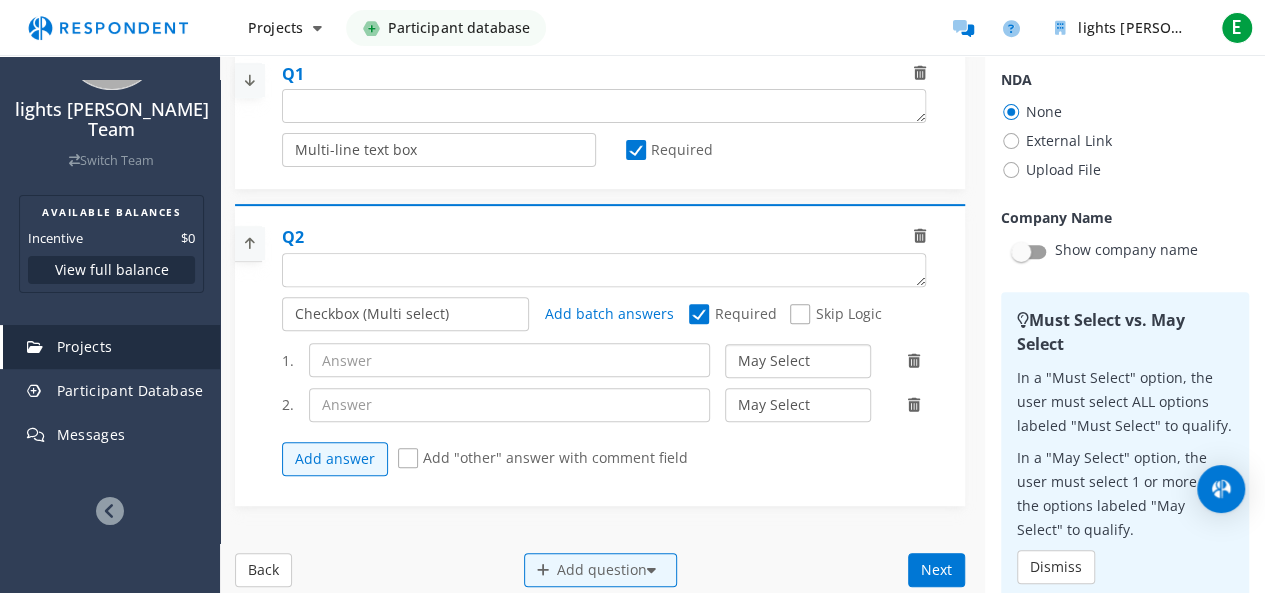 select on "number:2" 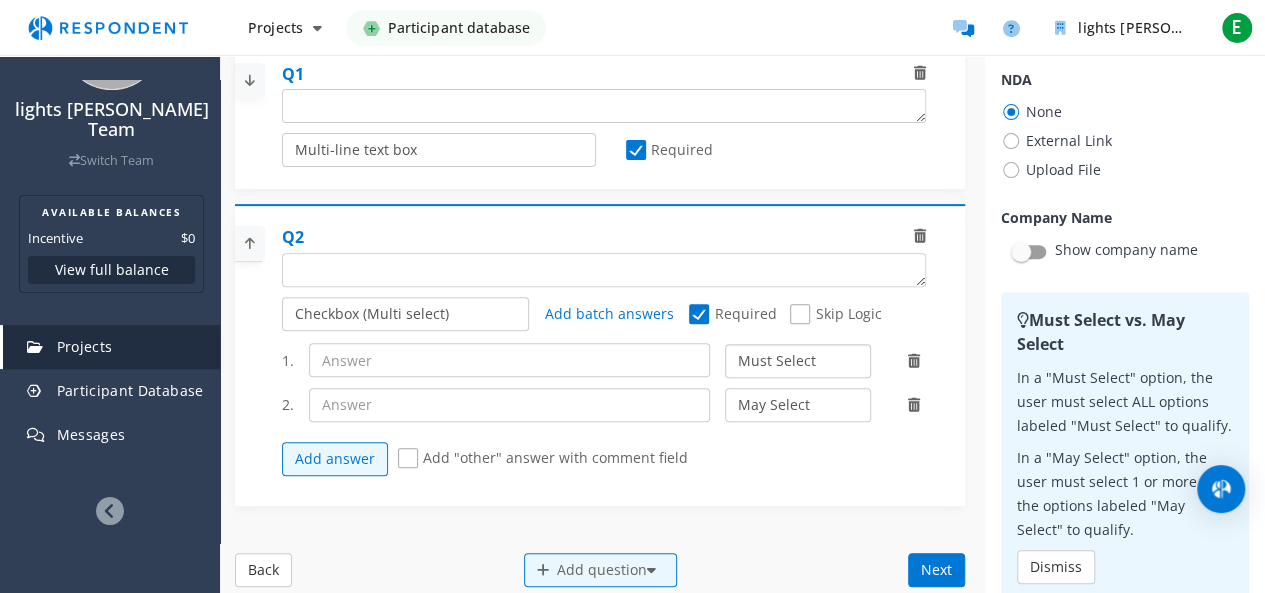 click on "May Select Must Select Disqualify" 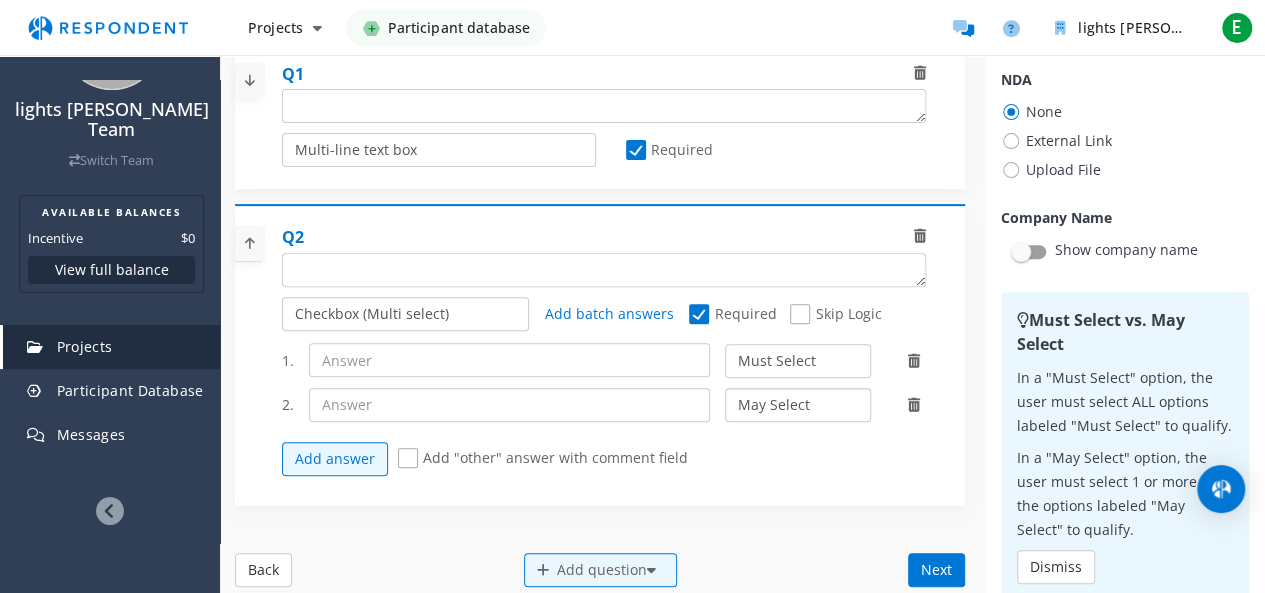 click on "May Select Must Select Disqualify" 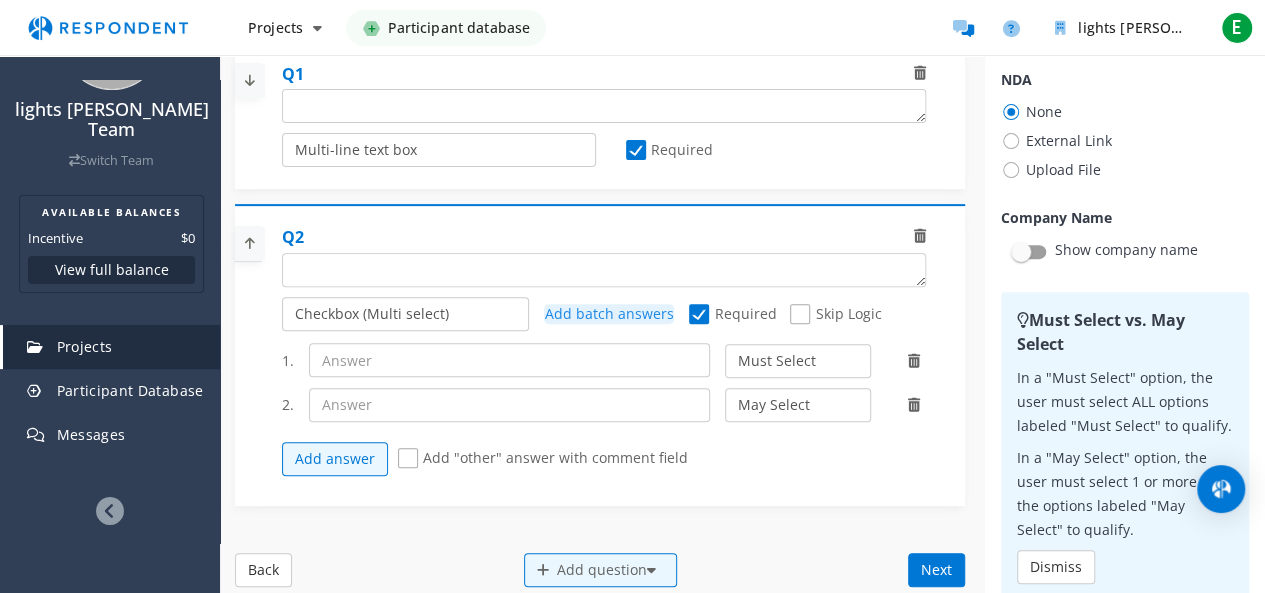 click on "Add batch answers" 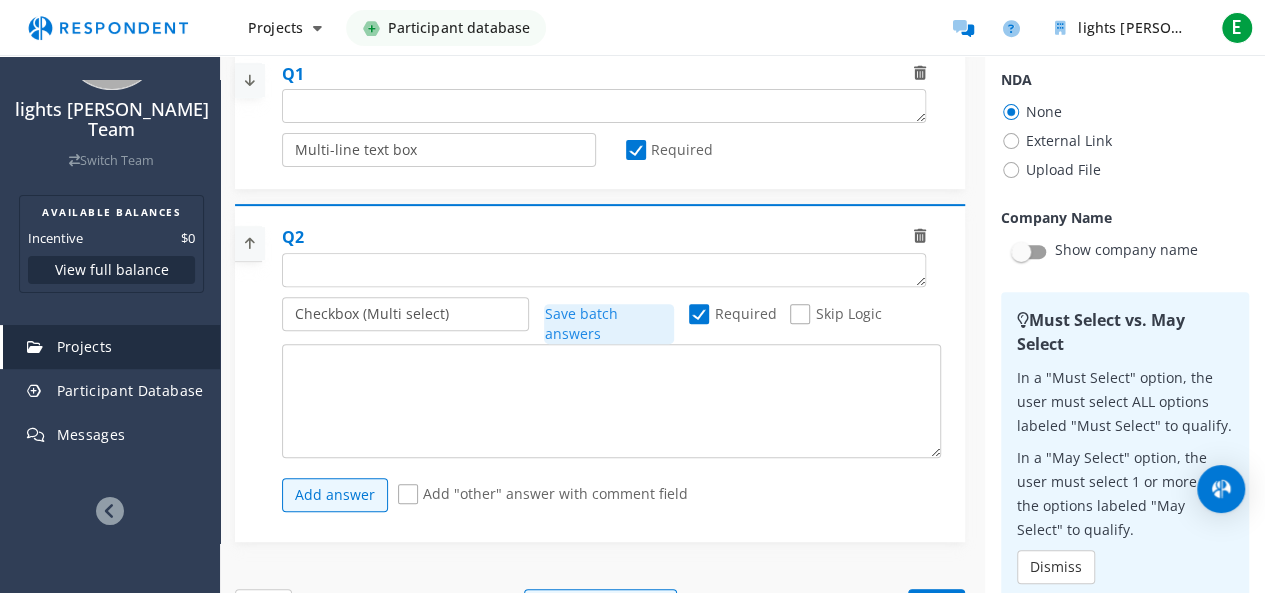 click on "Save batch answers" 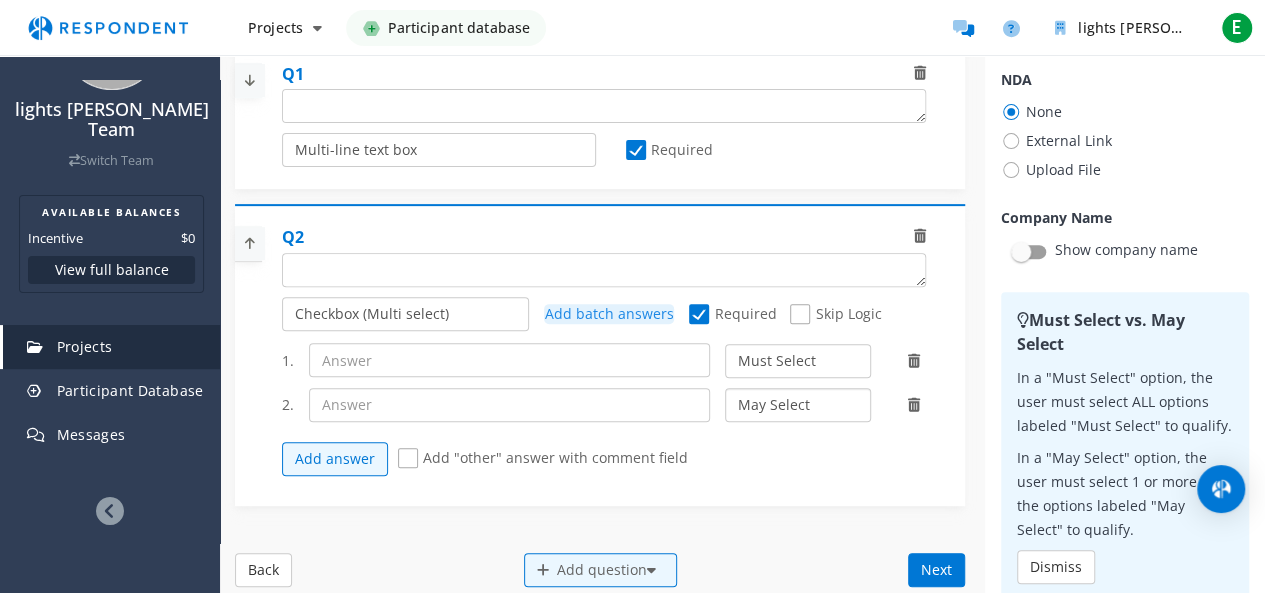 click on "May Select Must Select Disqualify" 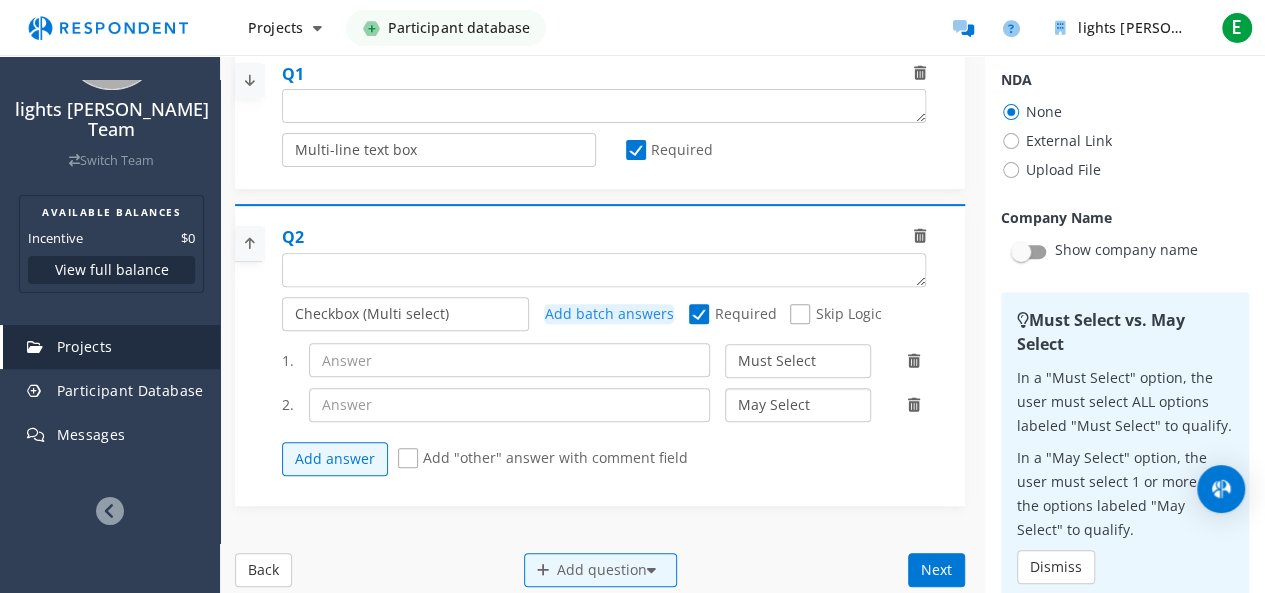 select on "number:3" 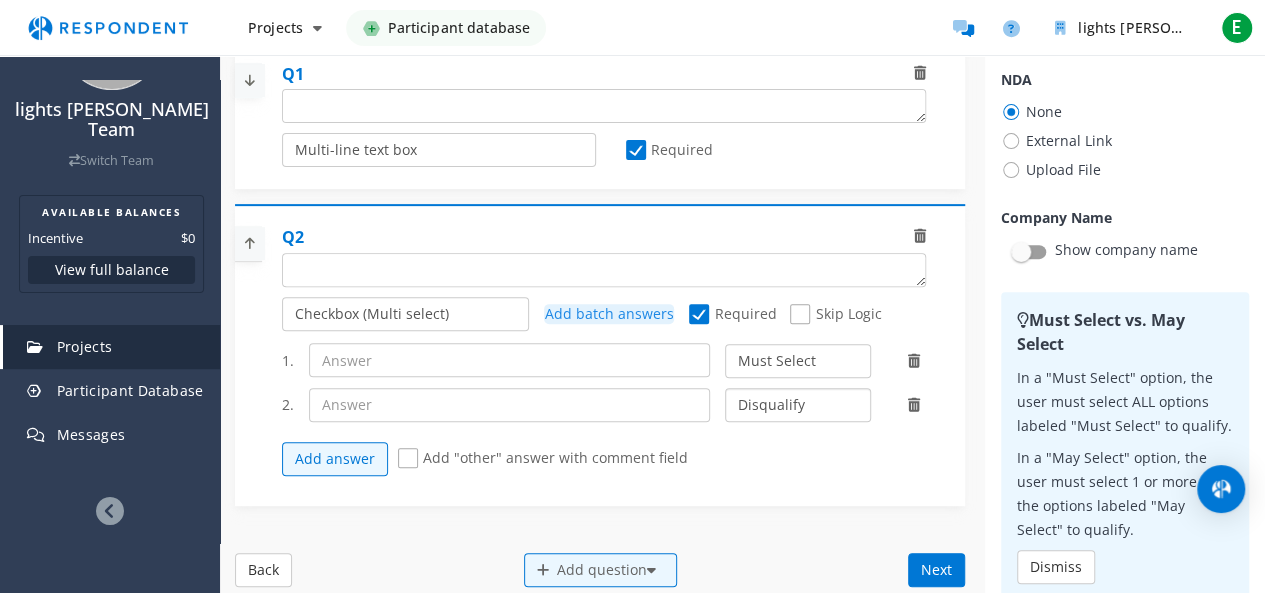 click on "May Select Must Select Disqualify" 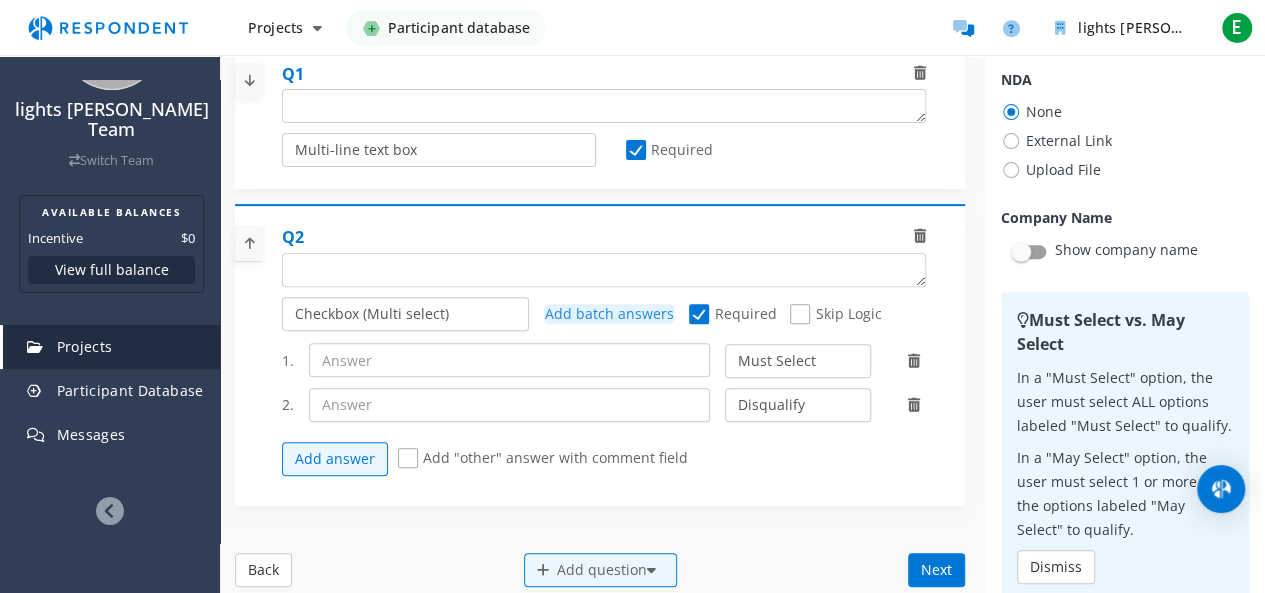 click on "Add "other" answer with comment field" 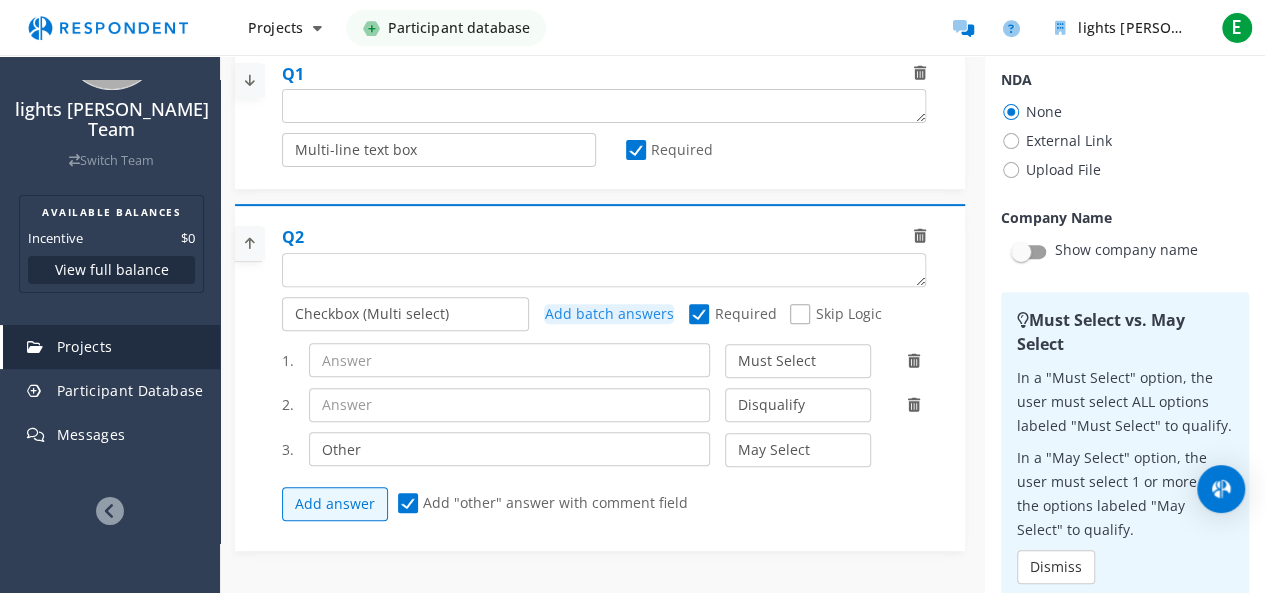 click on "Add "other" answer with comment field" 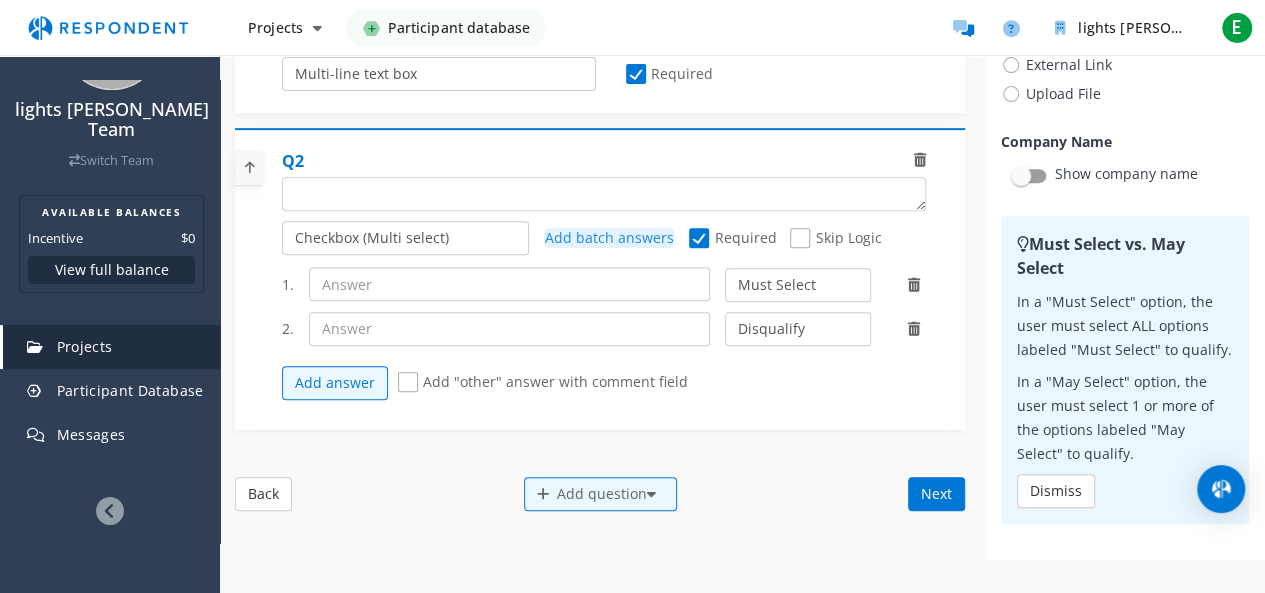 scroll, scrollTop: 470, scrollLeft: 0, axis: vertical 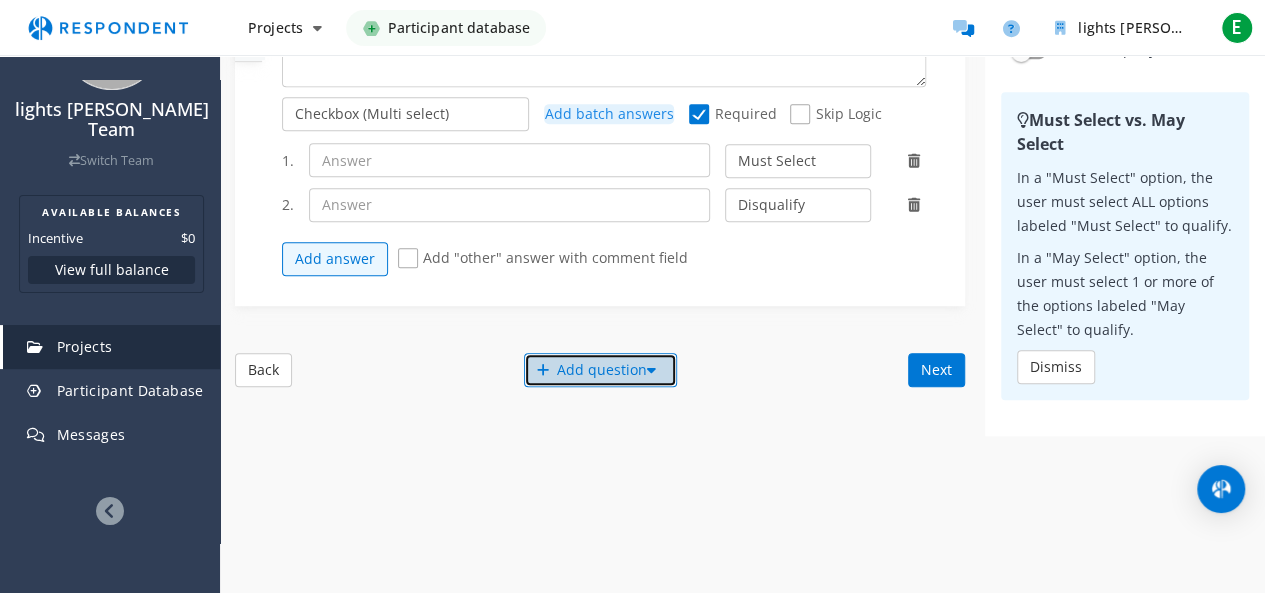 click on "Add question" 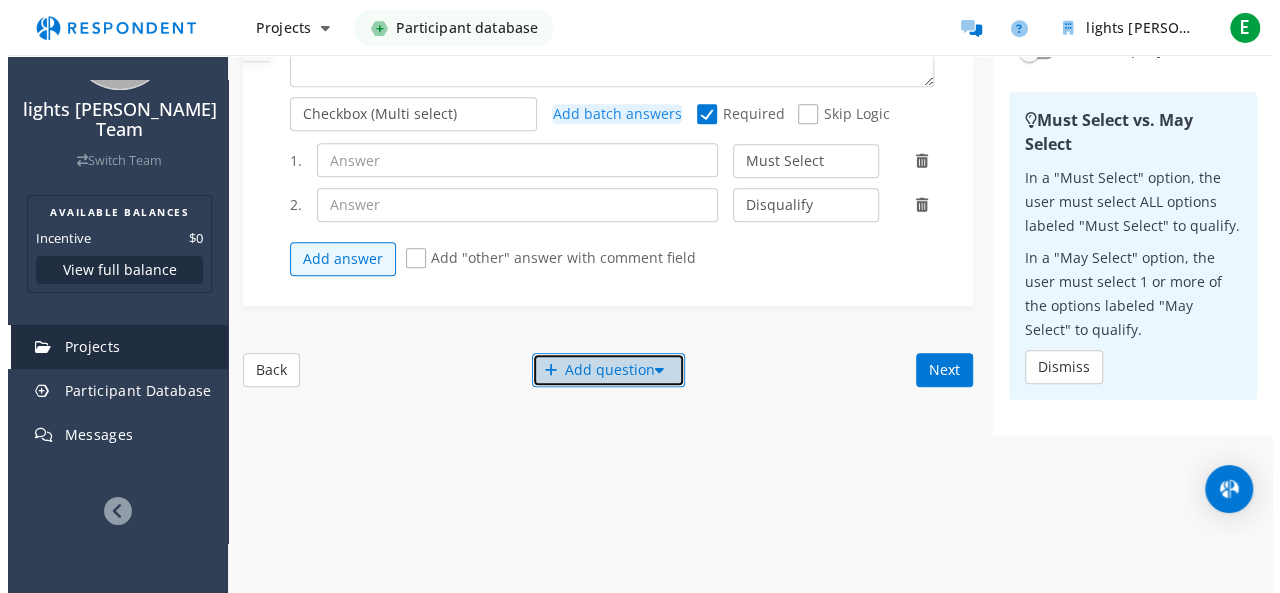 scroll, scrollTop: 0, scrollLeft: 0, axis: both 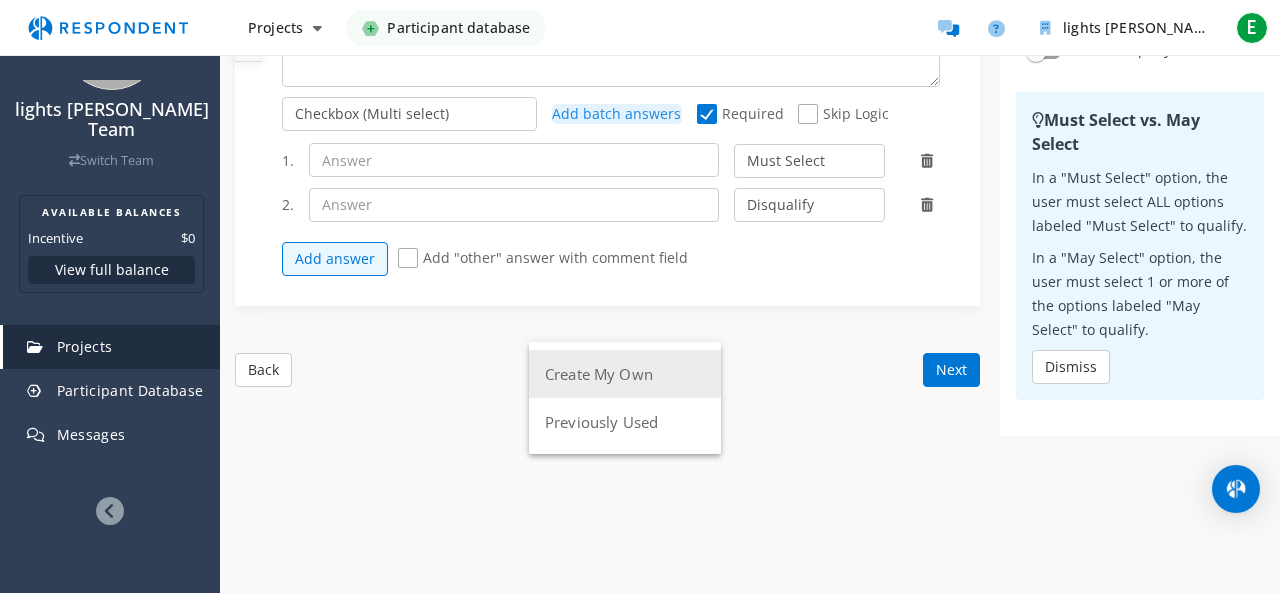 click on "Create My Own" at bounding box center [625, 374] 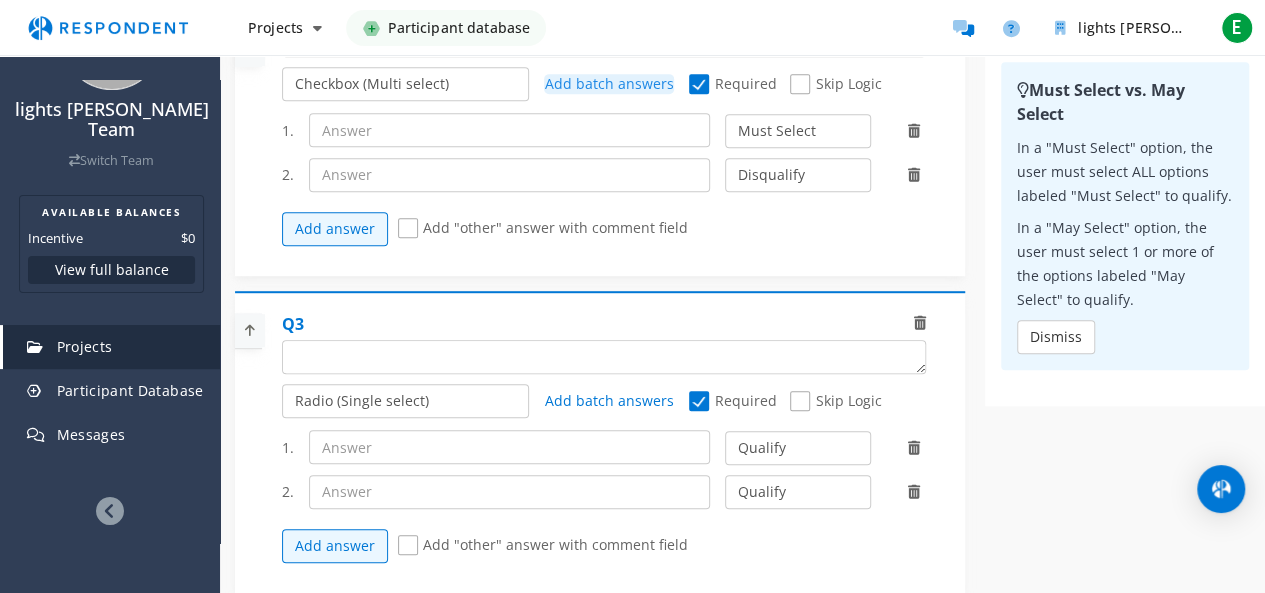 scroll, scrollTop: 800, scrollLeft: 0, axis: vertical 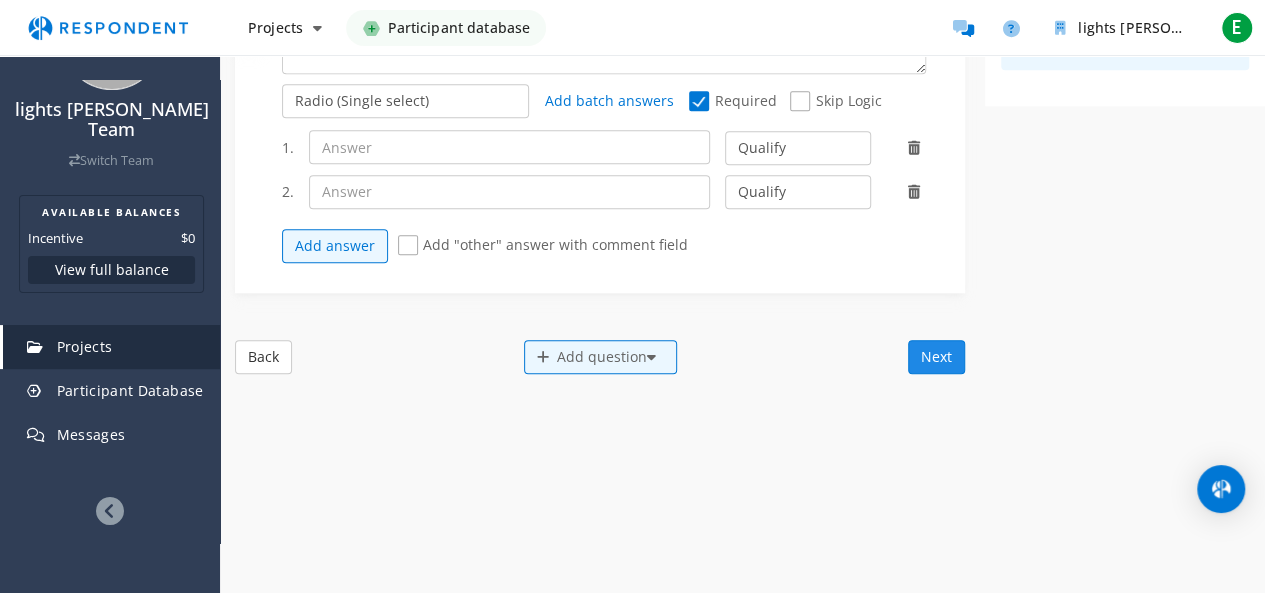 click on "Next" 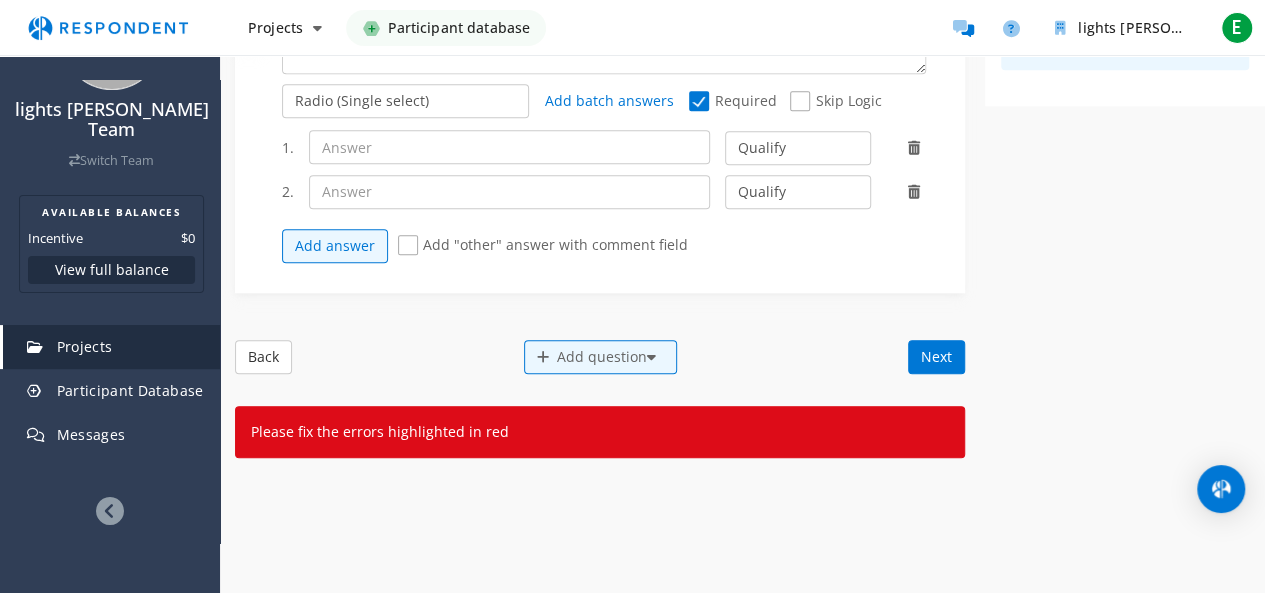 click on "Add "other" answer with comment field" 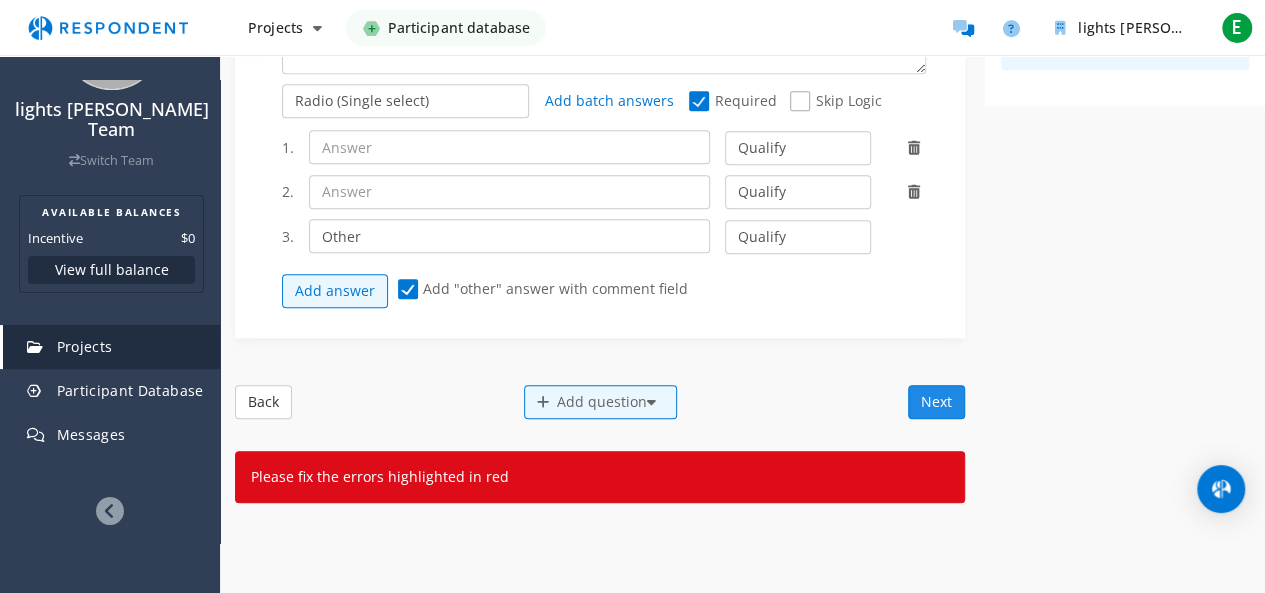 click on "Next" 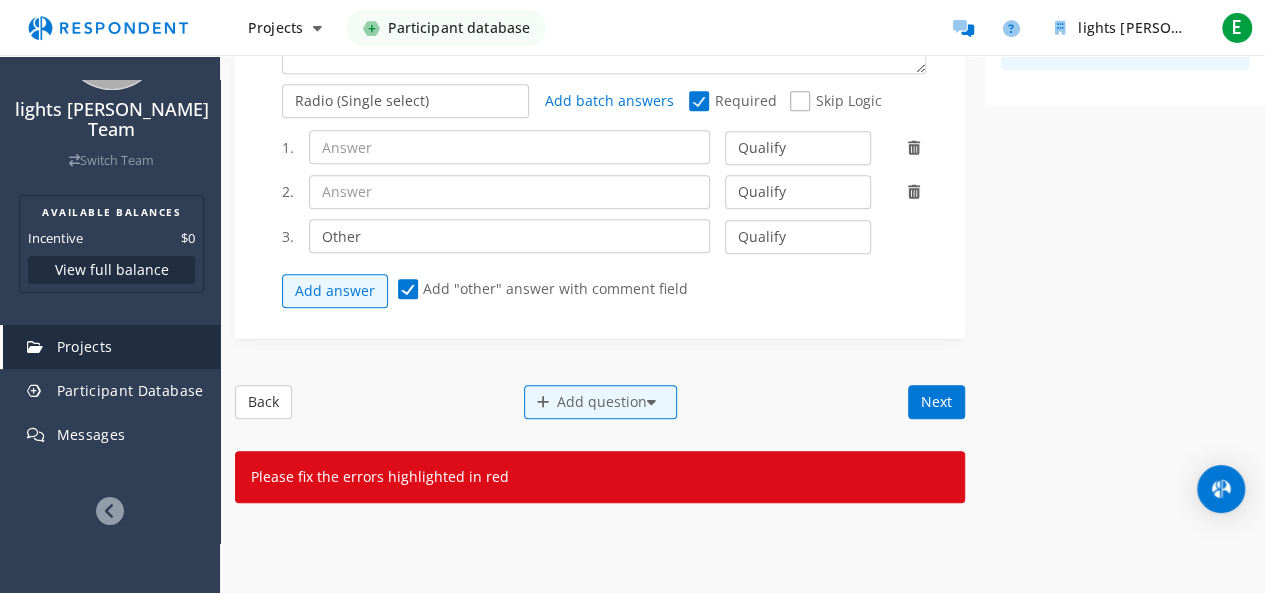 scroll, scrollTop: 700, scrollLeft: 0, axis: vertical 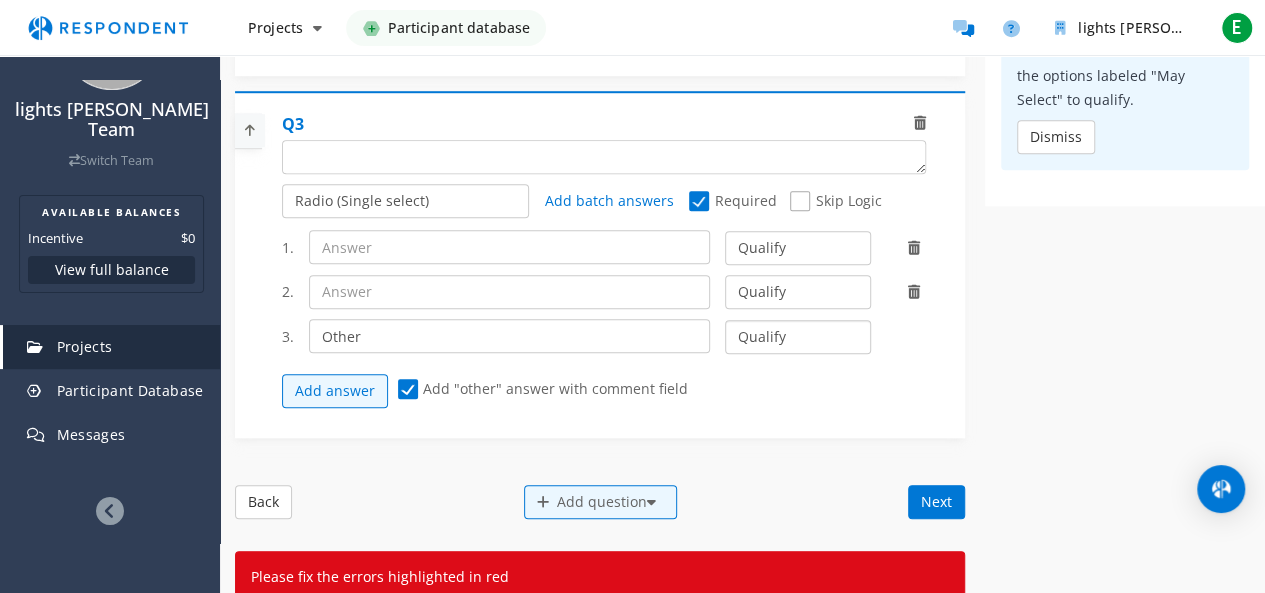 click on "Qualify Disqualify" 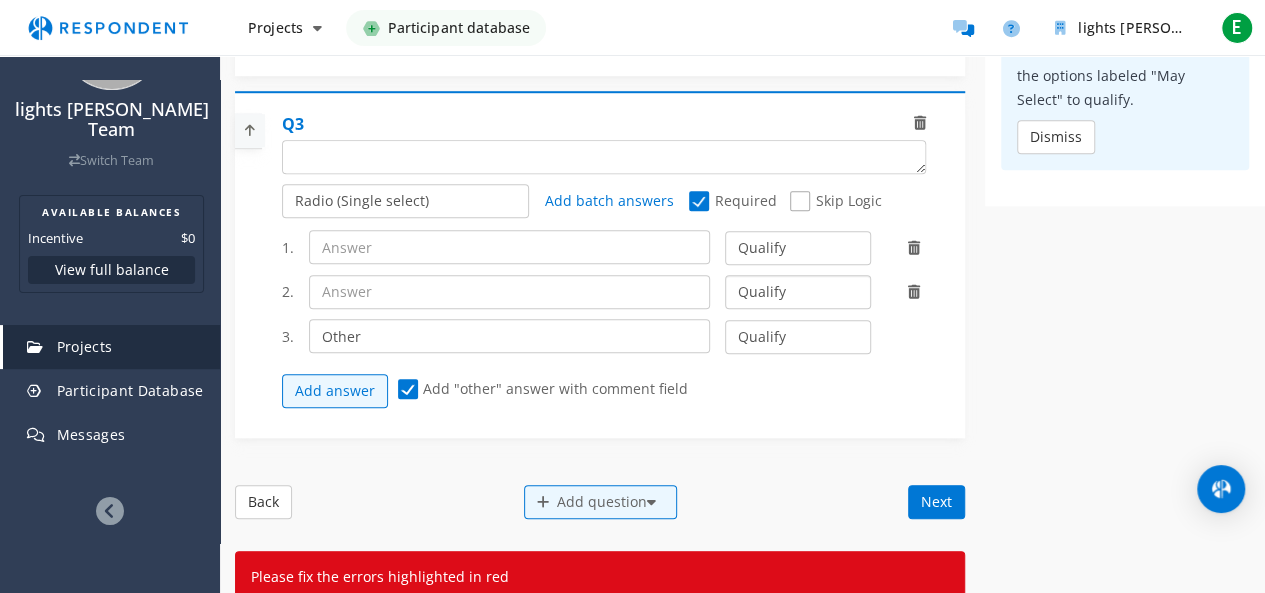 click on "Qualify Disqualify" 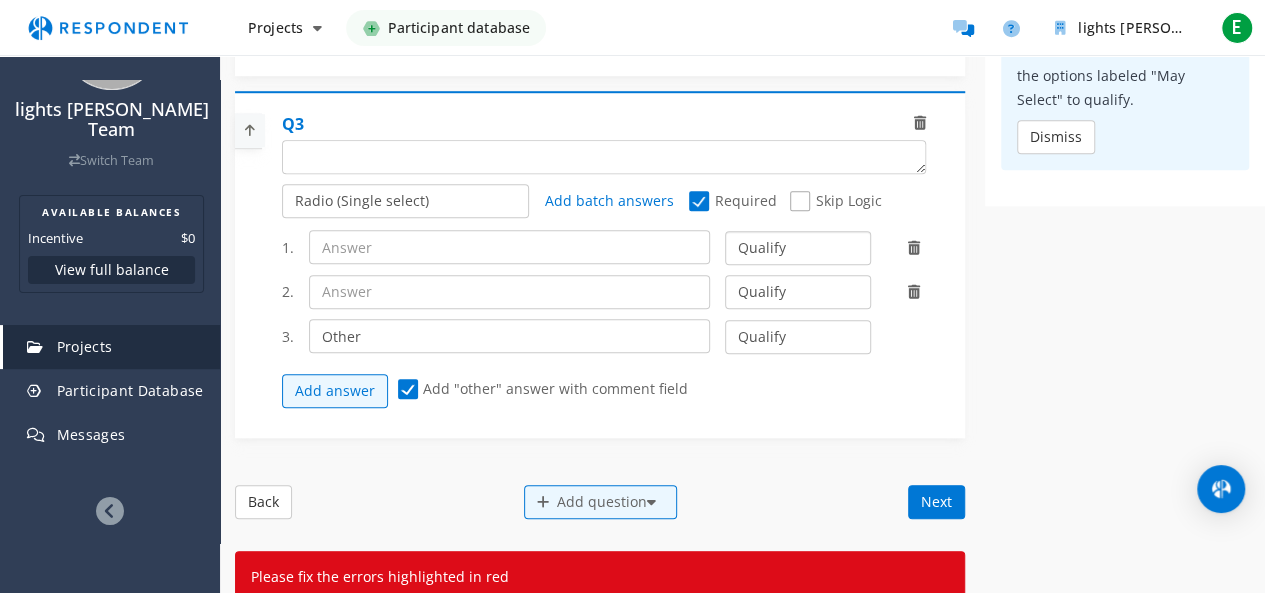click on "Qualify Disqualify" 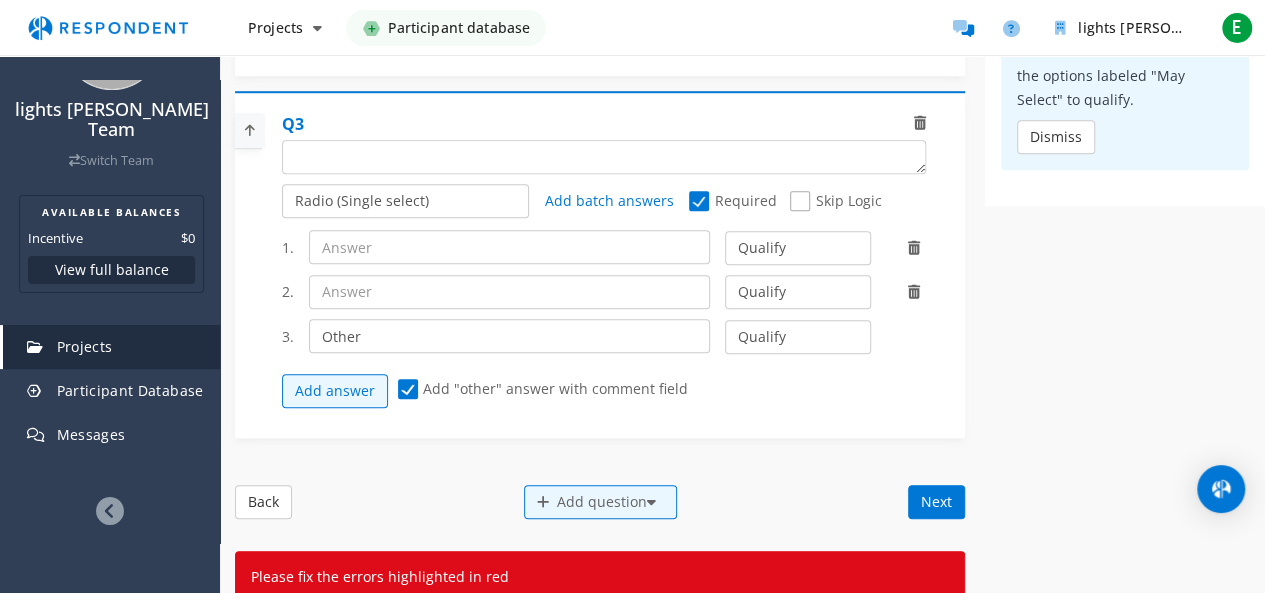 click on "Skip Logic" 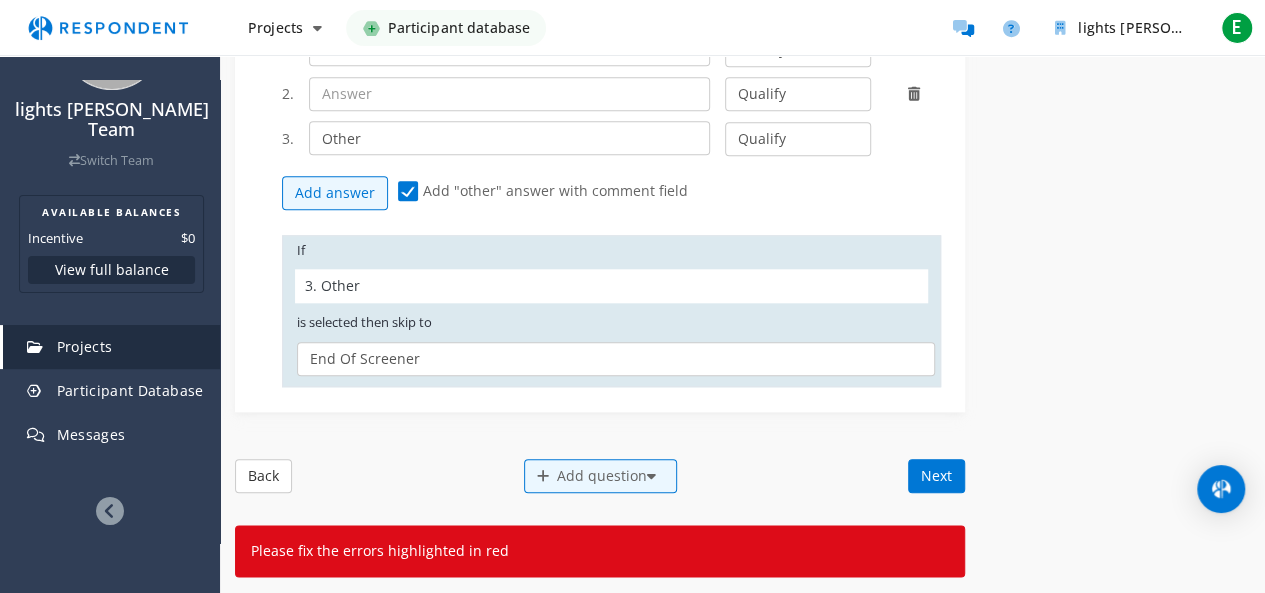 scroll, scrollTop: 900, scrollLeft: 0, axis: vertical 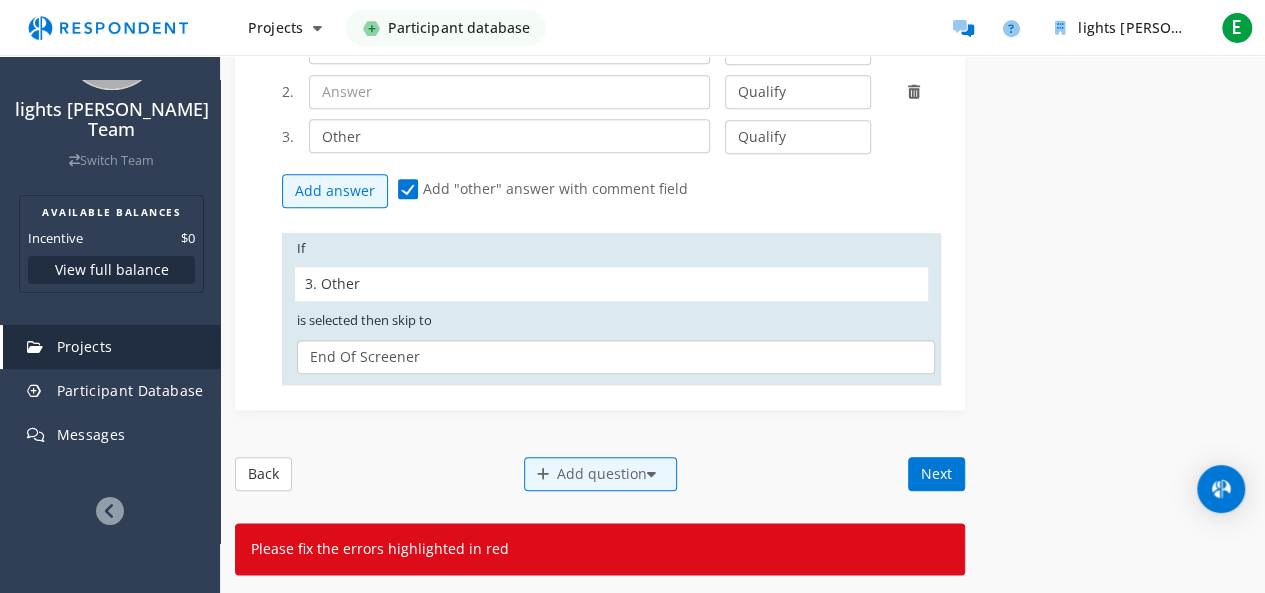 click on "End Of Screener" 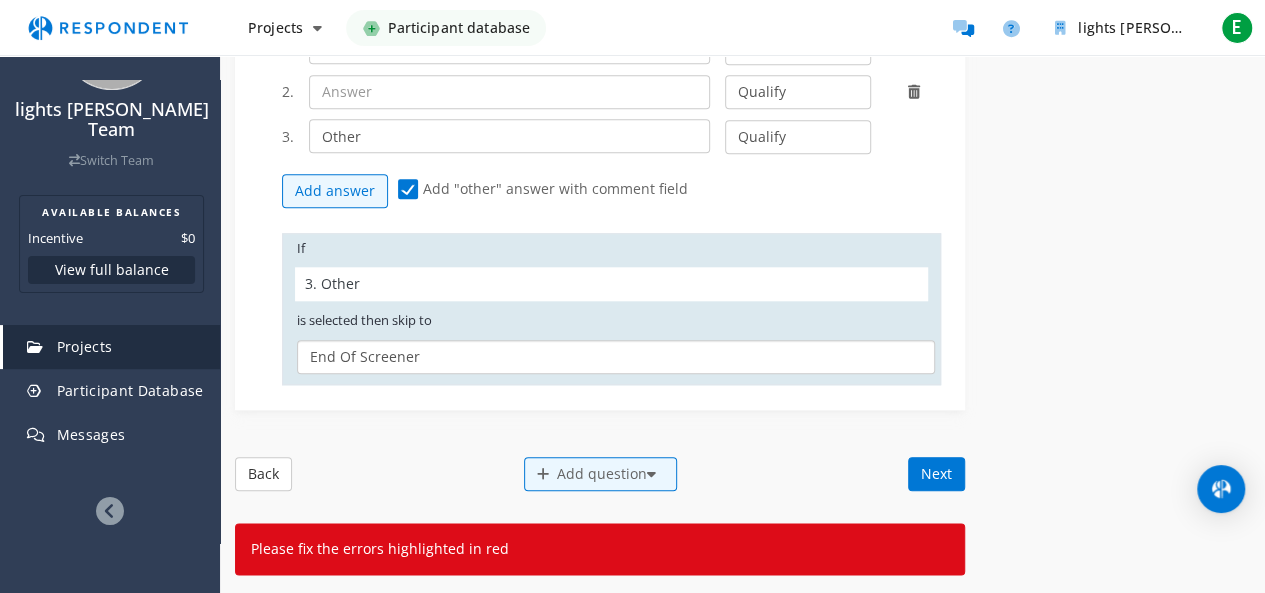 click on "End Of Screener" 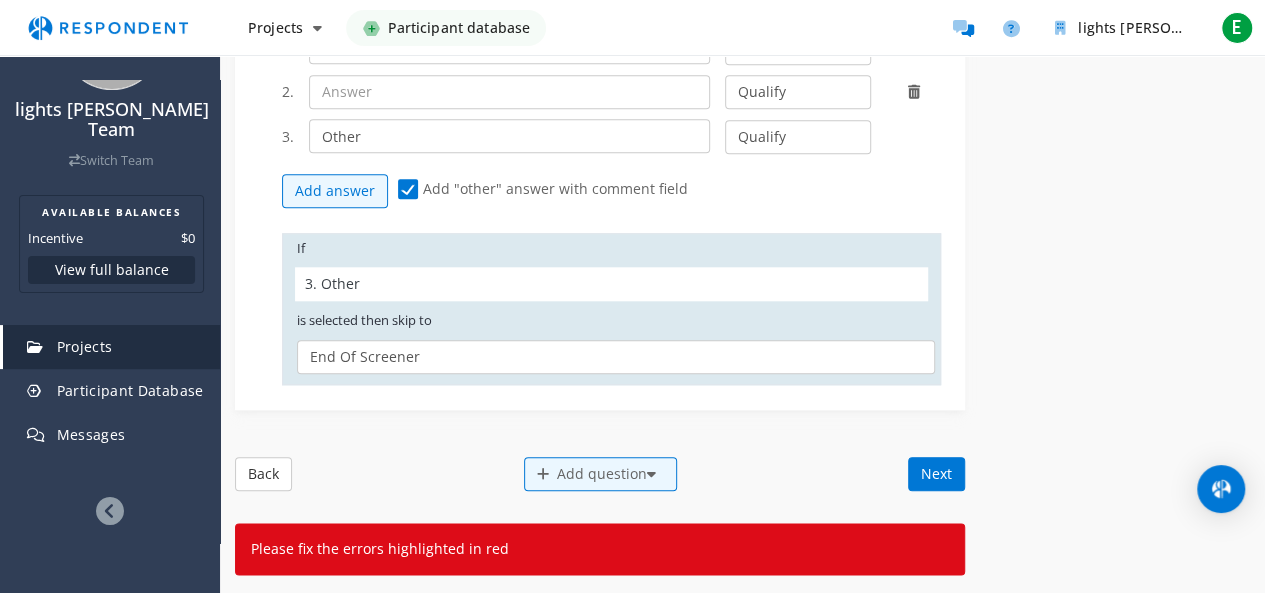 click on "Back         Add question           Next" 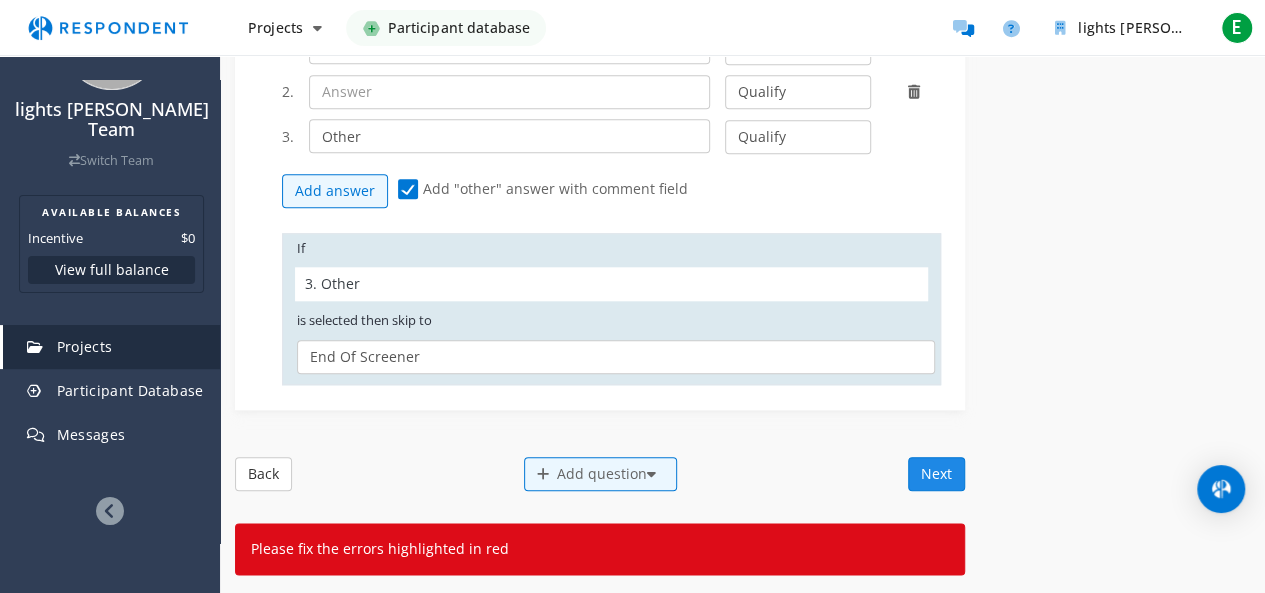 click on "Next" 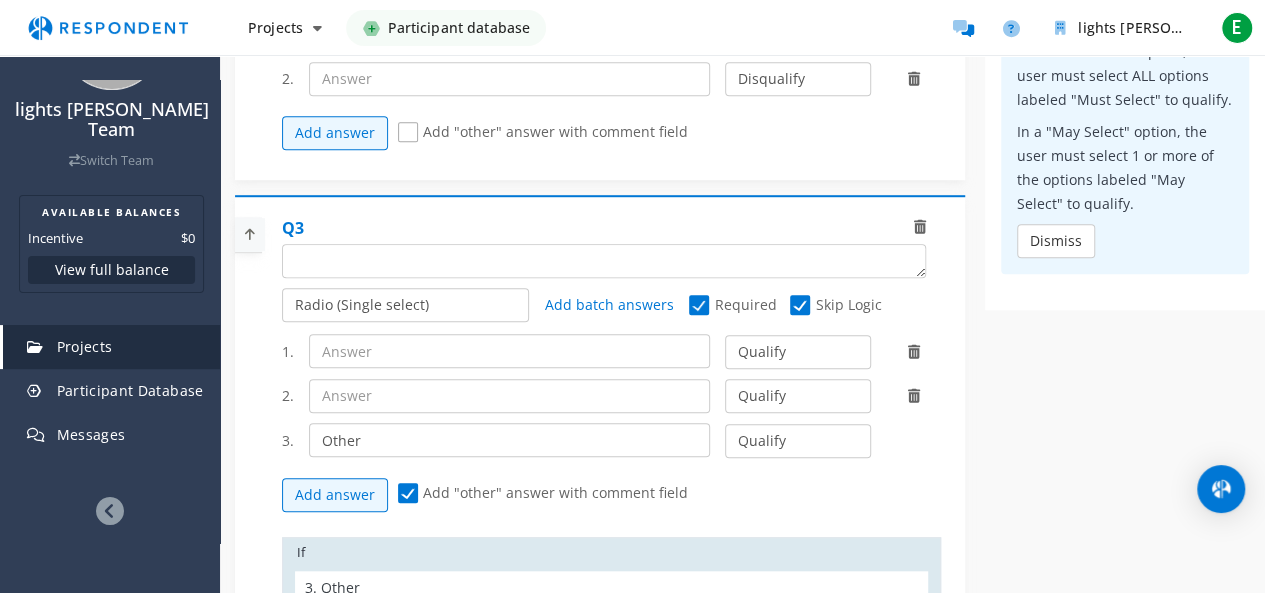 scroll, scrollTop: 500, scrollLeft: 0, axis: vertical 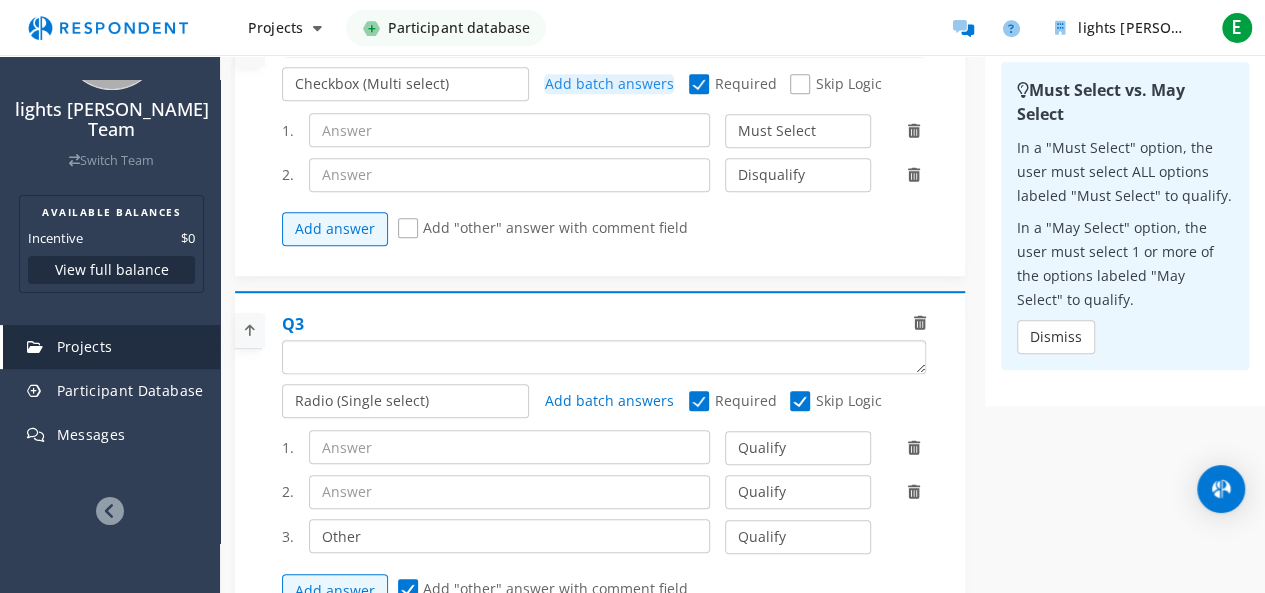 click at bounding box center (604, 357) 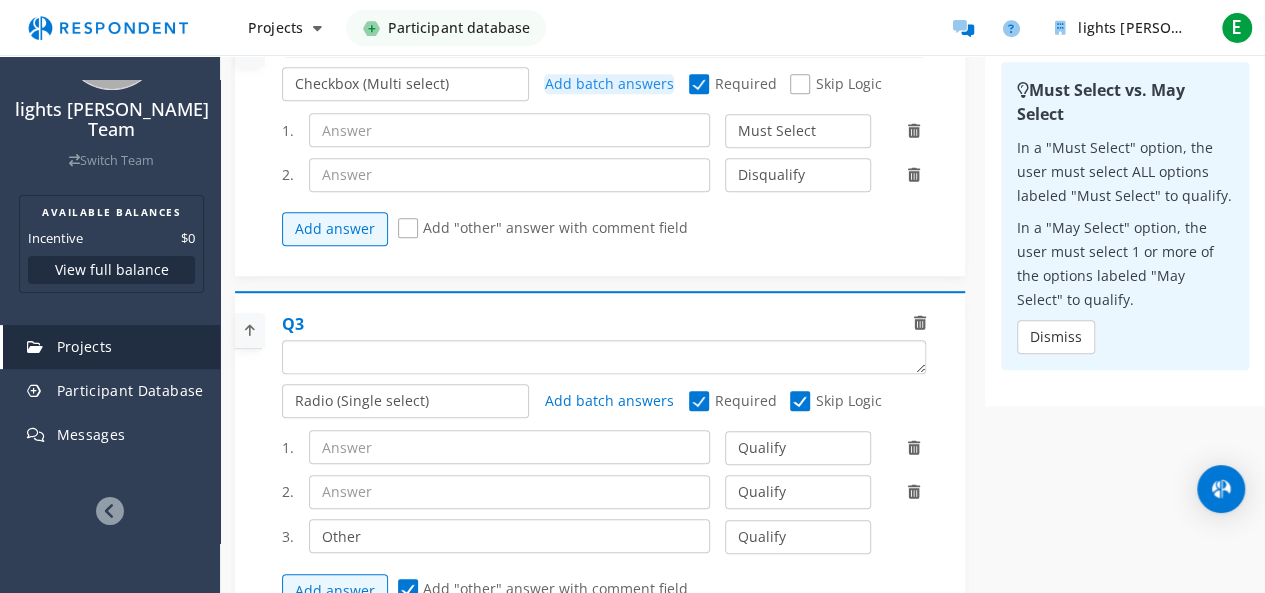 click at bounding box center [604, 357] 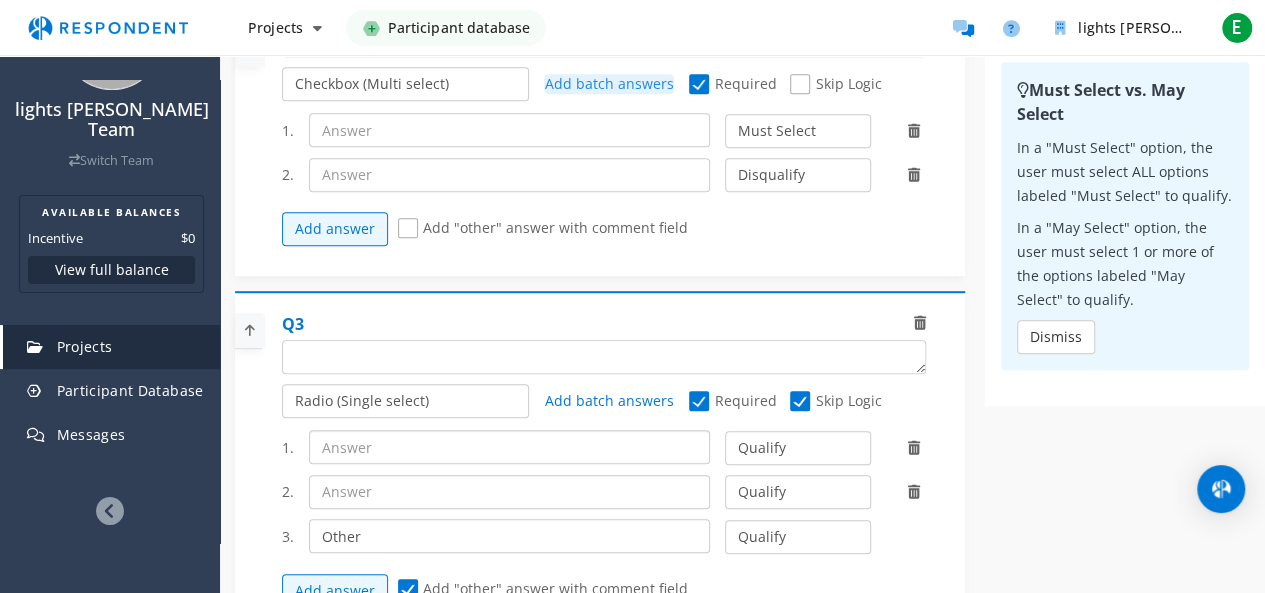 click 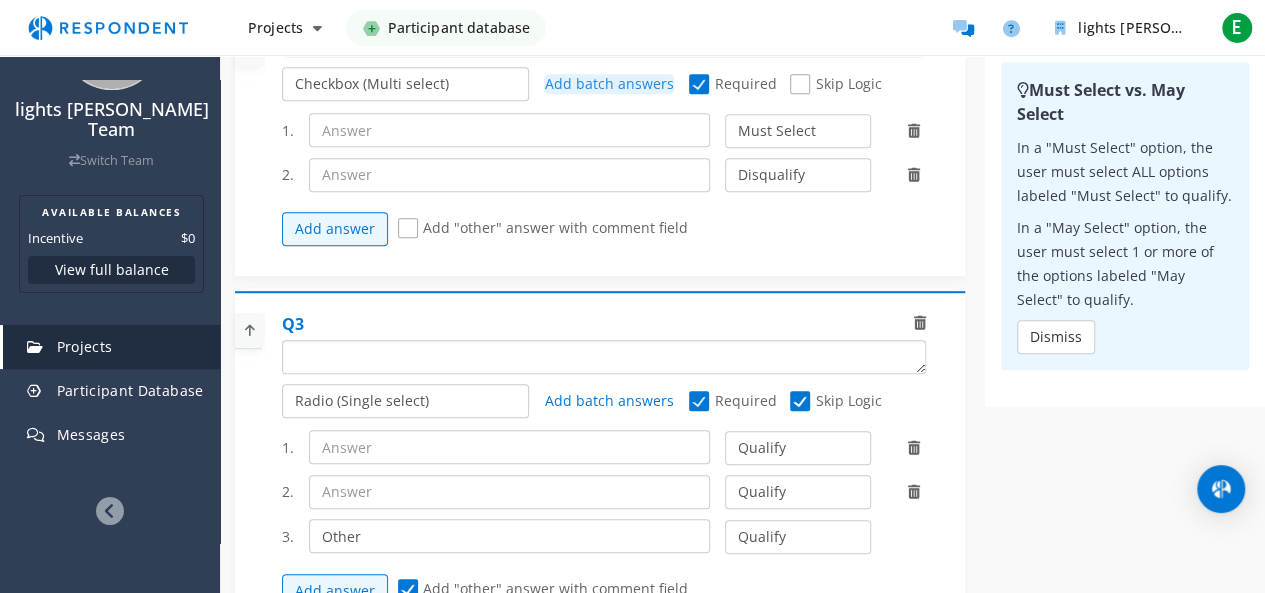 click at bounding box center (604, 357) 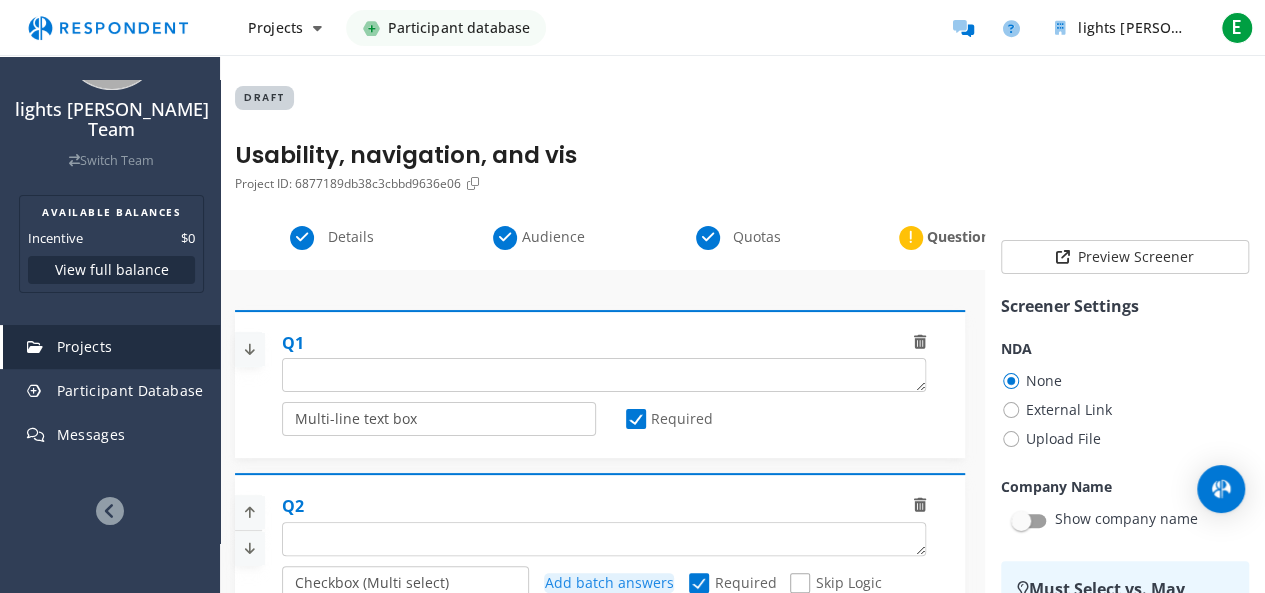 scroll, scrollTop: 0, scrollLeft: 0, axis: both 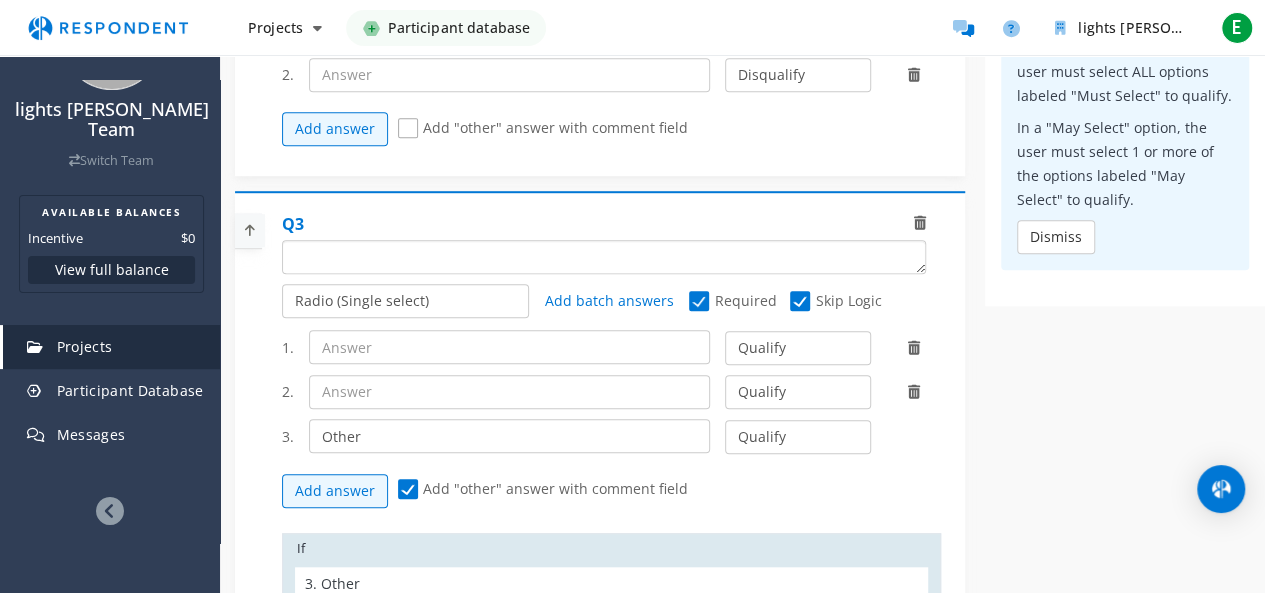 paste on "How likely are you to recommend this to a friend or colleague? (Scale of 0–10)
What would make you more likely to recommend it?" 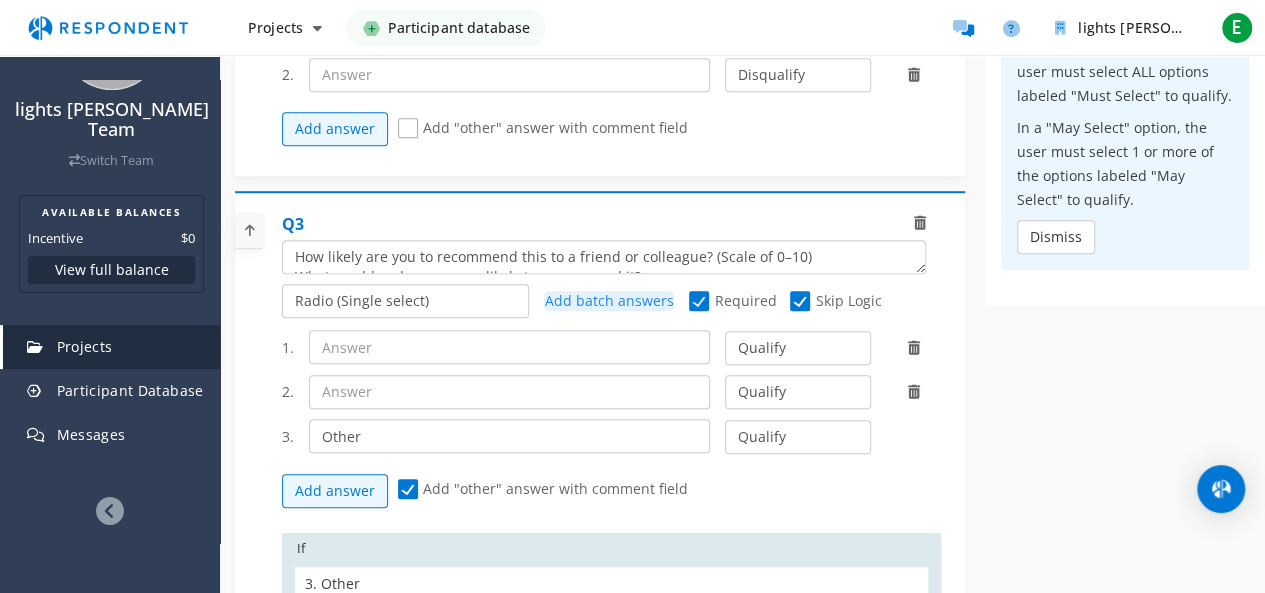 scroll, scrollTop: 0, scrollLeft: 0, axis: both 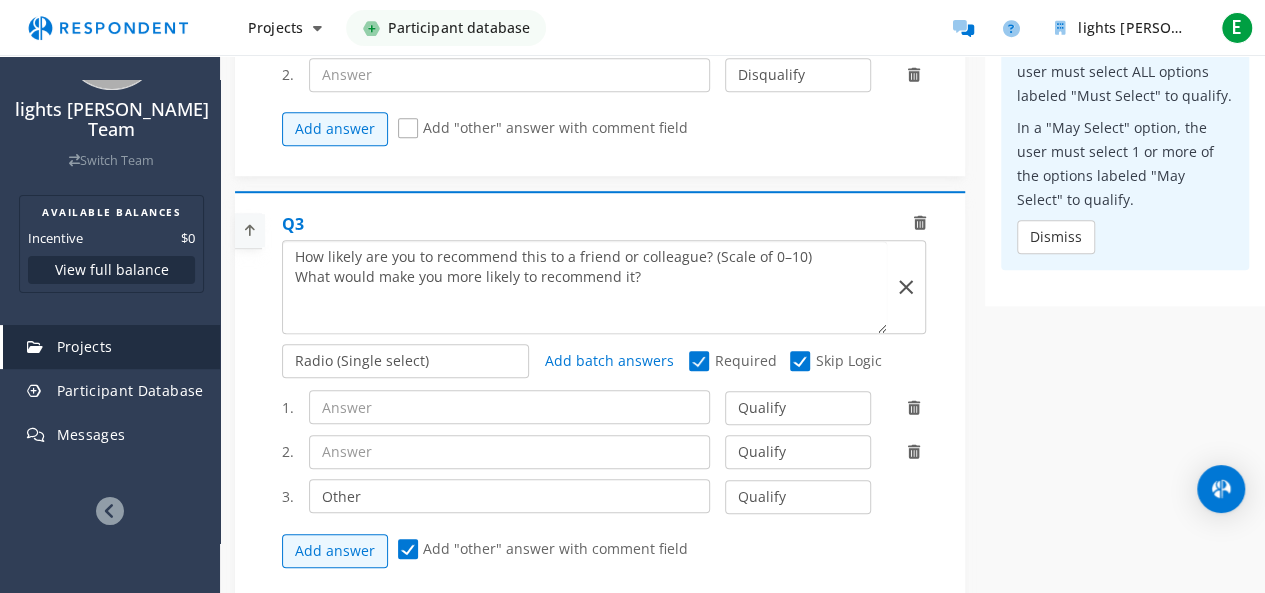 type on "How likely are you to recommend this to a friend or colleague? (Scale of 0–10)
What would make you more likely to recommend it?" 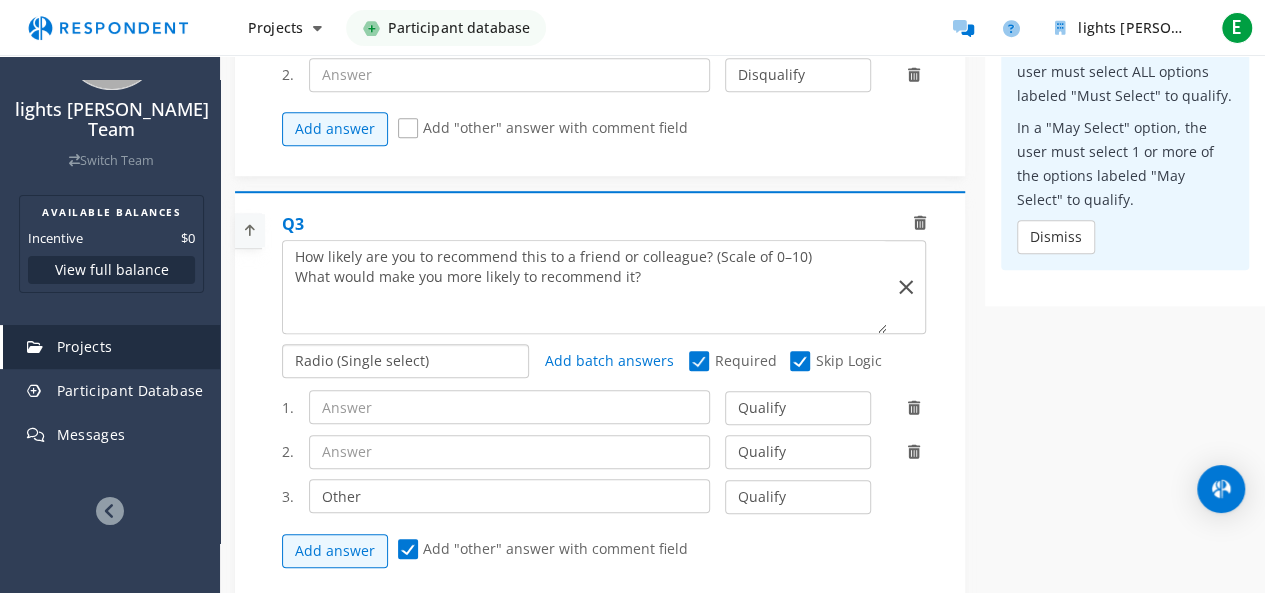 click on "Radio (Single select) Checkbox (Multi select) Multi-line text box Single-line text box Number box Slider (number selector)" 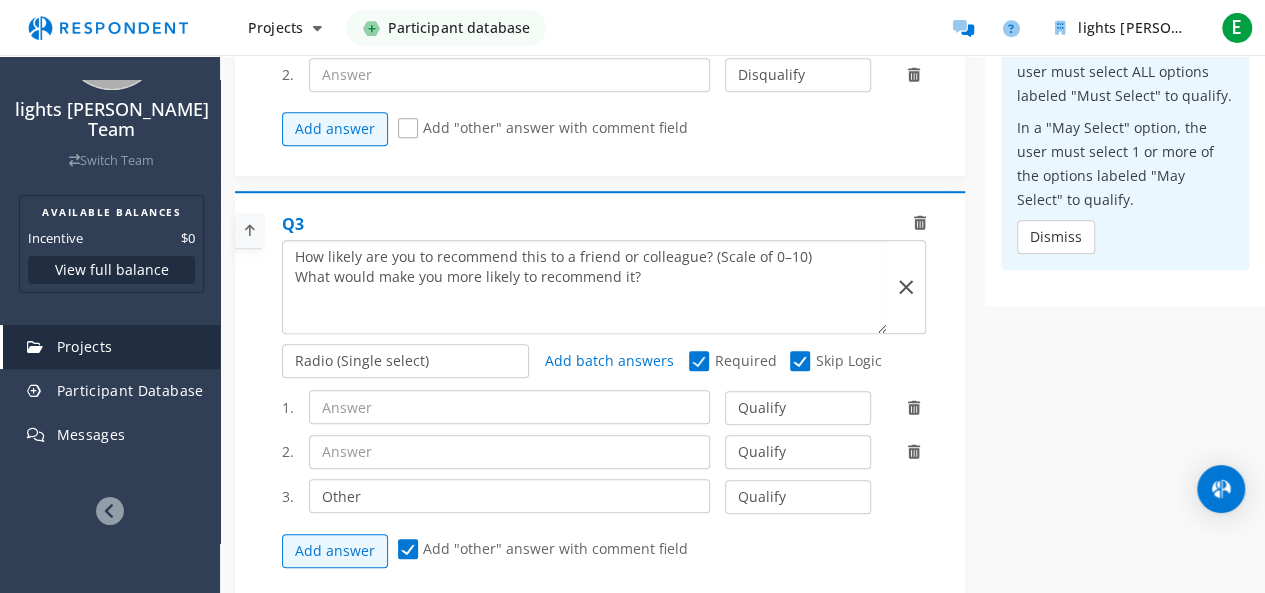 click at bounding box center (585, 287) 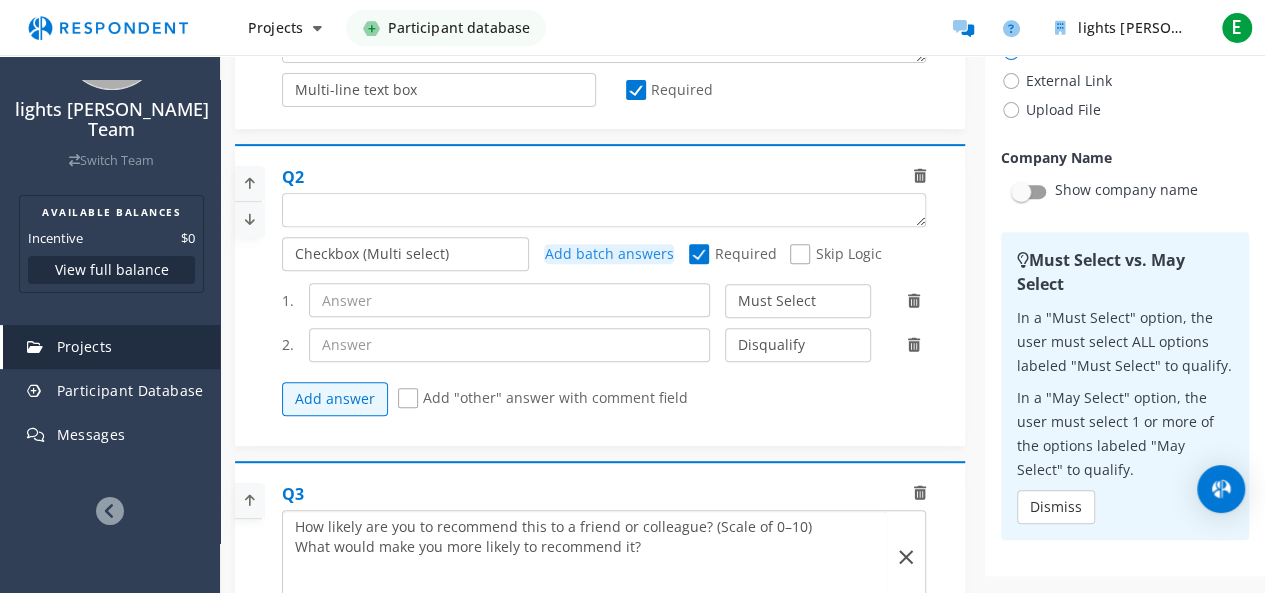 scroll, scrollTop: 300, scrollLeft: 0, axis: vertical 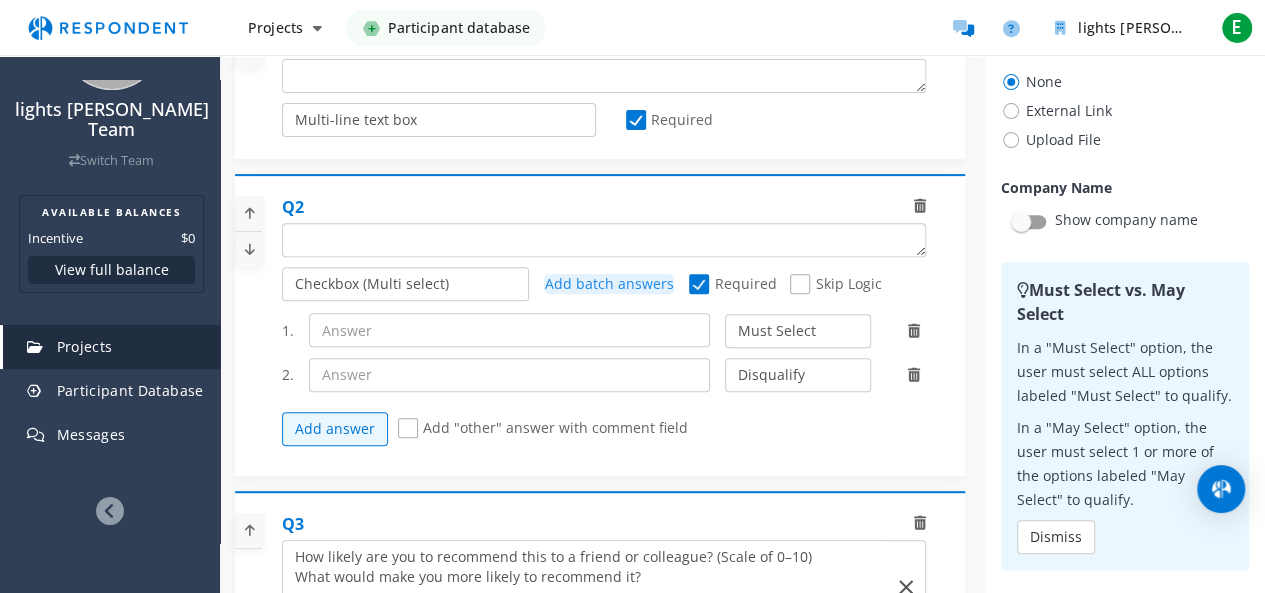 click at bounding box center (604, 240) 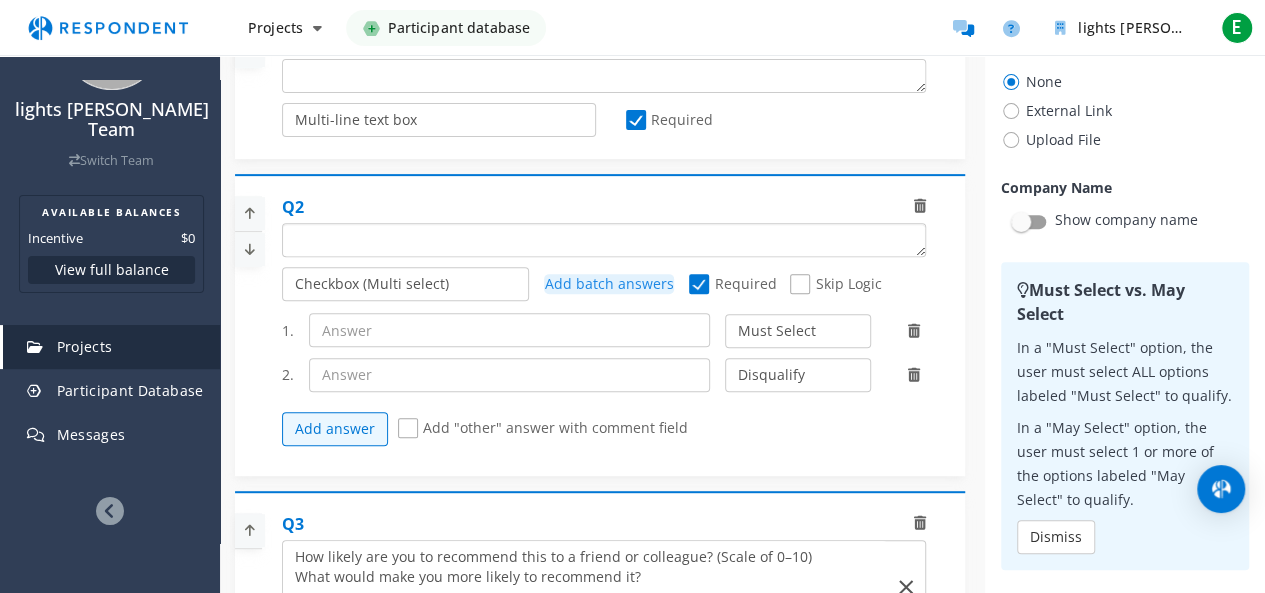 paste on "What is one thing you feel is missing or could be improved about [product/service]?" 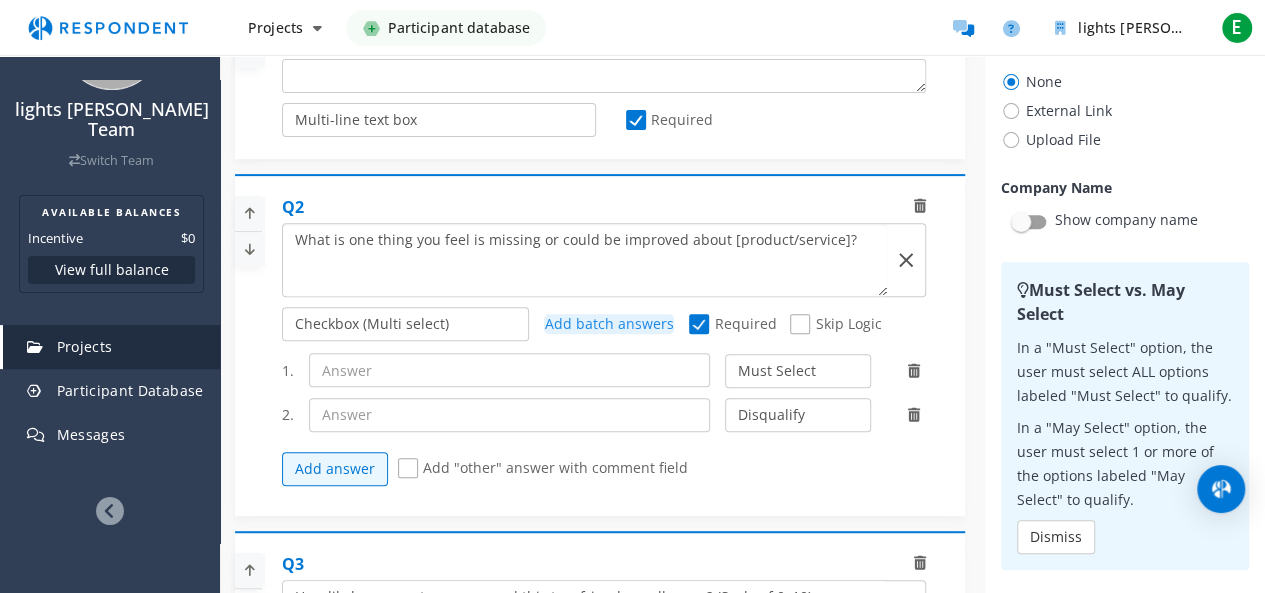scroll, scrollTop: 0, scrollLeft: 0, axis: both 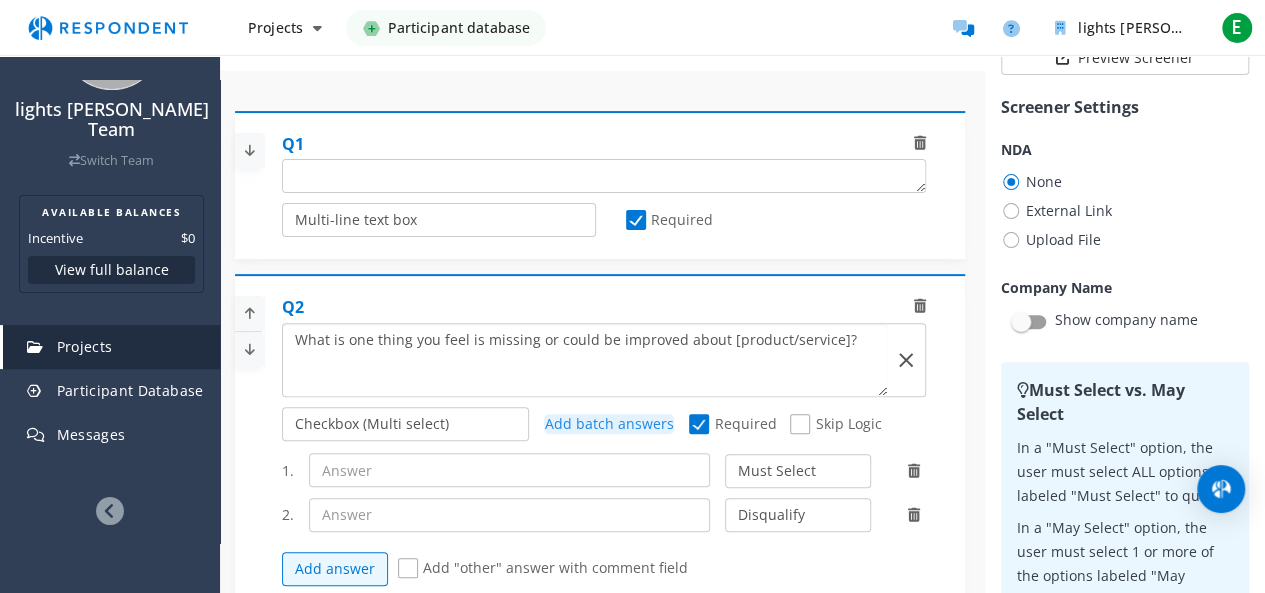 type on "What is one thing you feel is missing or could be improved about [product/service]?" 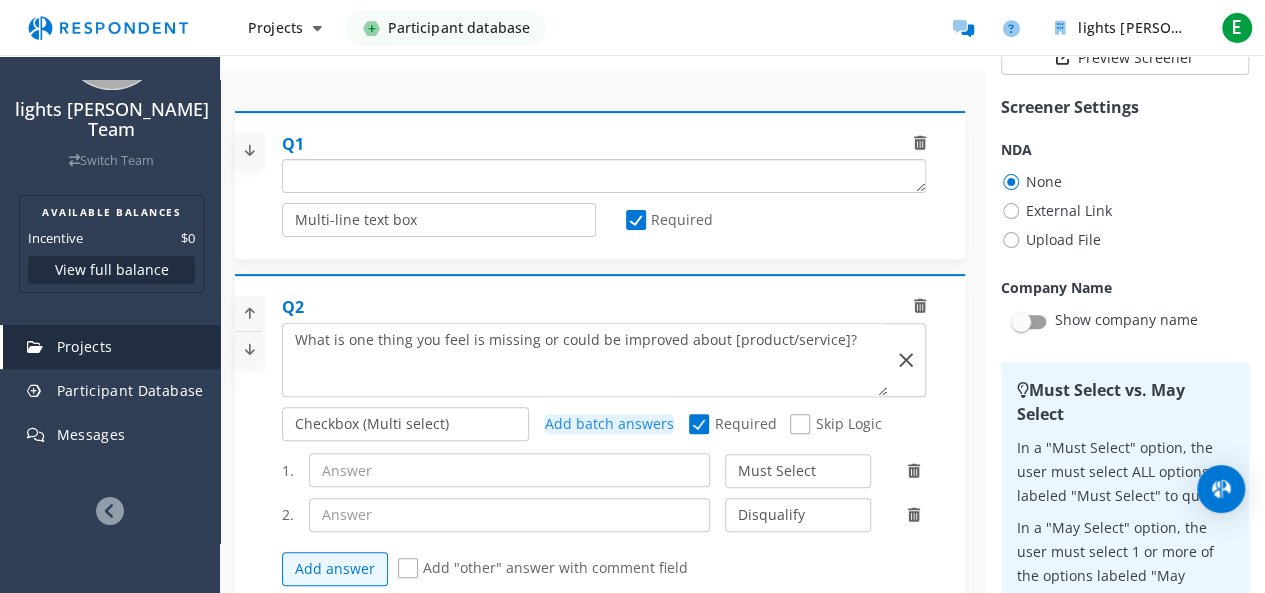 click at bounding box center (604, 176) 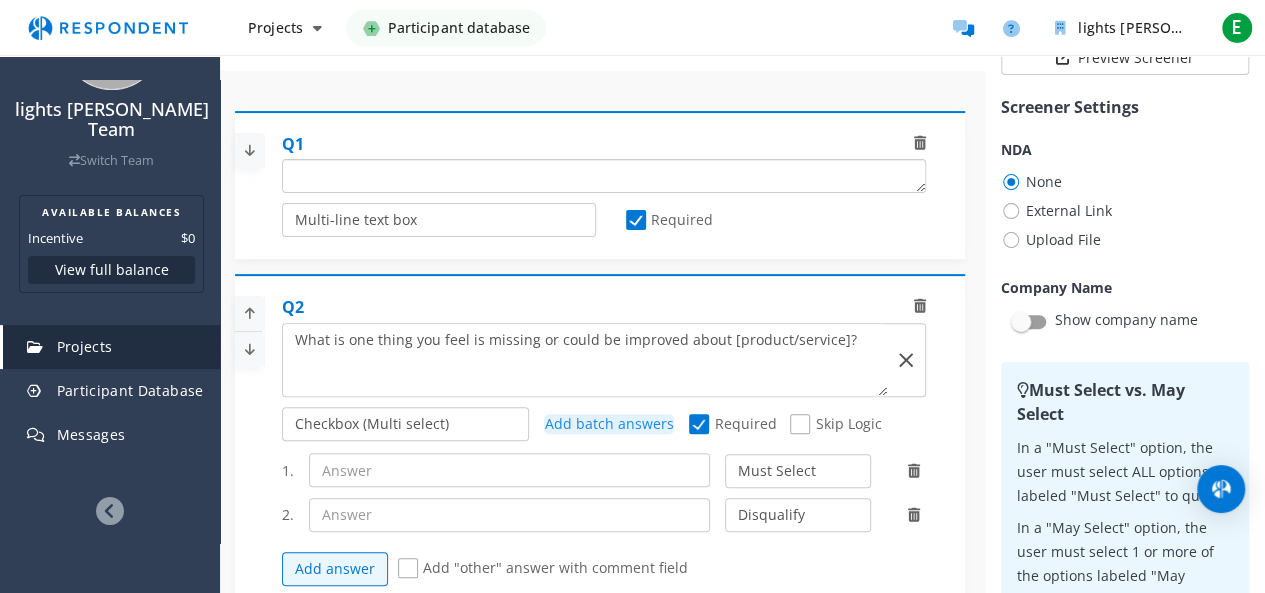 paste on "How satisfied are you with [product/service/experience] on a scale of 1 to 5, and why did you choose that rating?" 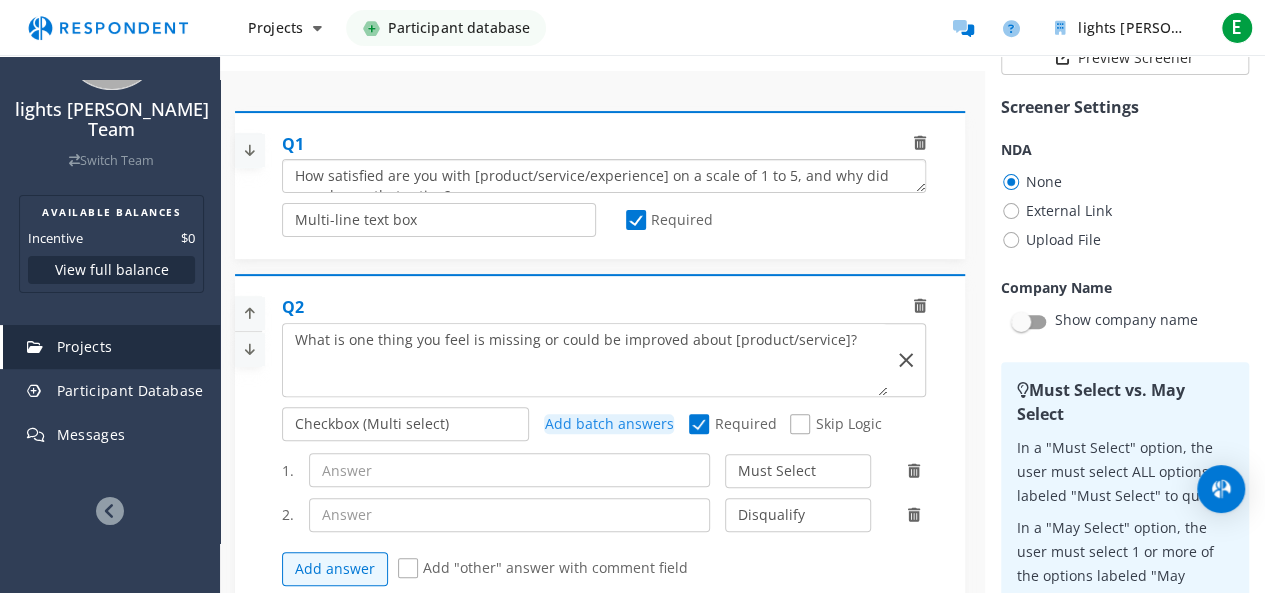 scroll, scrollTop: 0, scrollLeft: 0, axis: both 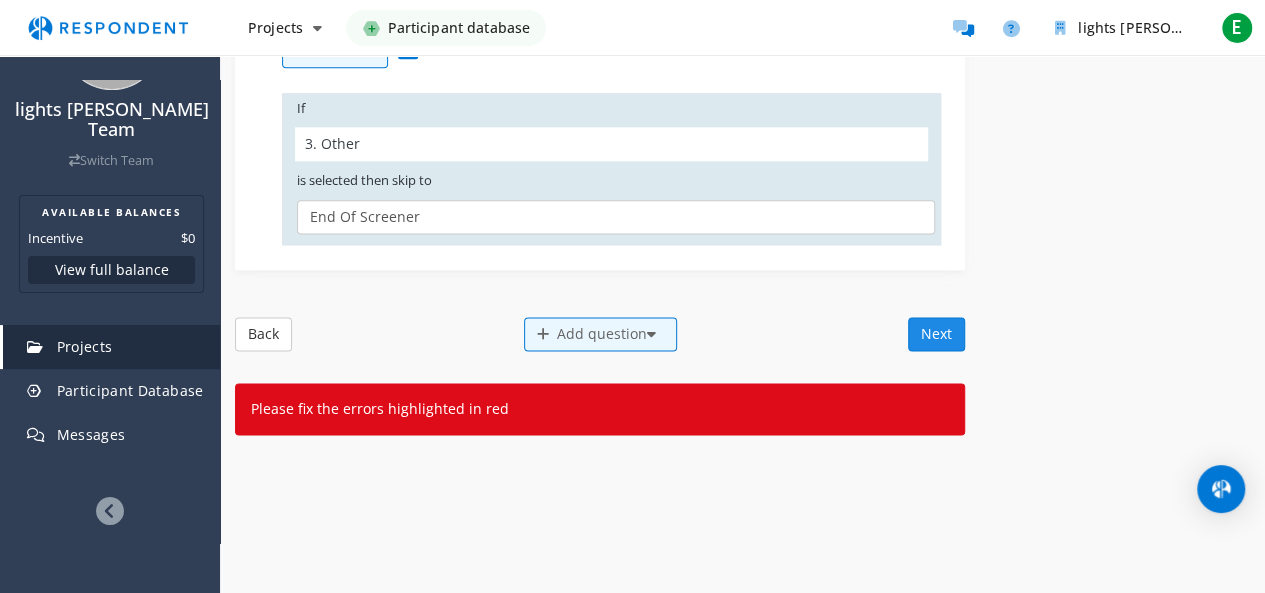 type on "How satisfied are you with [product/service/experience] on a scale of 1 to 5, and why did you choose that rating?" 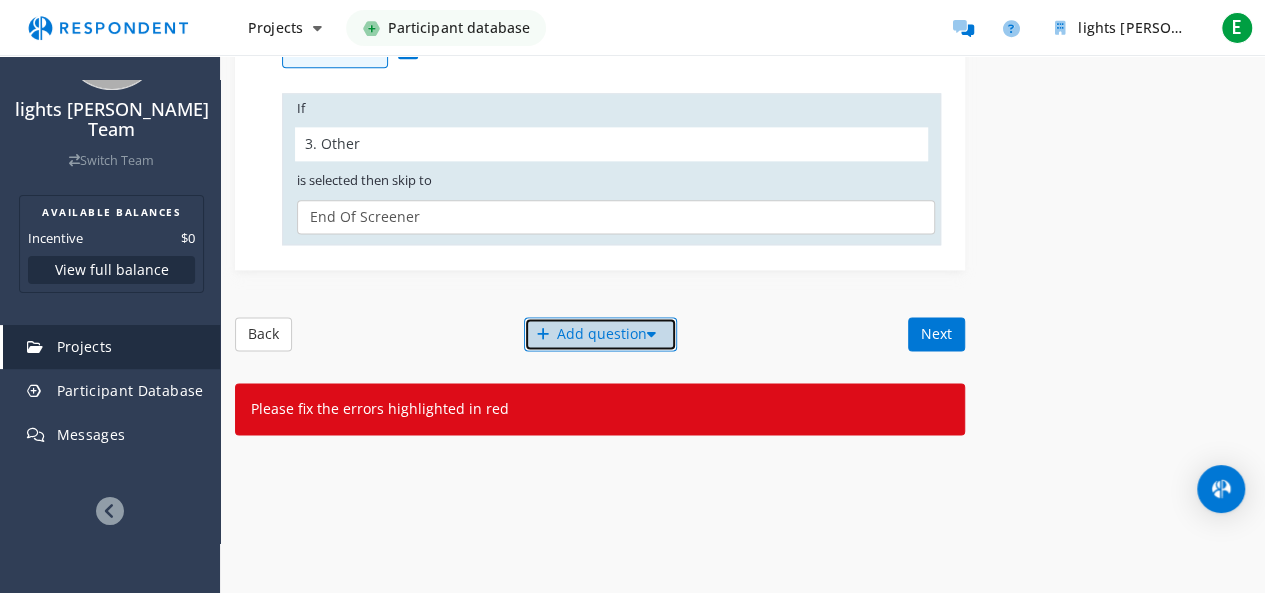 click on "Add question" 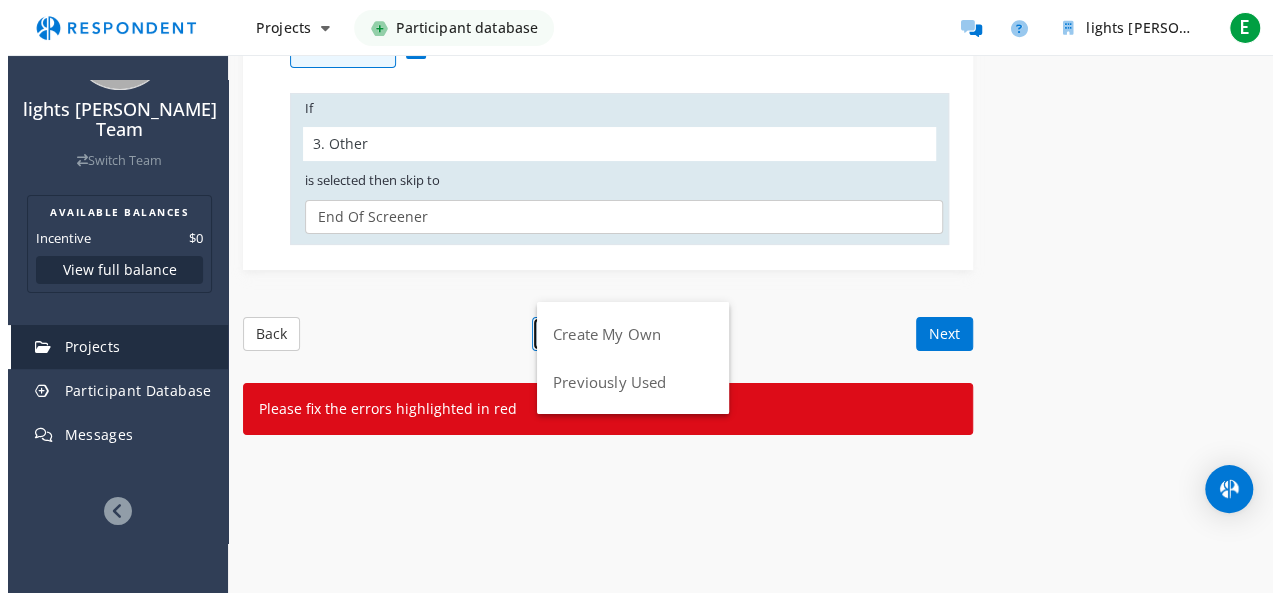 scroll, scrollTop: 0, scrollLeft: 0, axis: both 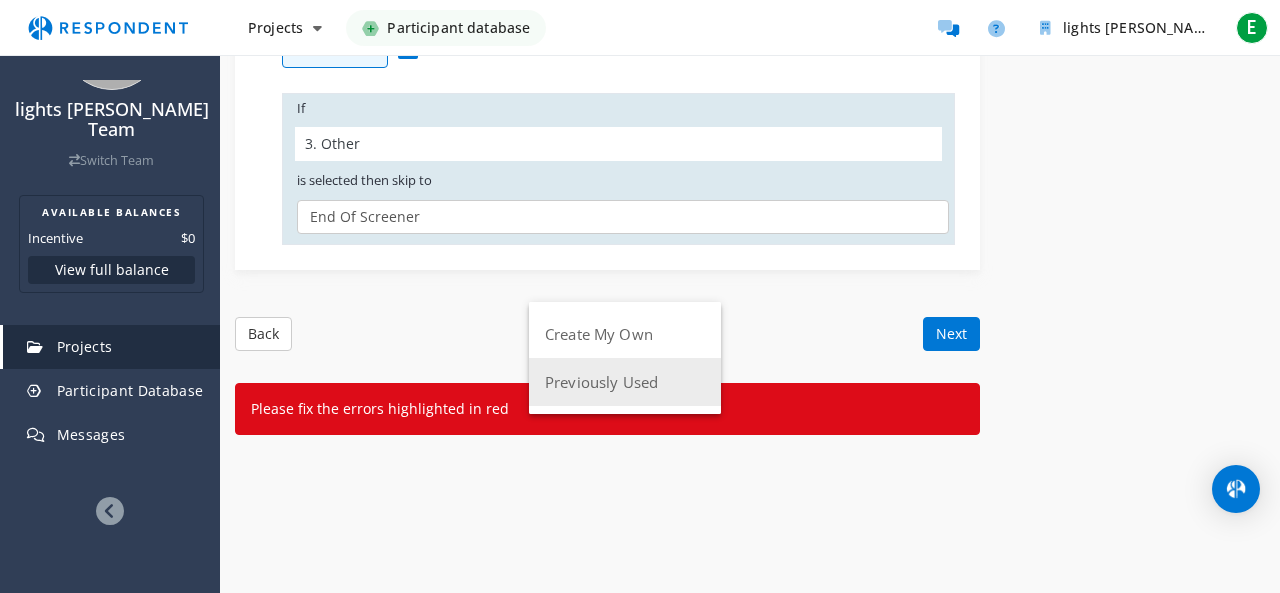 click on "Previously Used" at bounding box center [625, 382] 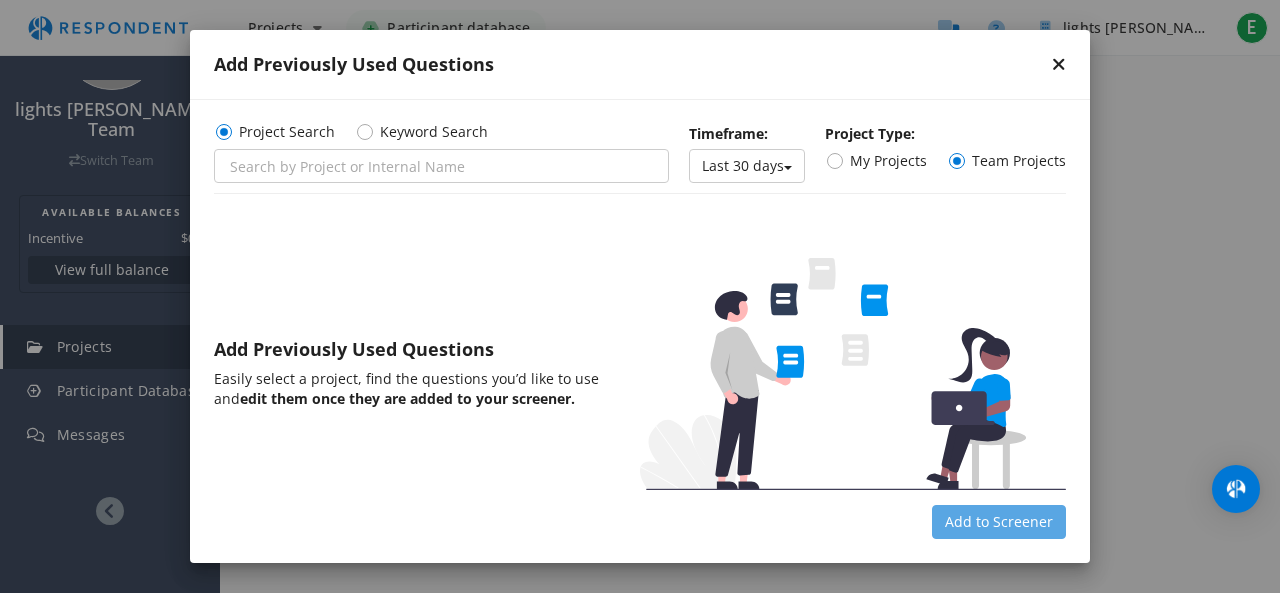 click on "My Projects" at bounding box center [876, 161] 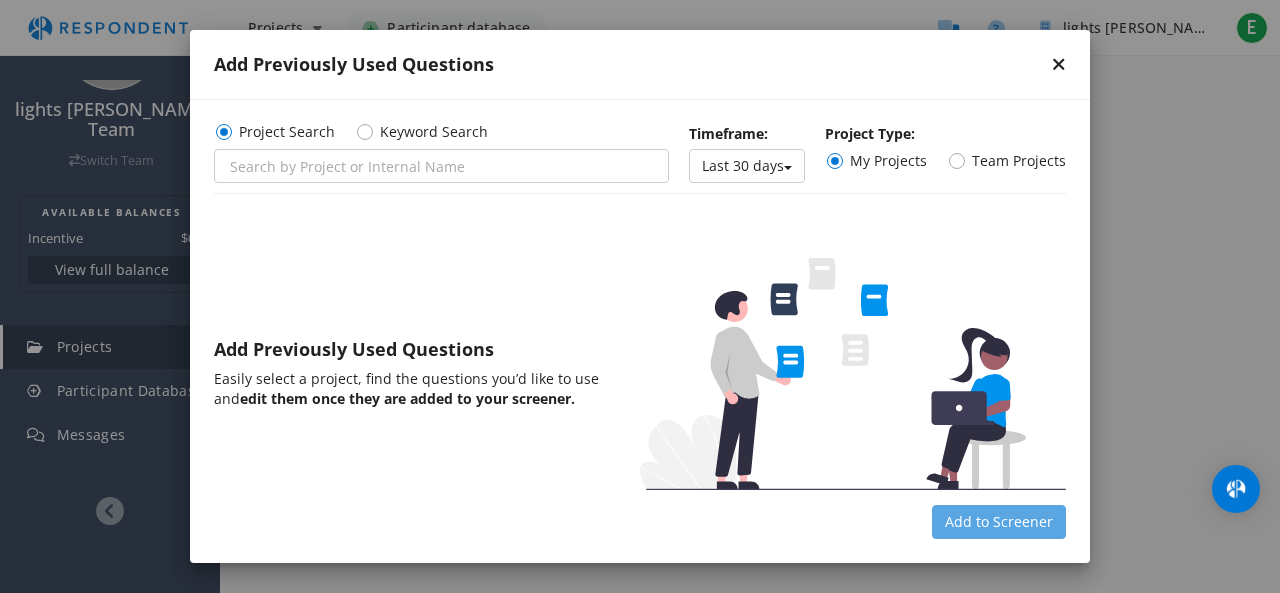 click at bounding box center (441, 167) 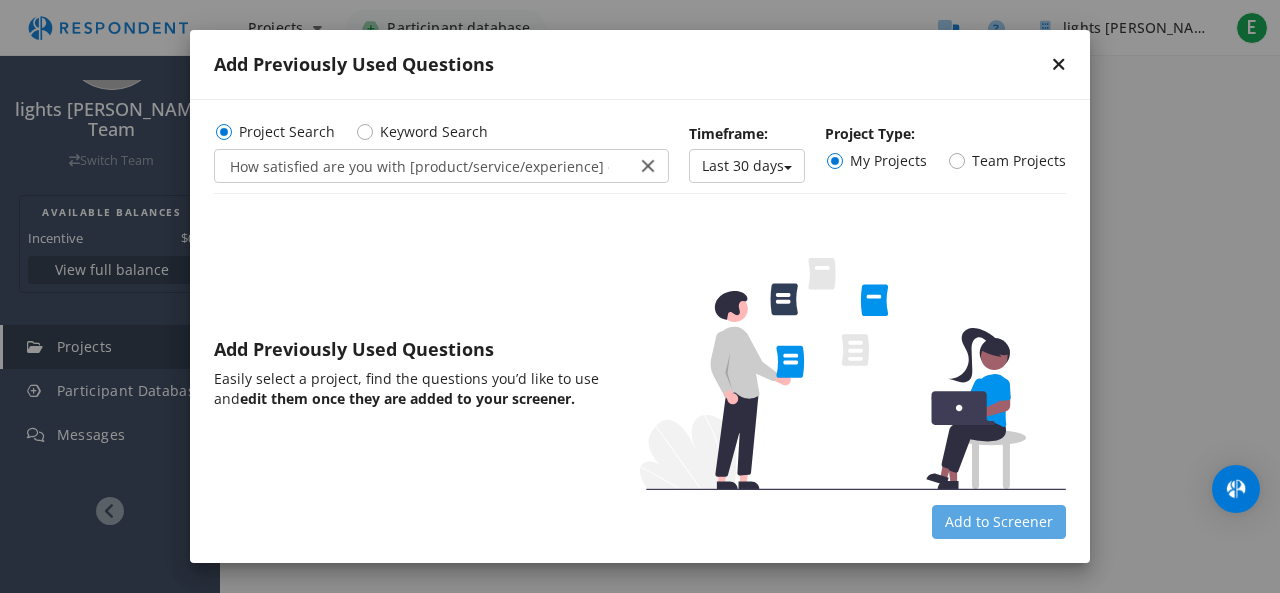 scroll, scrollTop: 0, scrollLeft: 349, axis: horizontal 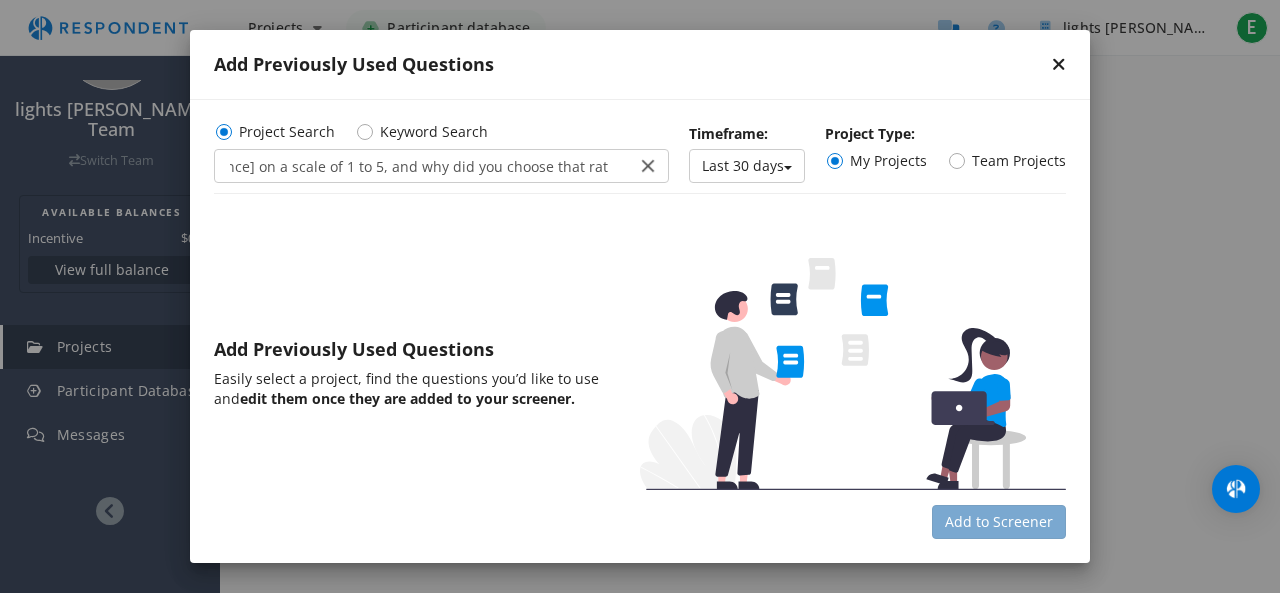 type on "How satisfied are you with [product/service/experience] on a scale of 1 to 5, and why did you choose that rating?" 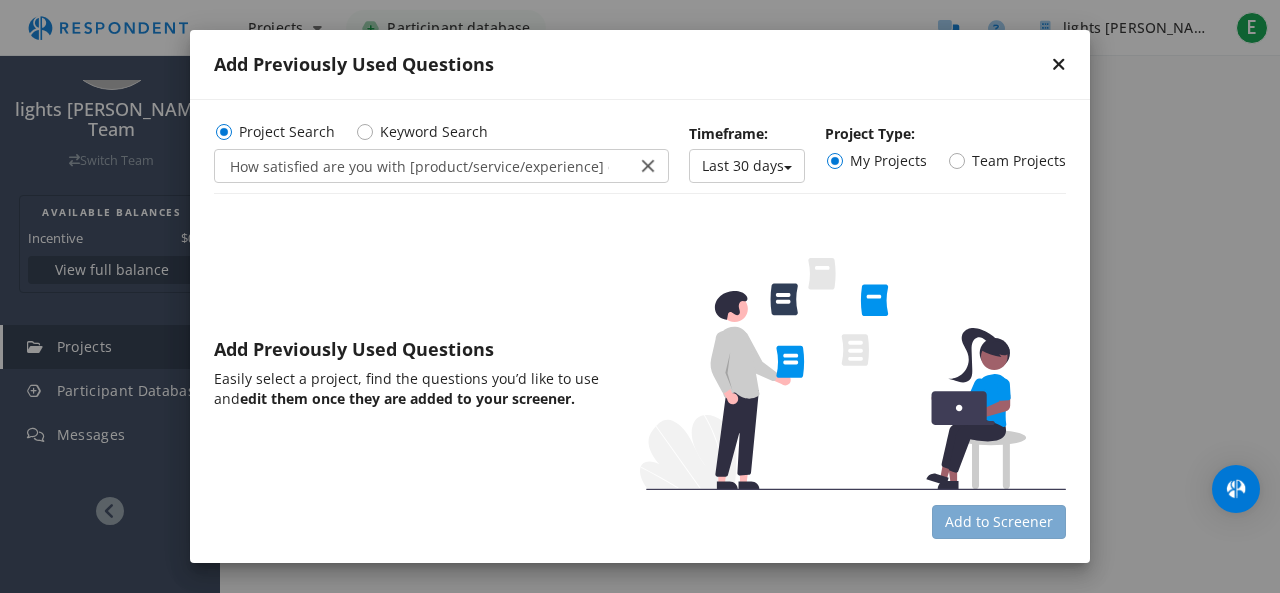 click on "Add to Screener" 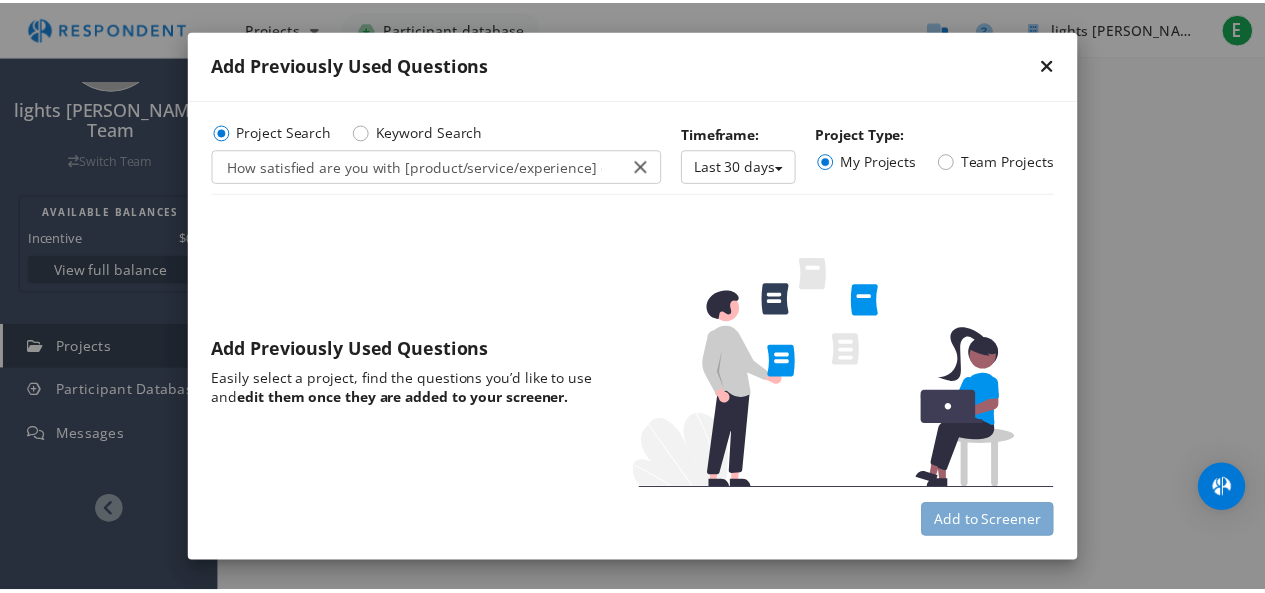 scroll, scrollTop: 1200, scrollLeft: 0, axis: vertical 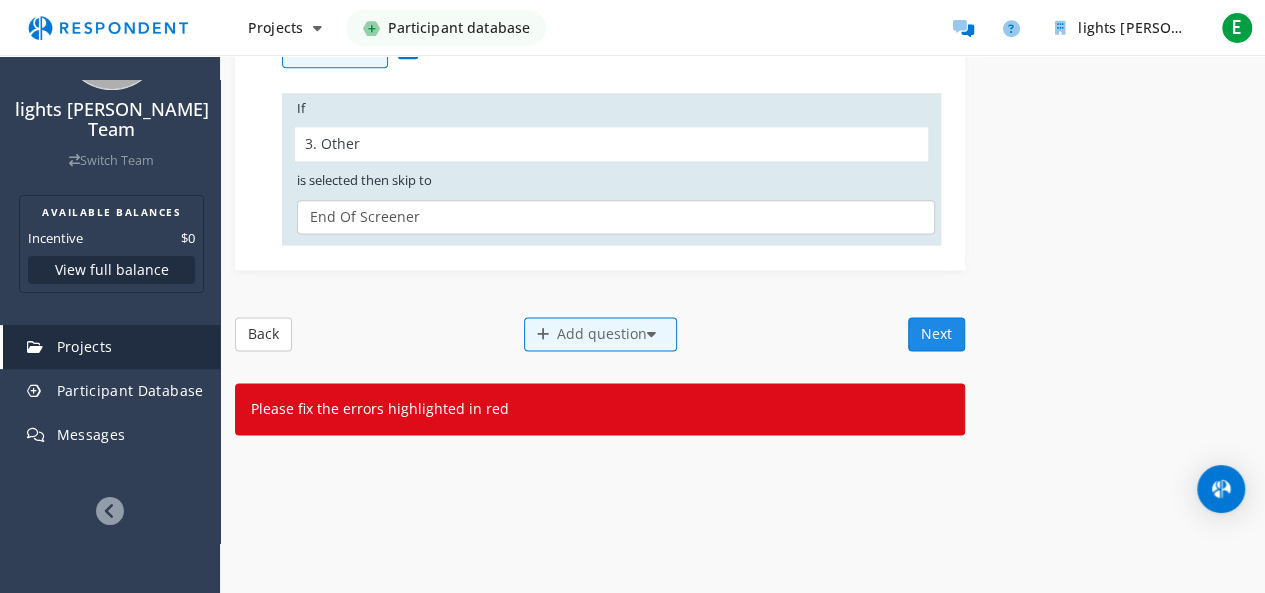 click on "Next" 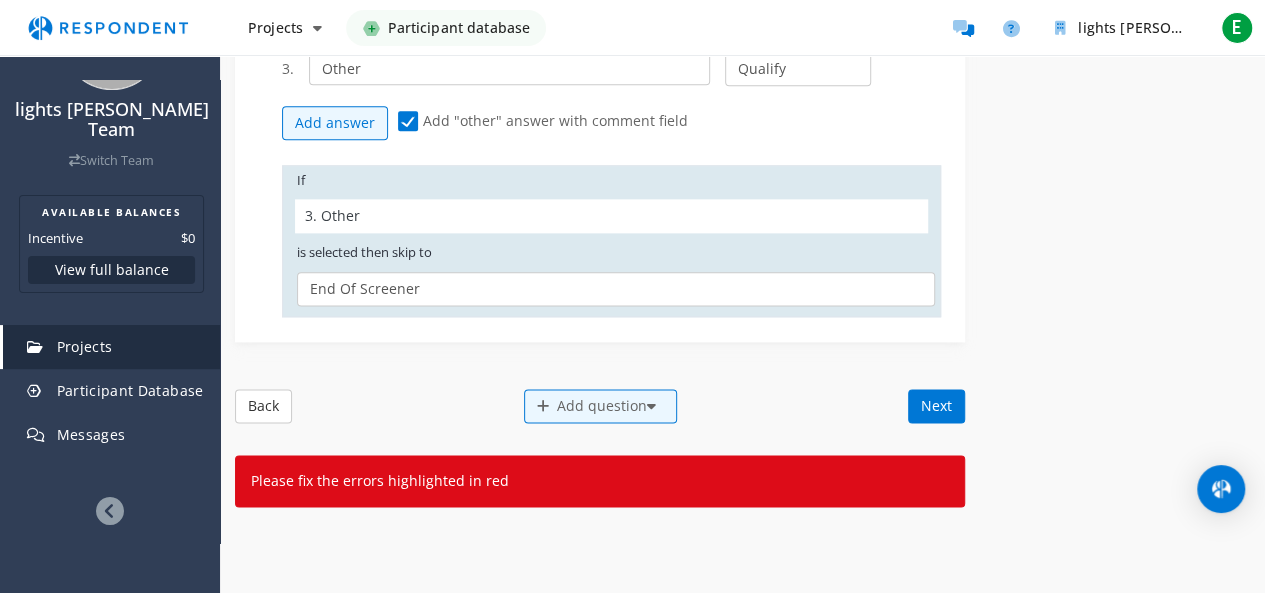 scroll, scrollTop: 1100, scrollLeft: 0, axis: vertical 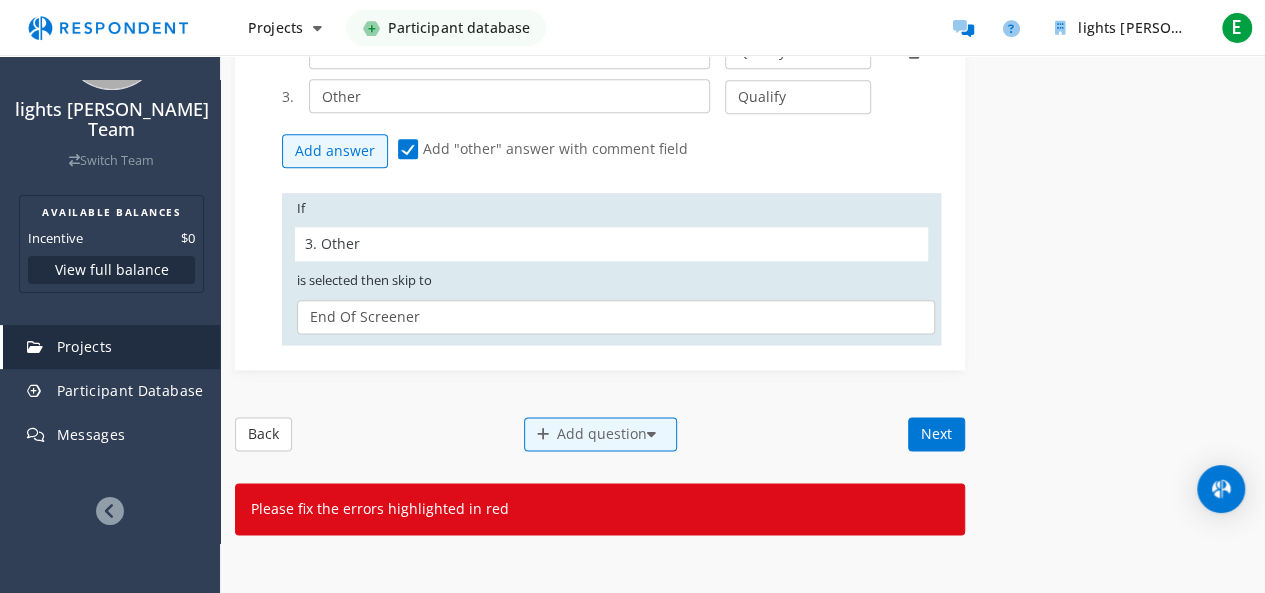 click on "3.   Other" 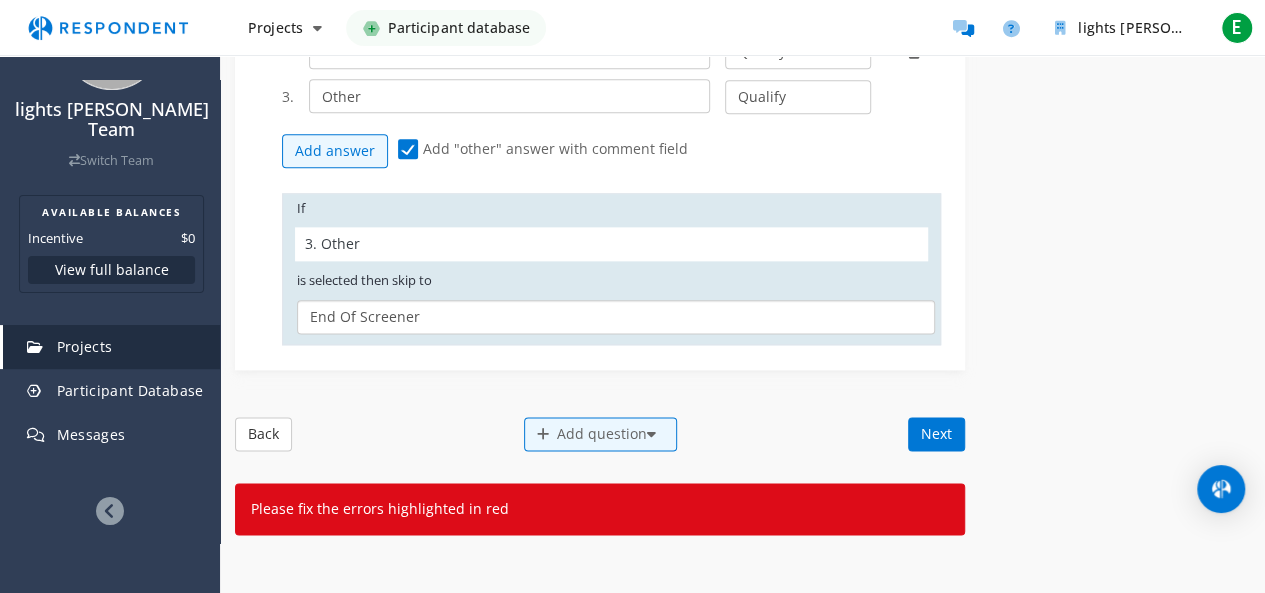 click on "End Of Screener" 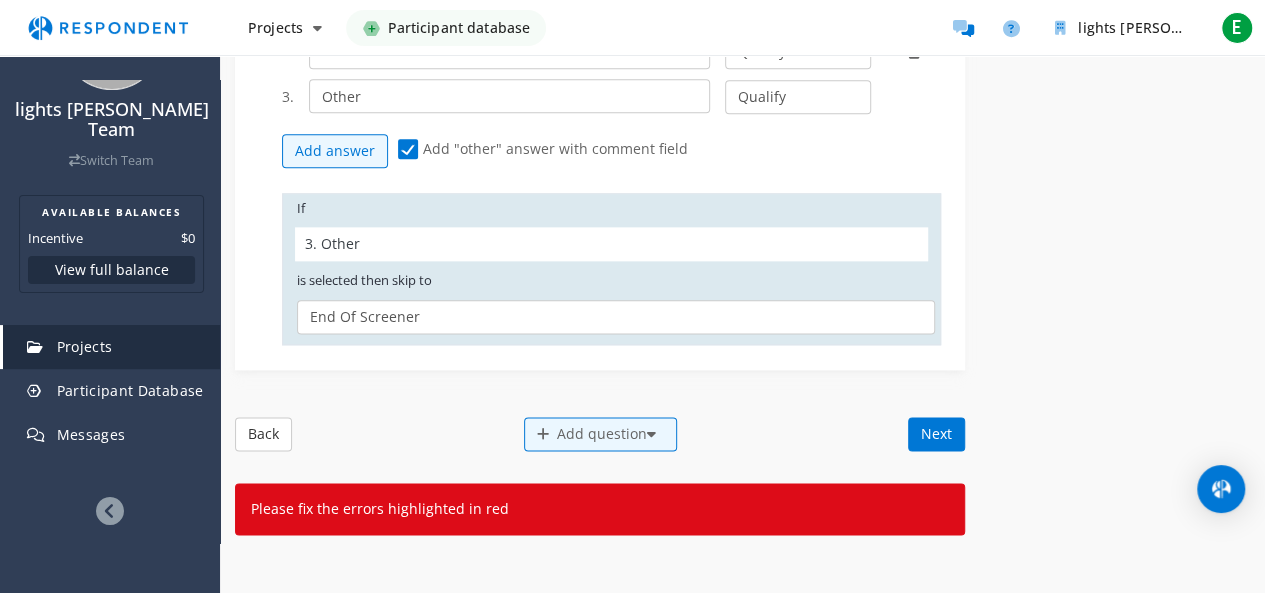 click on "Add "other" answer with comment field" 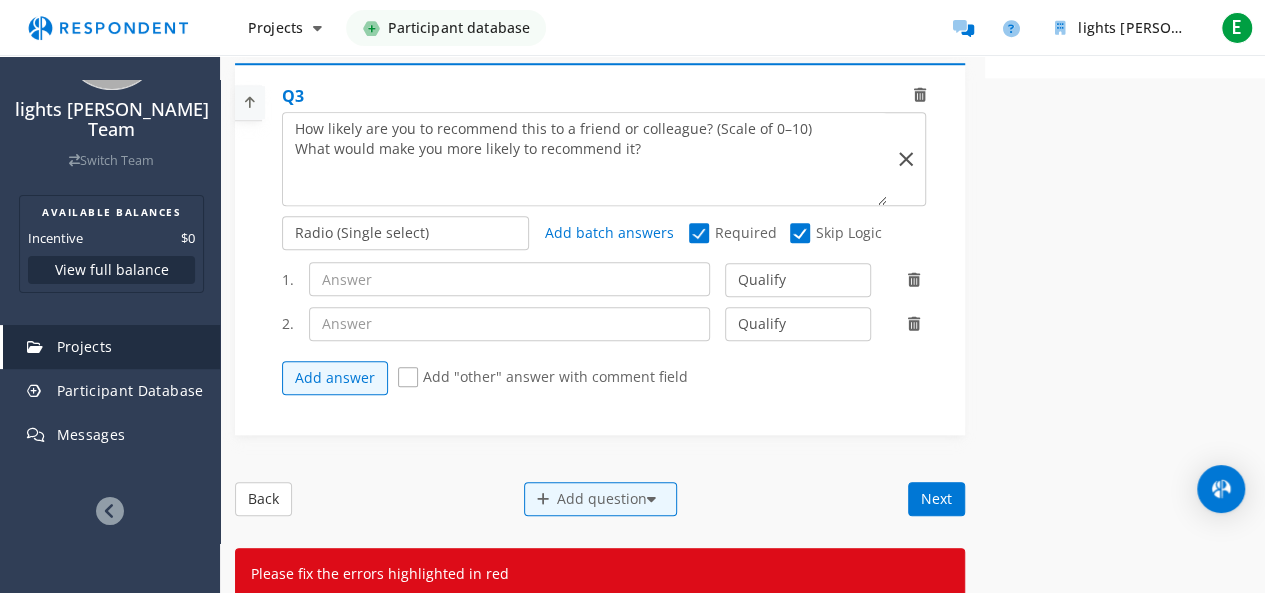 scroll, scrollTop: 800, scrollLeft: 0, axis: vertical 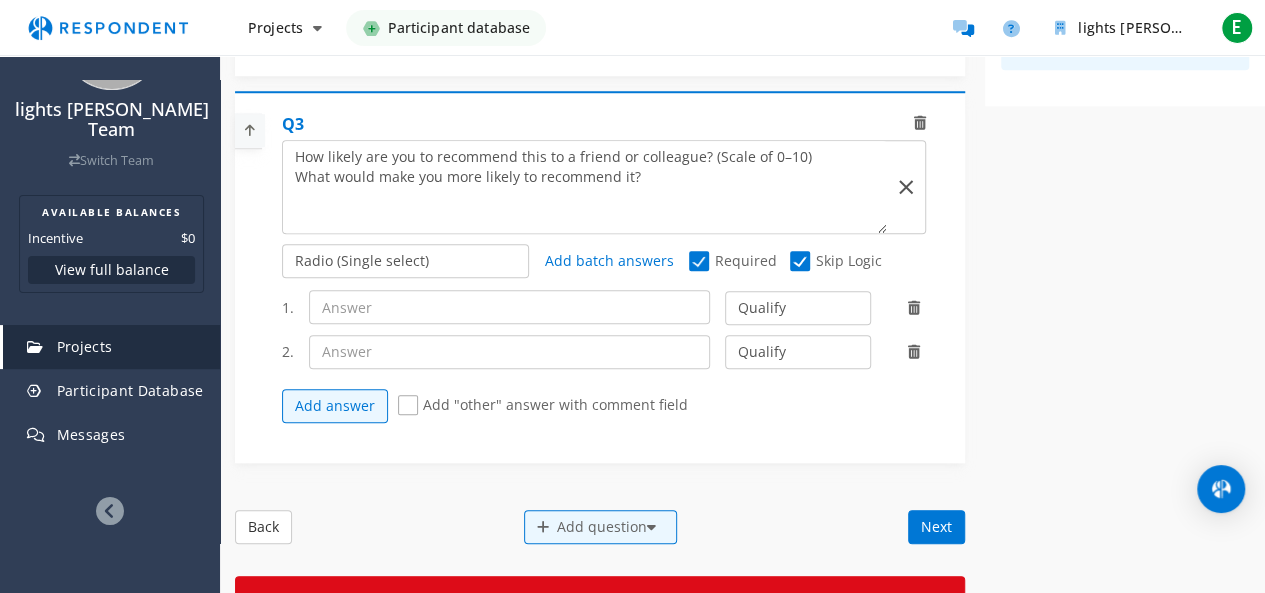 click on "Skip Logic" 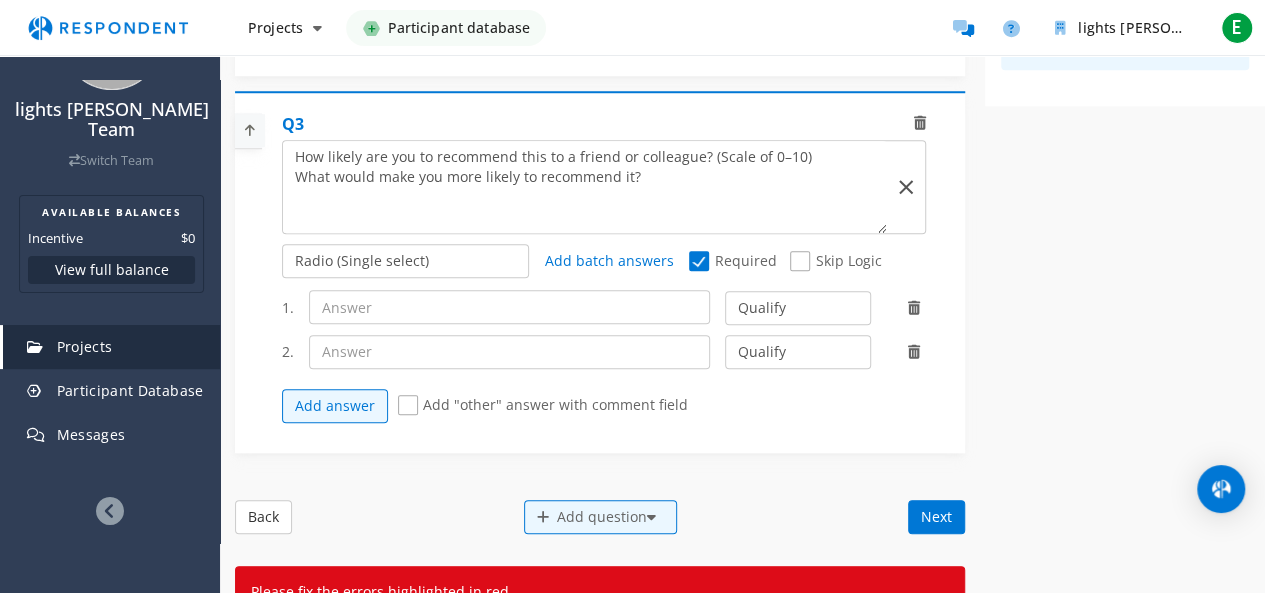click 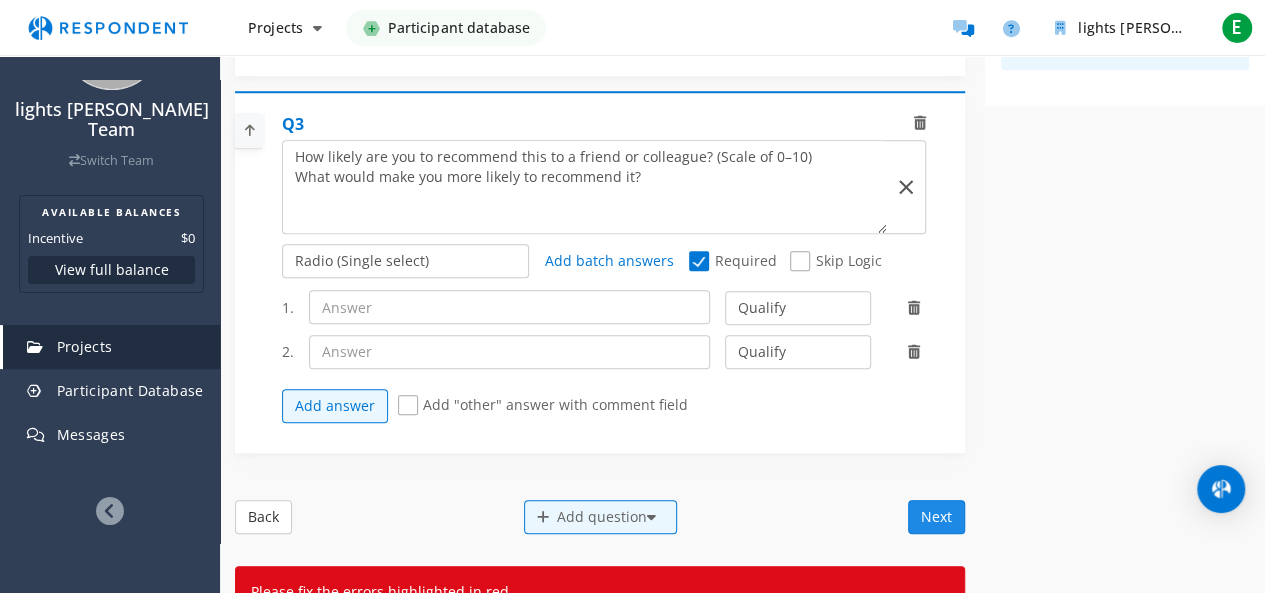 click on "Next" 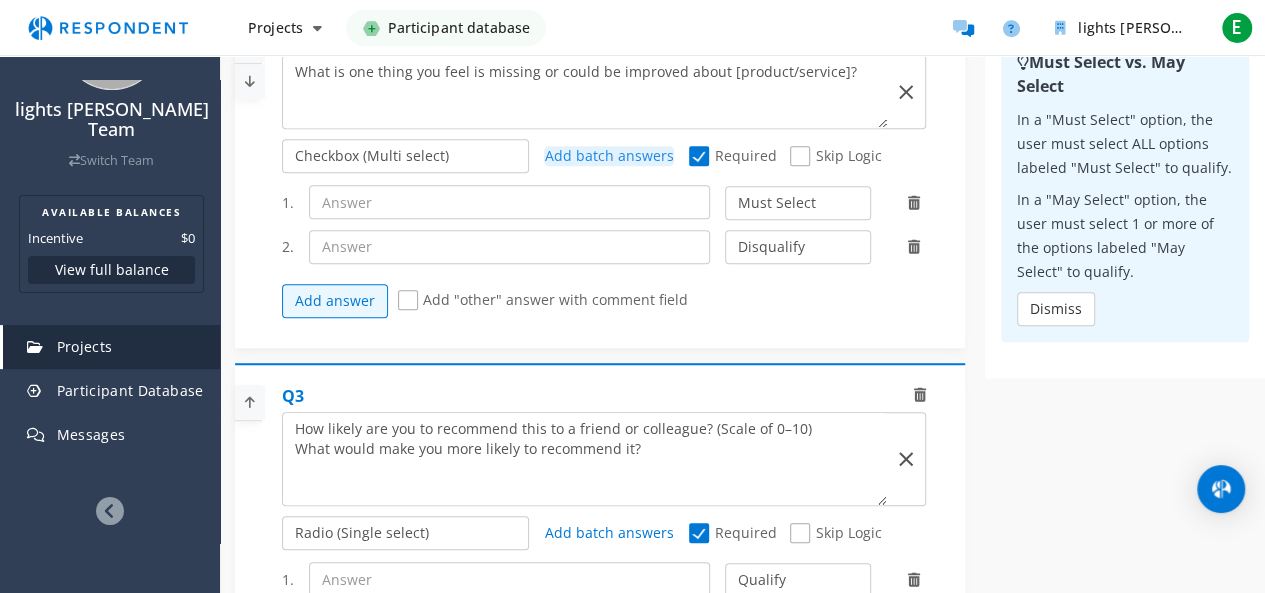 scroll, scrollTop: 500, scrollLeft: 0, axis: vertical 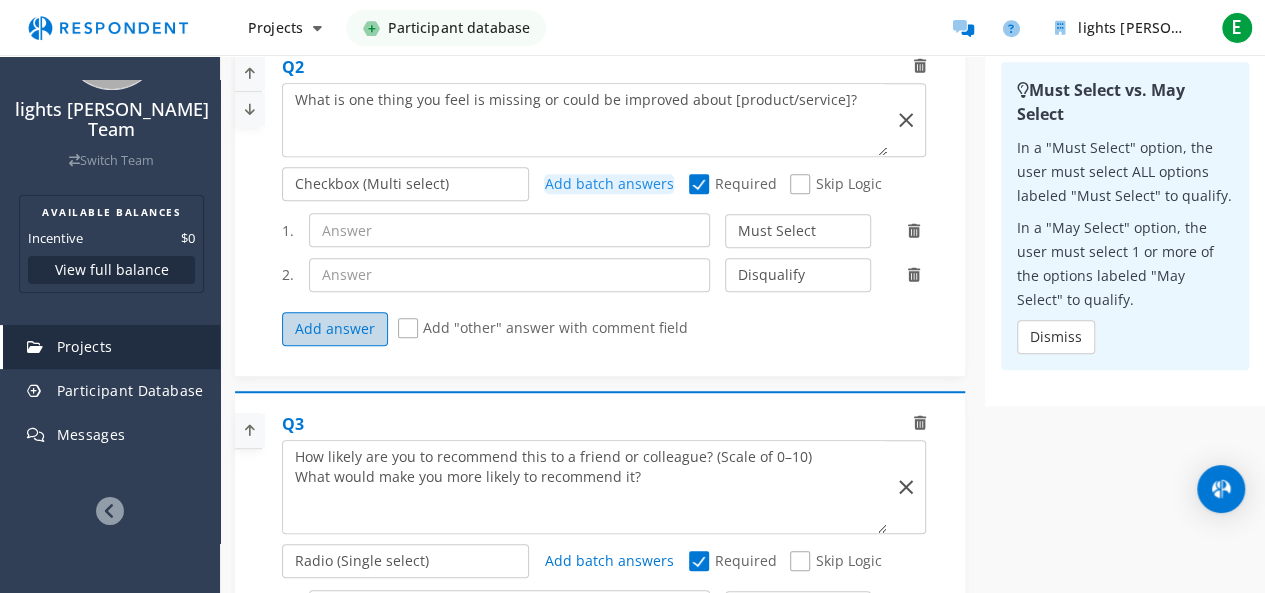 click on "Add answer" 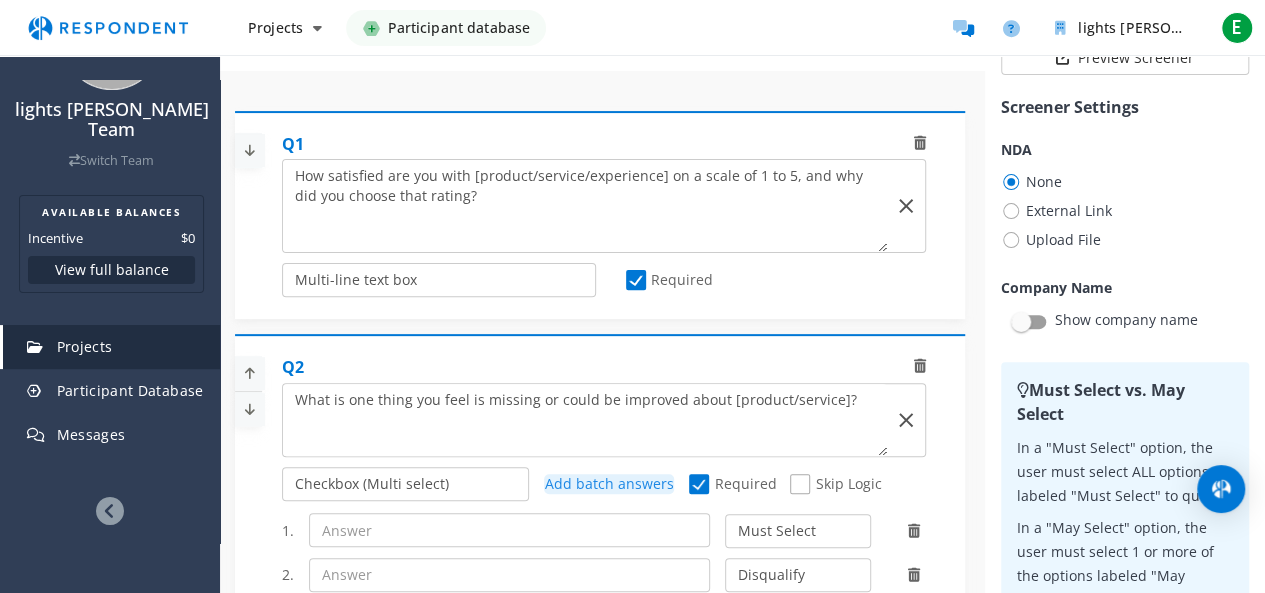 scroll, scrollTop: 400, scrollLeft: 0, axis: vertical 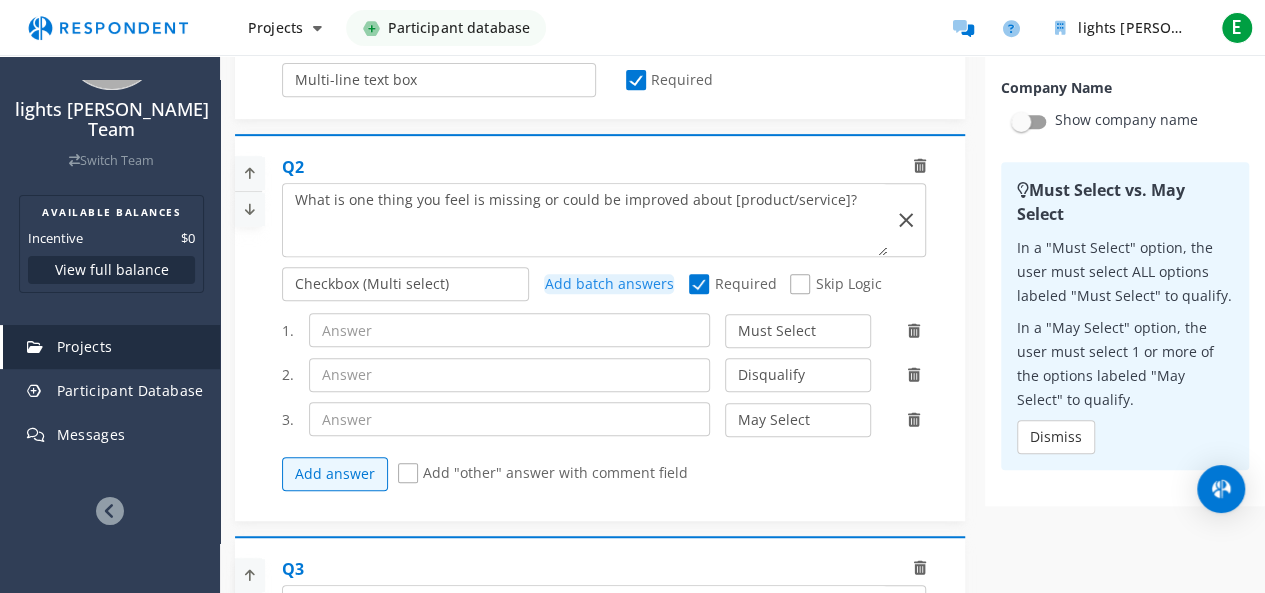 click on "1.           May Select Must Select Disqualify                 2.           May Select Must Select Disqualify                 3.           May Select Must Select Disqualify                    Add answer           Add "other" answer with comment field" 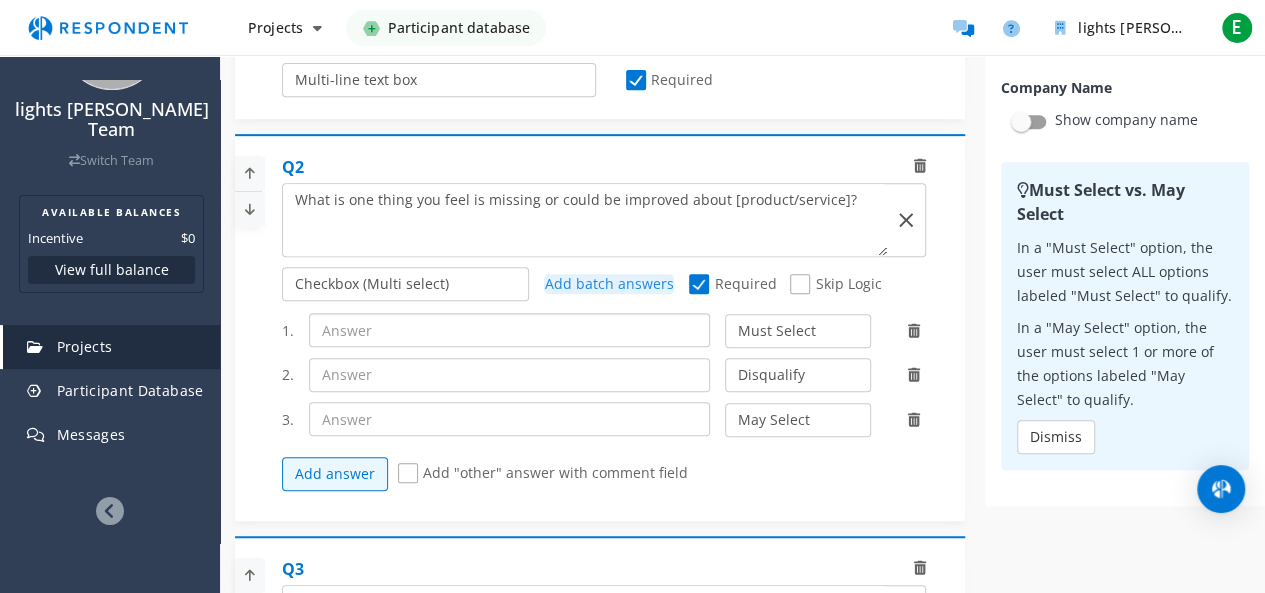 click 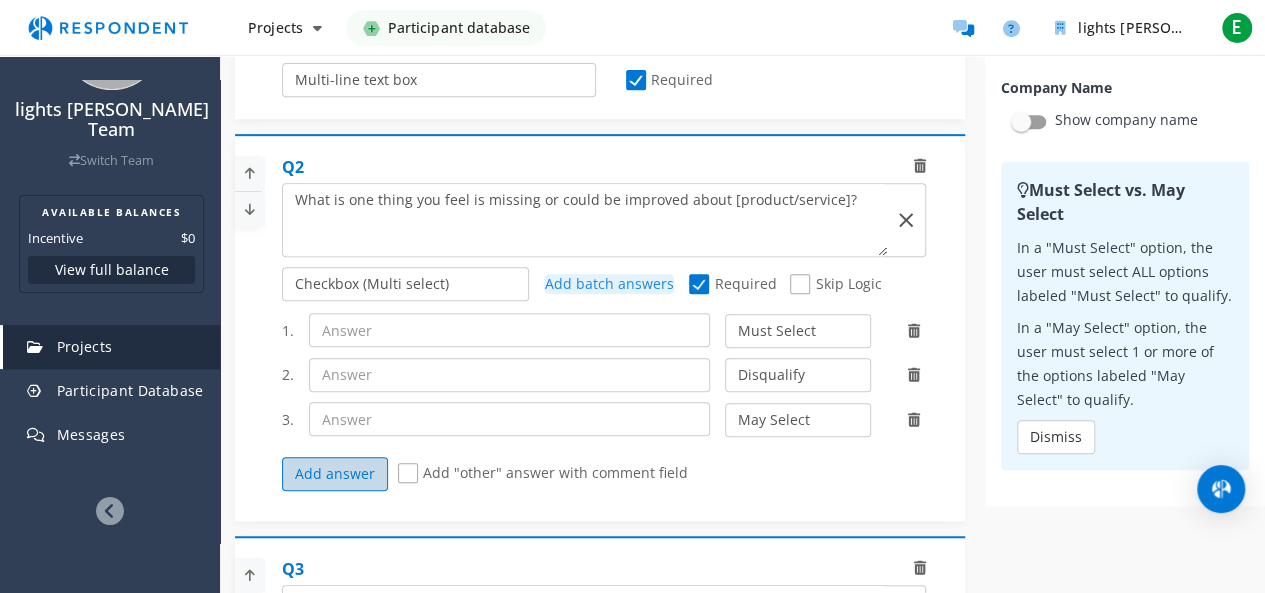 click on "Add answer" 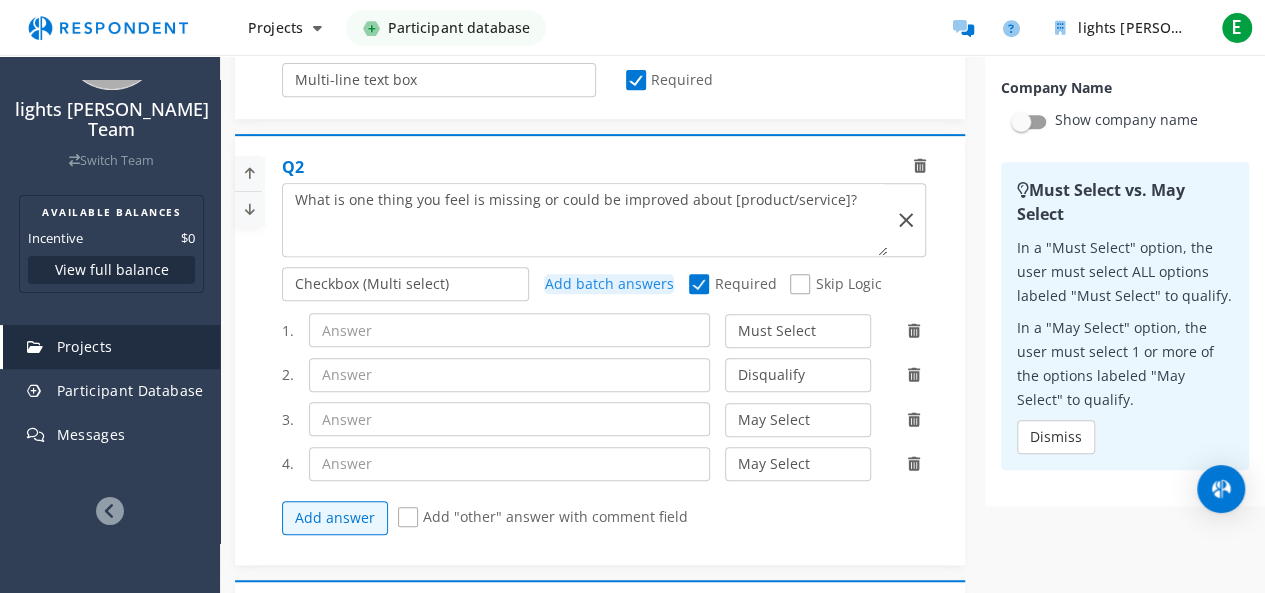 click 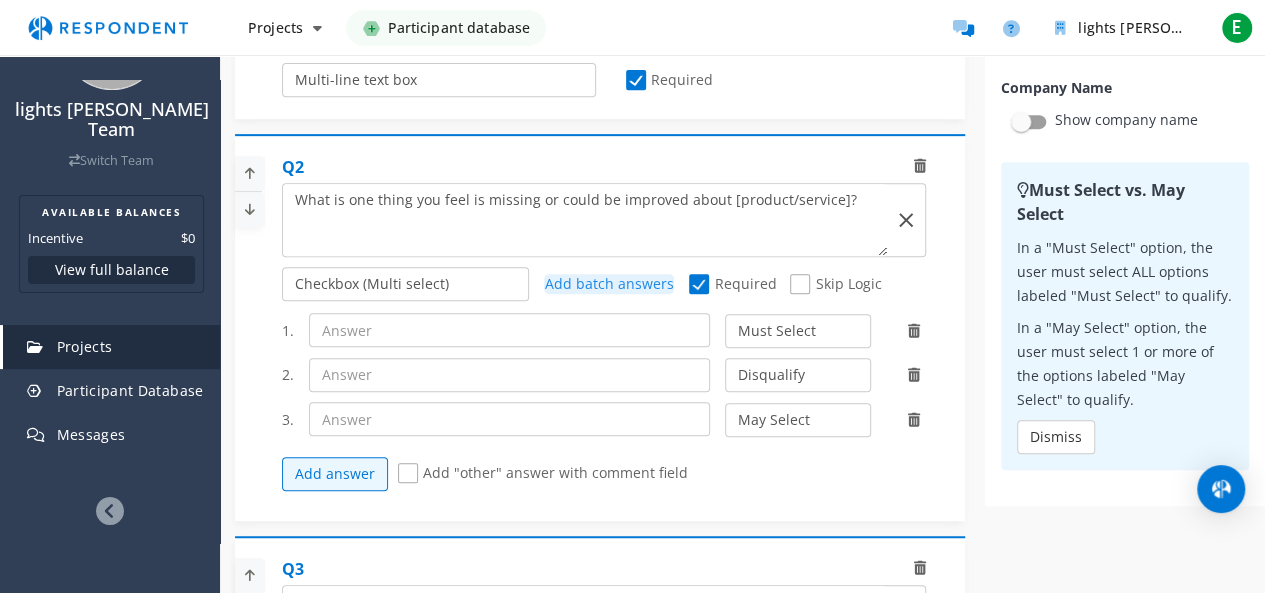click 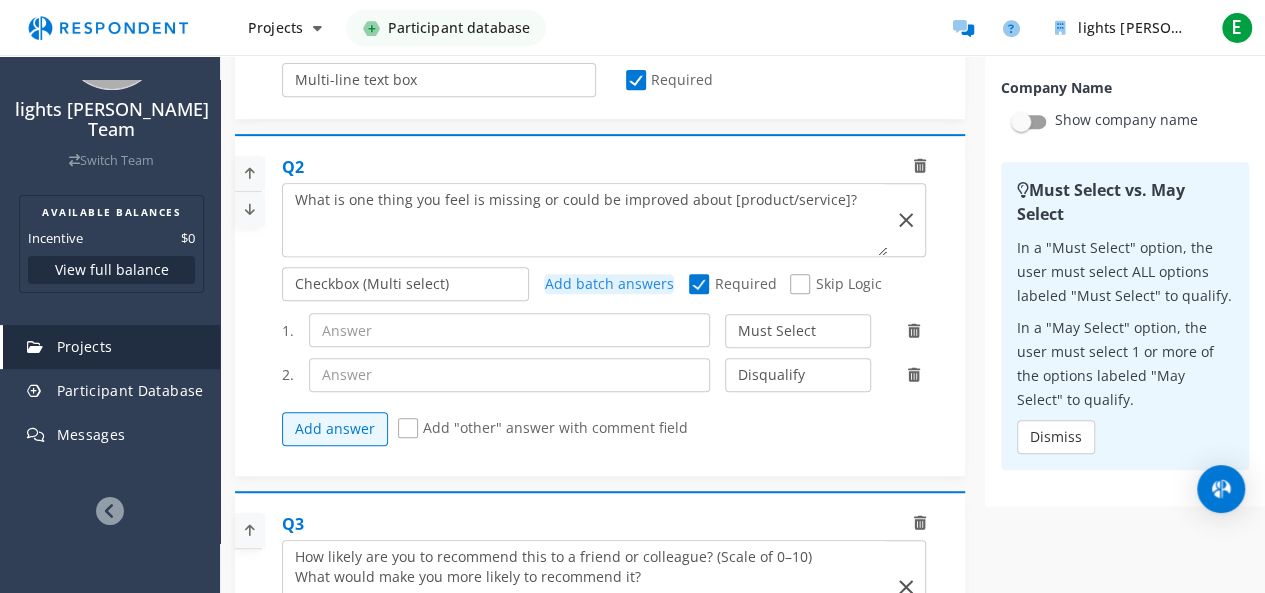 click 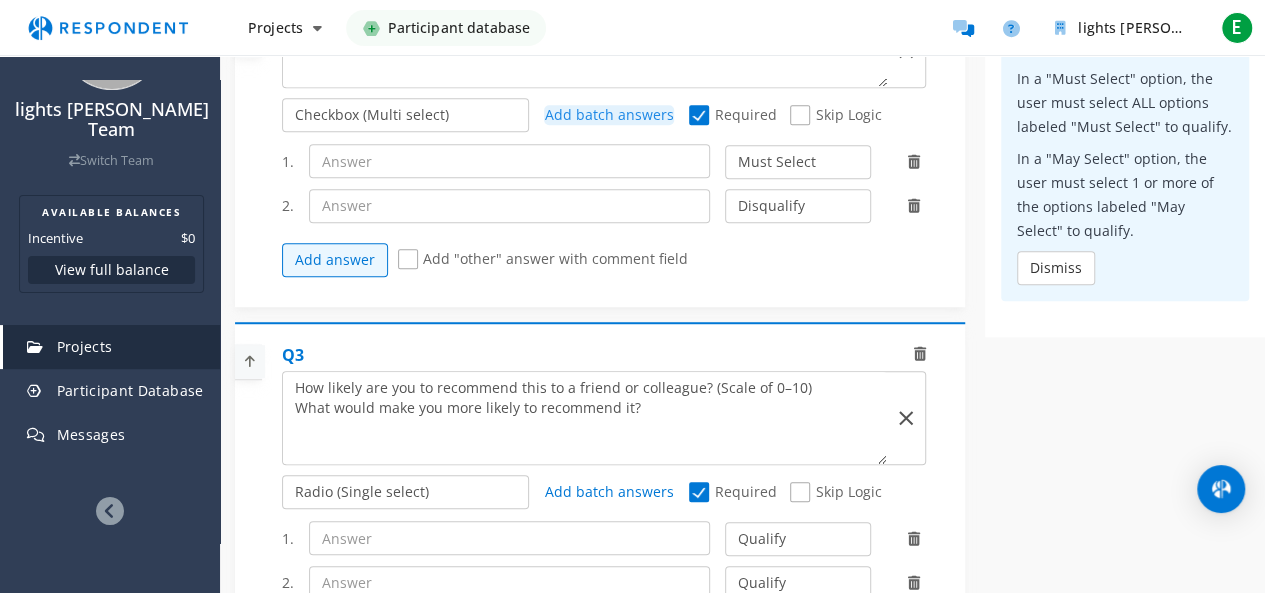 scroll, scrollTop: 600, scrollLeft: 0, axis: vertical 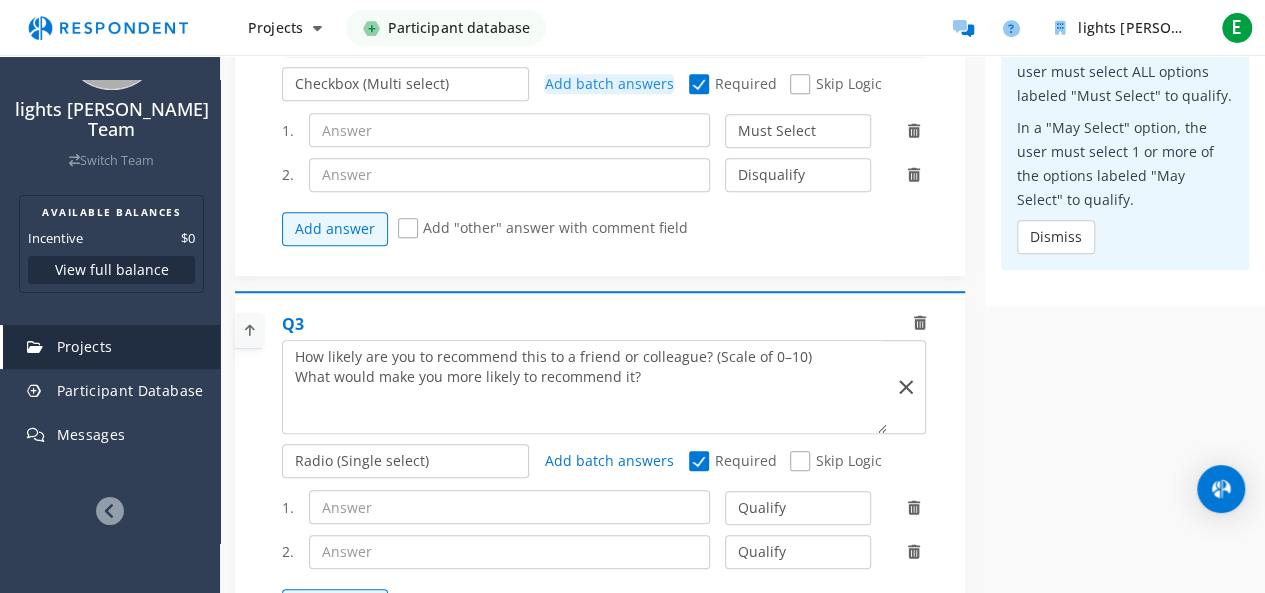 click 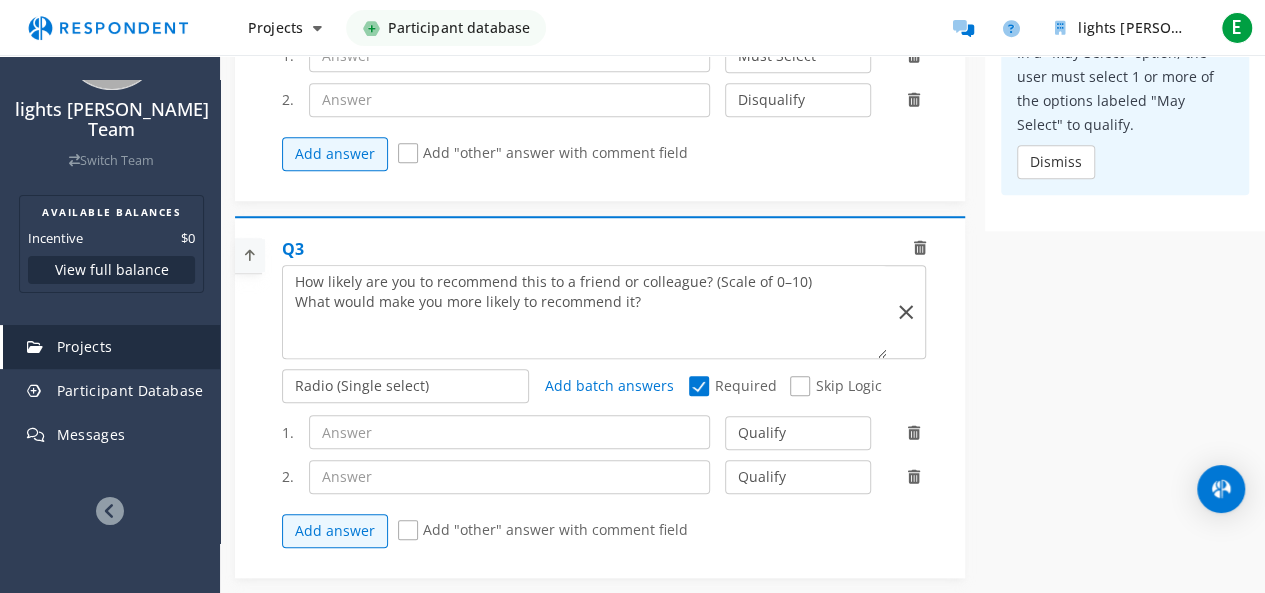 scroll, scrollTop: 700, scrollLeft: 0, axis: vertical 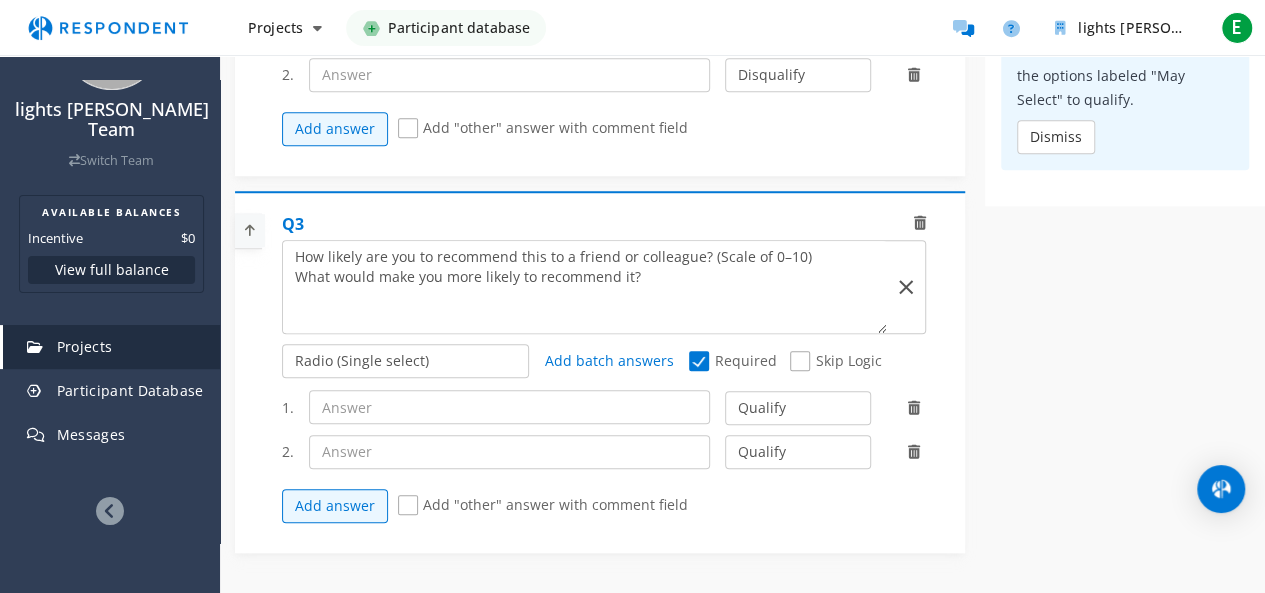 click on "Q3                                                                                                               Radio (Single select) Checkbox (Multi select) Multi-line text box Single-line text box Number box Slider (number selector)       Add batch answers               Required             Skip Logic                           1.           Qualify Disqualify                 2.           Qualify Disqualify                    Add answer           Add "other" answer with comment field" 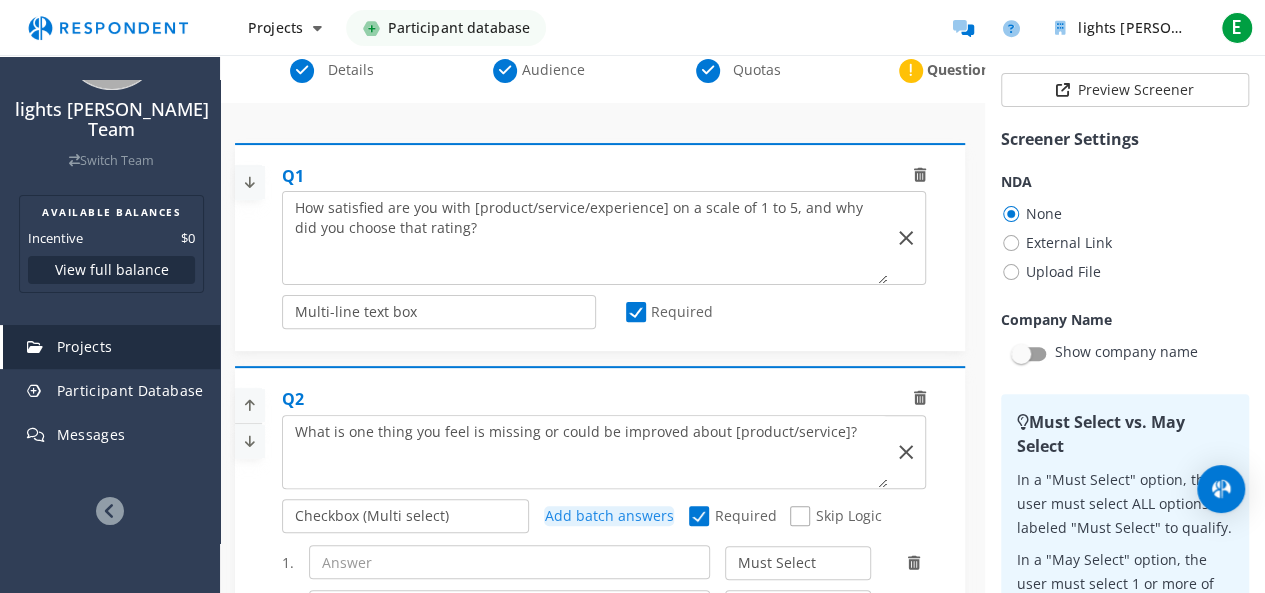scroll, scrollTop: 200, scrollLeft: 0, axis: vertical 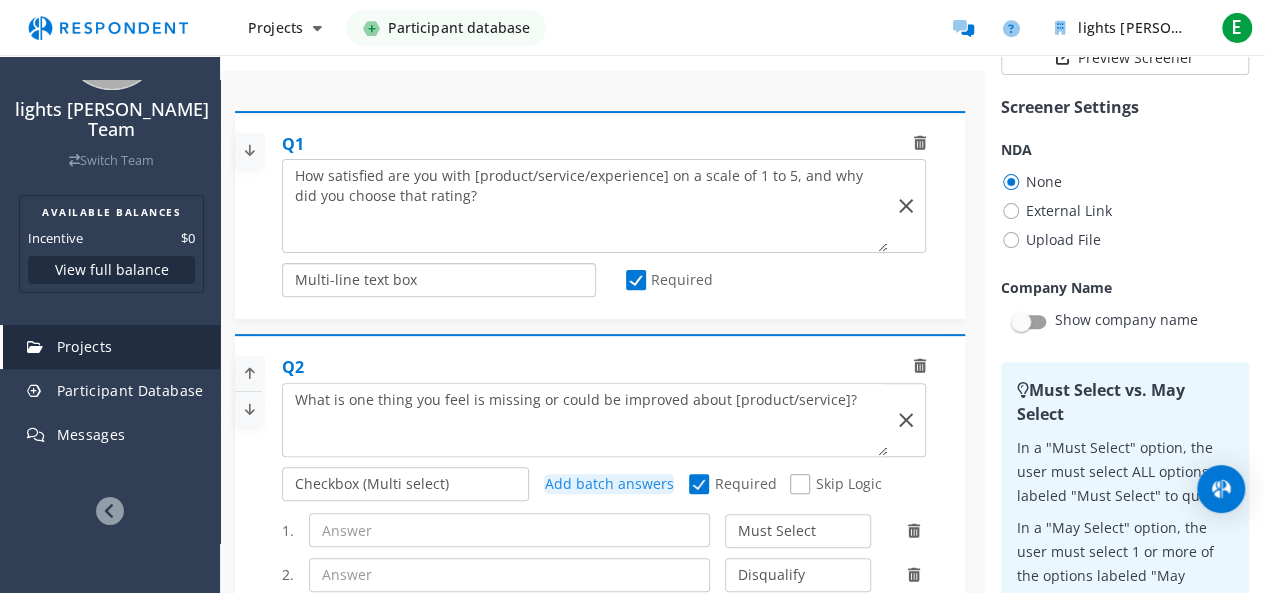 click on "Radio (Single select) Checkbox (Multi select) Multi-line text box Single-line text box Number box Slider (number selector)" 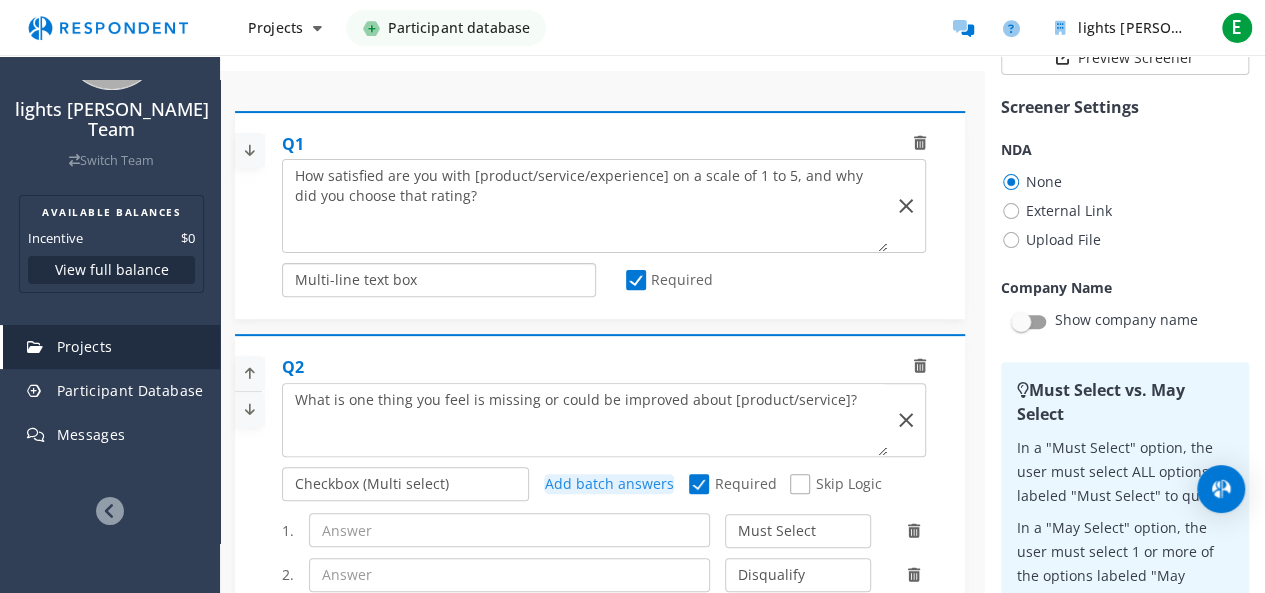 click on "Radio (Single select) Checkbox (Multi select) Multi-line text box Single-line text box Number box Slider (number selector)" 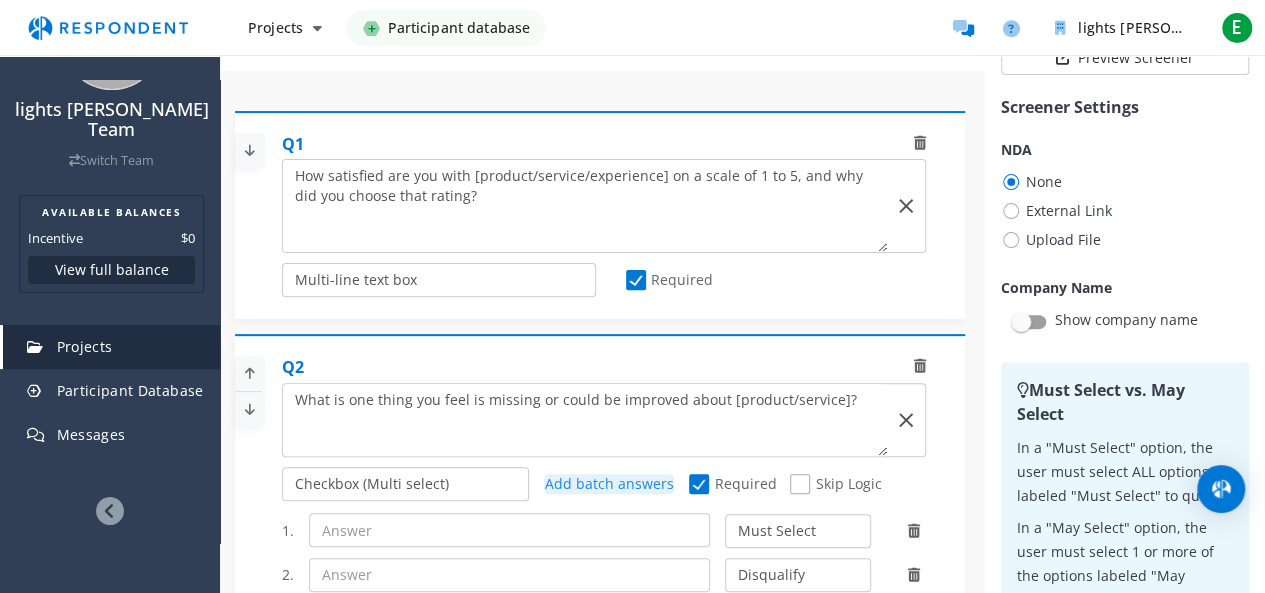 click on "Required" 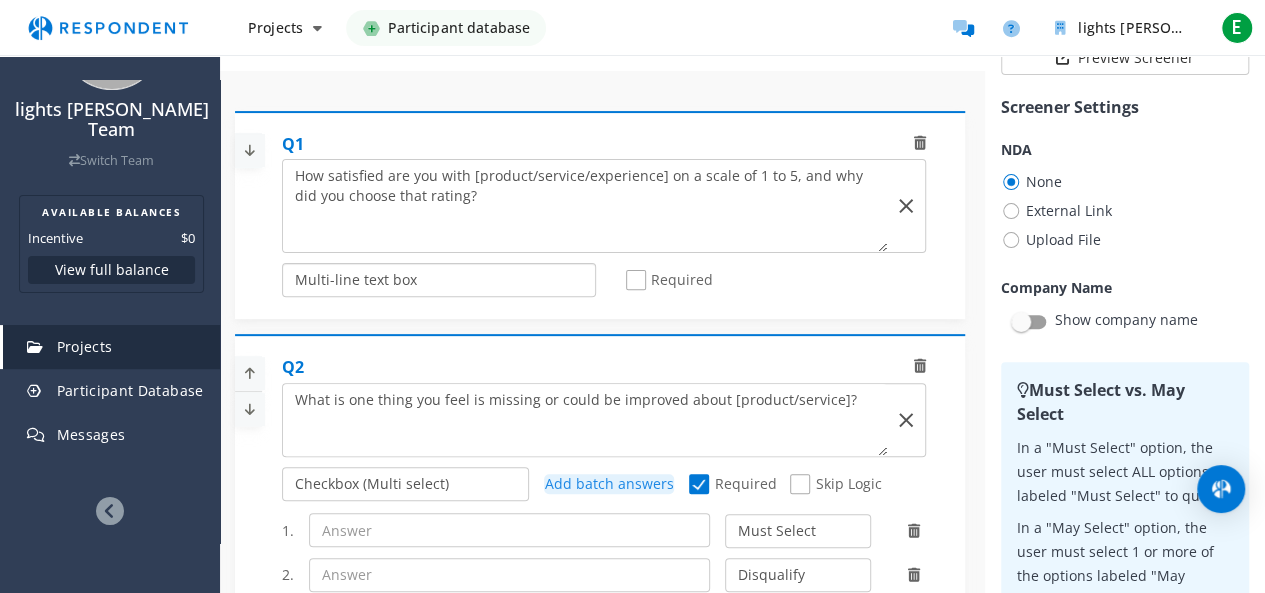 click on "Radio (Single select) Checkbox (Multi select) Multi-line text box Single-line text box Number box Slider (number selector)" 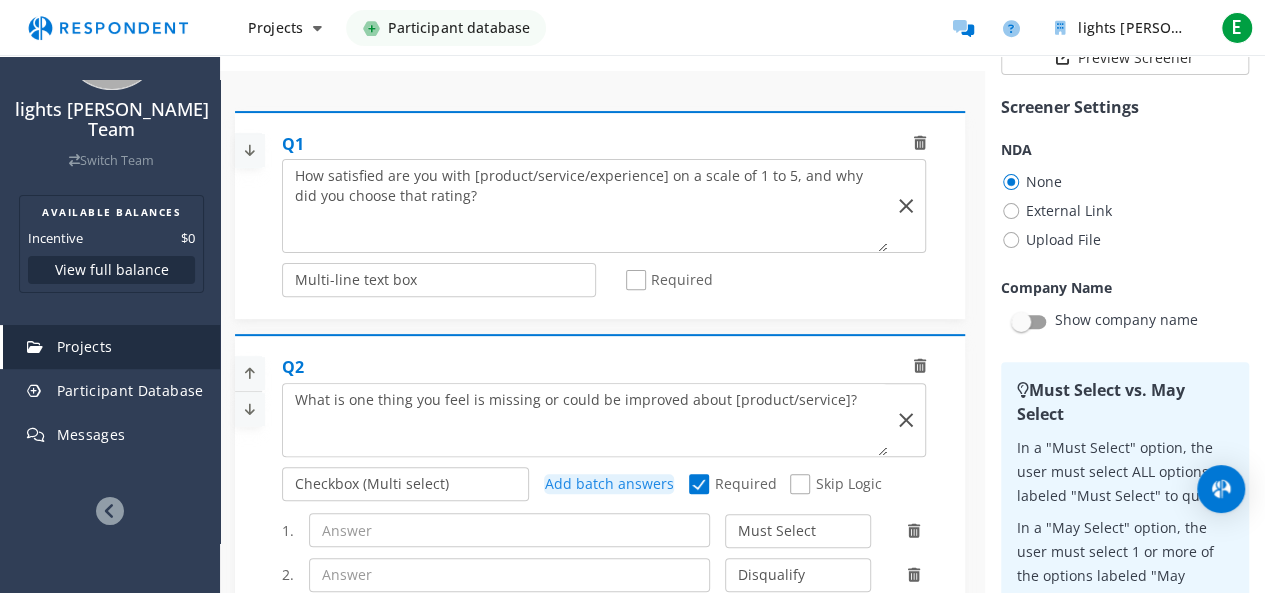 click on "Required" 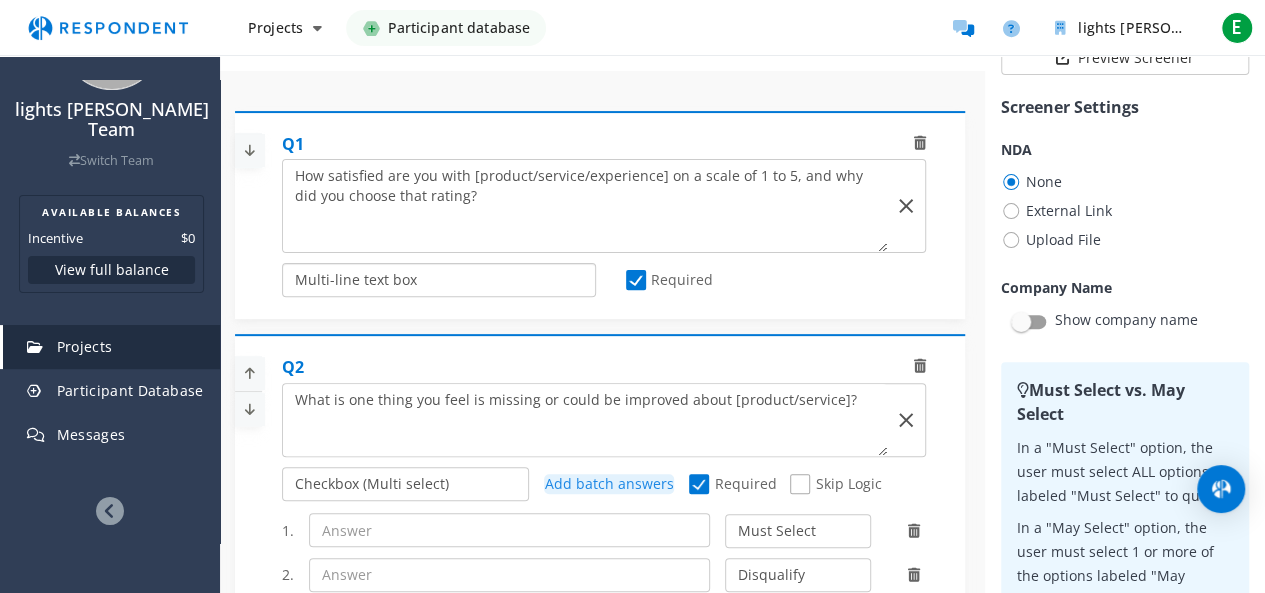 click on "Radio (Single select) Checkbox (Multi select) Multi-line text box Single-line text box Number box Slider (number selector)" 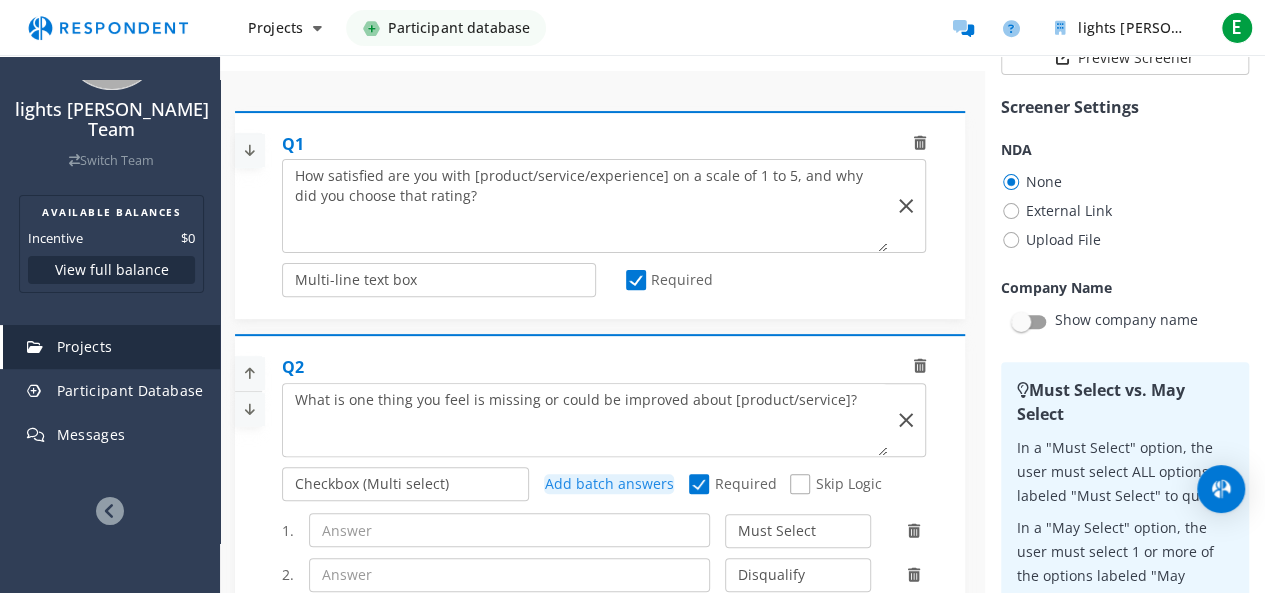 click on "Required" 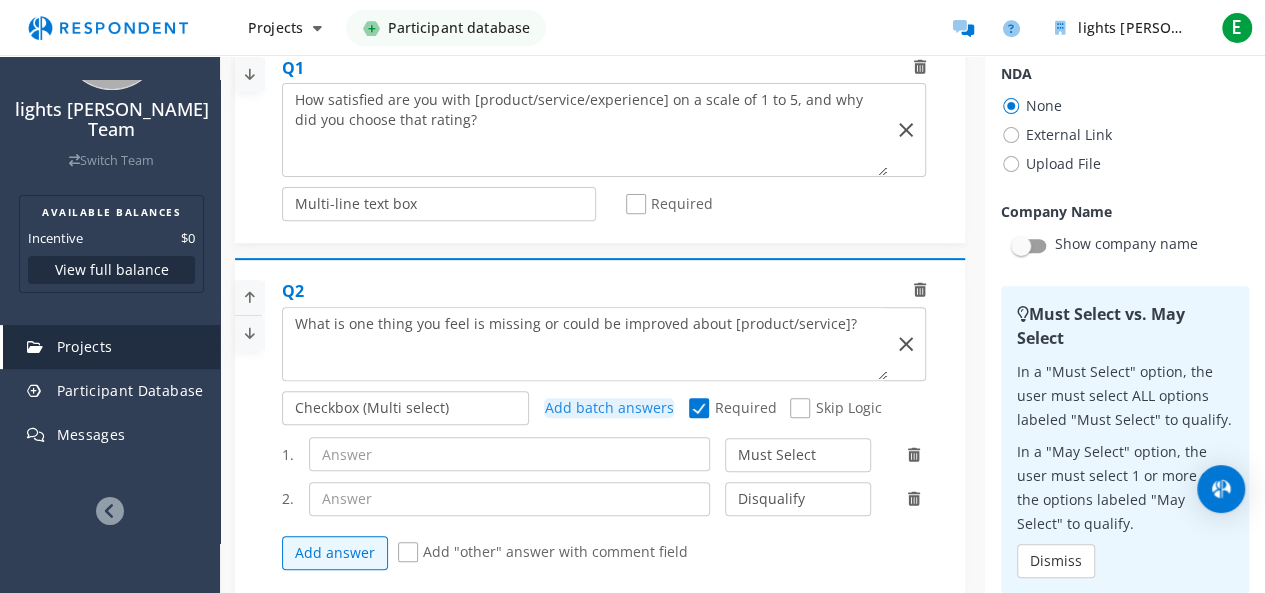 scroll, scrollTop: 400, scrollLeft: 0, axis: vertical 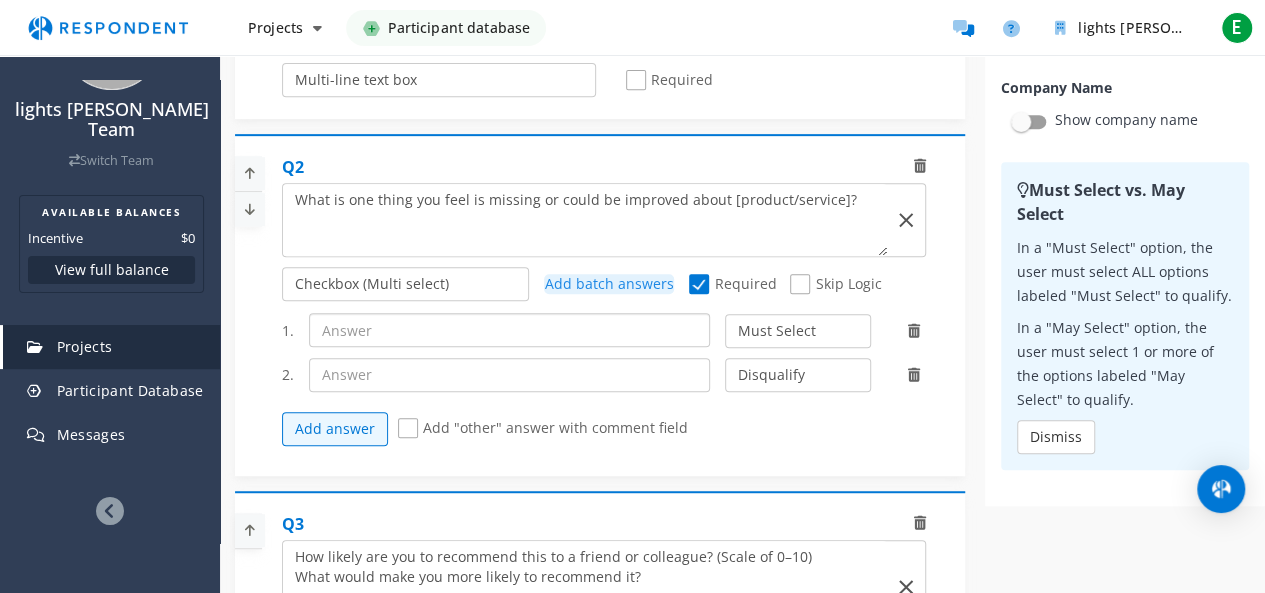 click 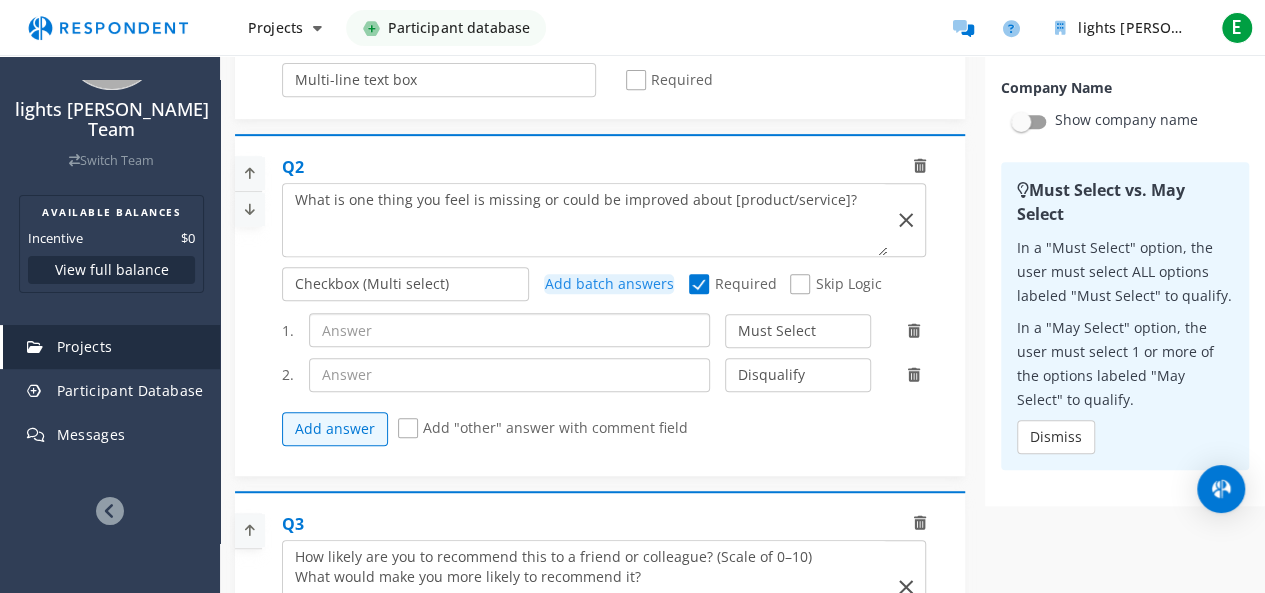 paste on "“I think it would be helpful if the app had an offline mode. Sometimes I need access when I’m not connected to the internet, especially while traveling.”" 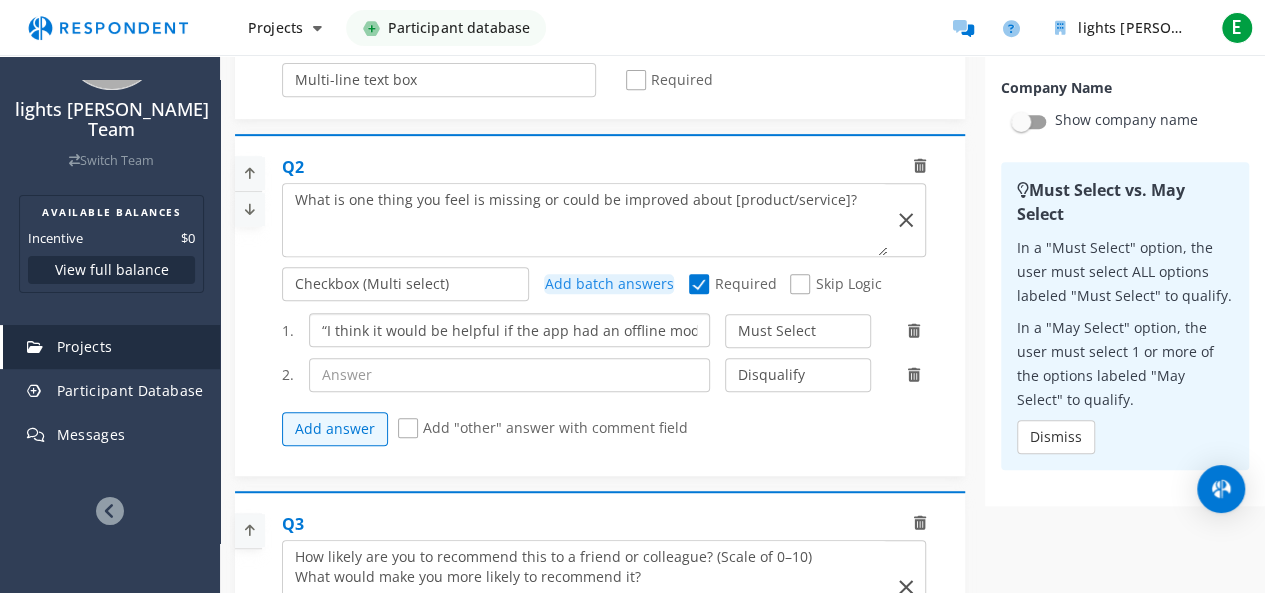 scroll, scrollTop: 0, scrollLeft: 600, axis: horizontal 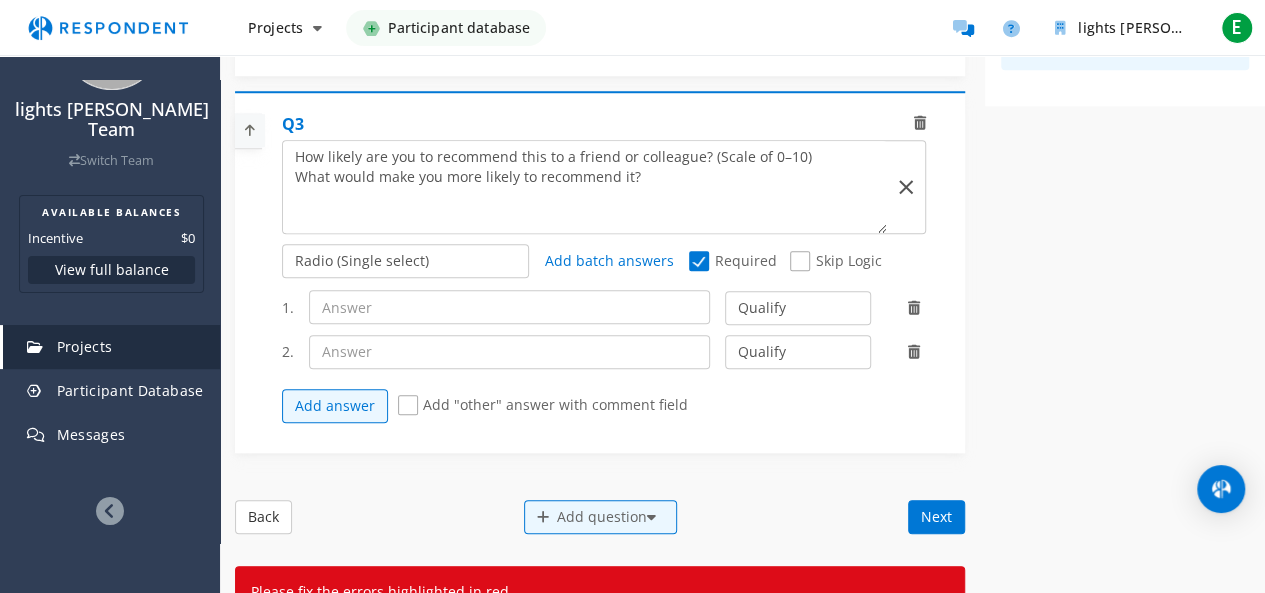 type on "“I think it would be helpful if the app had an offline mode. Sometimes I need access when I’m not connected to the internet, especially while traveling.”" 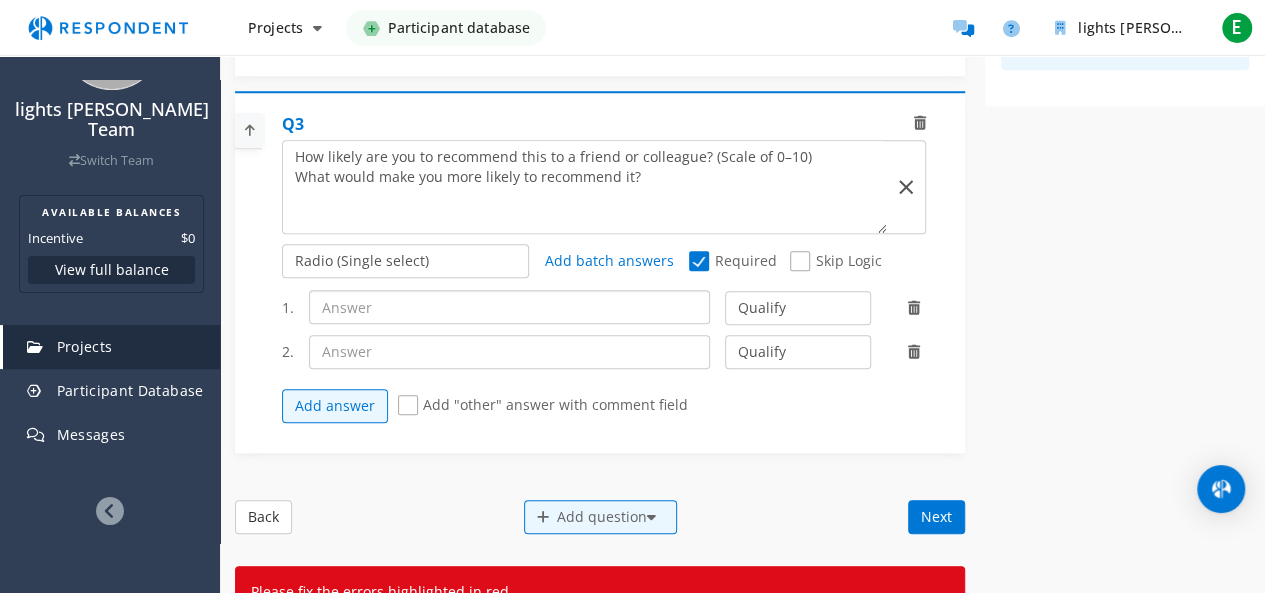 click 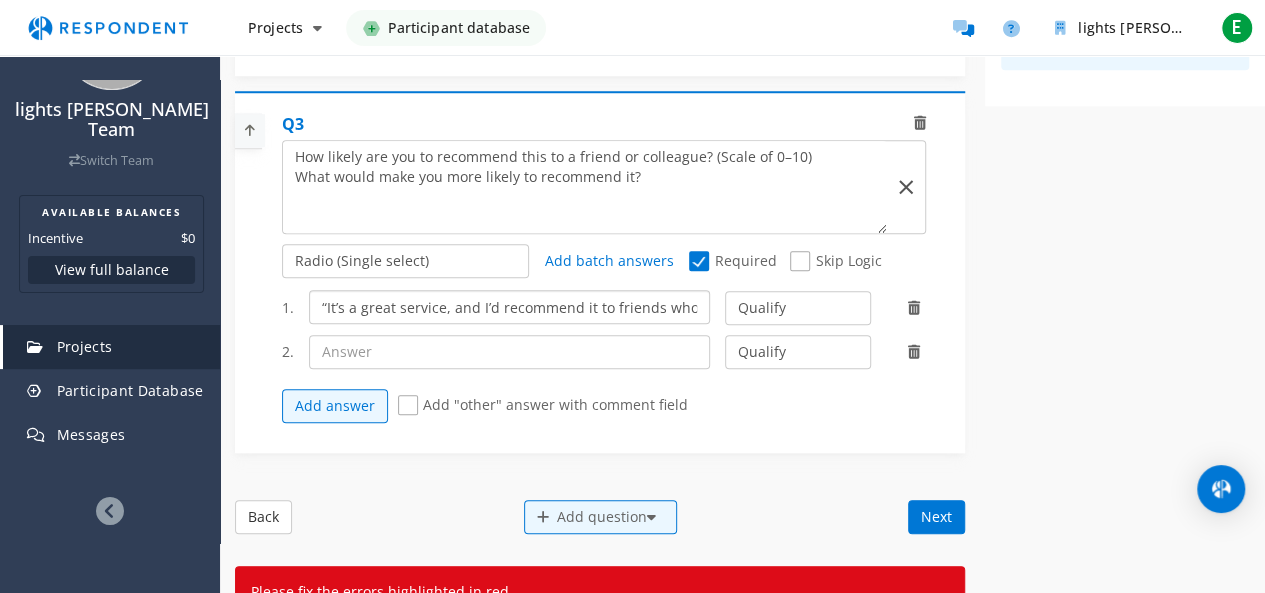 scroll, scrollTop: 0, scrollLeft: 850, axis: horizontal 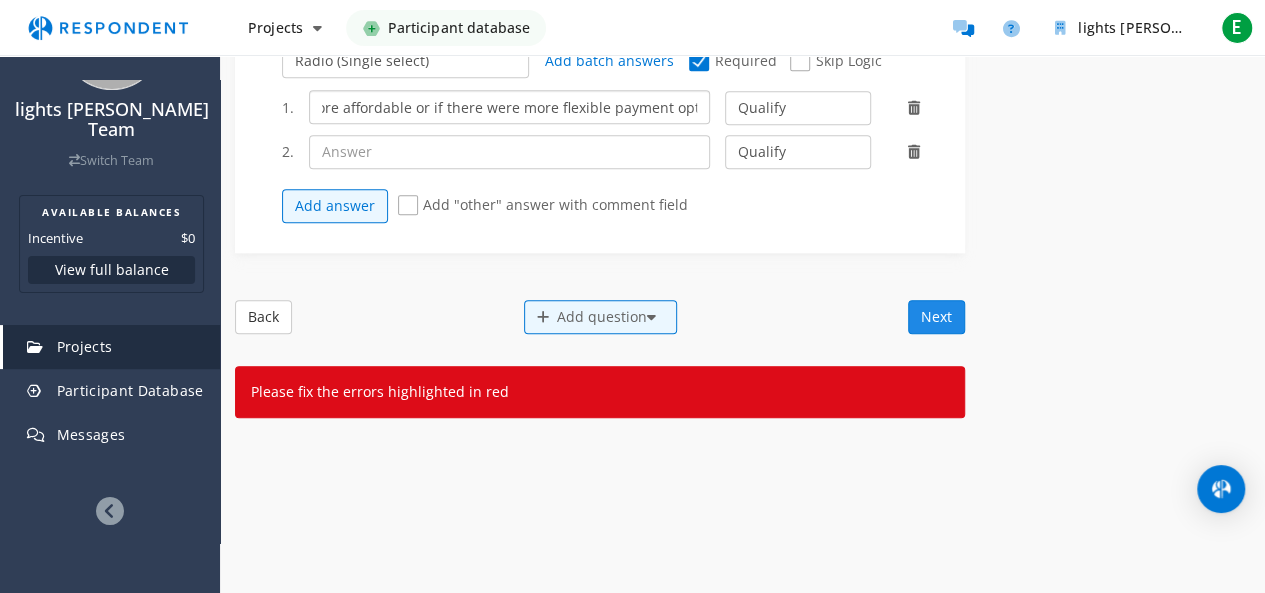 type on "“It’s a great service, and I’d recommend it to friends who are tech-savvy. I’d be more likely to give a 9 or 10 if the pricing was more affordable or if there were more flexible payment options.”" 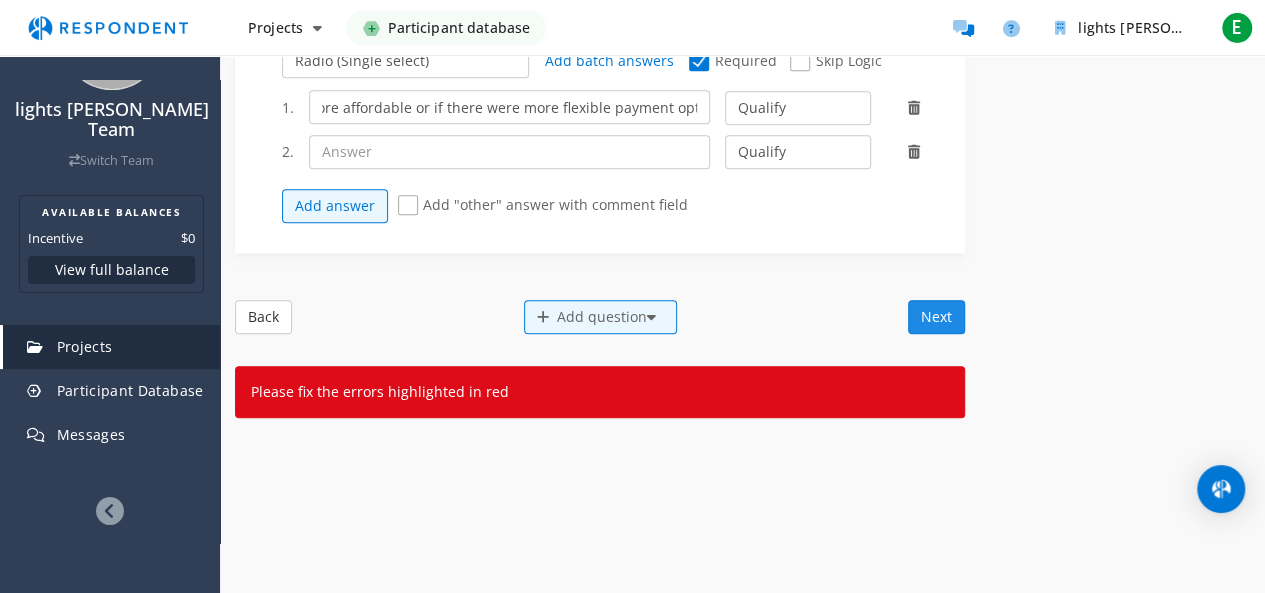 scroll, scrollTop: 0, scrollLeft: 0, axis: both 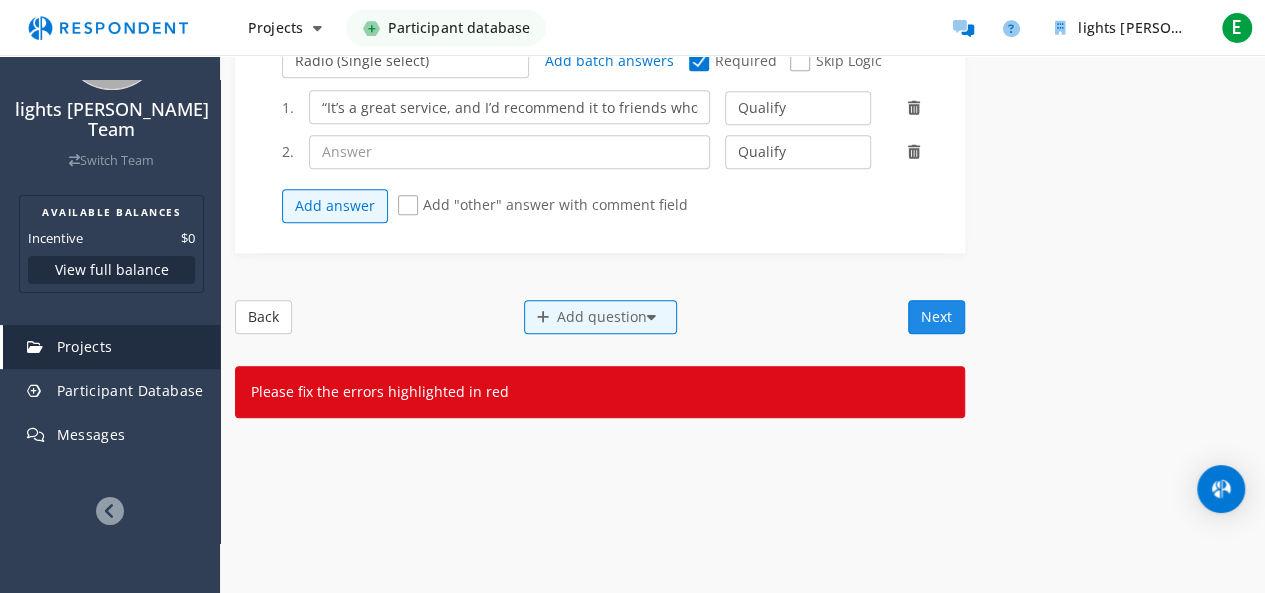 click on "Next" 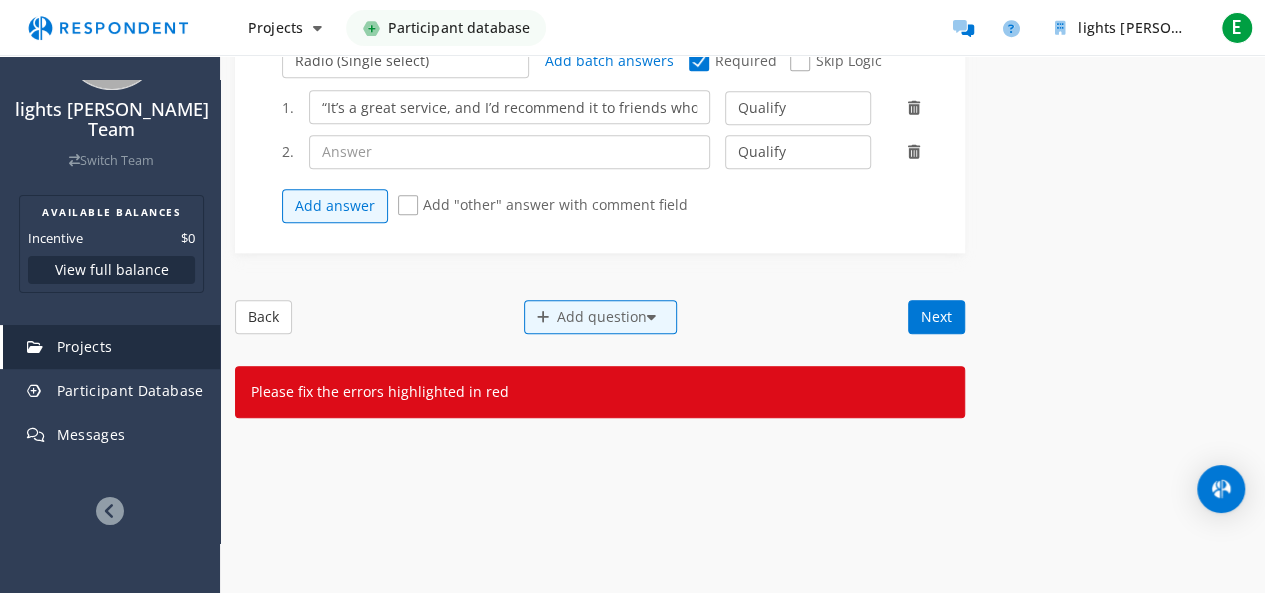 click on "Please fix the errors highlighted in red" at bounding box center [600, 392] 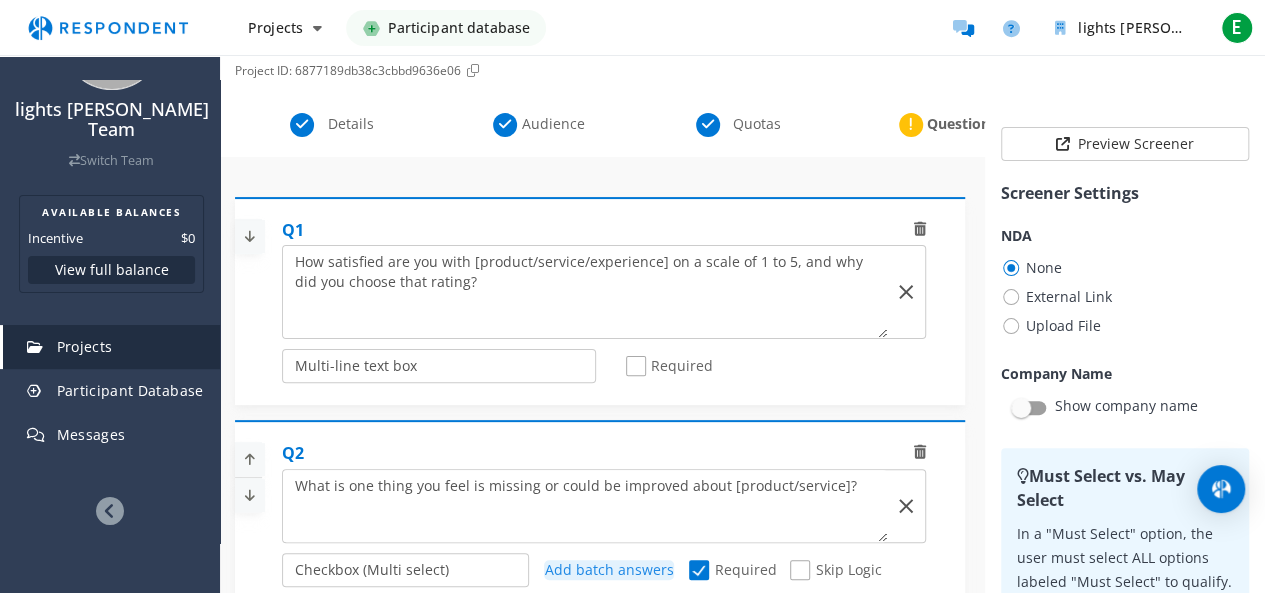 scroll, scrollTop: 0, scrollLeft: 0, axis: both 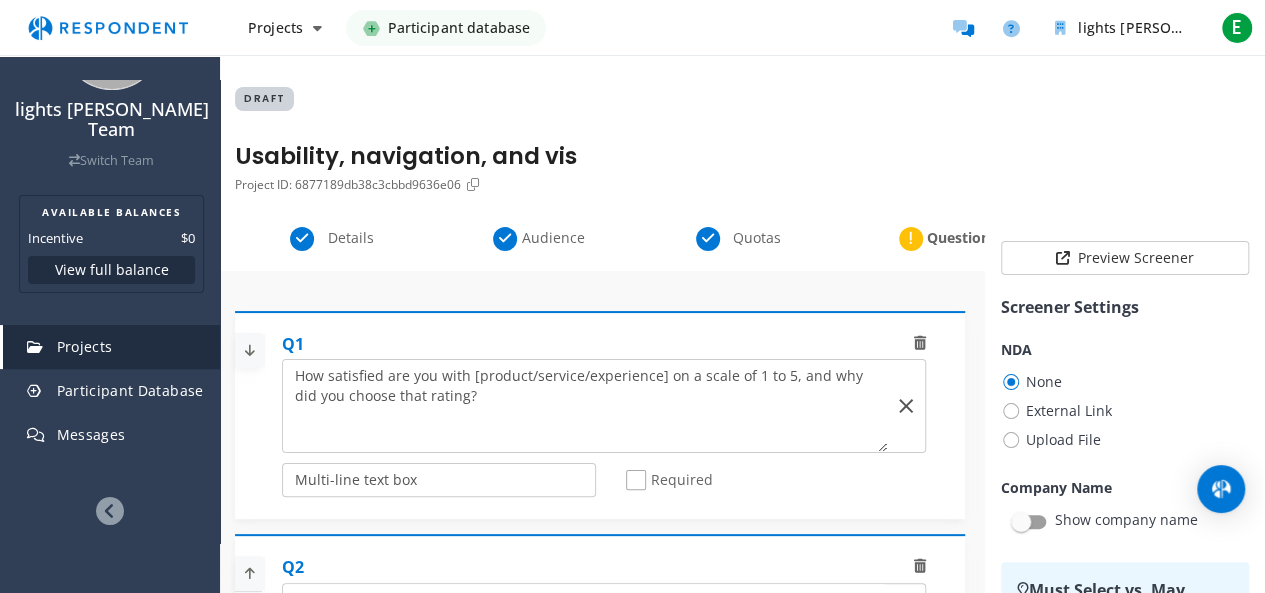 click 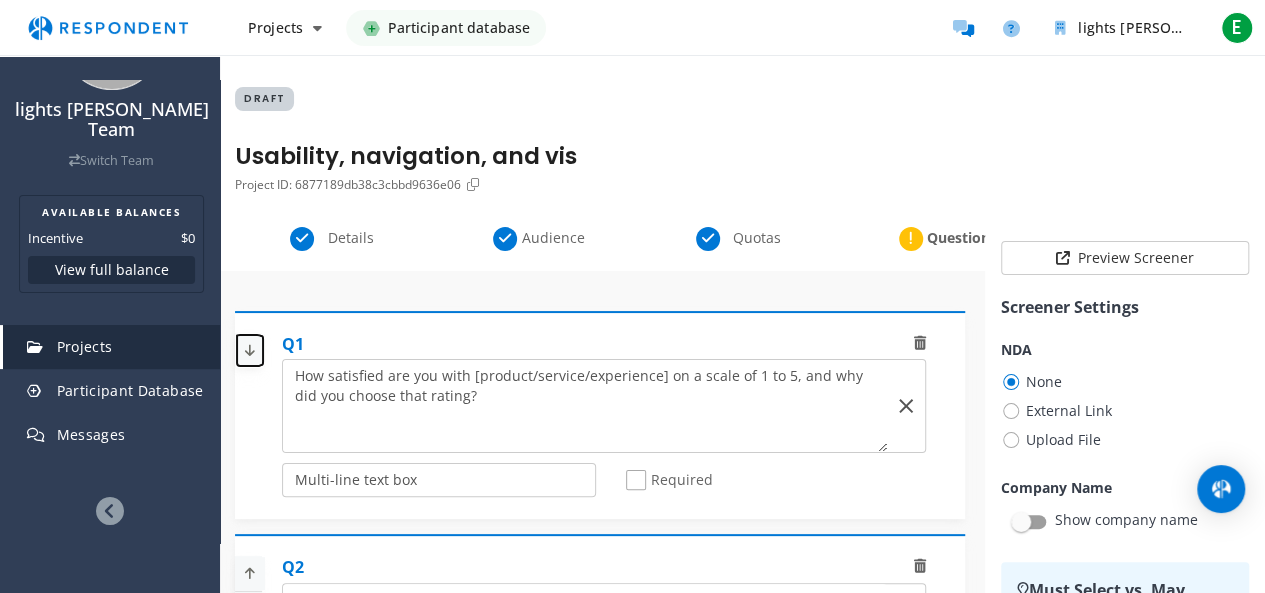 select on "number:2" 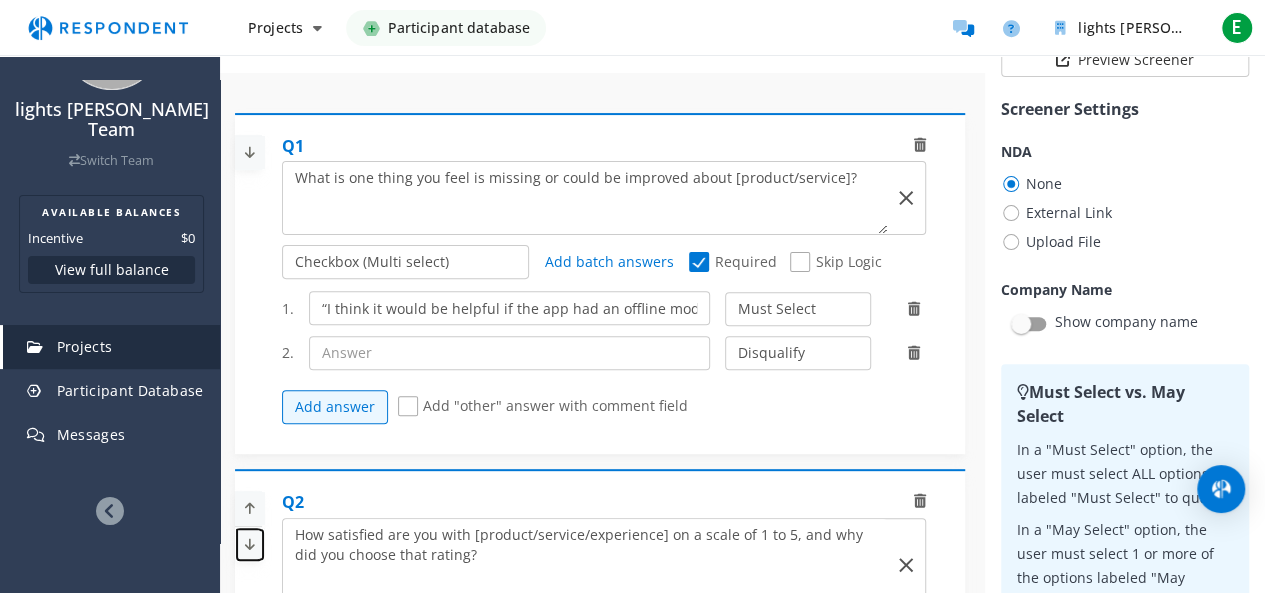 scroll, scrollTop: 200, scrollLeft: 0, axis: vertical 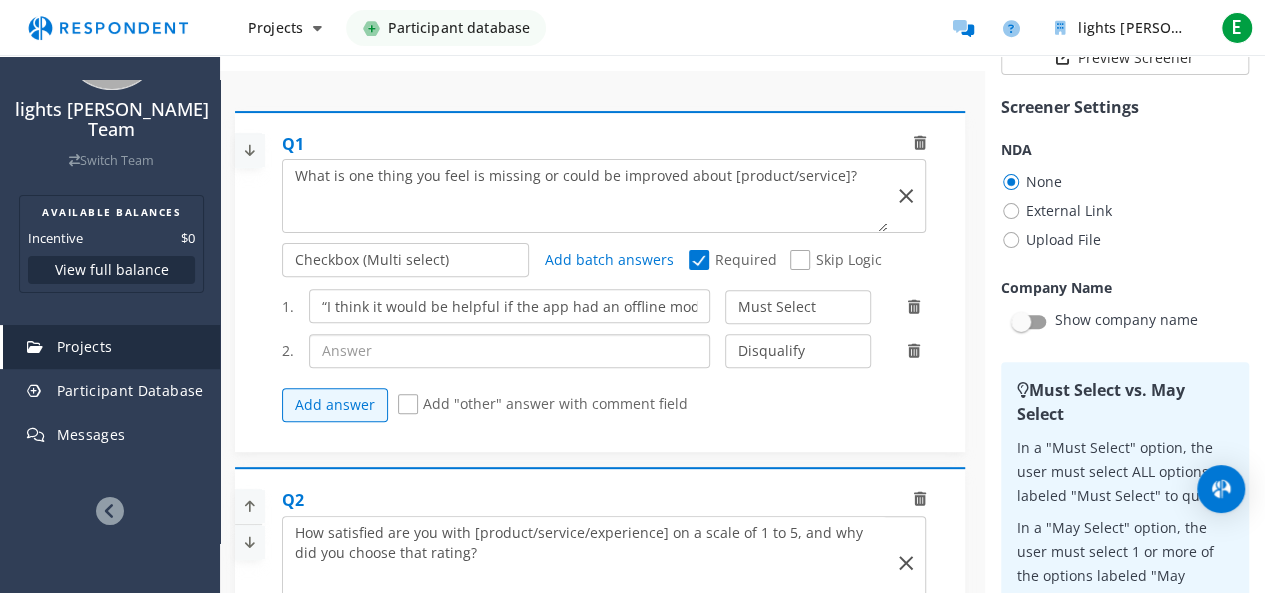 paste on "“The product is easy to use and does exactly what I need. I gave it a 4 instead of 5 because I had some trouble with the delivery time, but overall it's a good experience.”" 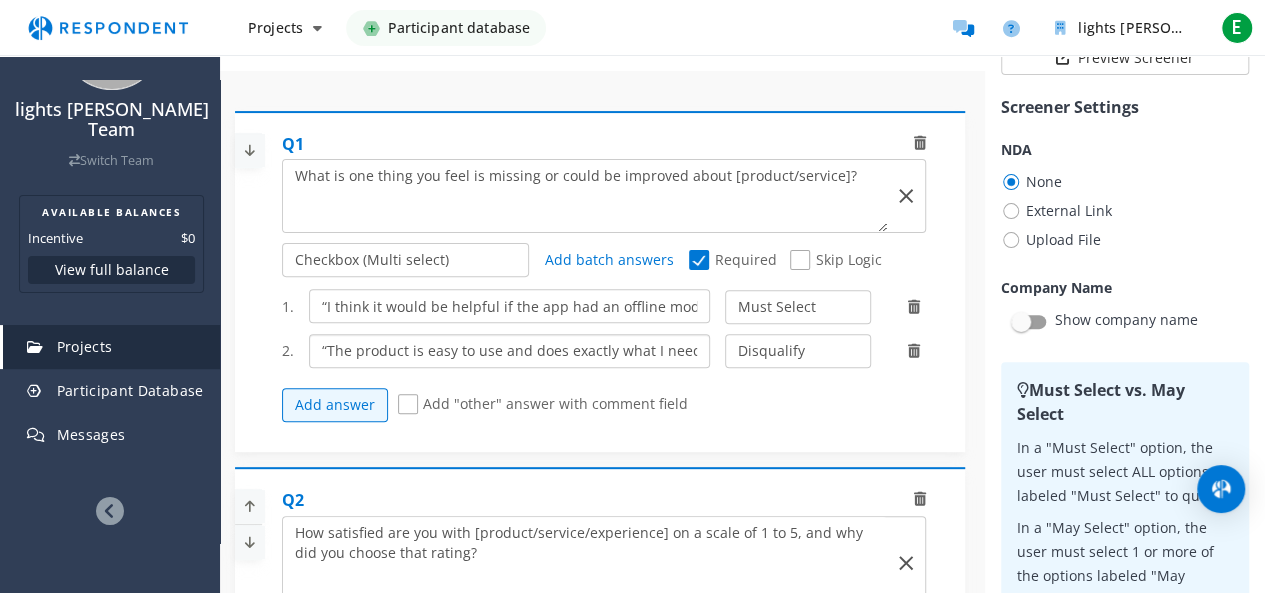 scroll, scrollTop: 0, scrollLeft: 711, axis: horizontal 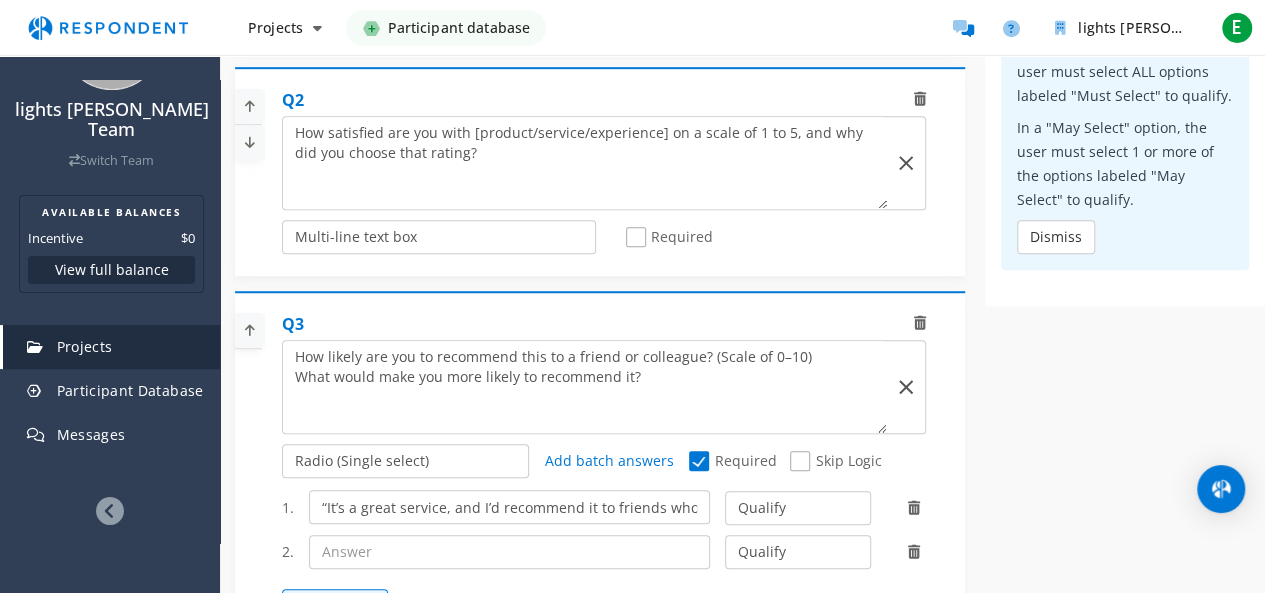 type on "“The product is easy to use and does exactly what I need. I gave it a 4 instead of 5 because I had some trouble with the delivery time, but overall it's a good experience.”" 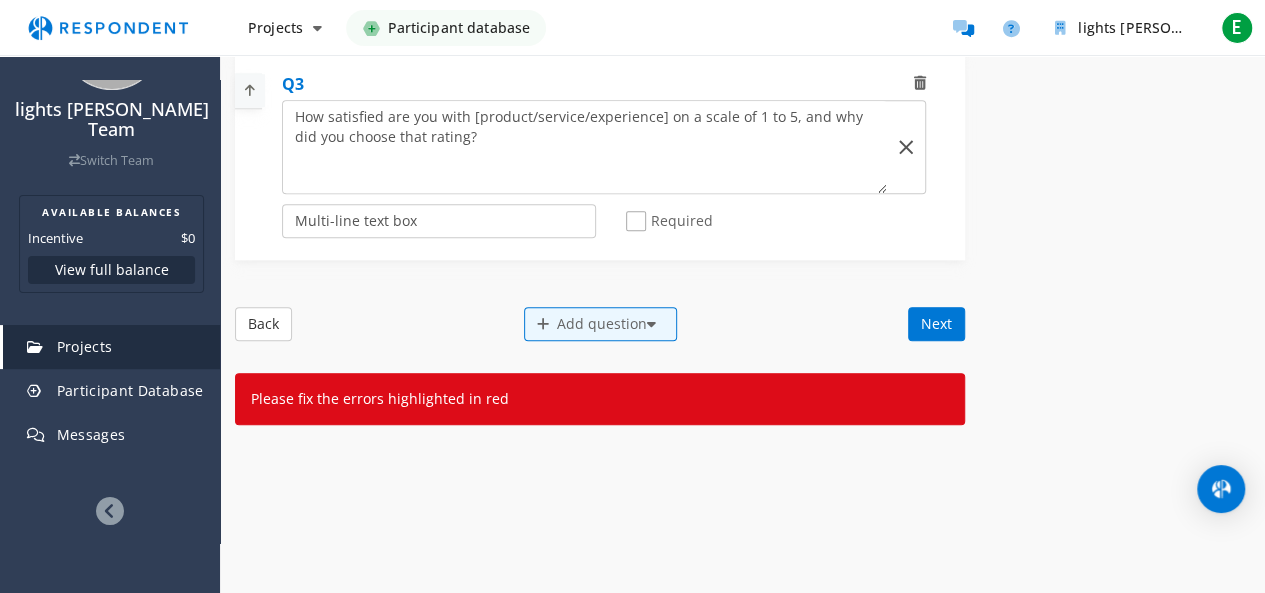 scroll, scrollTop: 800, scrollLeft: 0, axis: vertical 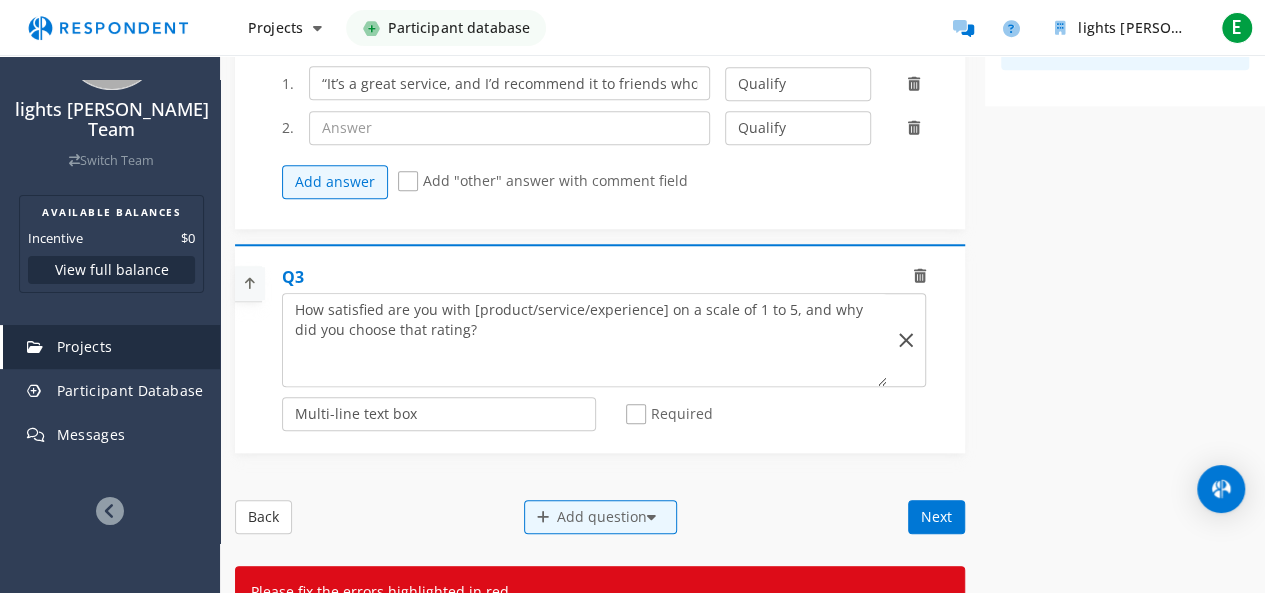 click 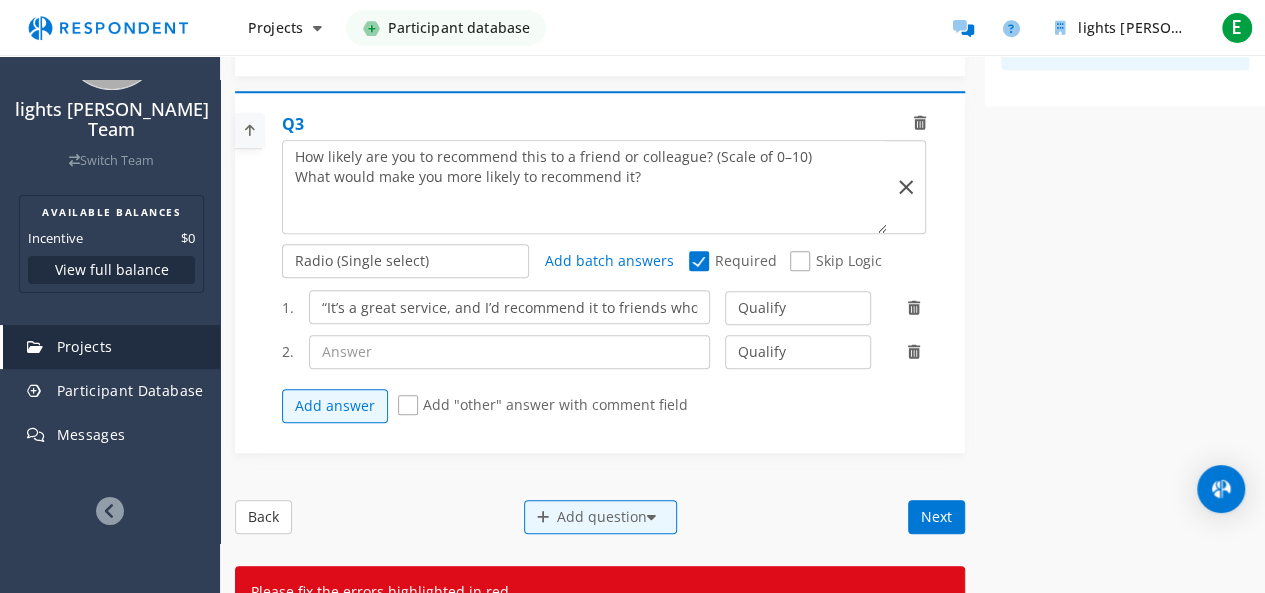 scroll, scrollTop: 1023, scrollLeft: 0, axis: vertical 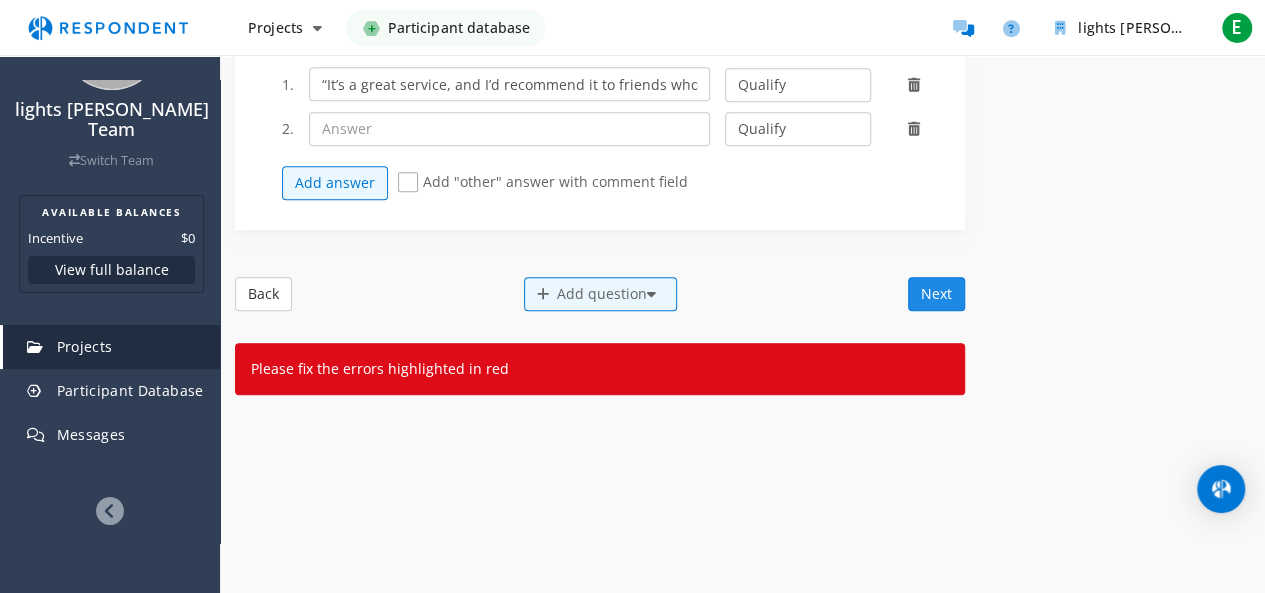 click on "Next" 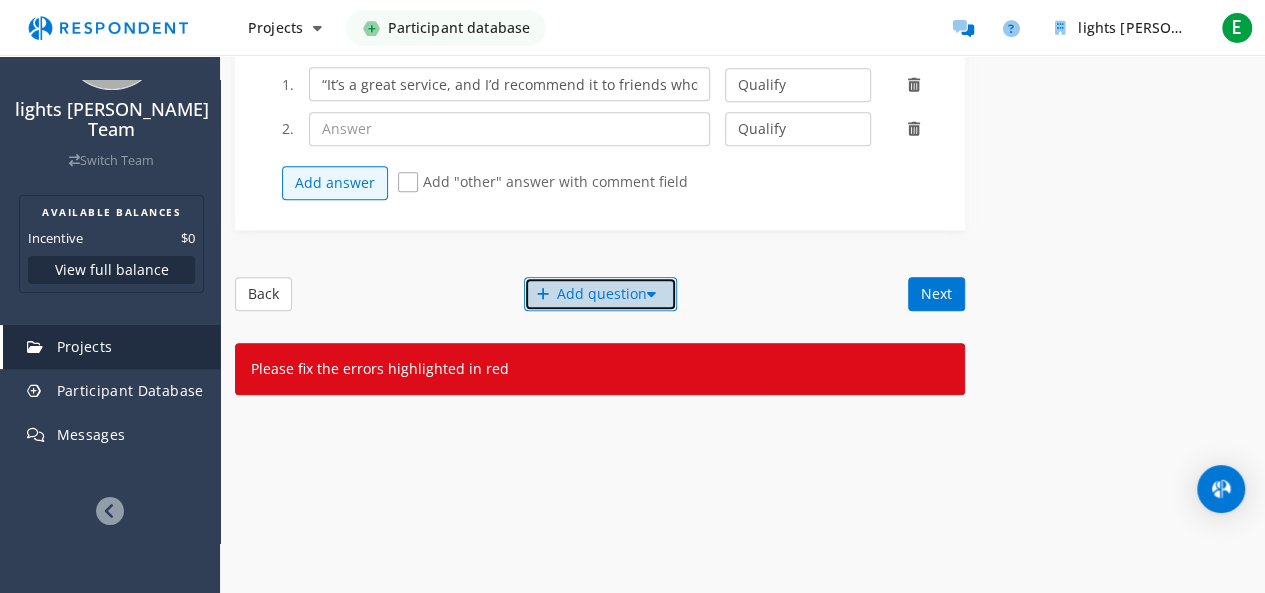 click on "Add question" 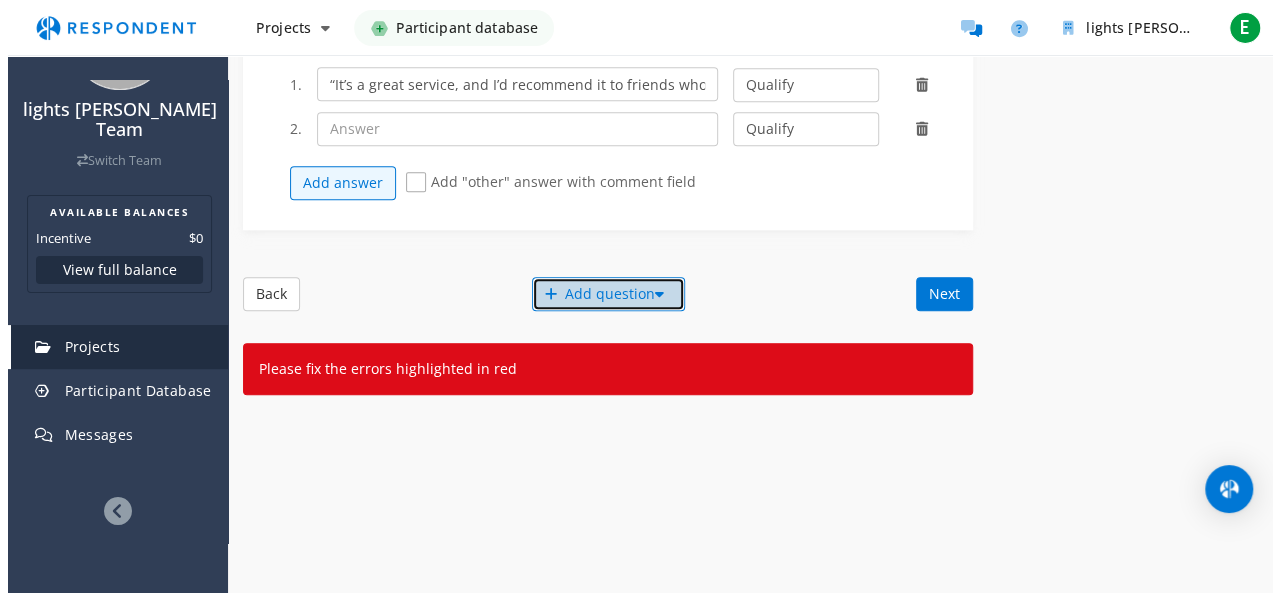 scroll, scrollTop: 0, scrollLeft: 0, axis: both 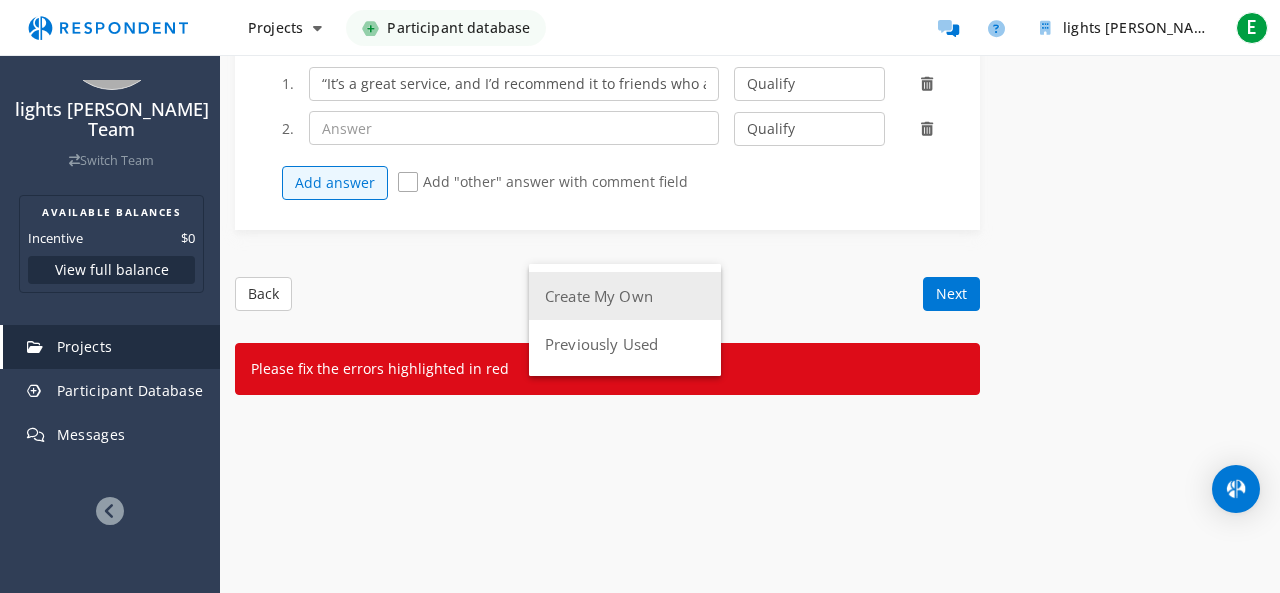 click on "Create My Own" at bounding box center [625, 296] 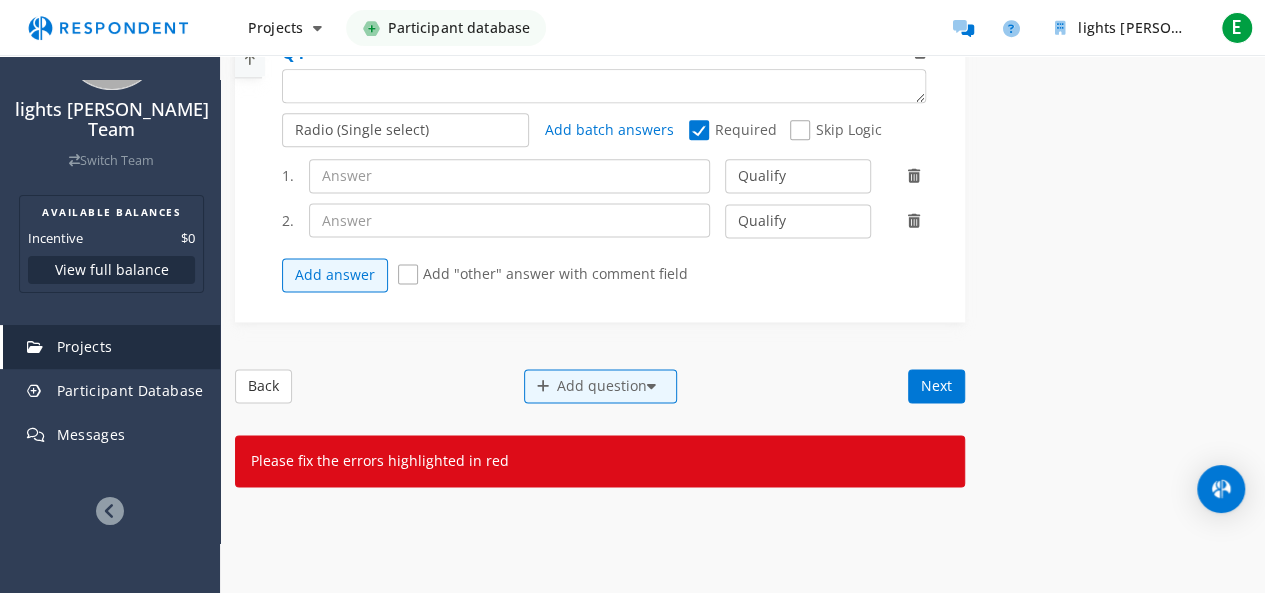 scroll, scrollTop: 1423, scrollLeft: 0, axis: vertical 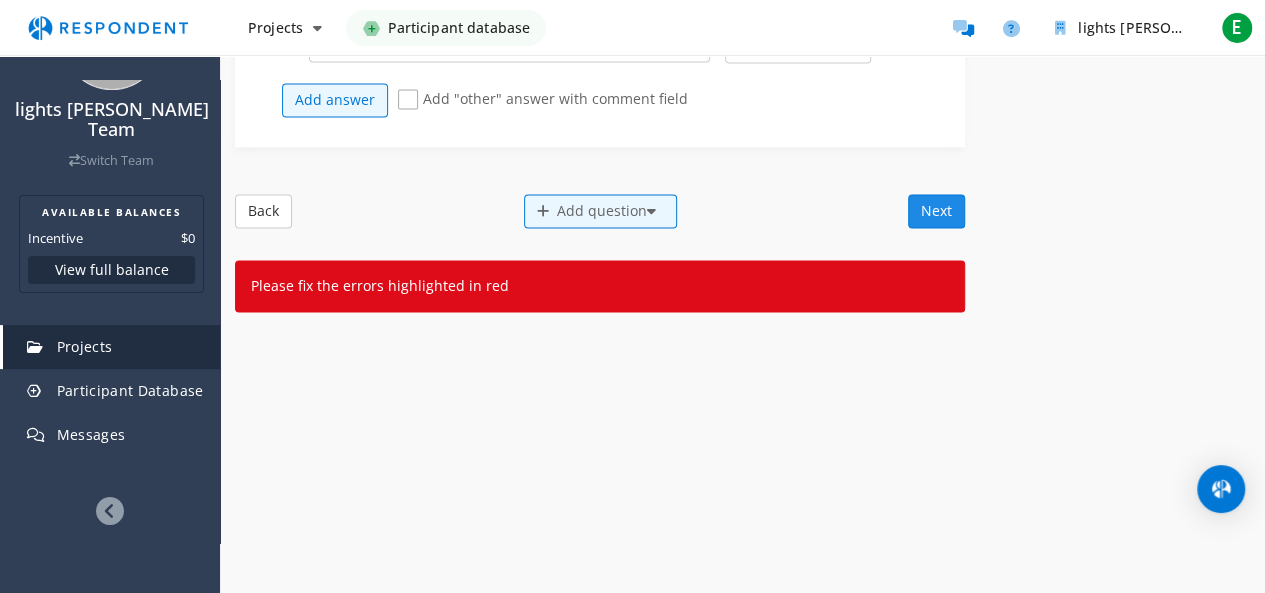 click on "Next" 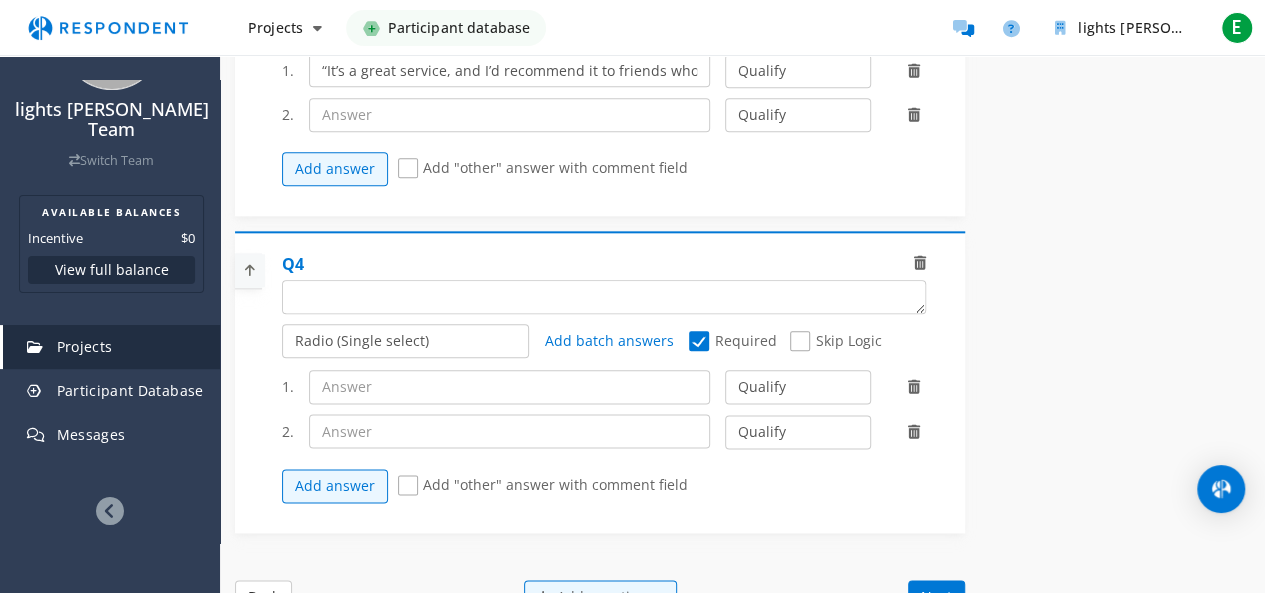 scroll, scrollTop: 1223, scrollLeft: 0, axis: vertical 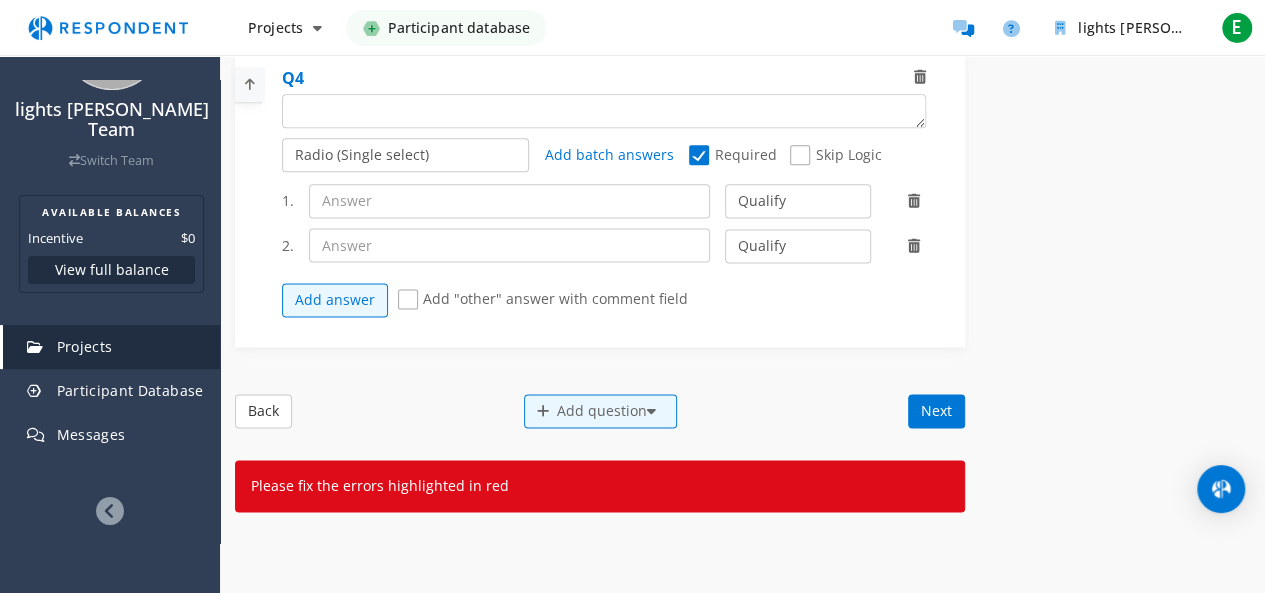 click on "Add answer" 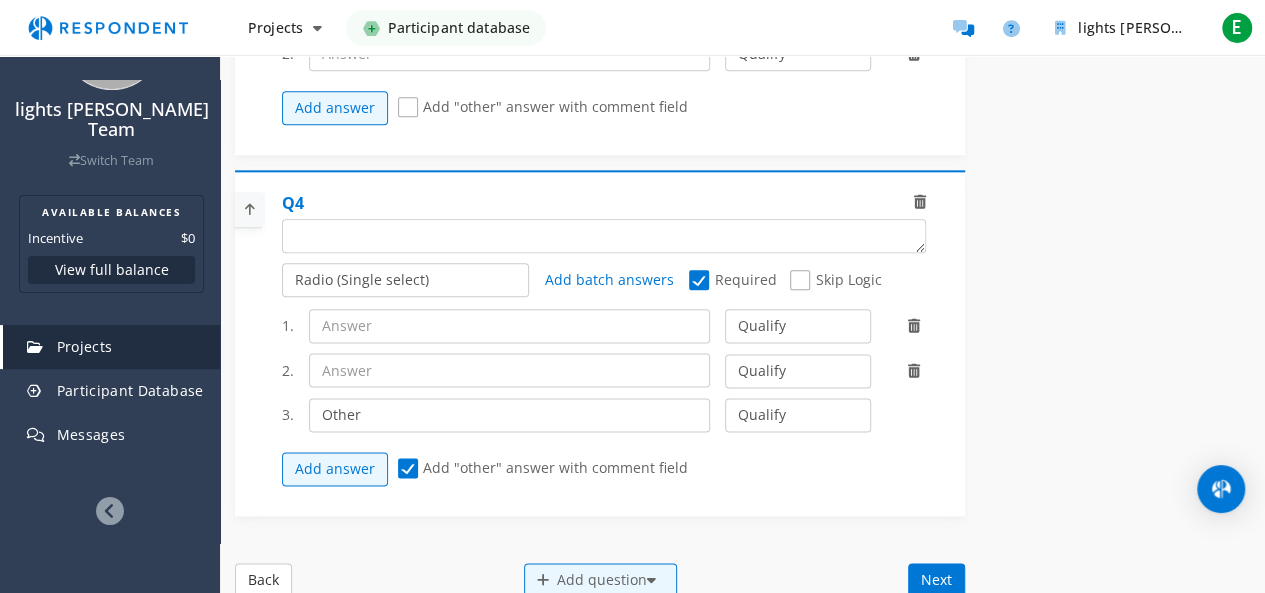 scroll, scrollTop: 1023, scrollLeft: 0, axis: vertical 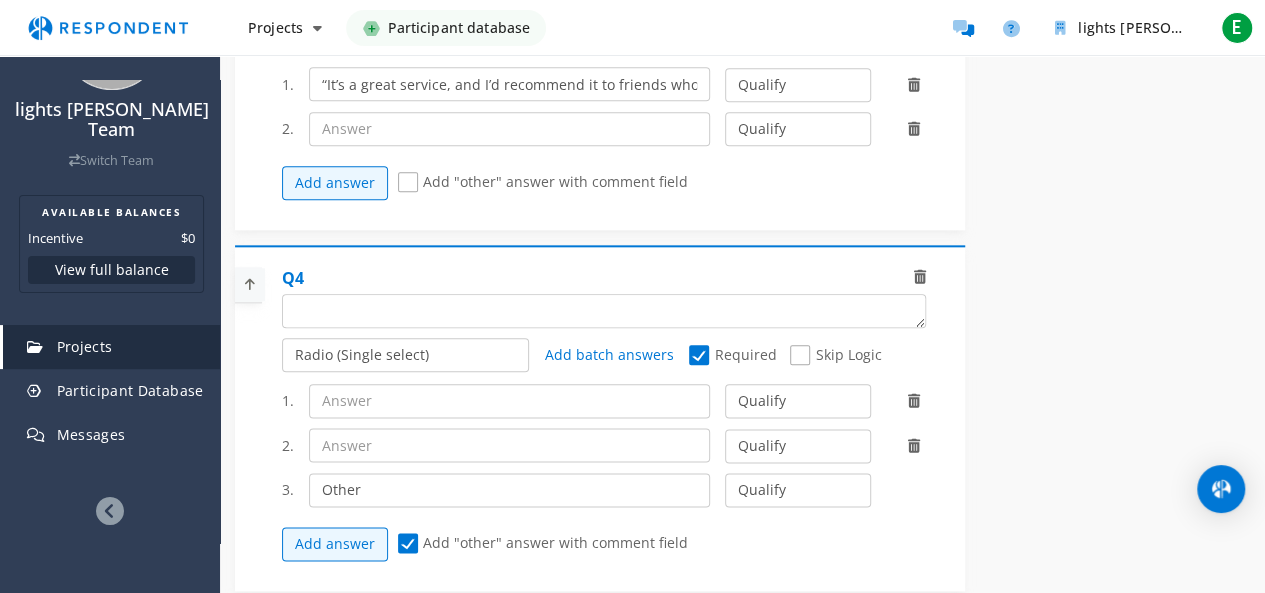 click on "Add "other" answer with comment field" 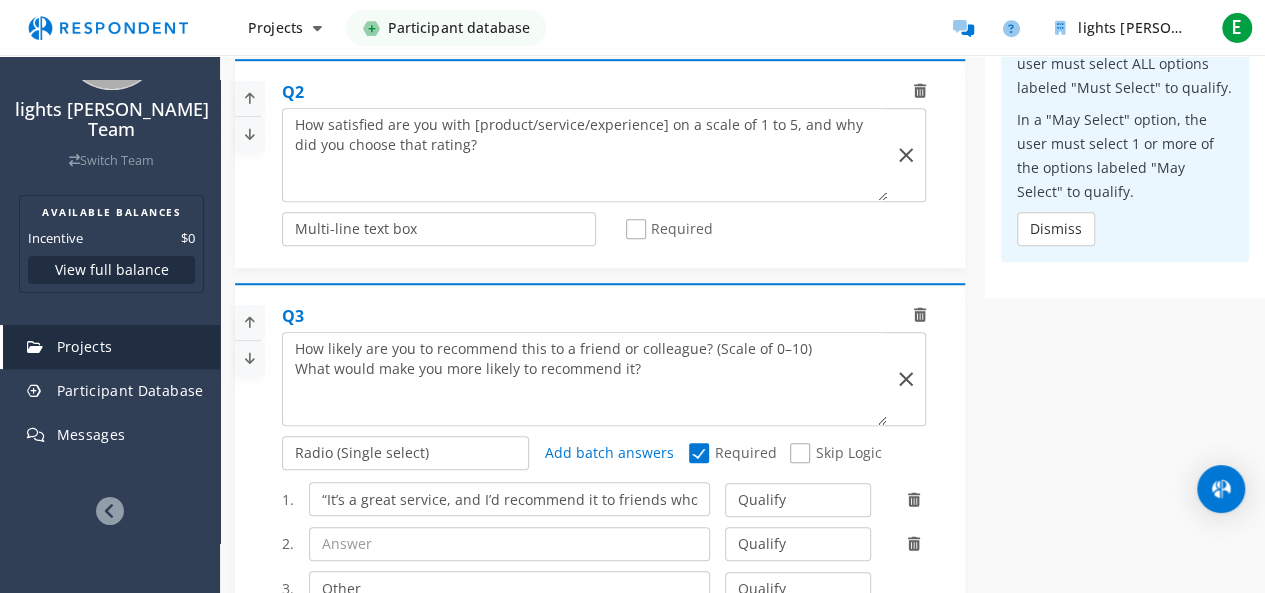scroll, scrollTop: 423, scrollLeft: 0, axis: vertical 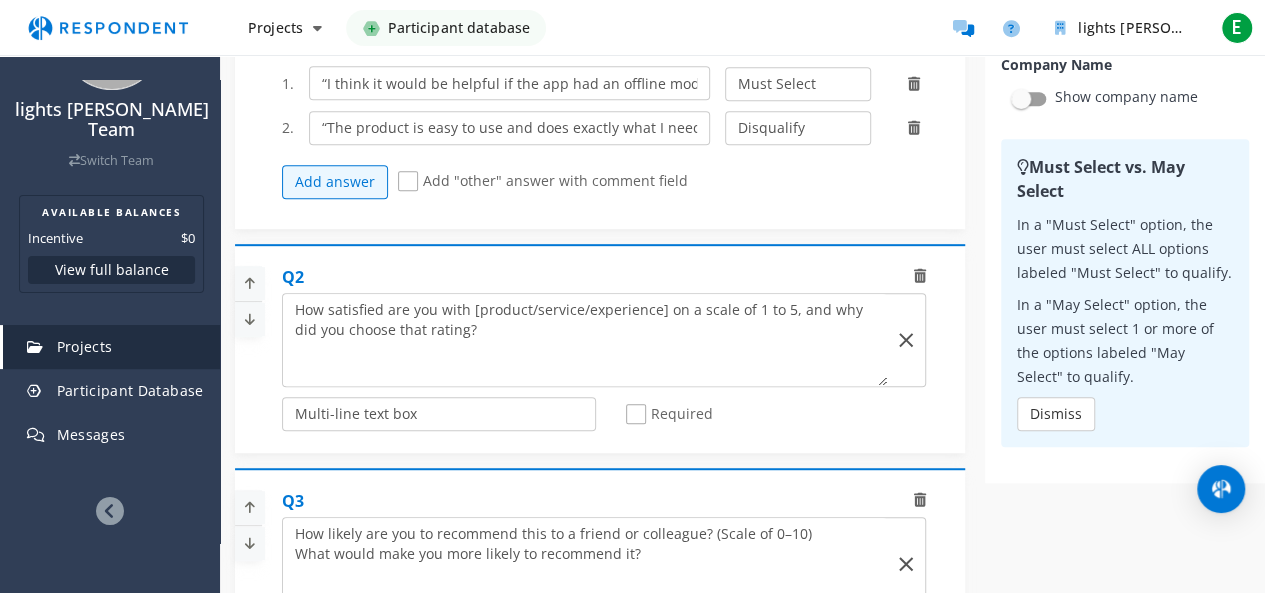 click on "Required" 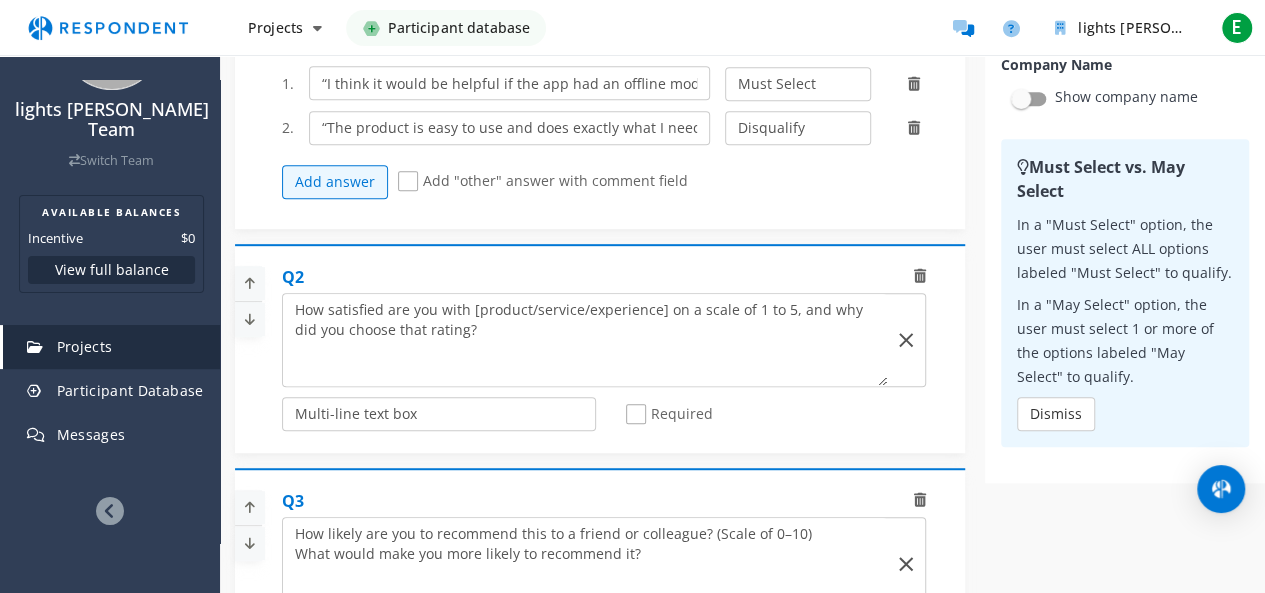 click on "Required" 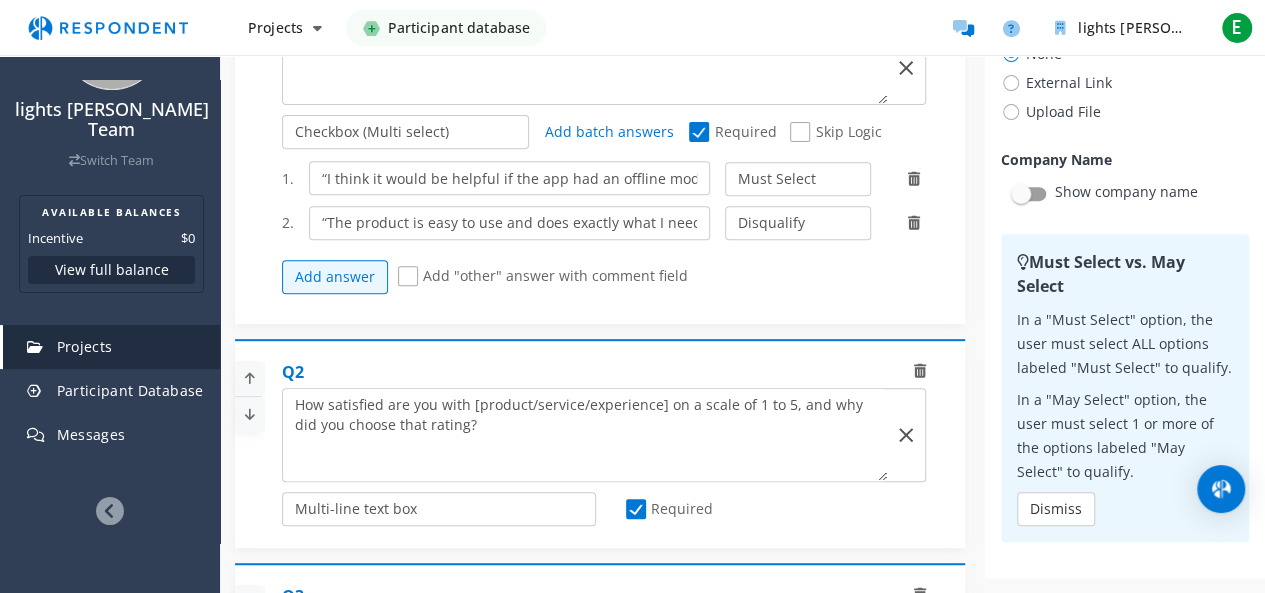 scroll, scrollTop: 223, scrollLeft: 0, axis: vertical 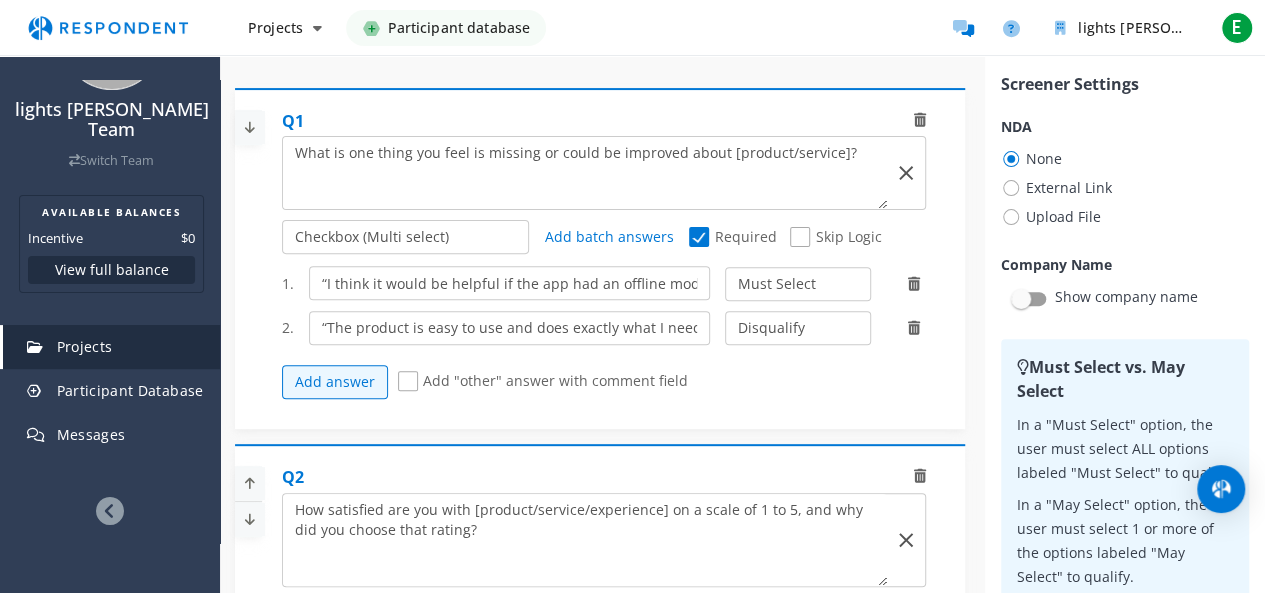 click on "Add "other" answer with comment field" 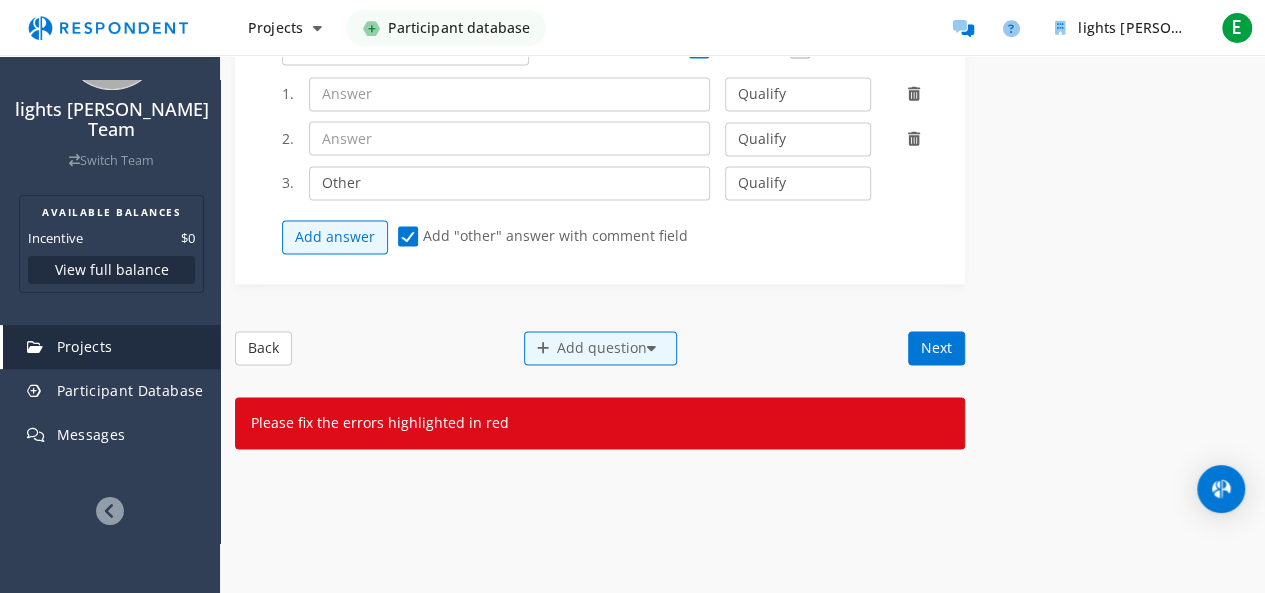 scroll, scrollTop: 1560, scrollLeft: 0, axis: vertical 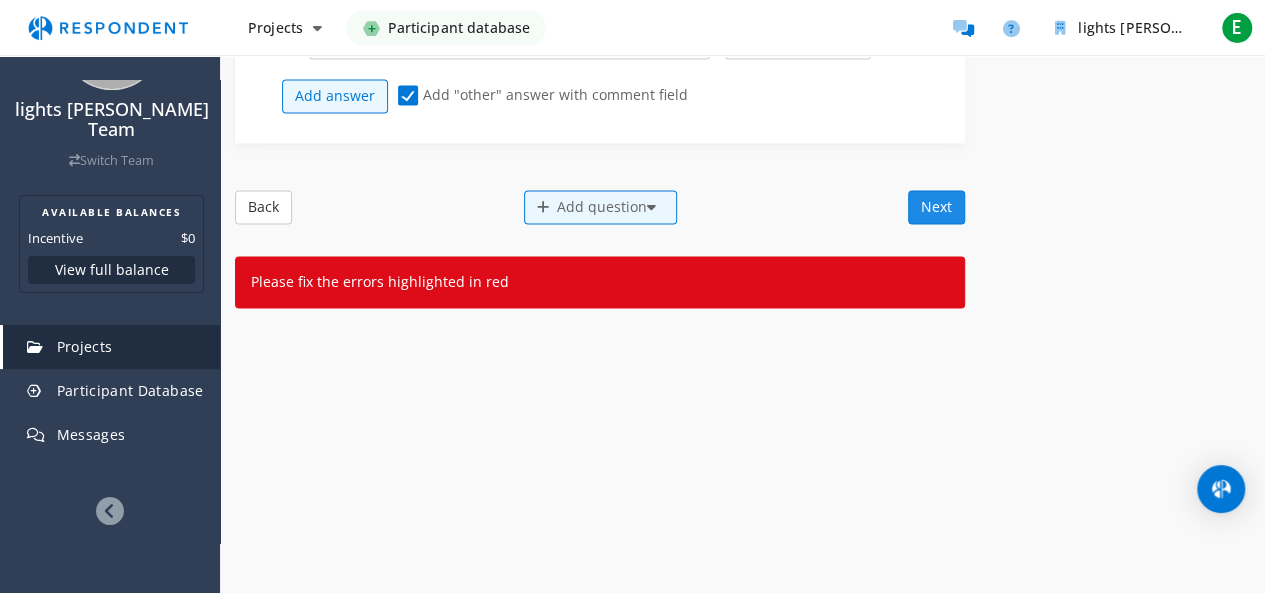 click on "Next" 